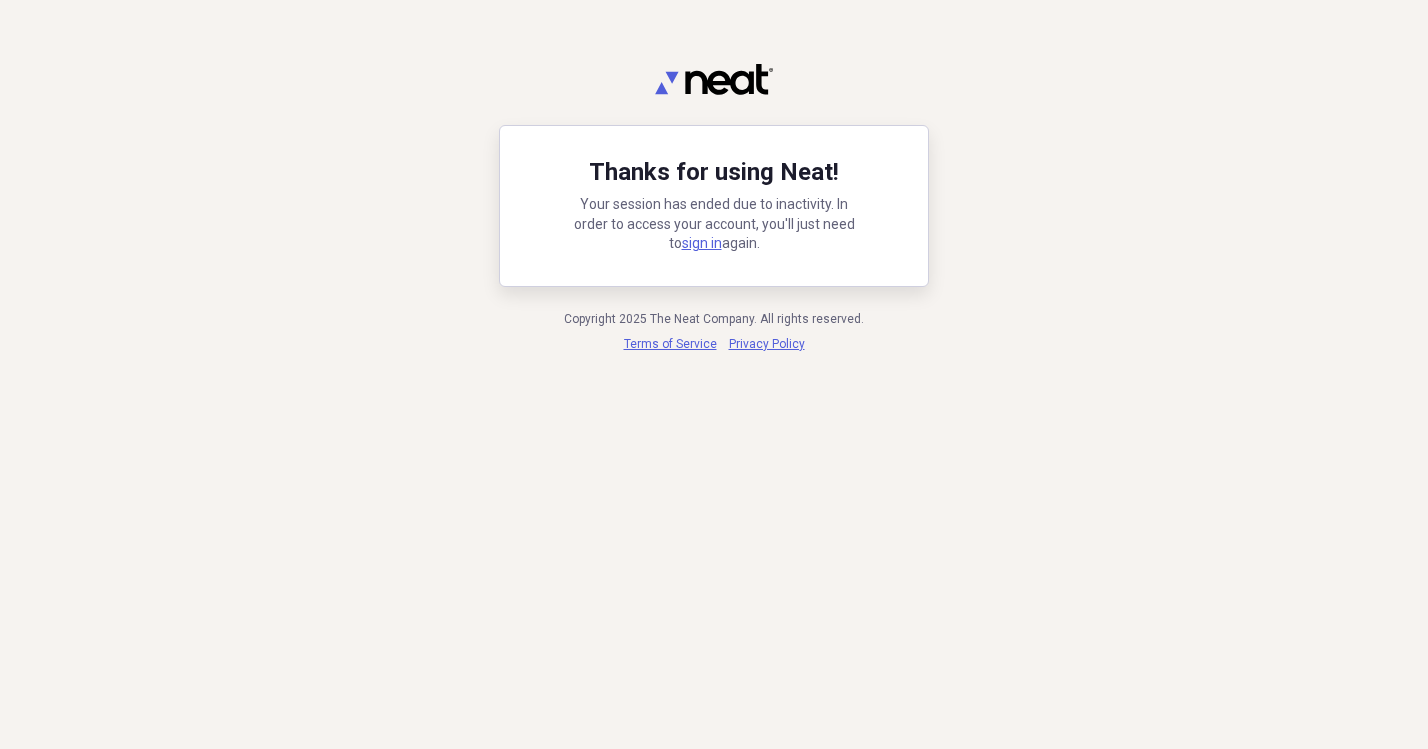scroll, scrollTop: 0, scrollLeft: 0, axis: both 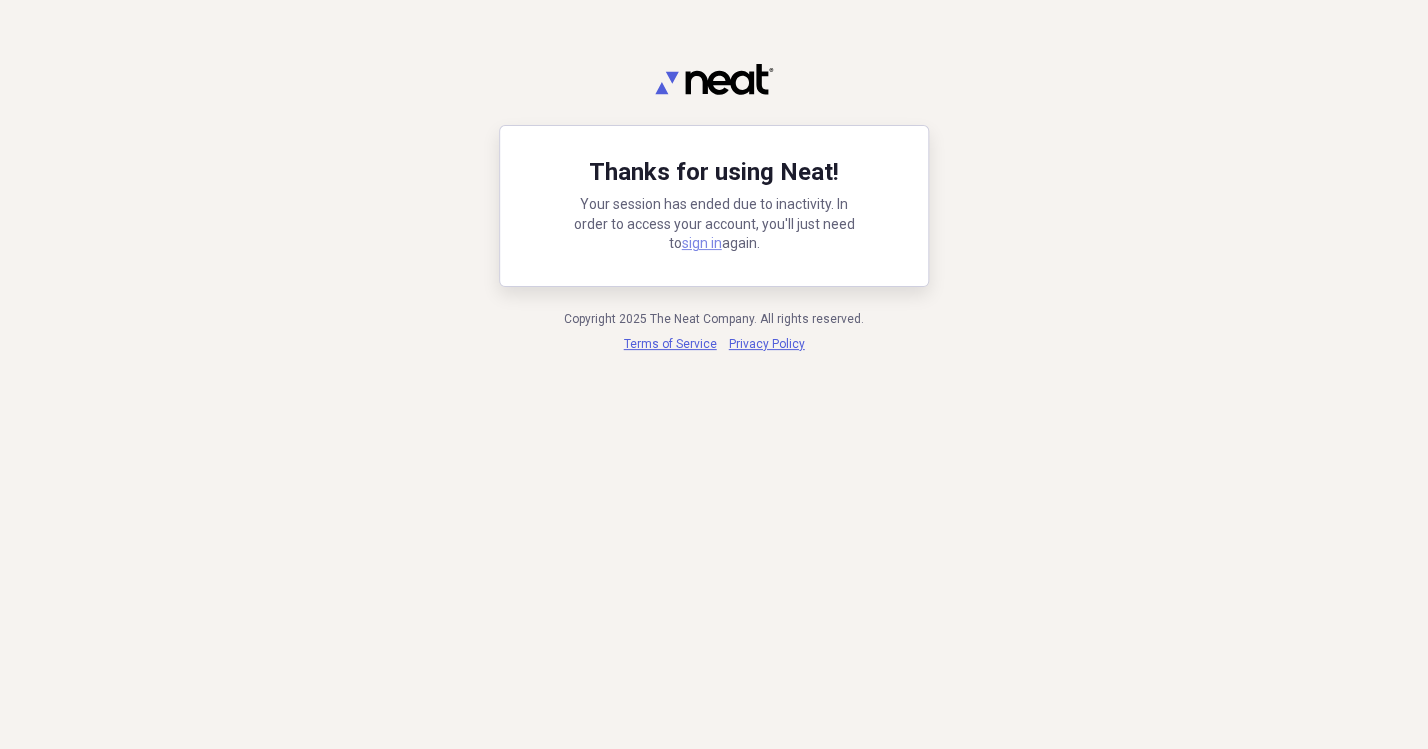 click on "sign in" at bounding box center (702, 243) 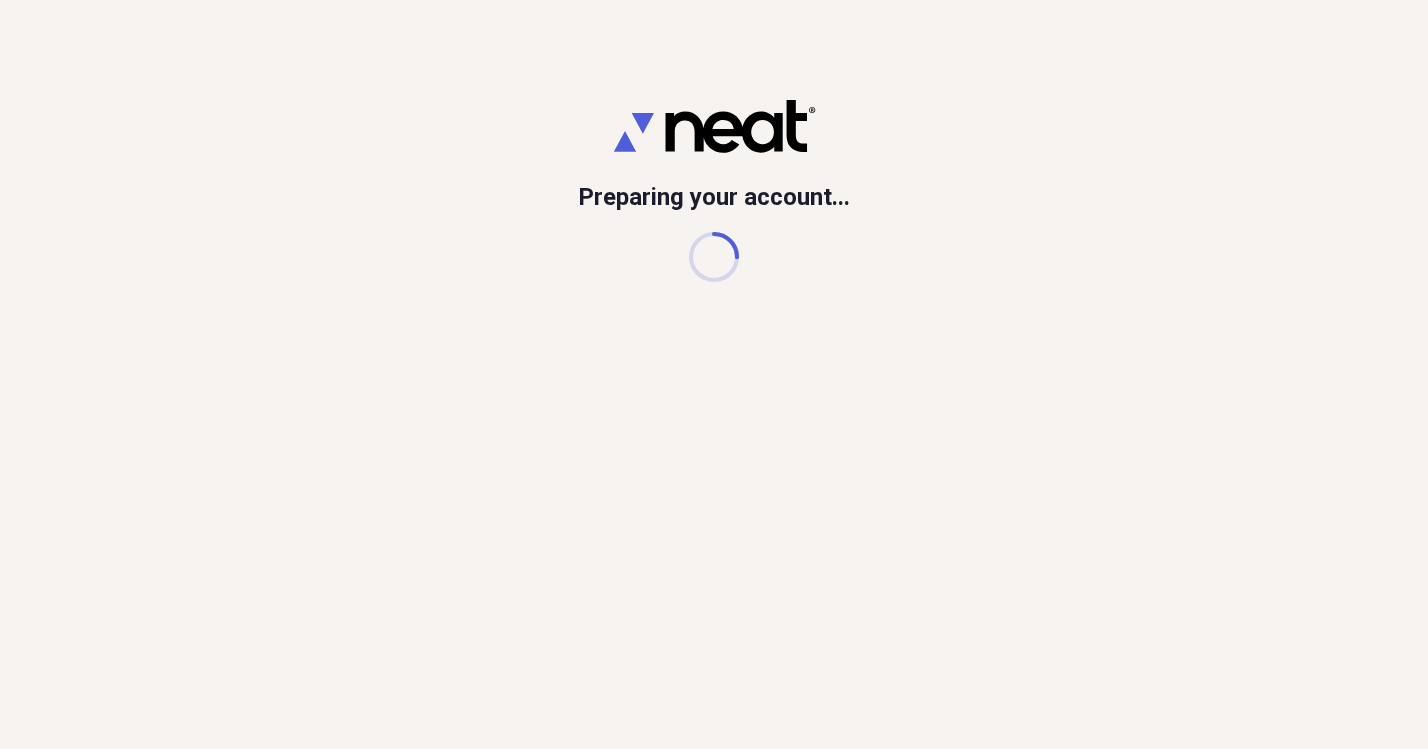 scroll, scrollTop: 0, scrollLeft: 0, axis: both 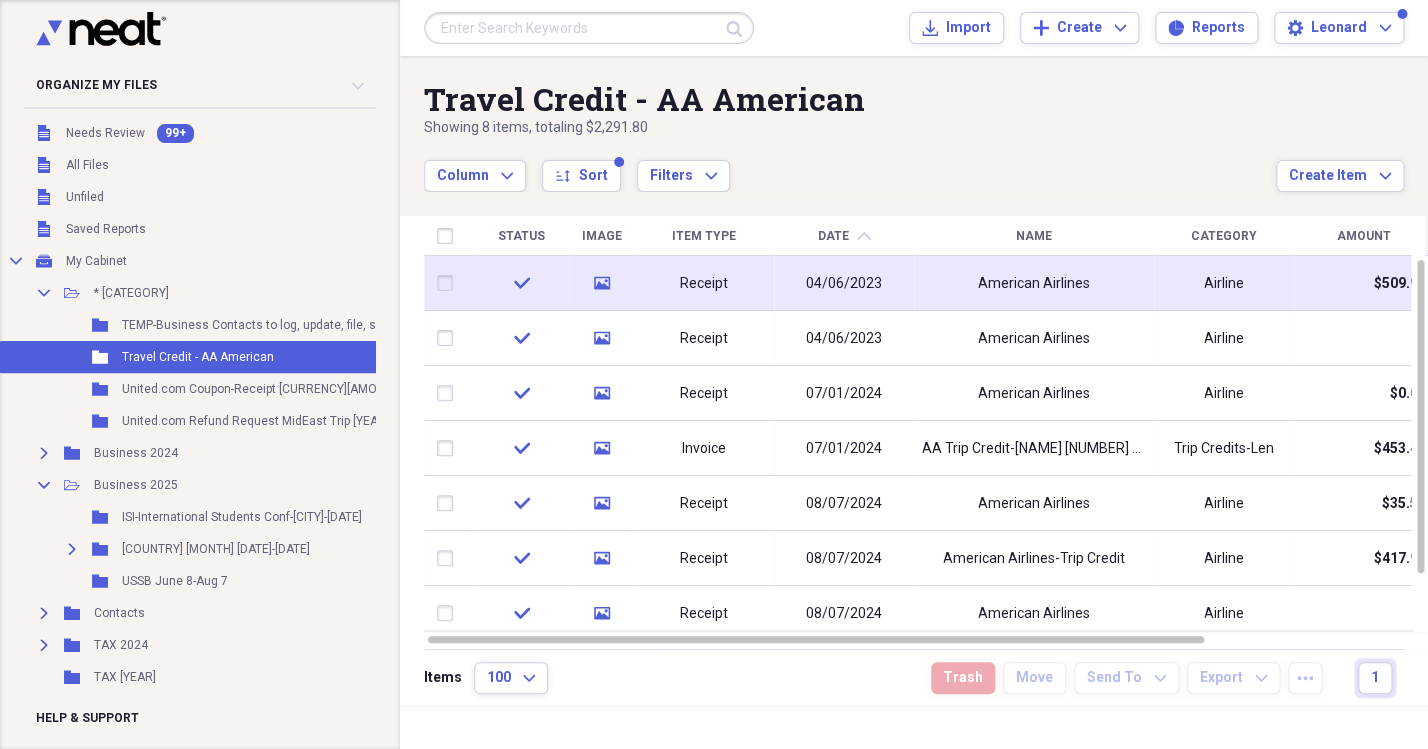 click on "04/06/2023" at bounding box center (844, 284) 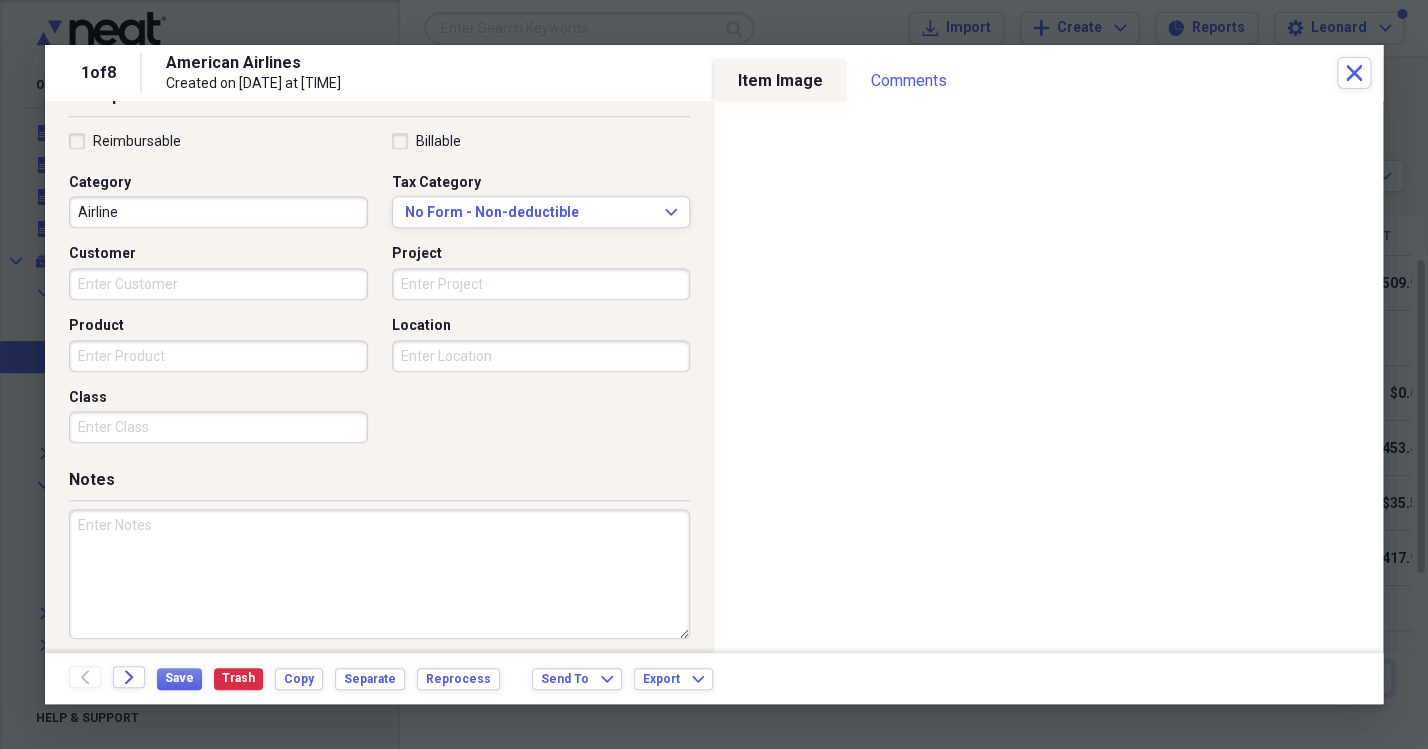 scroll, scrollTop: 467, scrollLeft: 0, axis: vertical 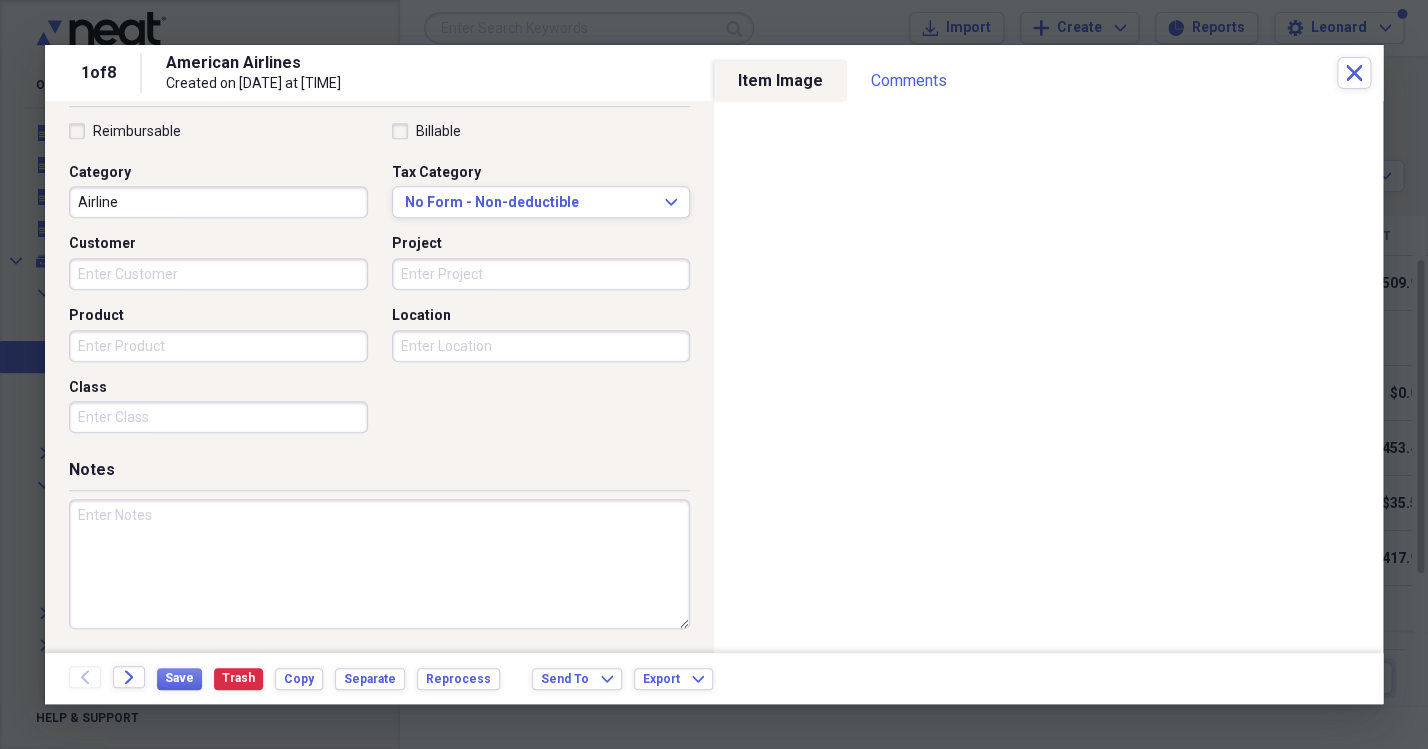 click at bounding box center (379, 564) 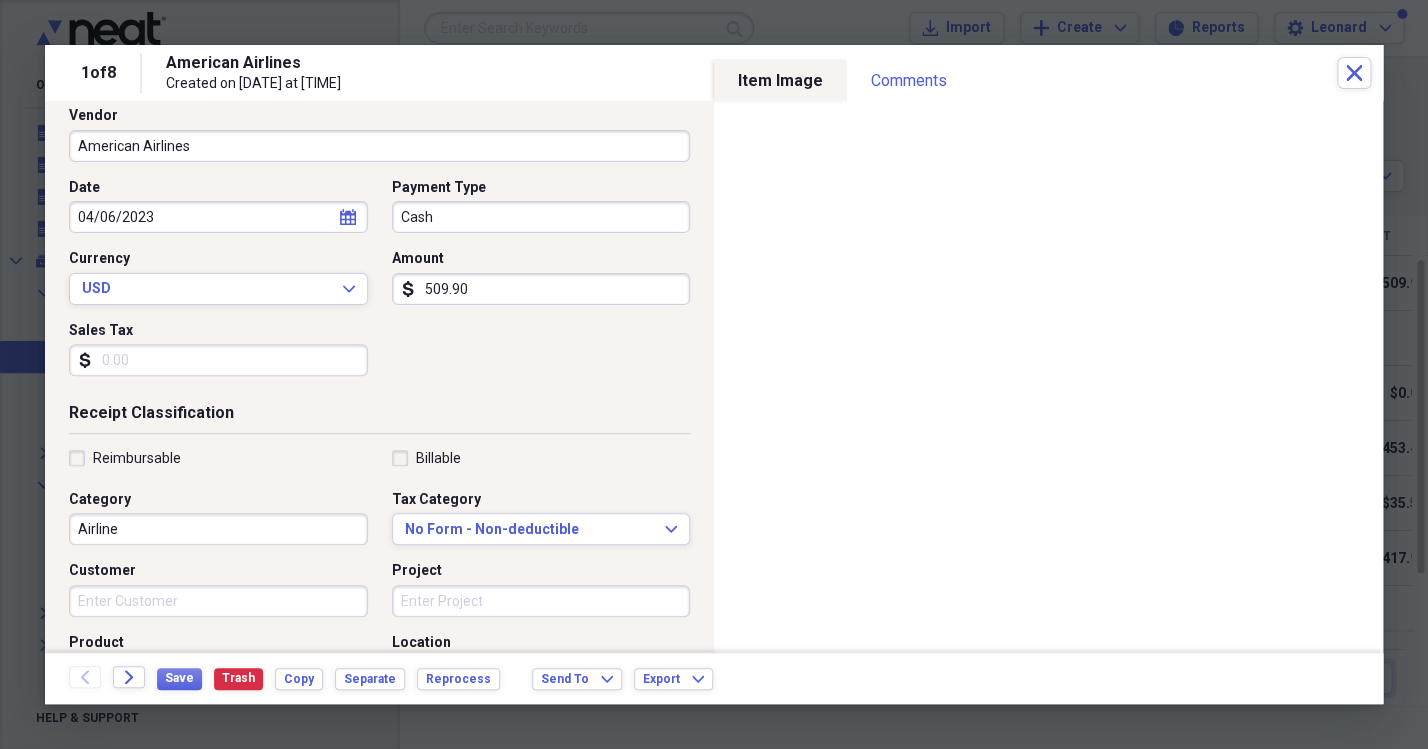 scroll, scrollTop: 0, scrollLeft: 0, axis: both 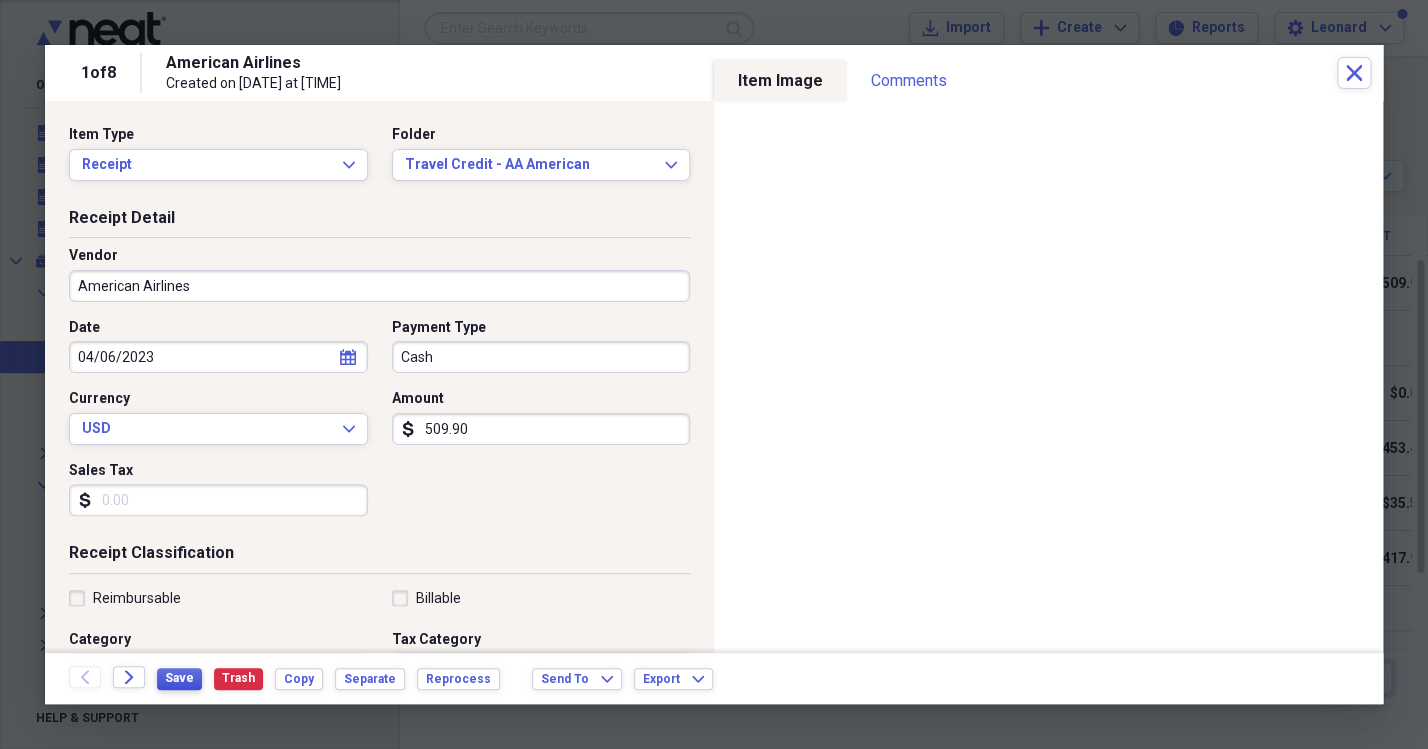 click on "Save" at bounding box center [179, 679] 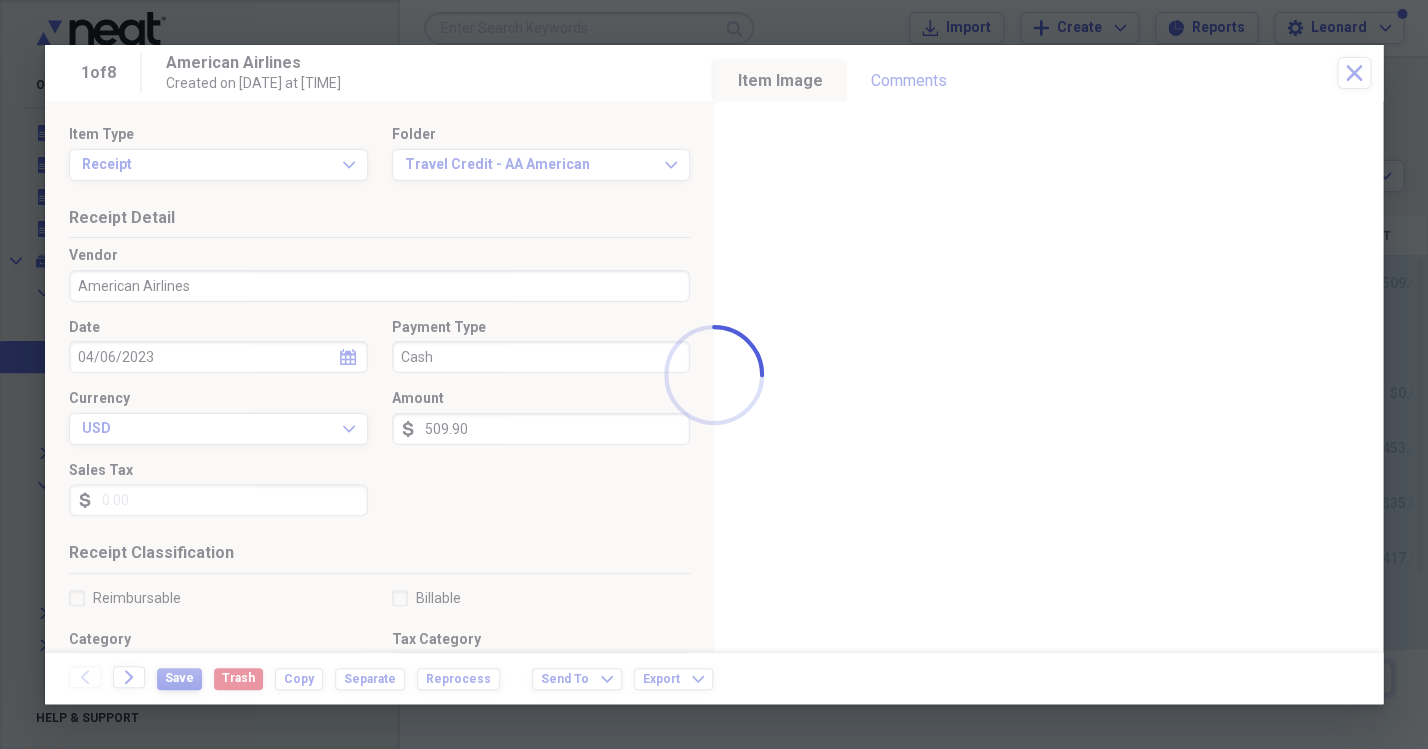 type on "Travel Credit --42662" 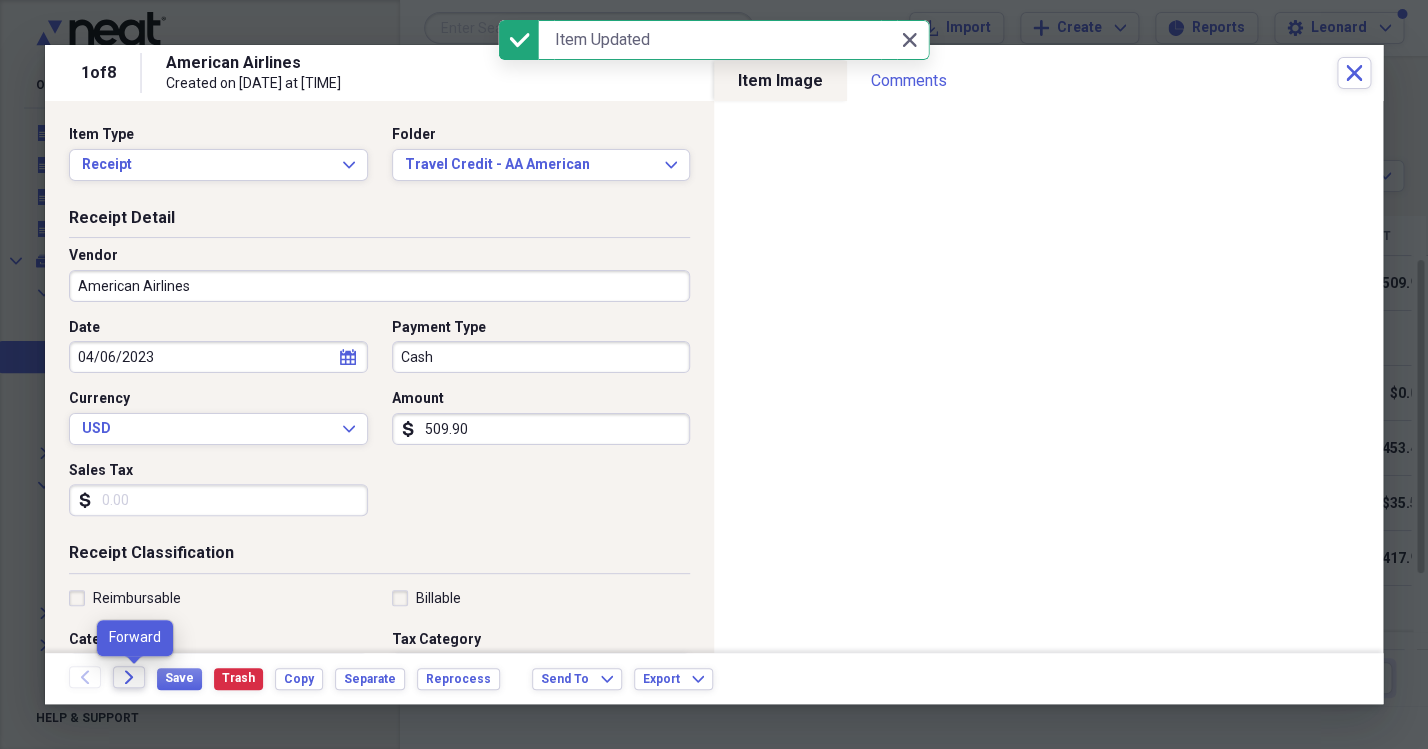 click 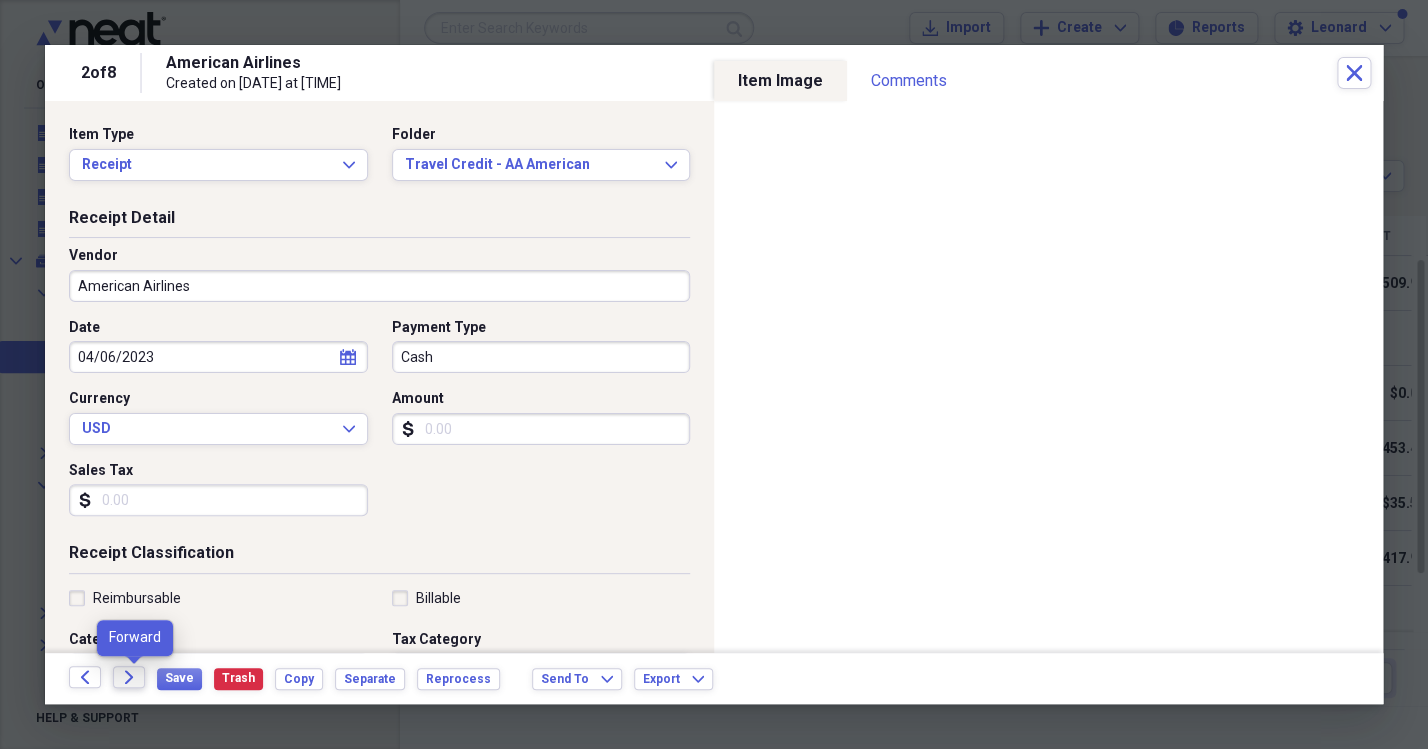 click on "Forward" 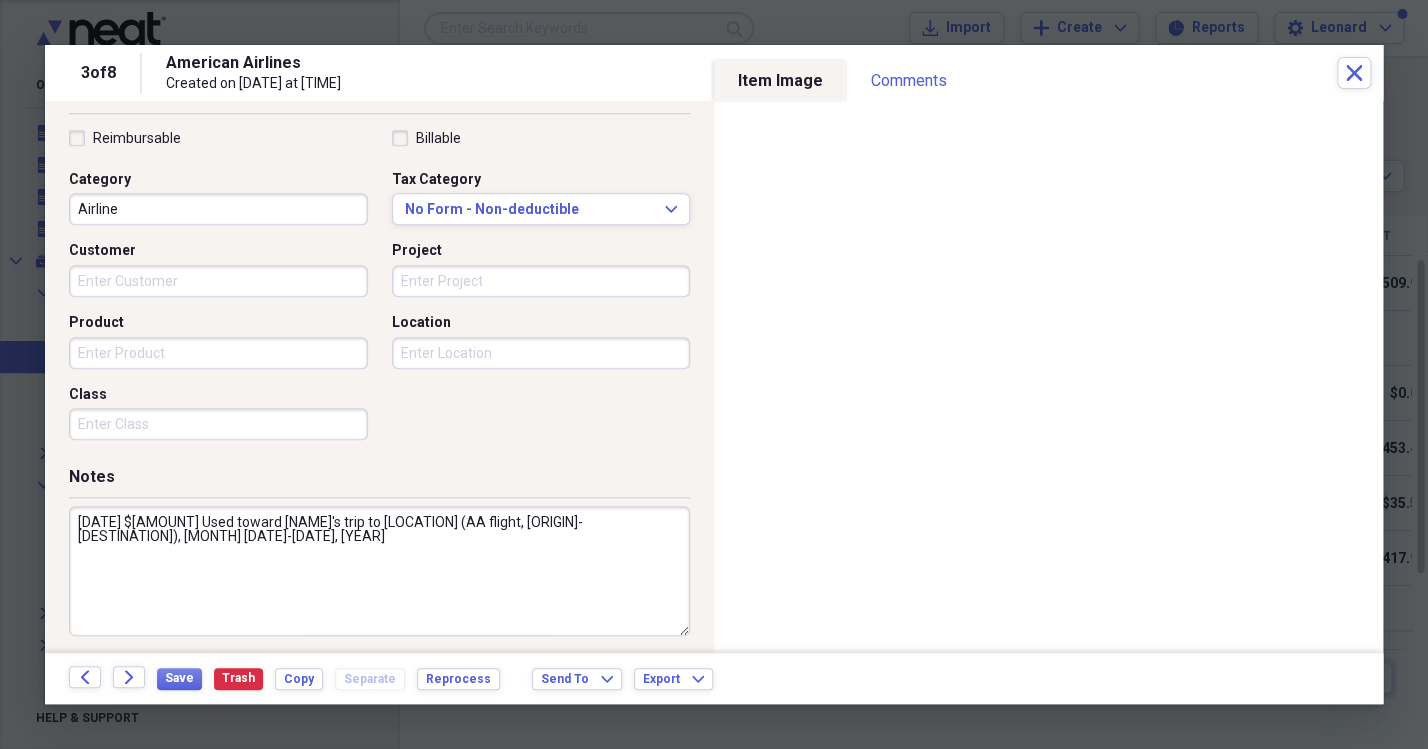 scroll, scrollTop: 463, scrollLeft: 0, axis: vertical 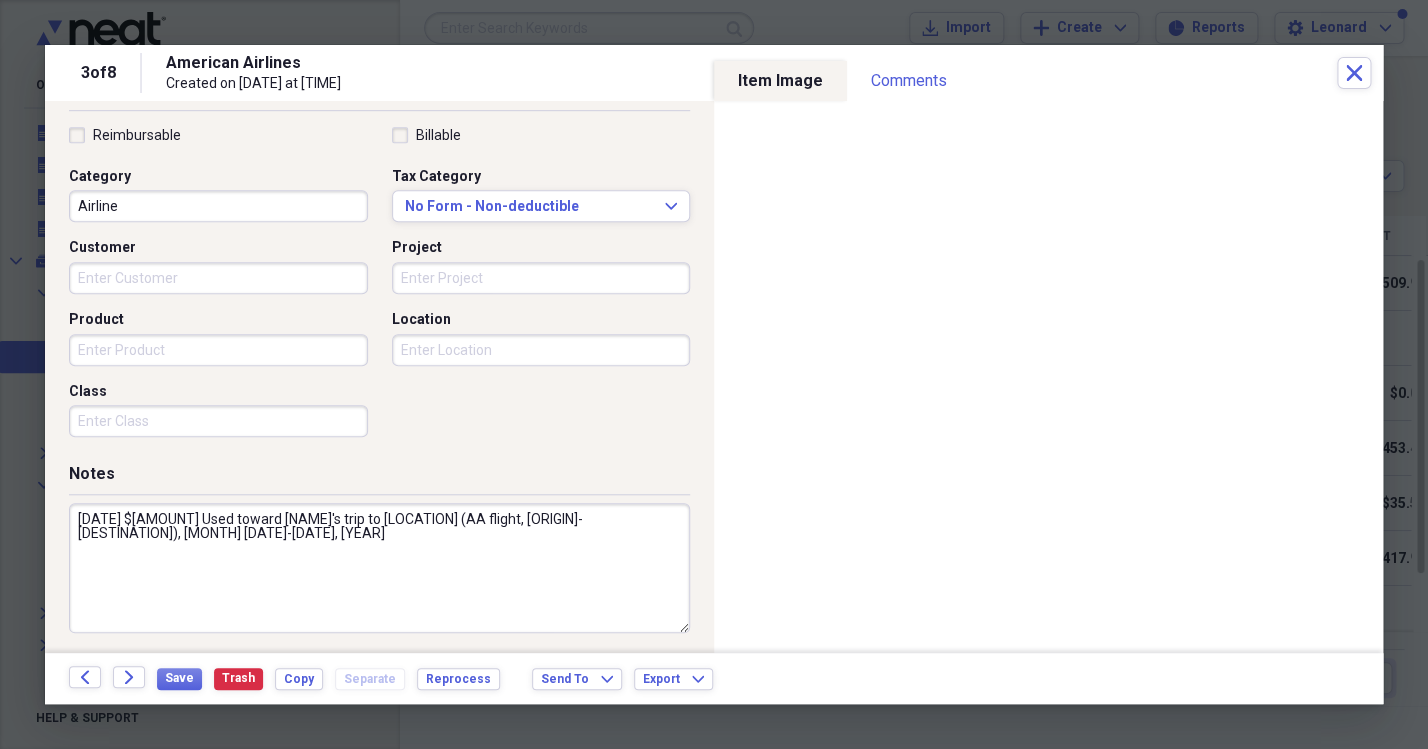 click on "[DATE] $[AMOUNT] Used toward [NAME]'s trip to [LOCATION] (AA flight, [ORIGIN]-[DESTINATION]), [MONTH] [DATE]-[DATE], [YEAR]" at bounding box center (379, 568) 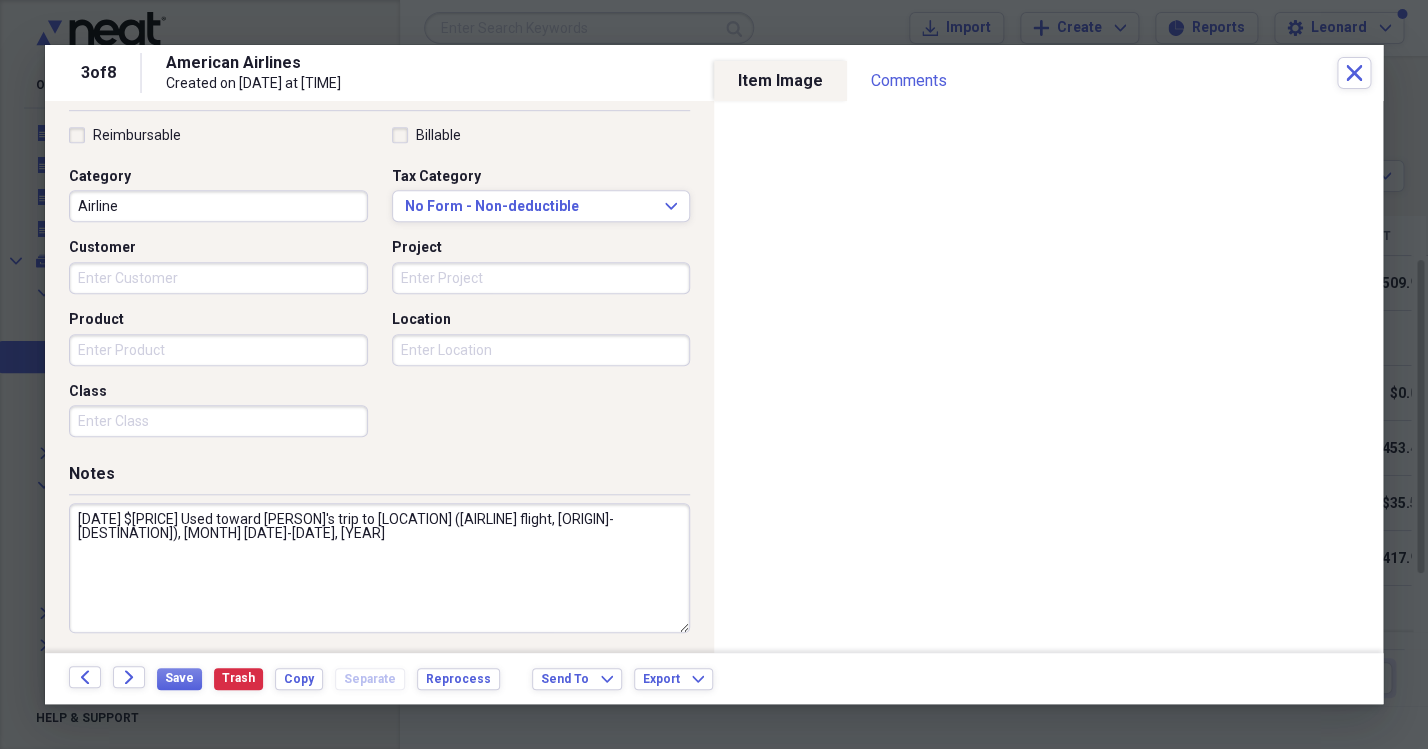 click on "[DATE] $[PRICE] Used toward [PERSON]'s trip to [LOCATION] ([AIRLINE] flight, [ORIGIN]-[DESTINATION]), [MONTH] [DATE]-[DATE], [YEAR]" at bounding box center [379, 568] 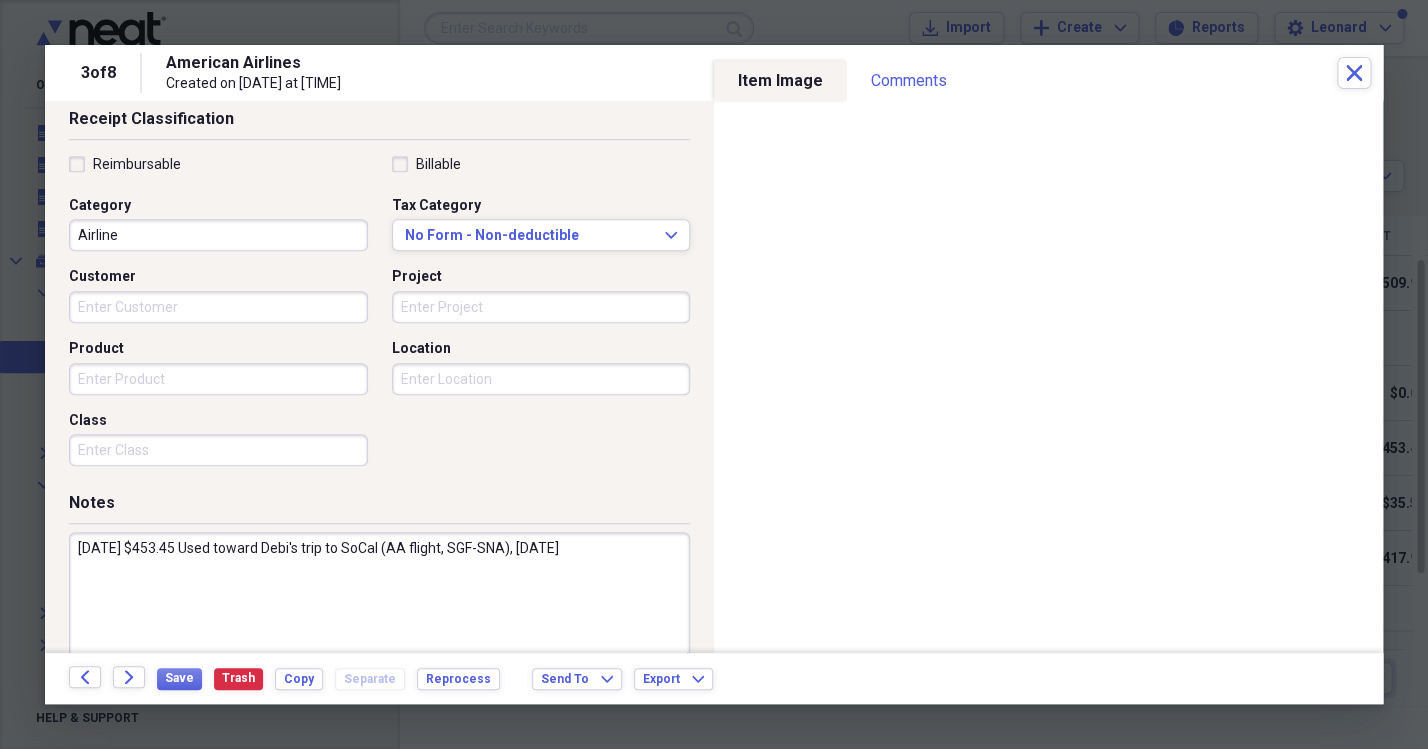 scroll, scrollTop: 450, scrollLeft: 0, axis: vertical 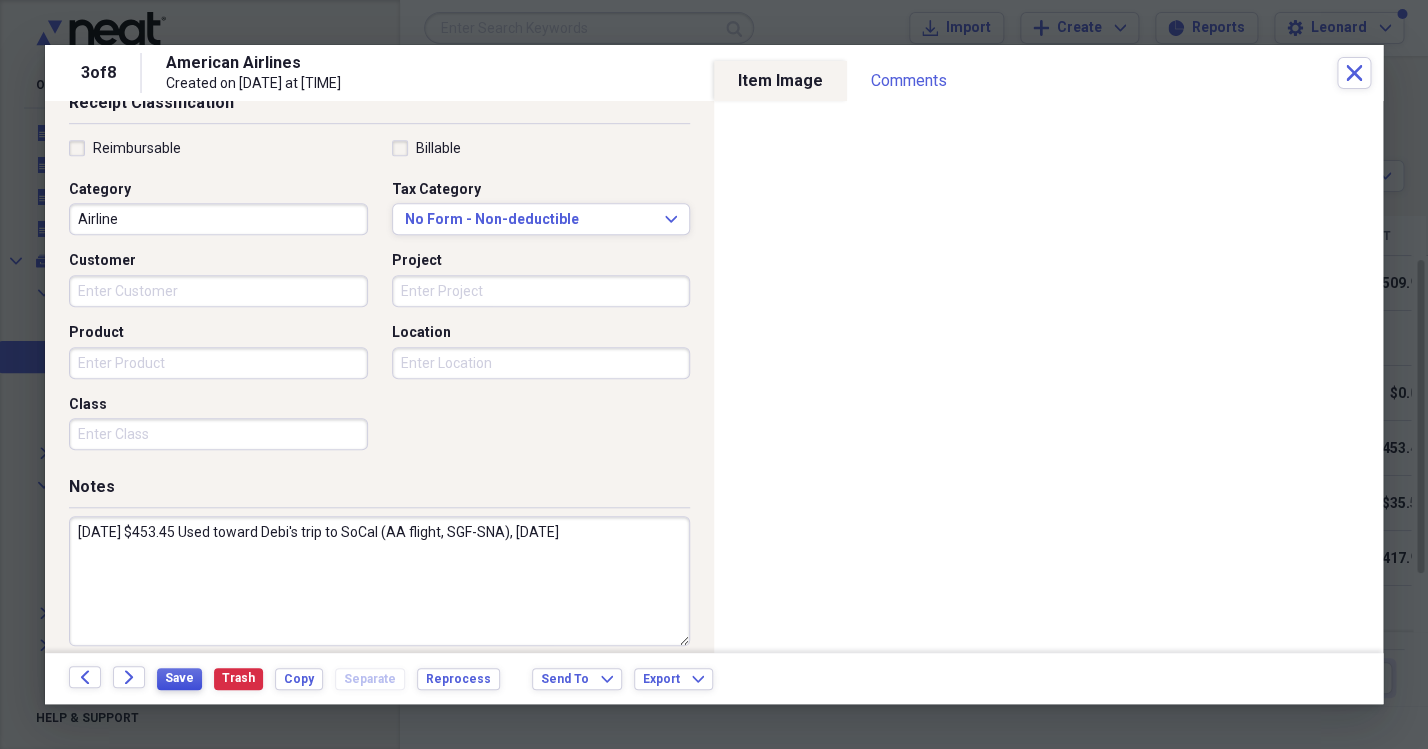 type on "[DATE] $453.45 Used toward Debi's trip to SoCal (AA flight, SGF-SNA), [DATE]" 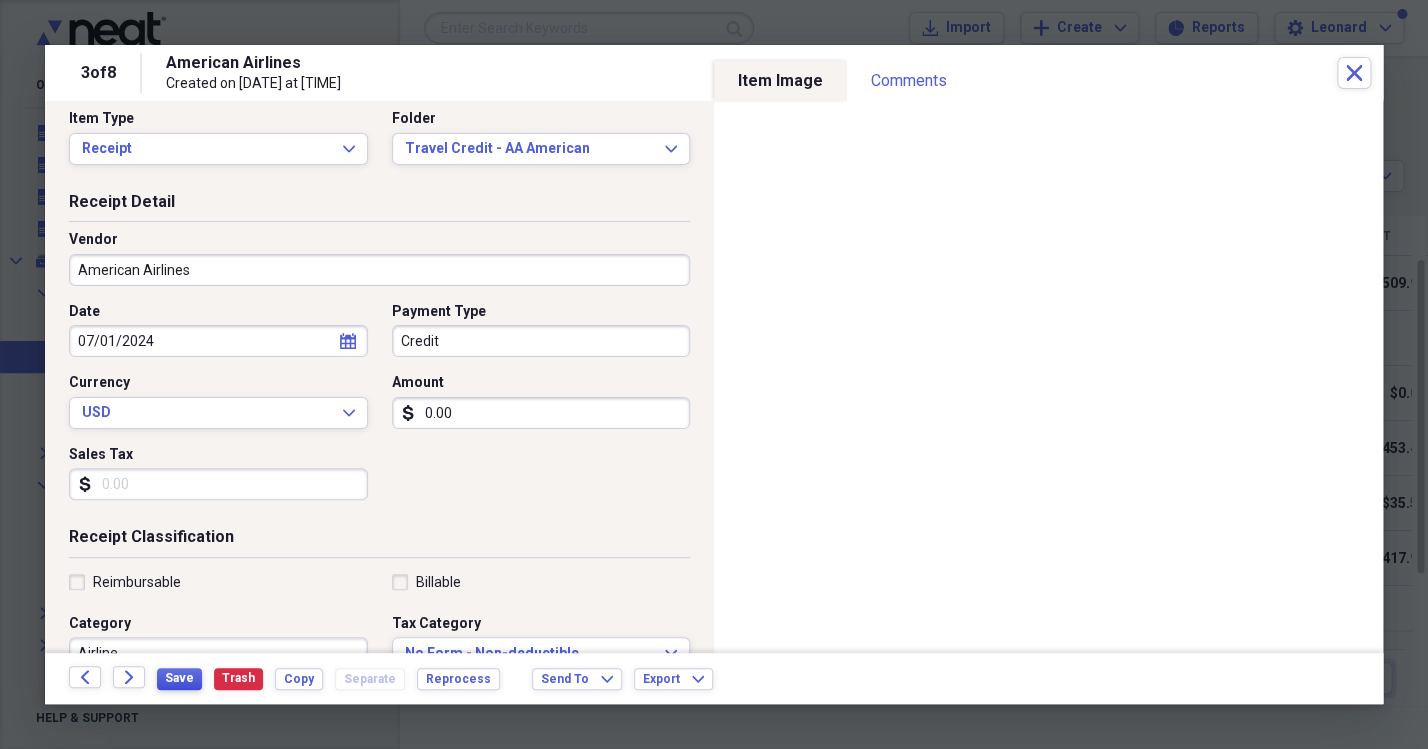 scroll, scrollTop: 0, scrollLeft: 0, axis: both 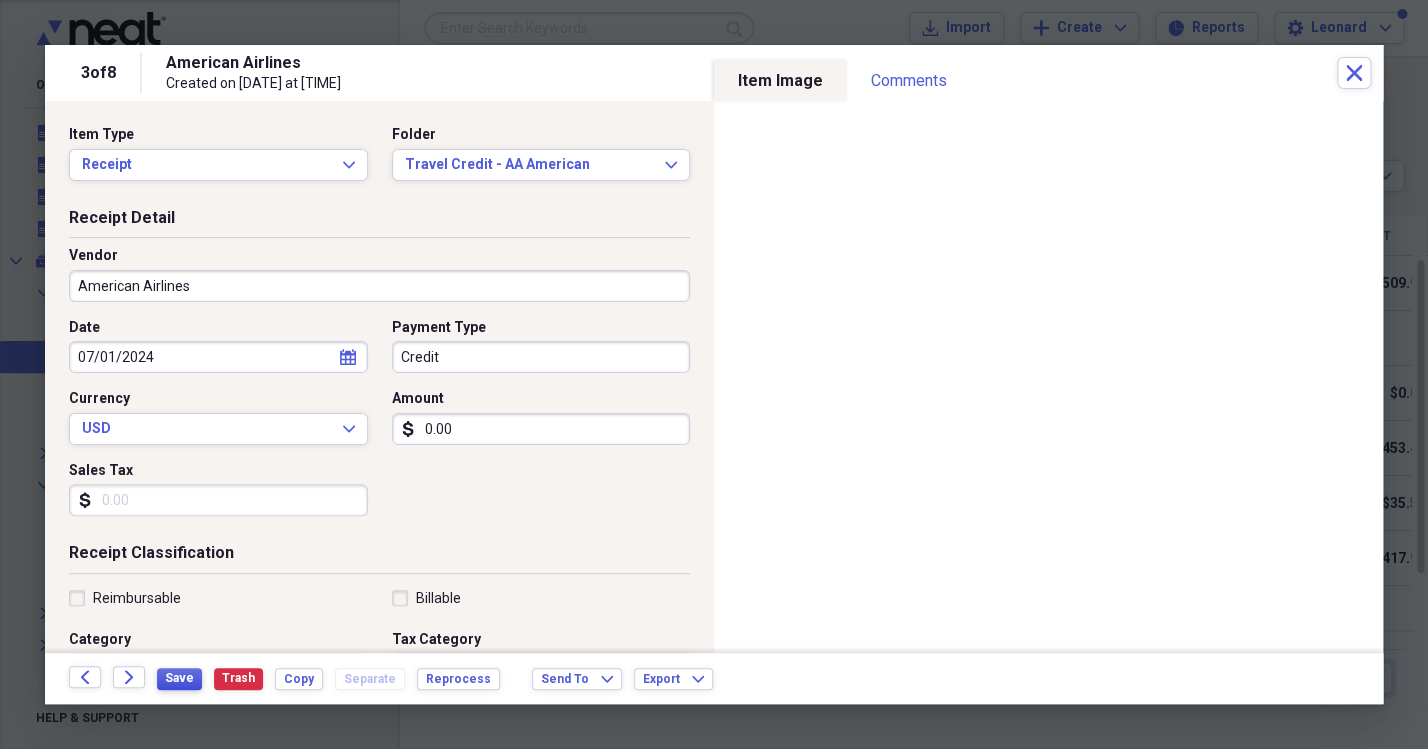 click on "Save" at bounding box center [179, 678] 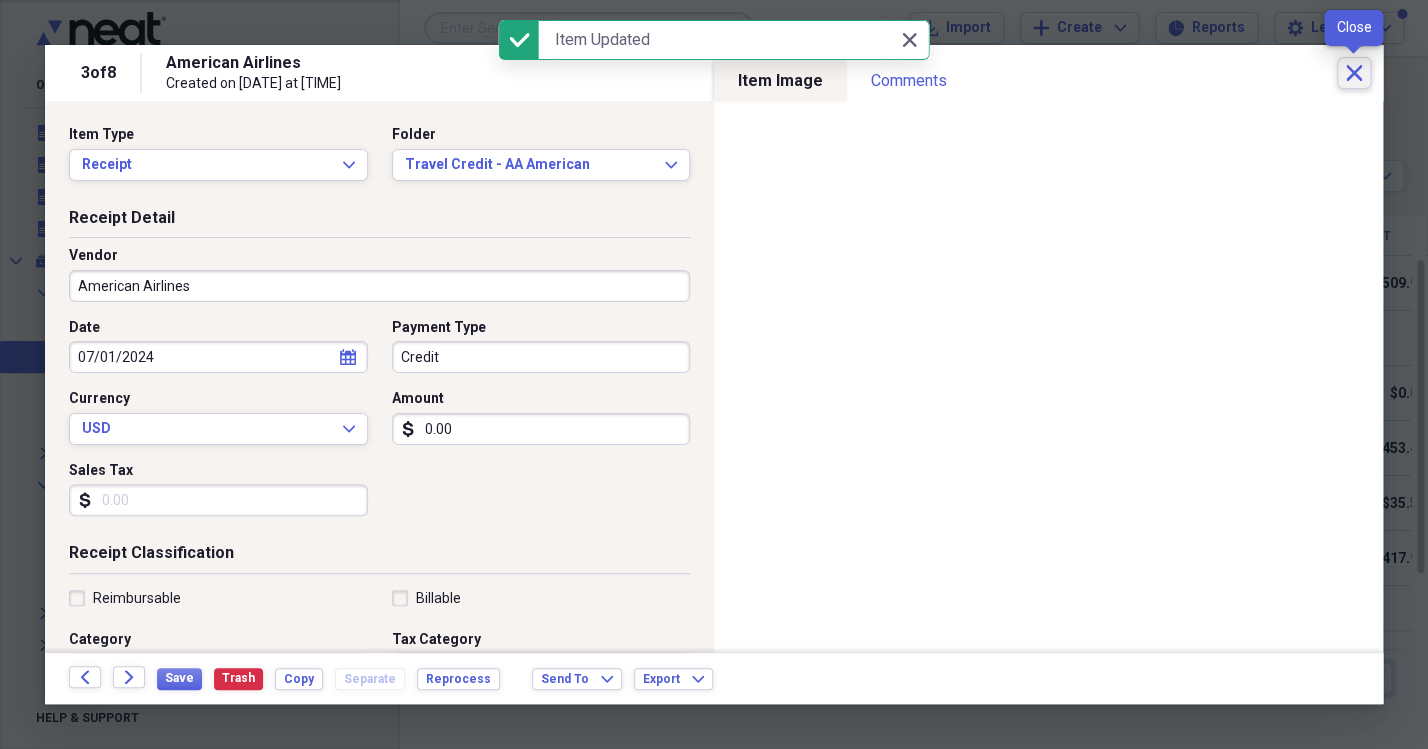 click on "Close" at bounding box center [1354, 73] 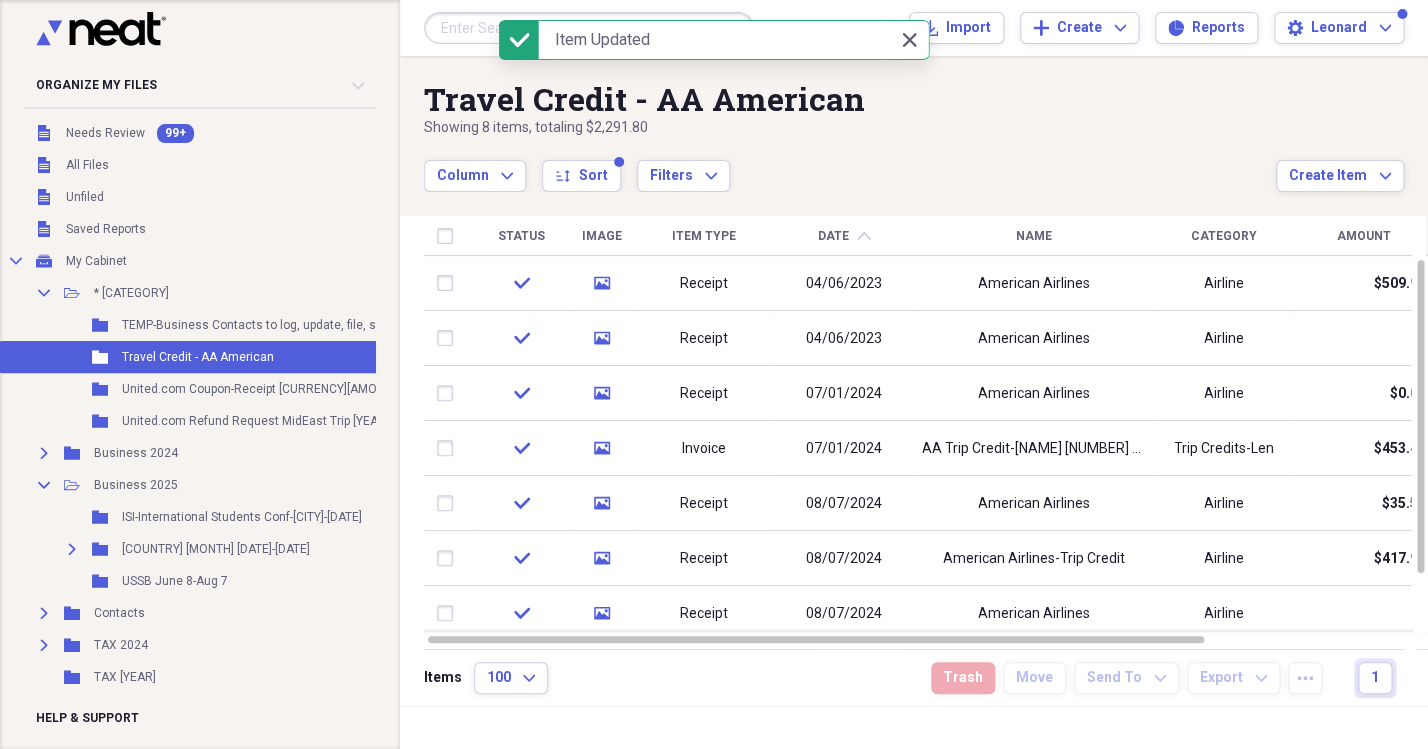 click on "Travel Credit - AA American Showing [NUMBER] items , totaling $[AMOUNT] Column Expand sort Sort Filters  Expand Create Item Expand" at bounding box center [914, 124] 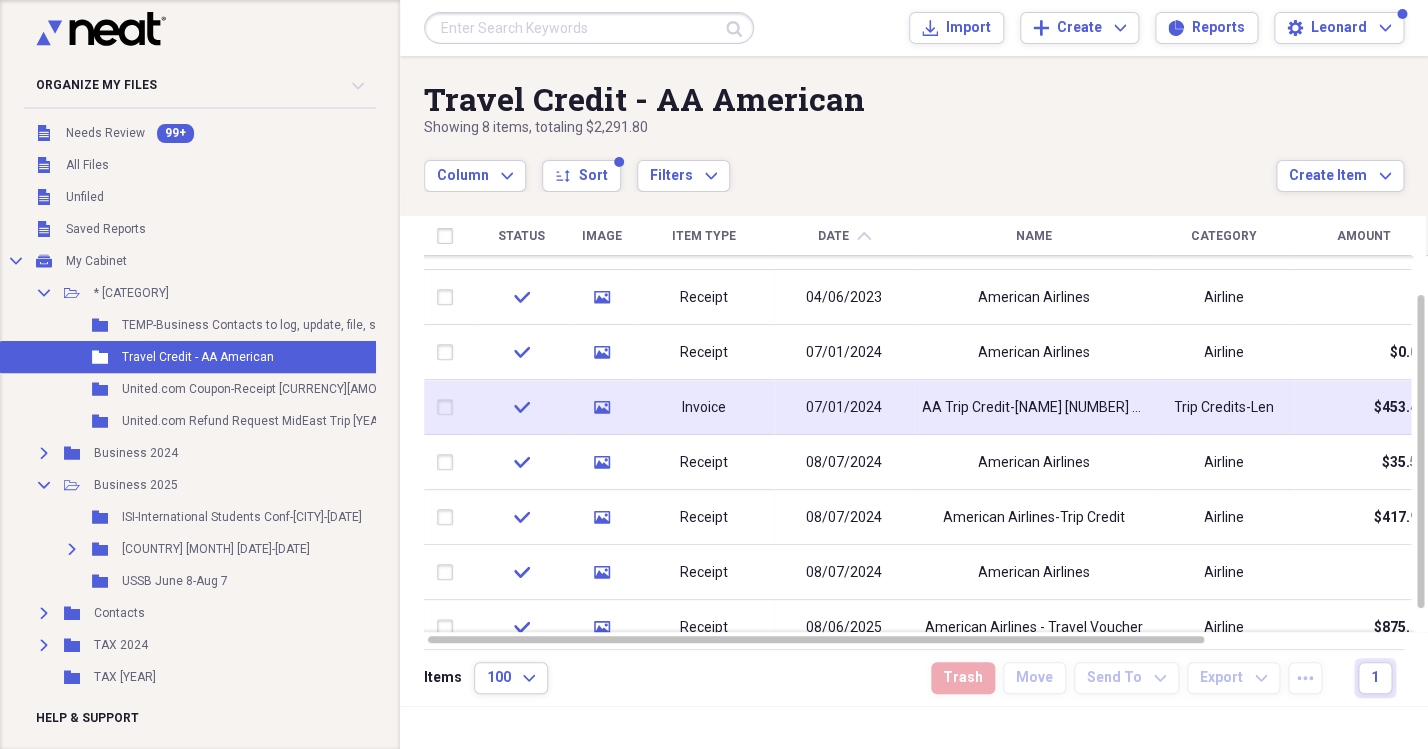click on "07/01/2024" at bounding box center (844, 408) 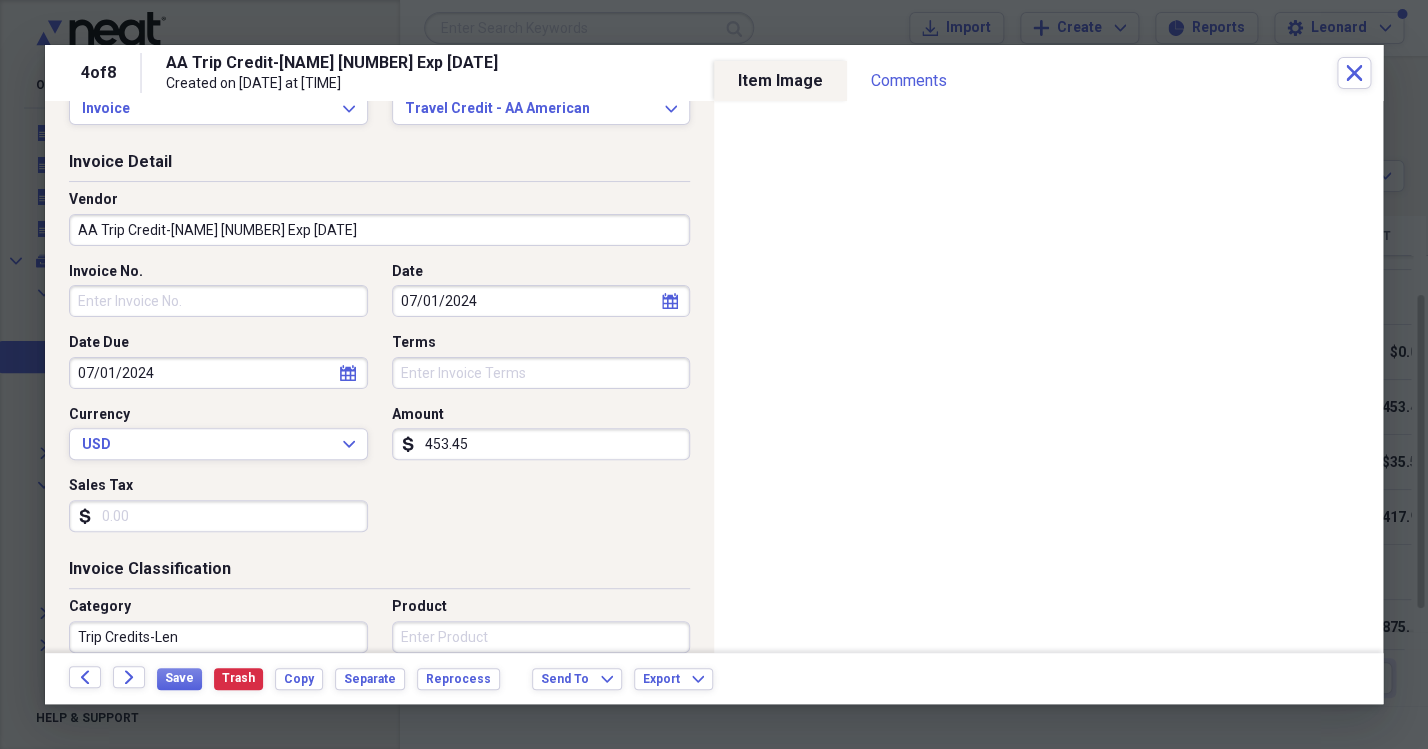 scroll, scrollTop: 0, scrollLeft: 0, axis: both 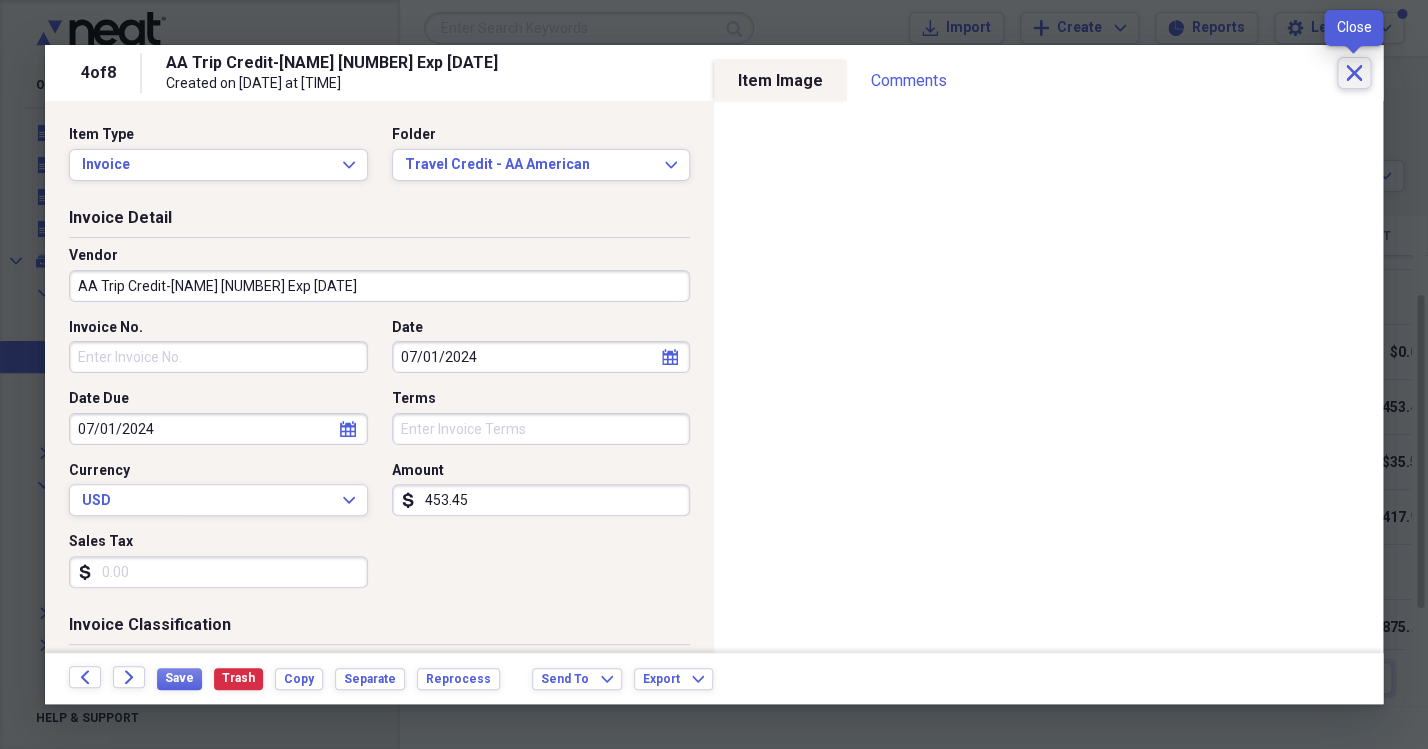 click on "Close" at bounding box center [1354, 73] 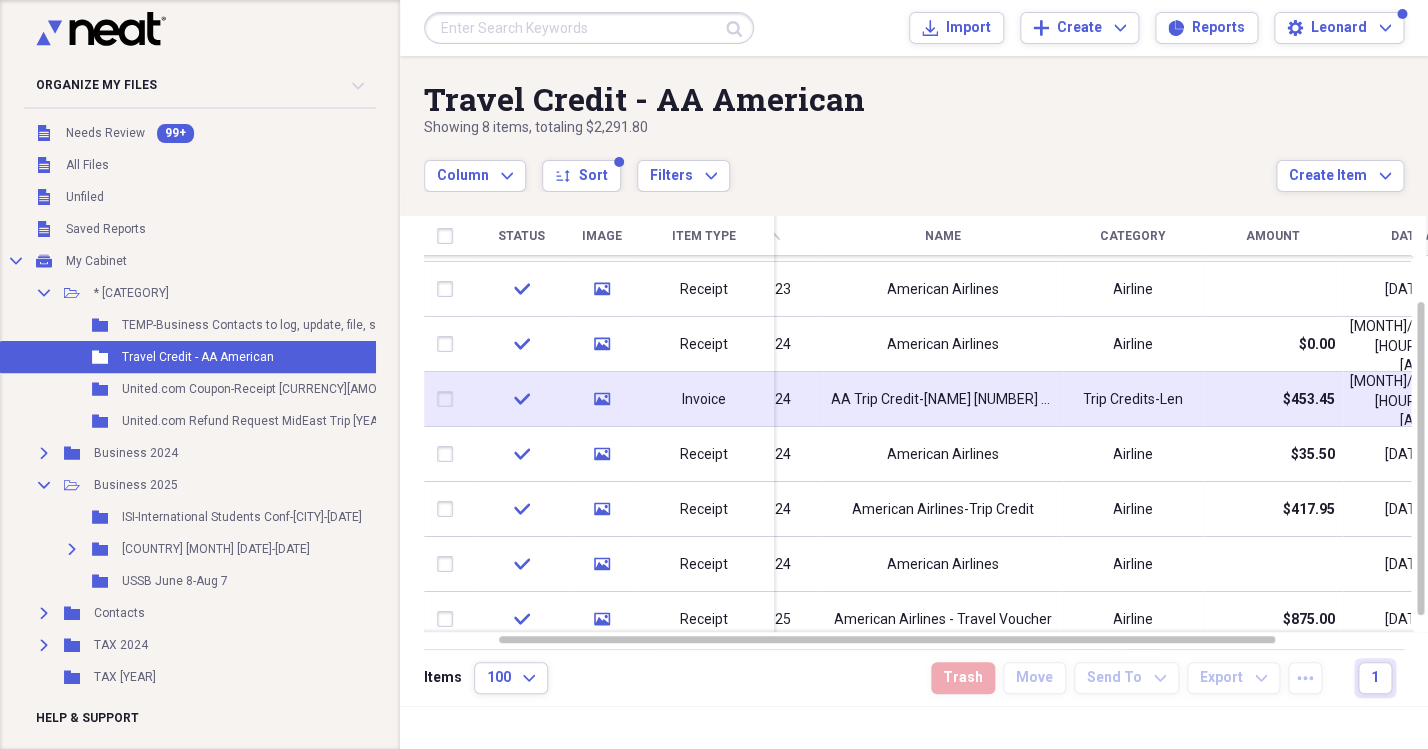 click on "AA Trip Credit-[NAME] [NUMBER] Exp [DATE]" at bounding box center [943, 400] 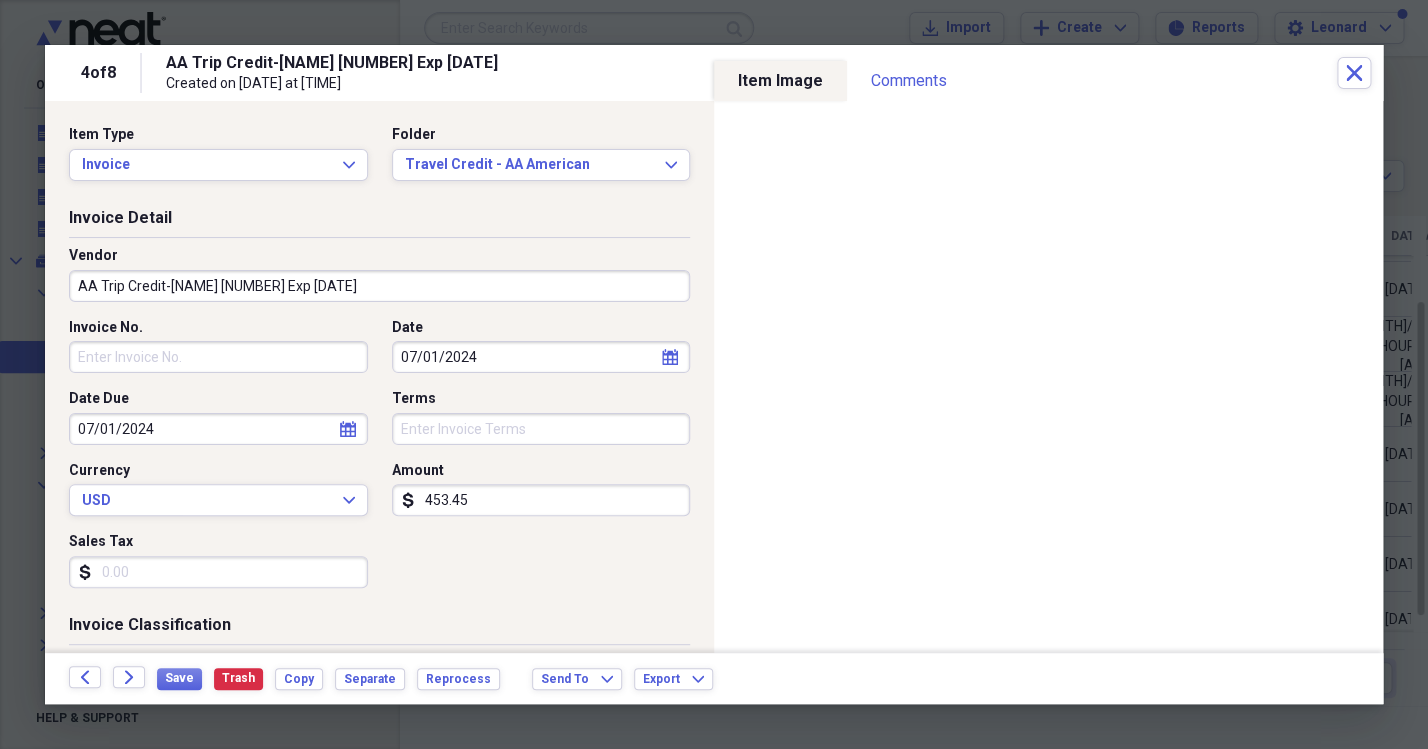click on "AA Trip Credit-[NAME] [NUMBER] Exp [DATE]" at bounding box center [379, 286] 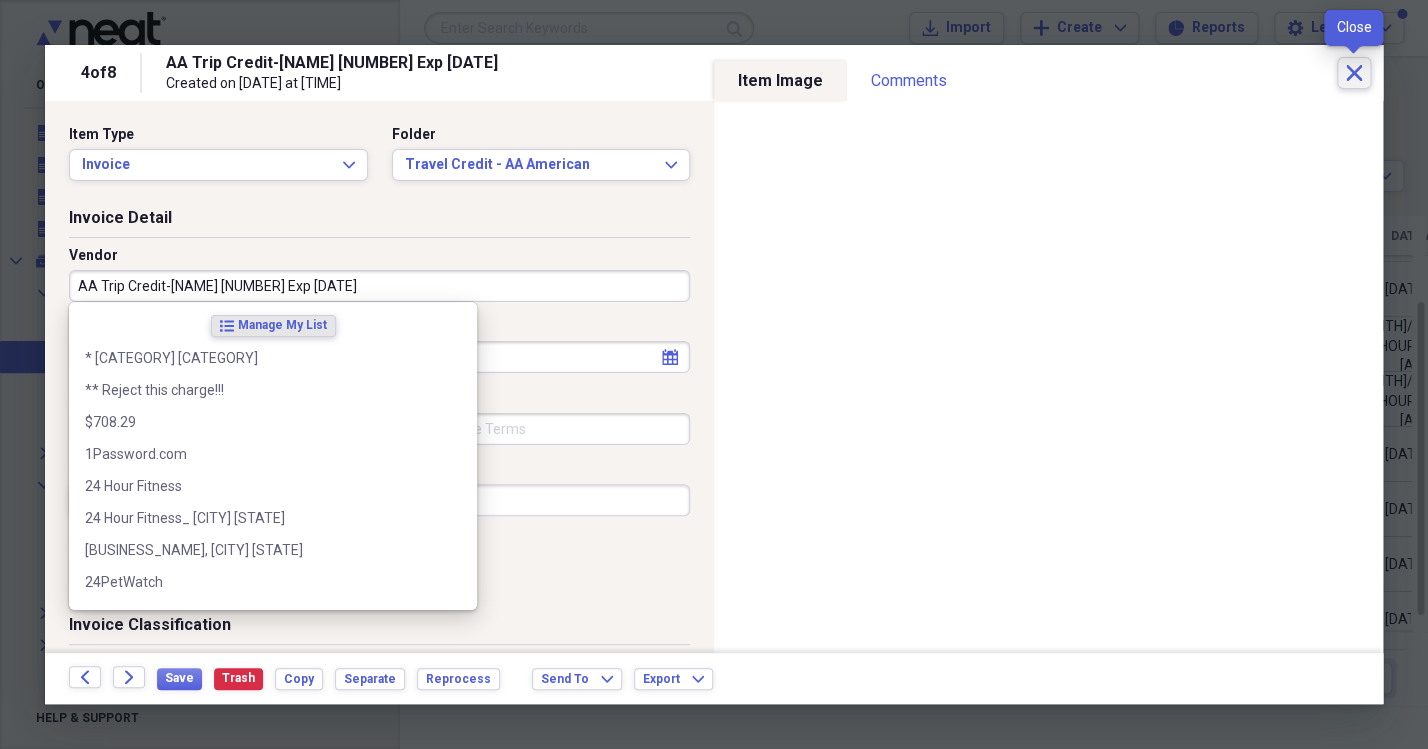 click on "Close" 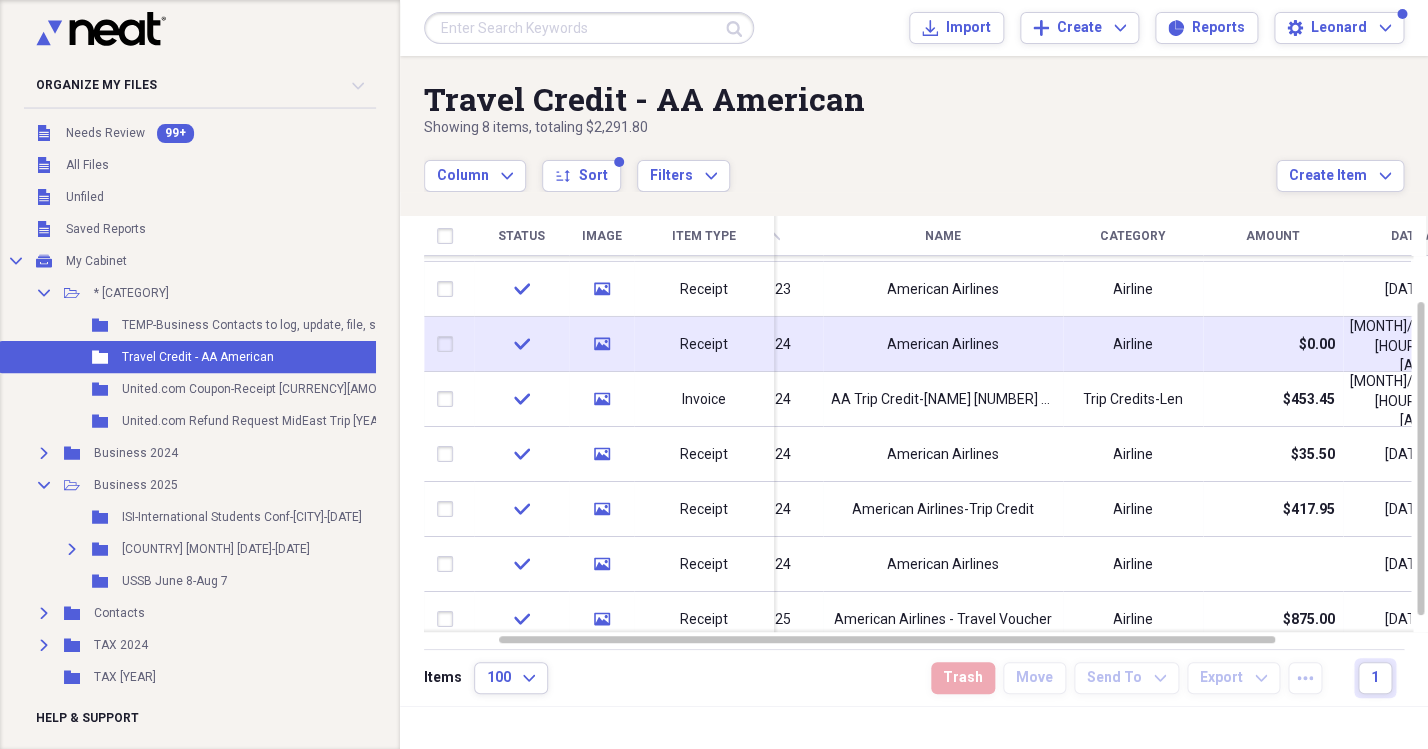 click on "American Airlines" at bounding box center (943, 345) 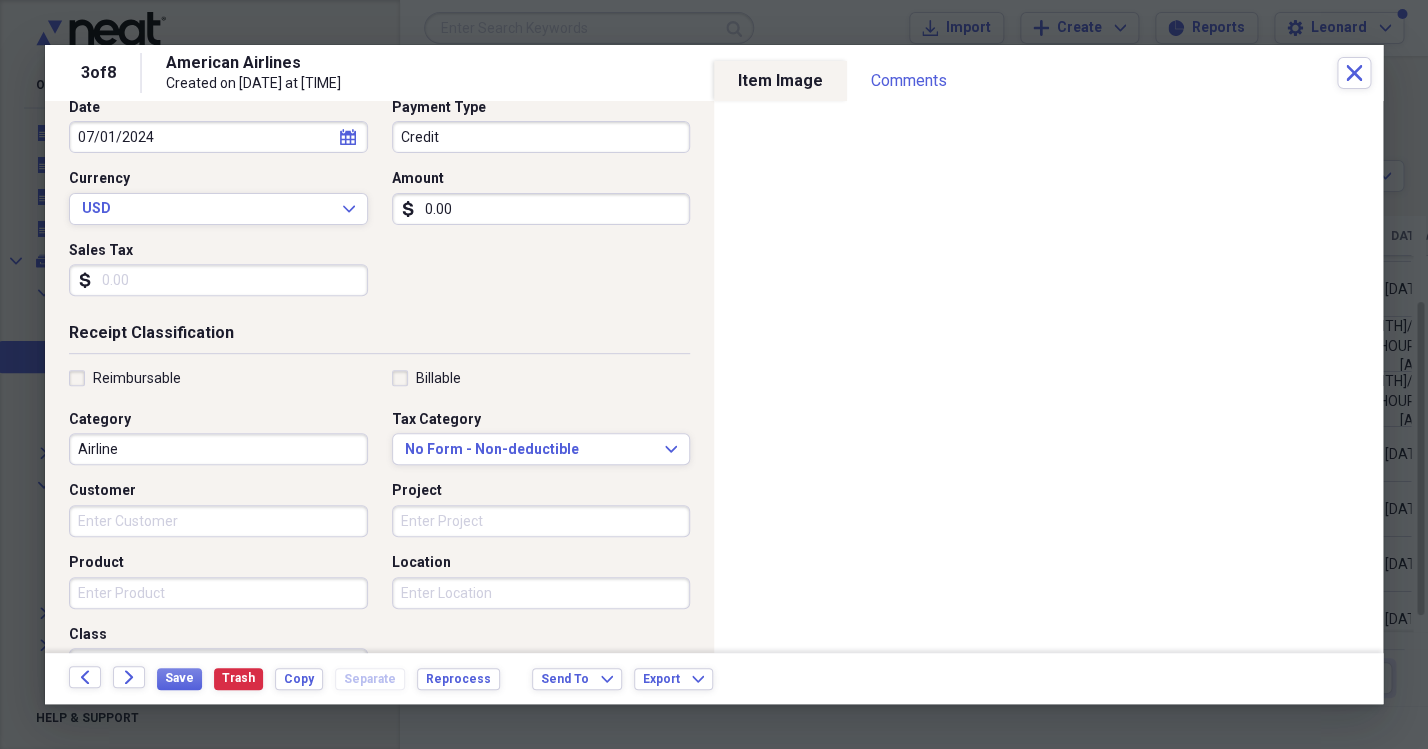 scroll, scrollTop: 0, scrollLeft: 0, axis: both 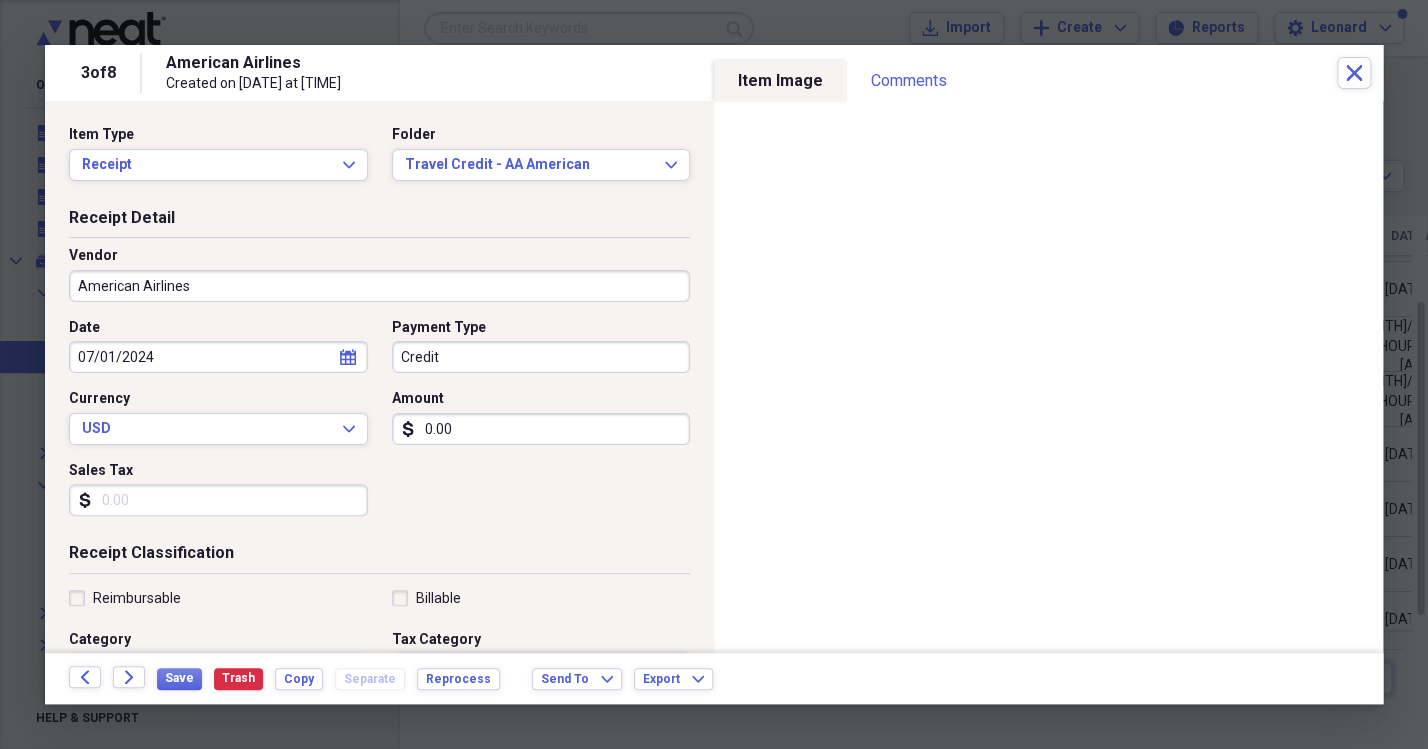 click on "American Airlines" at bounding box center [379, 286] 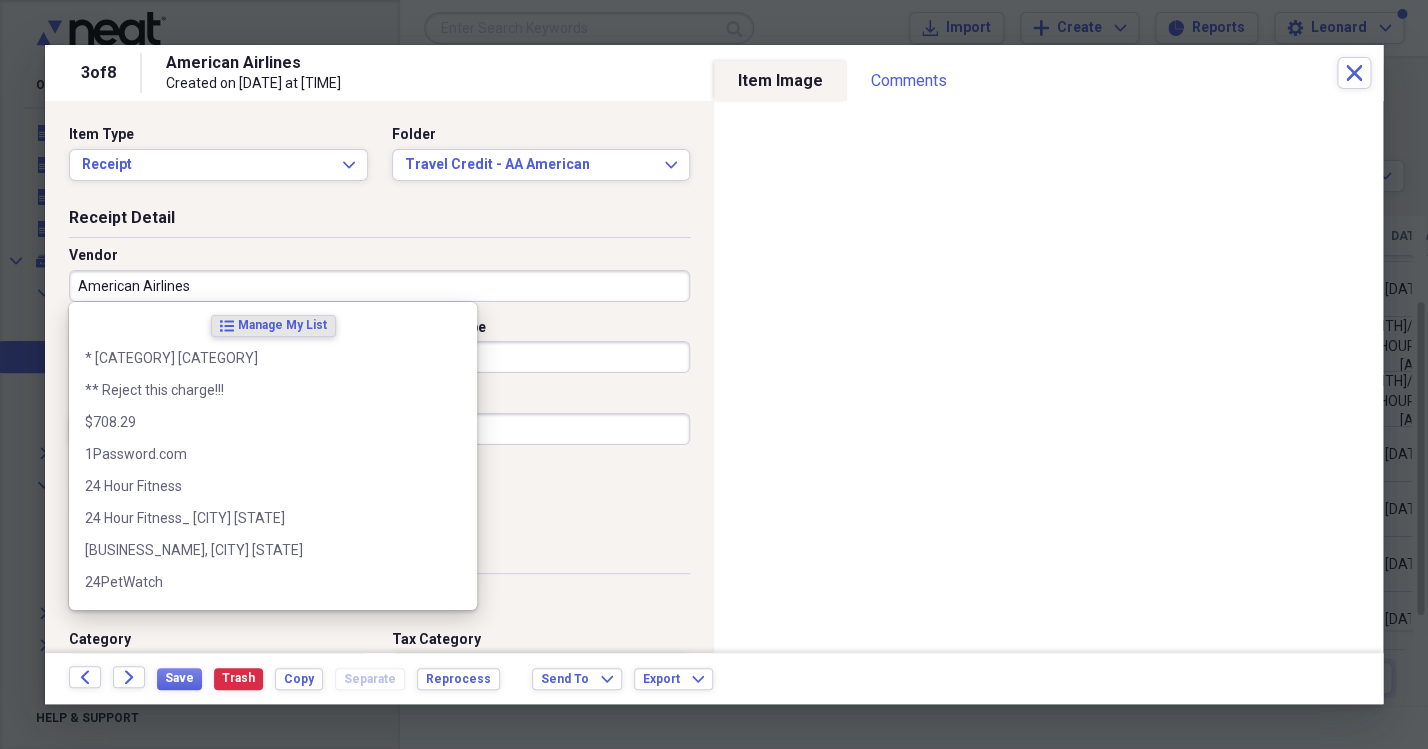 paste on "A Trip Credit-Len [NUMBER] Exp [DATE]" 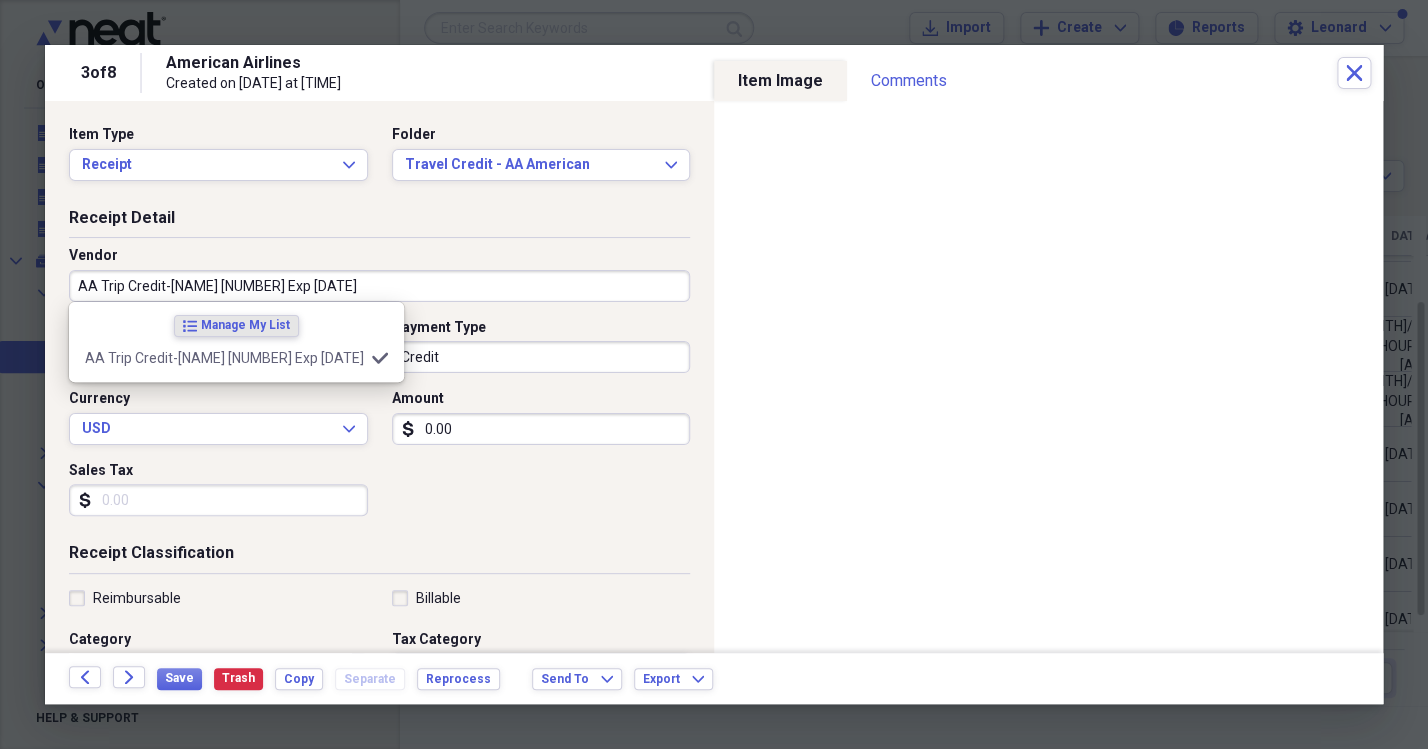 type on "Trip Credits-Len" 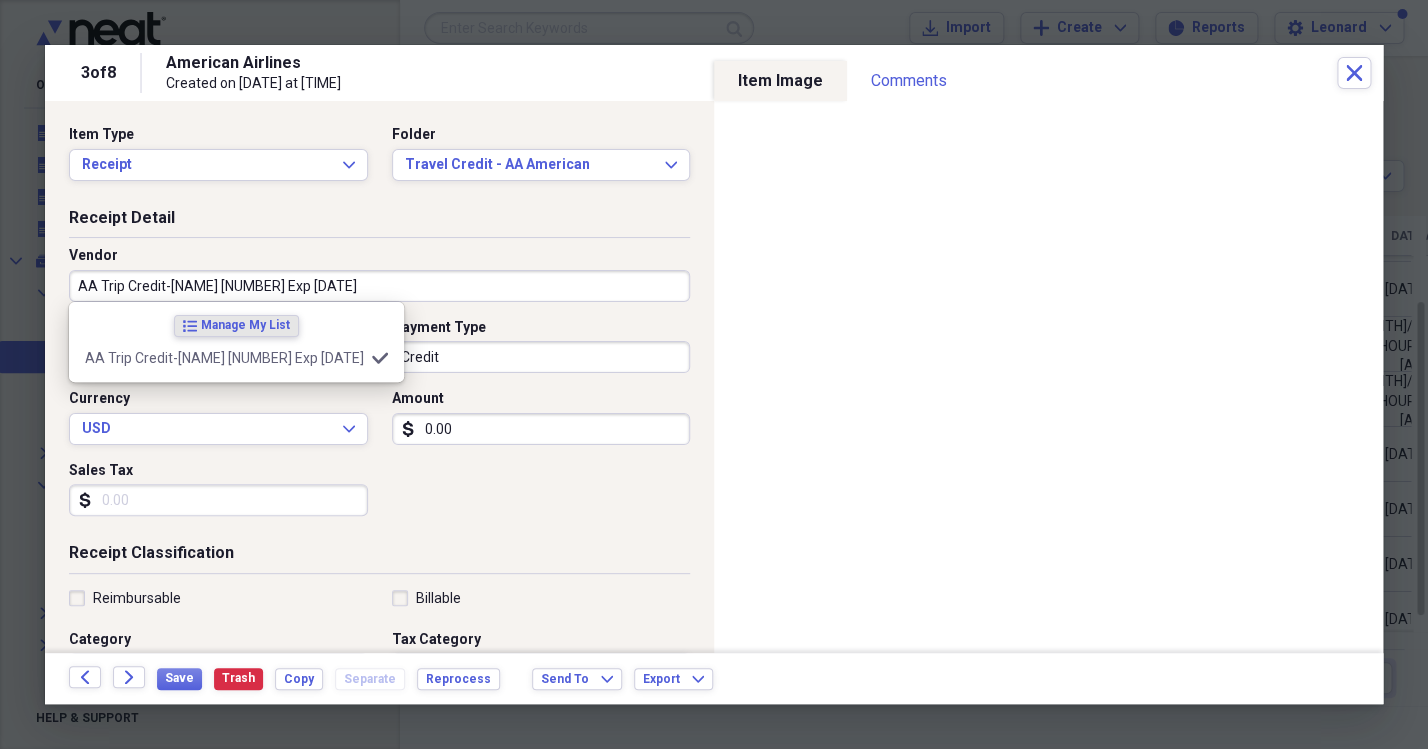 click on "AA Trip Credit-[NAME] [NUMBER] Exp [DATE]" at bounding box center (379, 286) 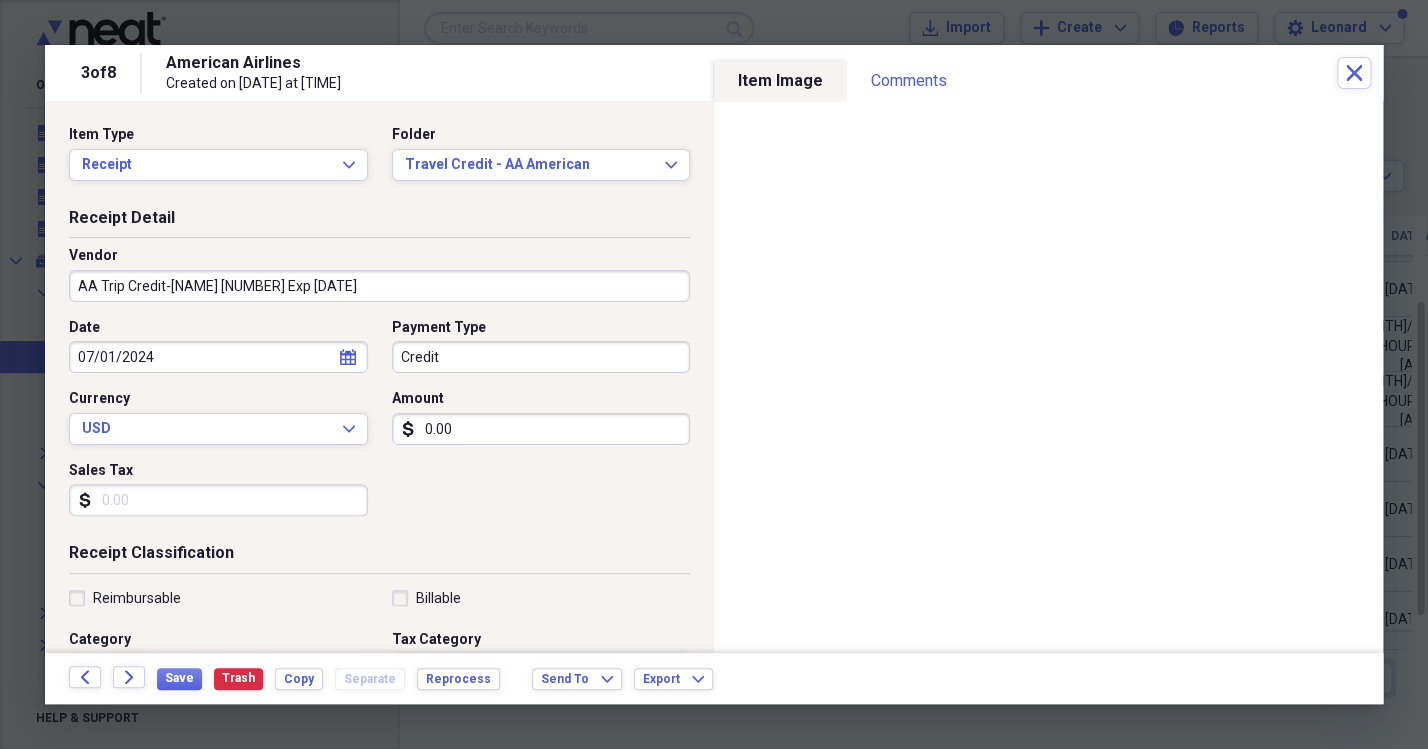 click on "AA Trip Credit-[NAME] [NUMBER] Exp [DATE]" at bounding box center (379, 286) 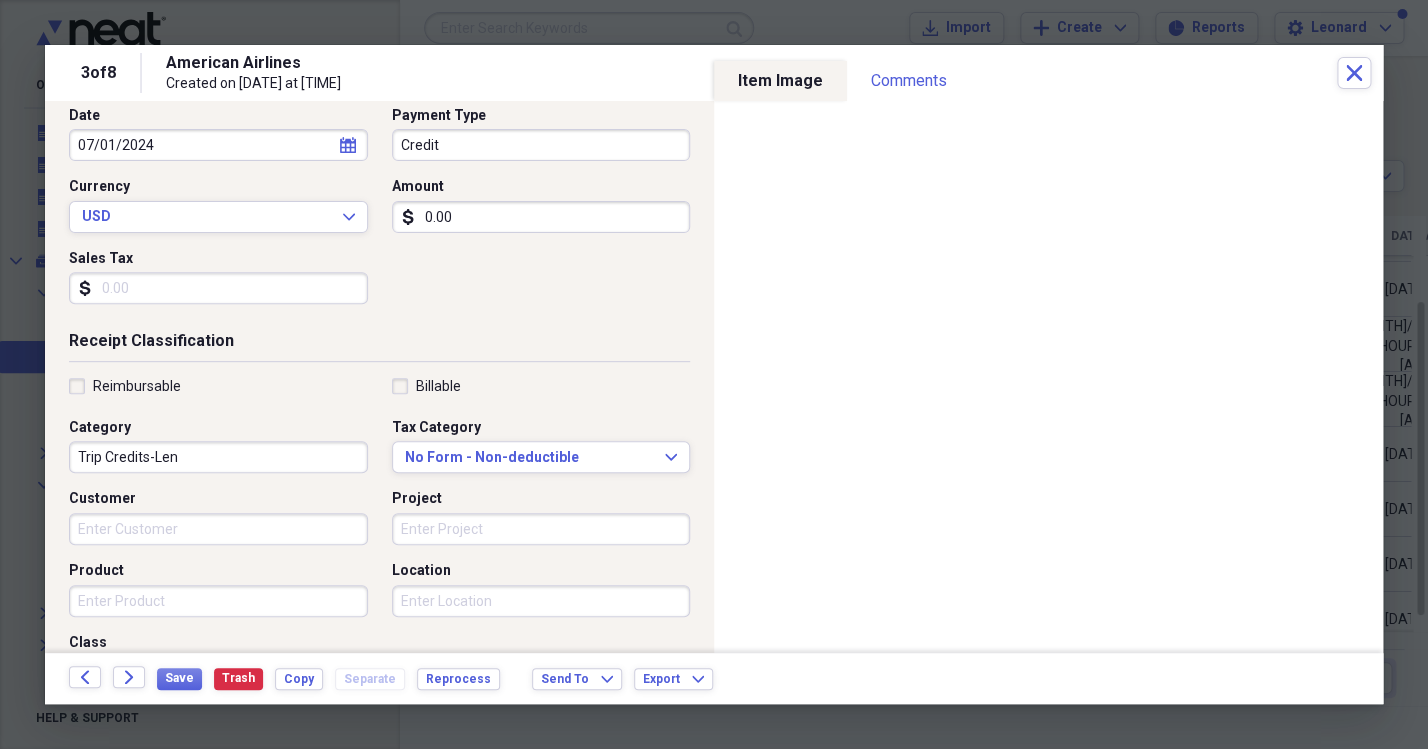 scroll, scrollTop: 214, scrollLeft: 0, axis: vertical 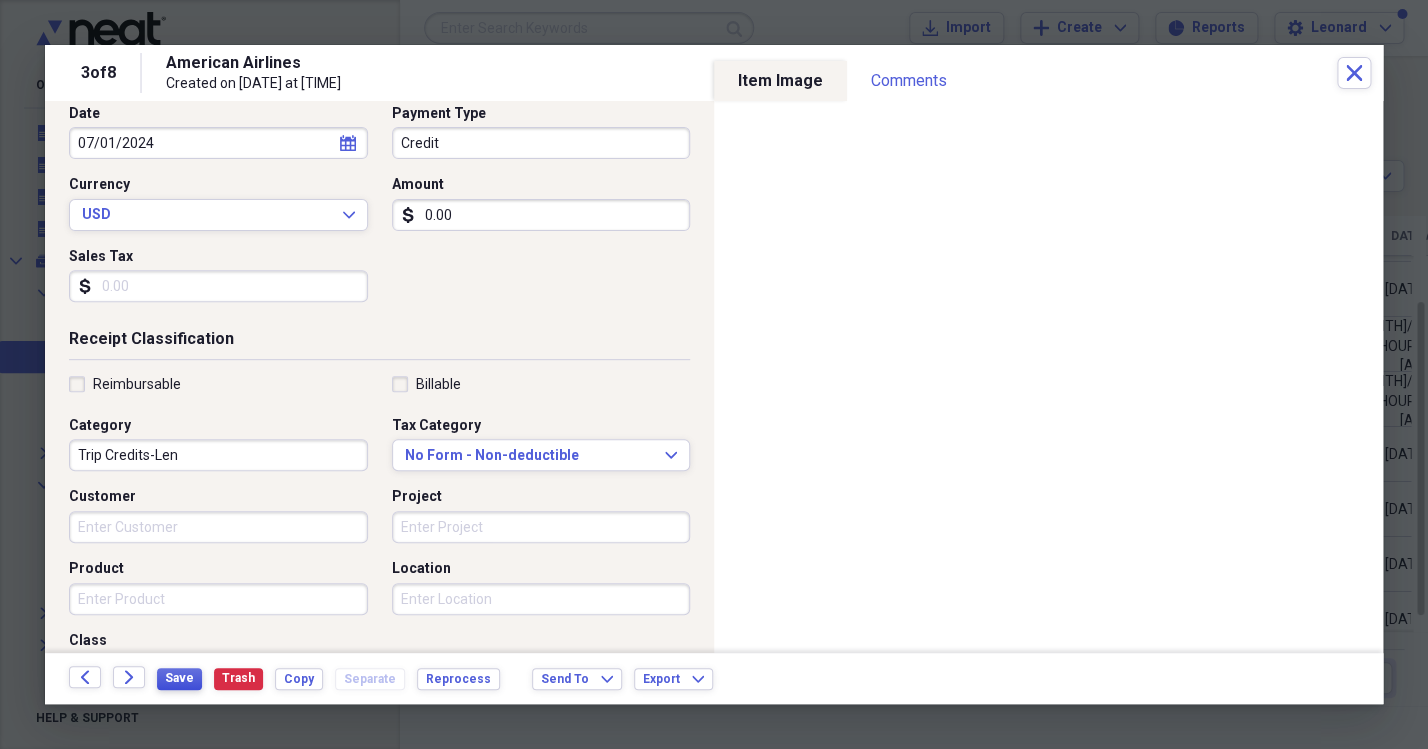 type on "AA Trip Credit-[NAME] [NUMBER] Exp [DATE]" 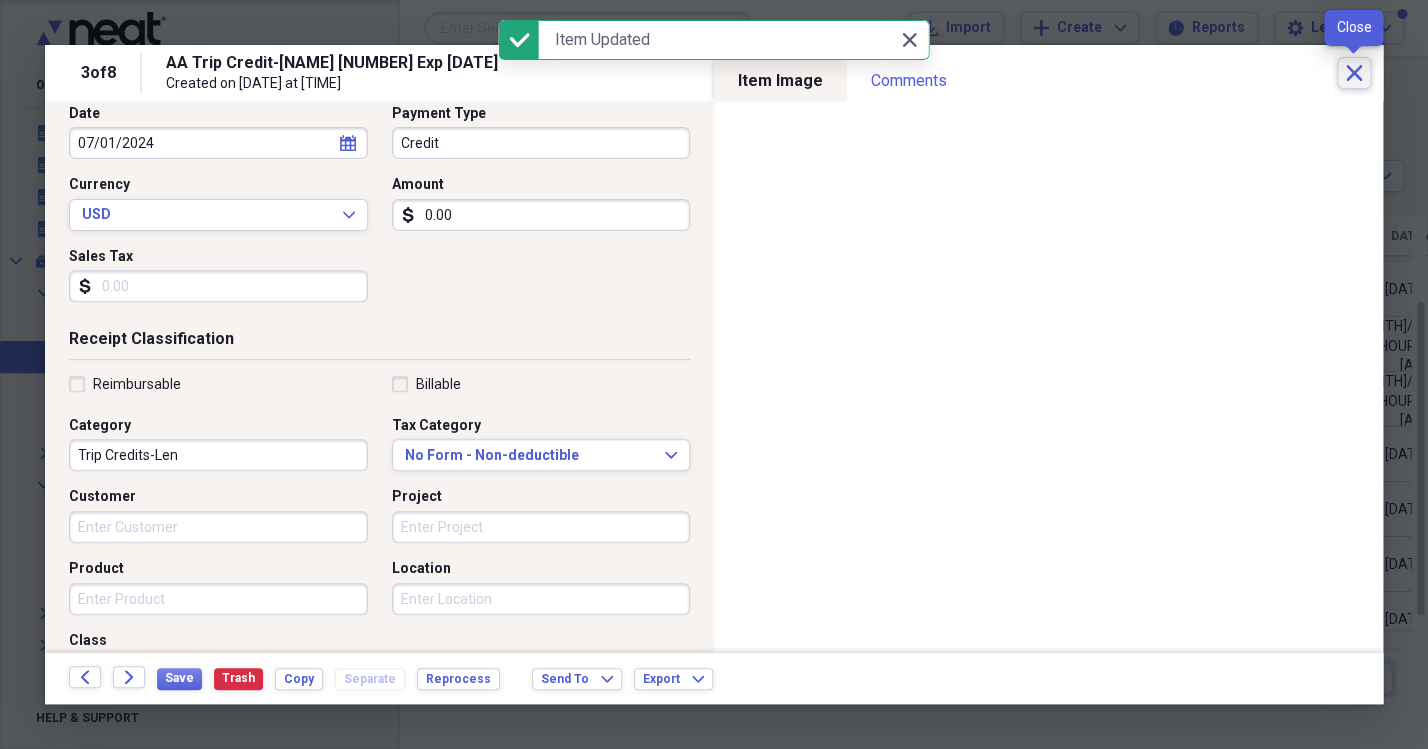 click 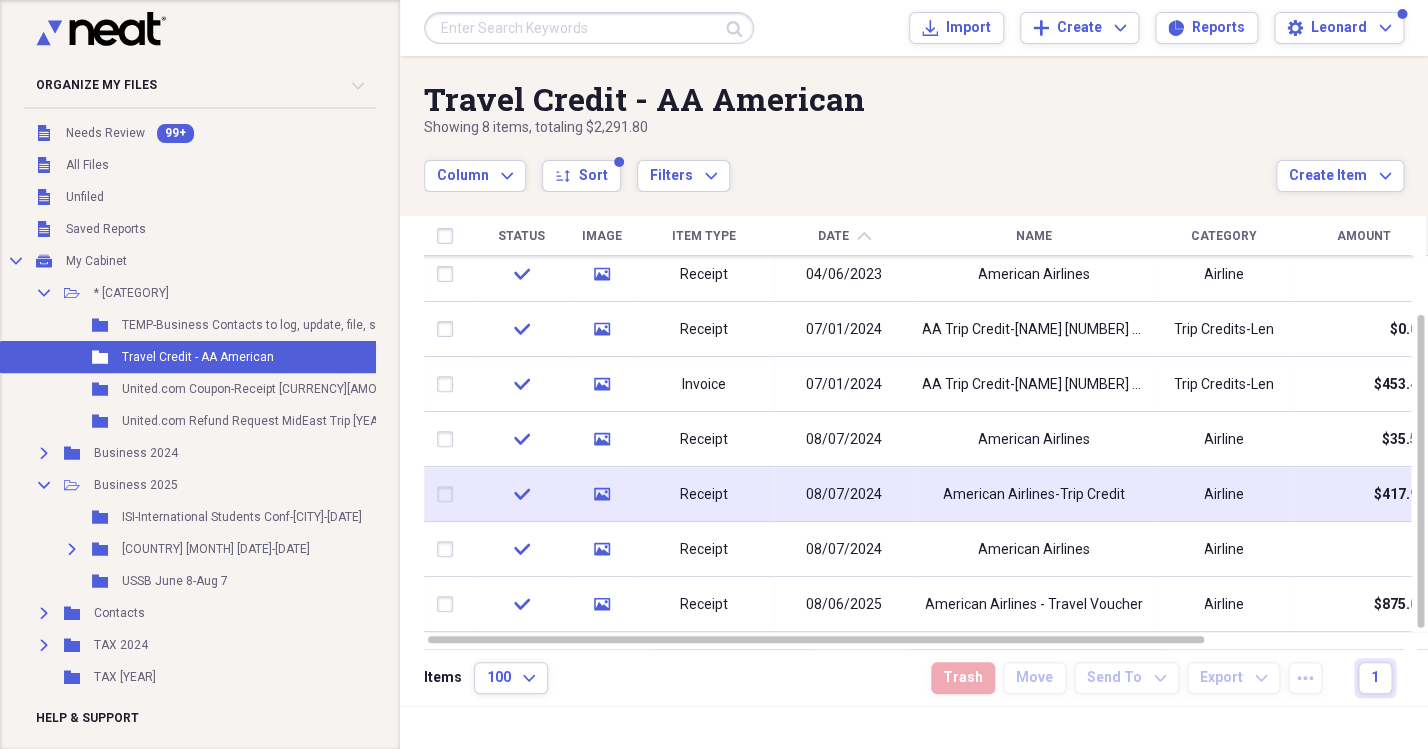 click on "08/07/2024" at bounding box center [844, 495] 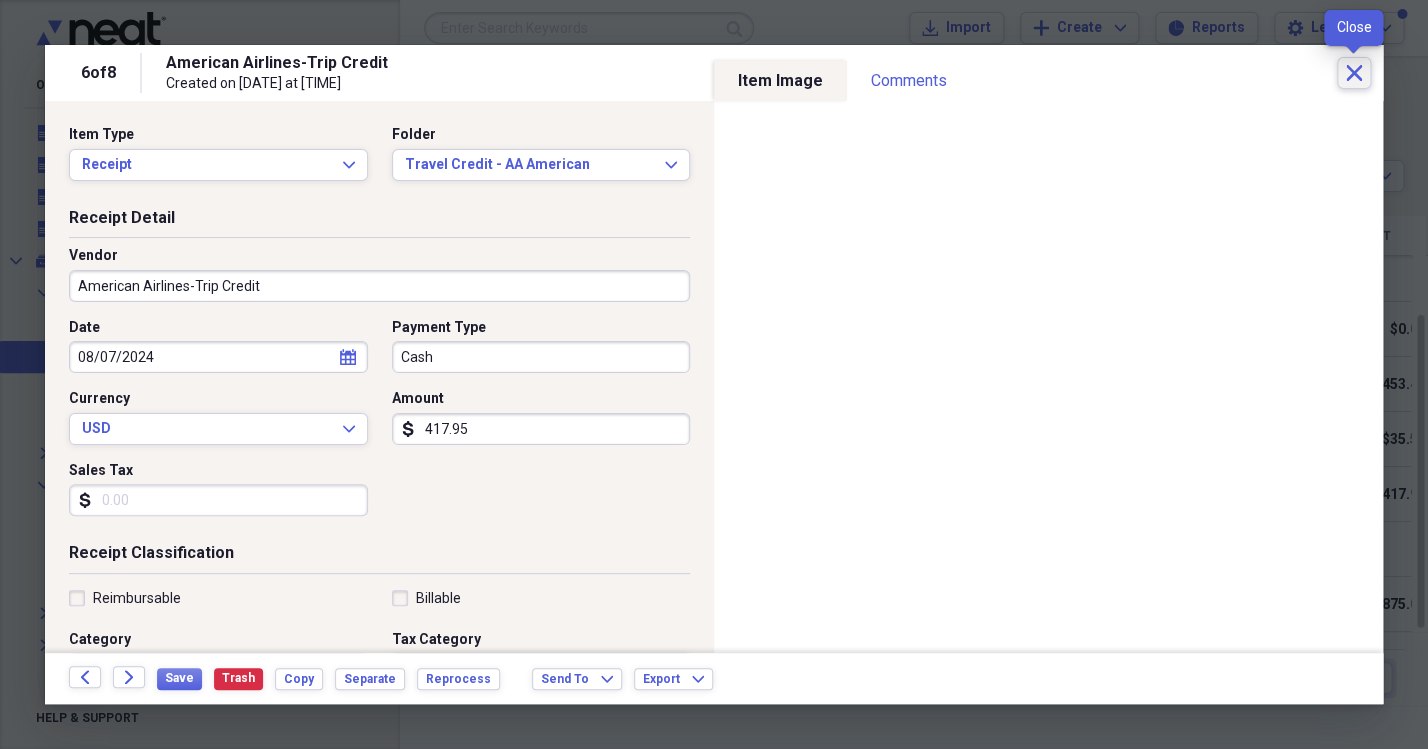 click on "Close" 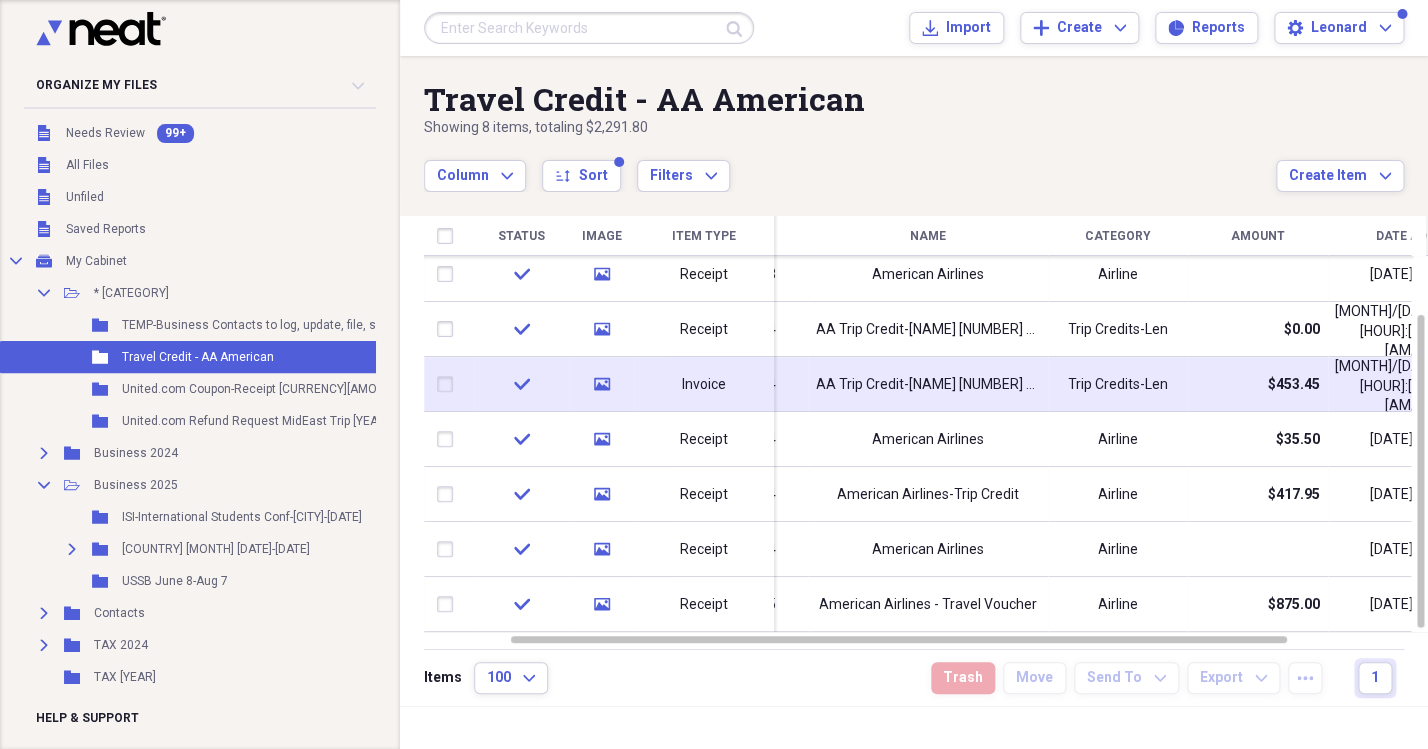 click on "AA Trip Credit-[NAME] [NUMBER] Exp [DATE]" at bounding box center [928, 385] 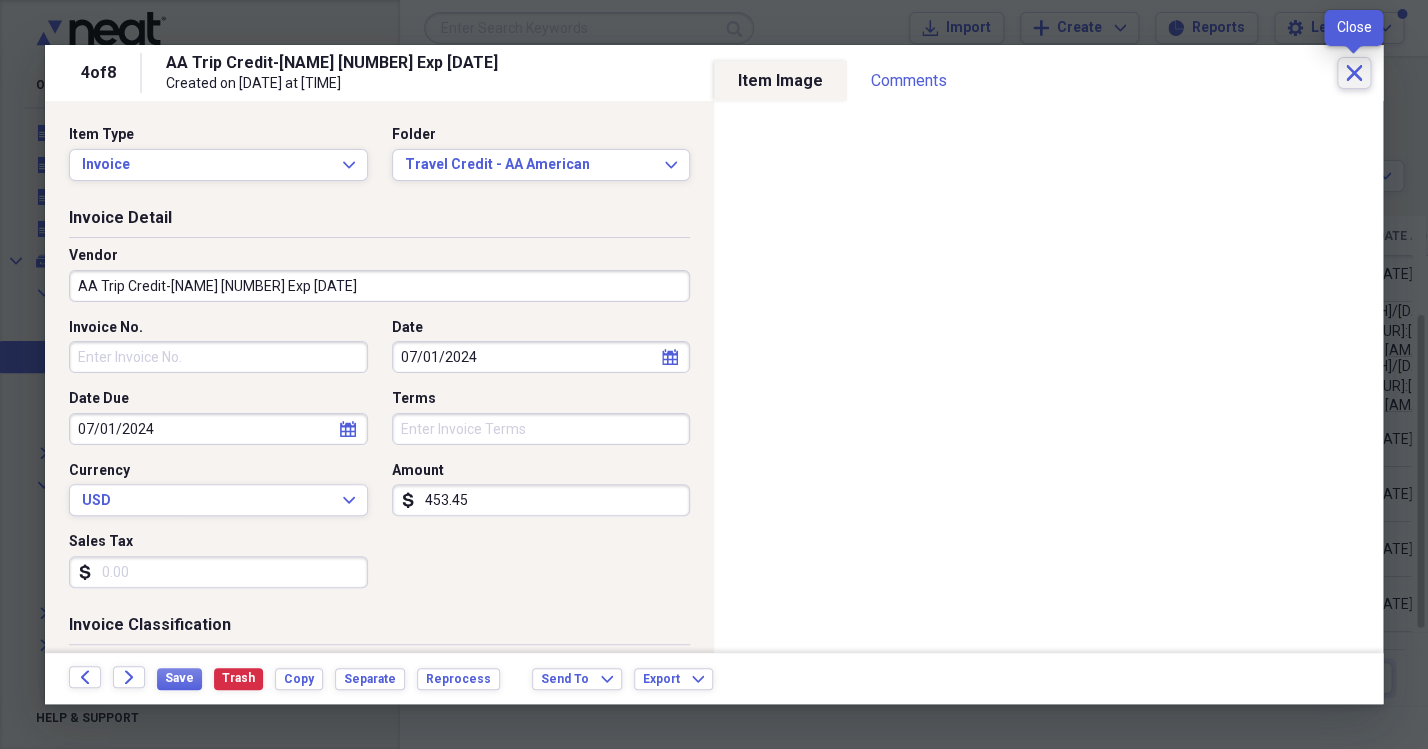 click 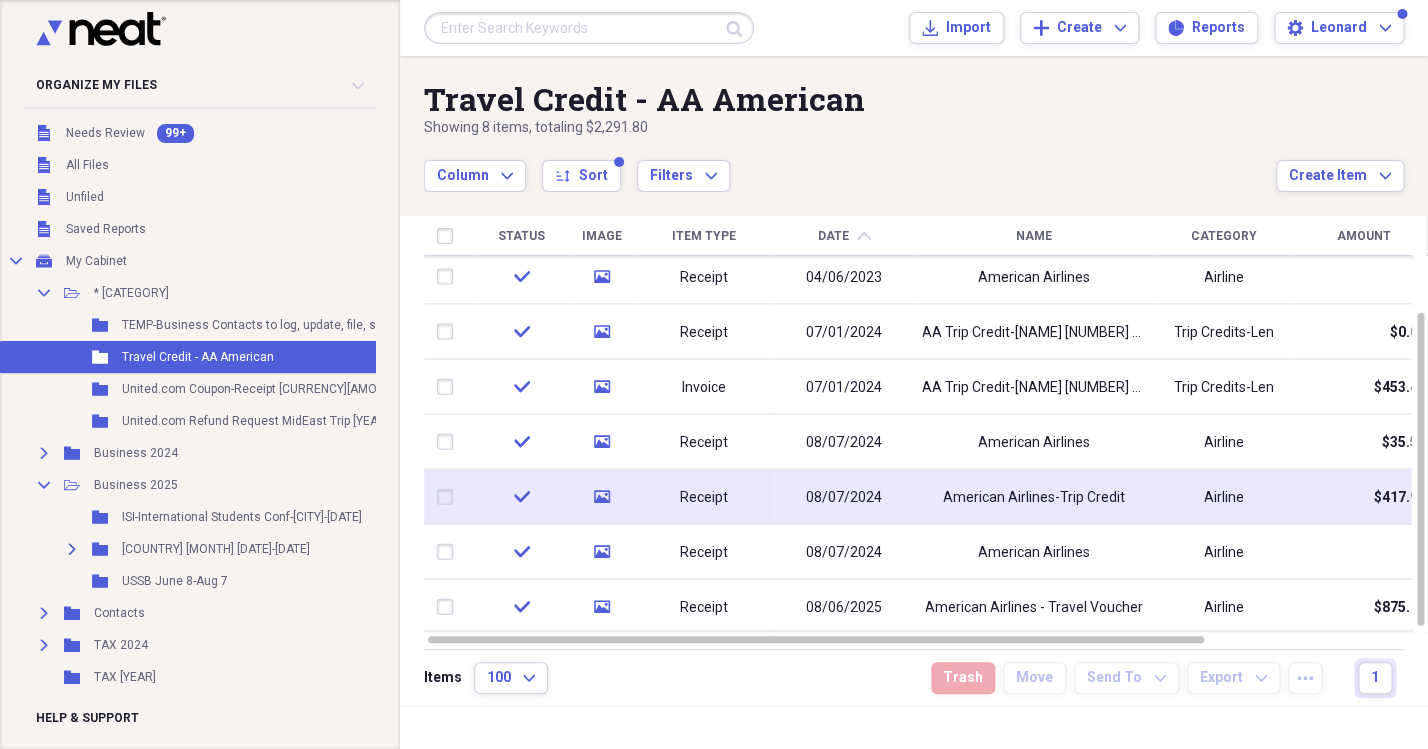 click on "American Airlines-Trip Credit" at bounding box center [1034, 497] 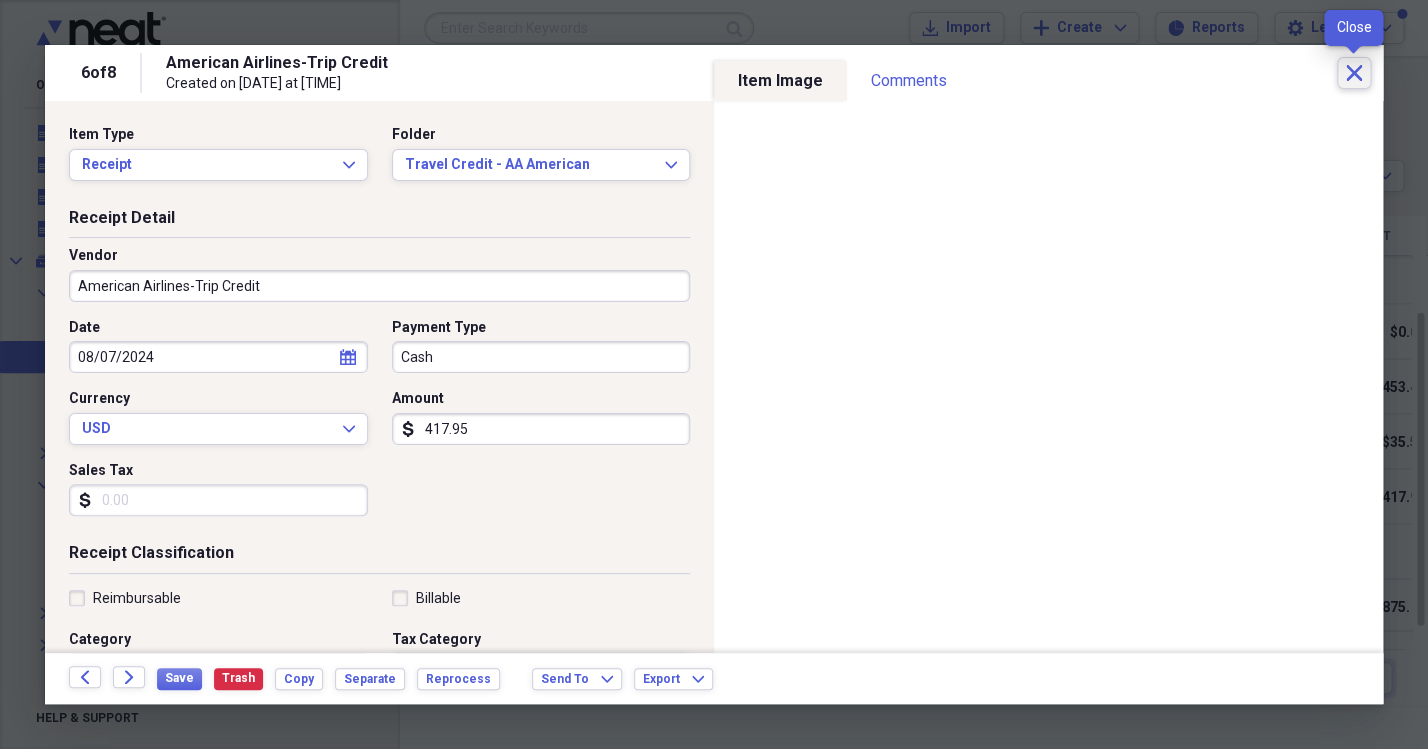 click 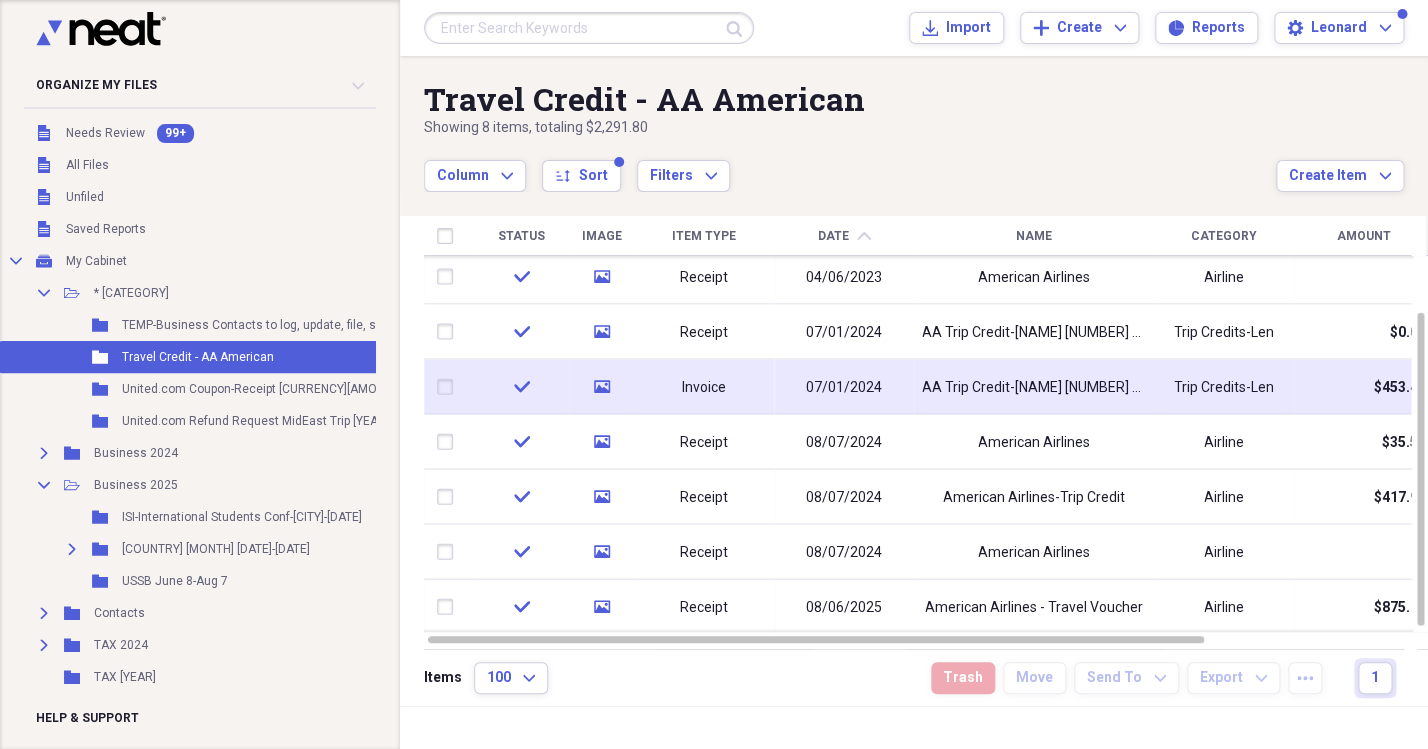 click at bounding box center [449, 387] 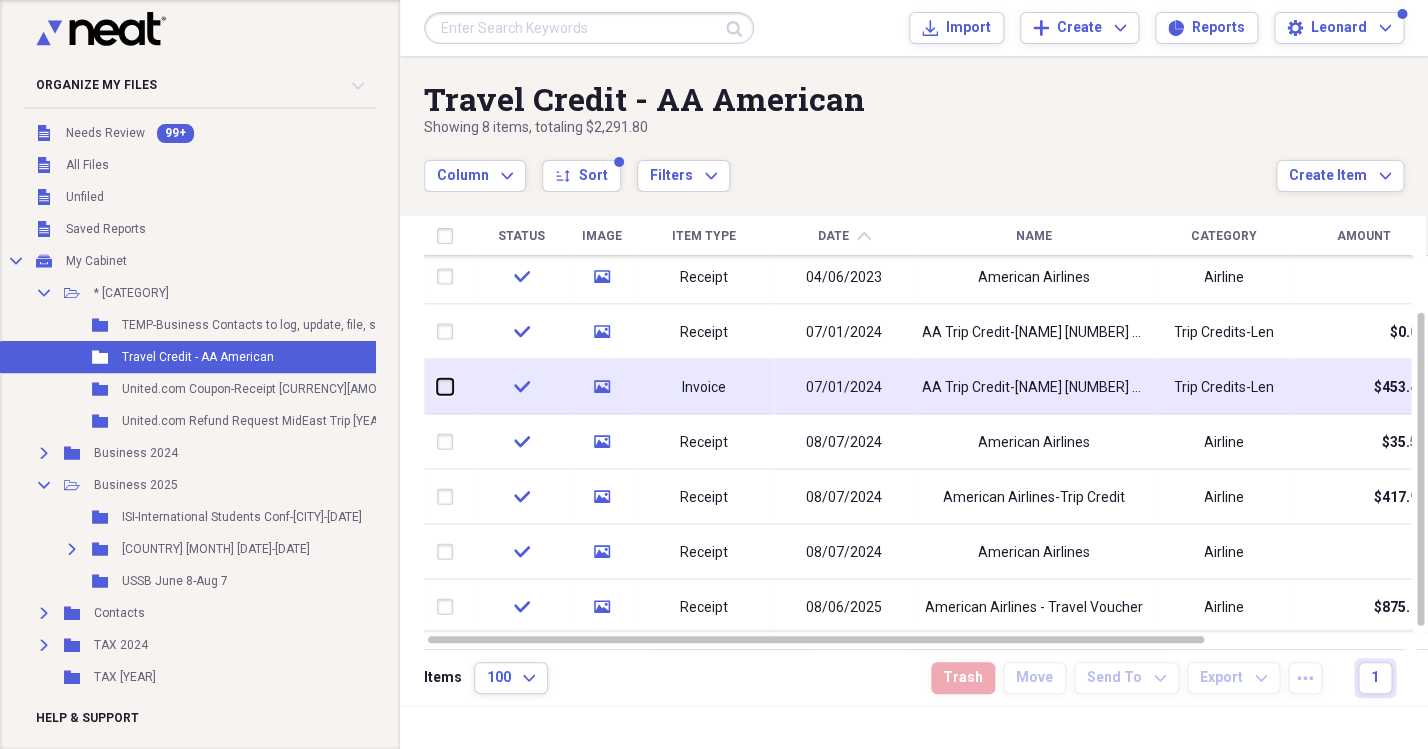 click at bounding box center [437, 386] 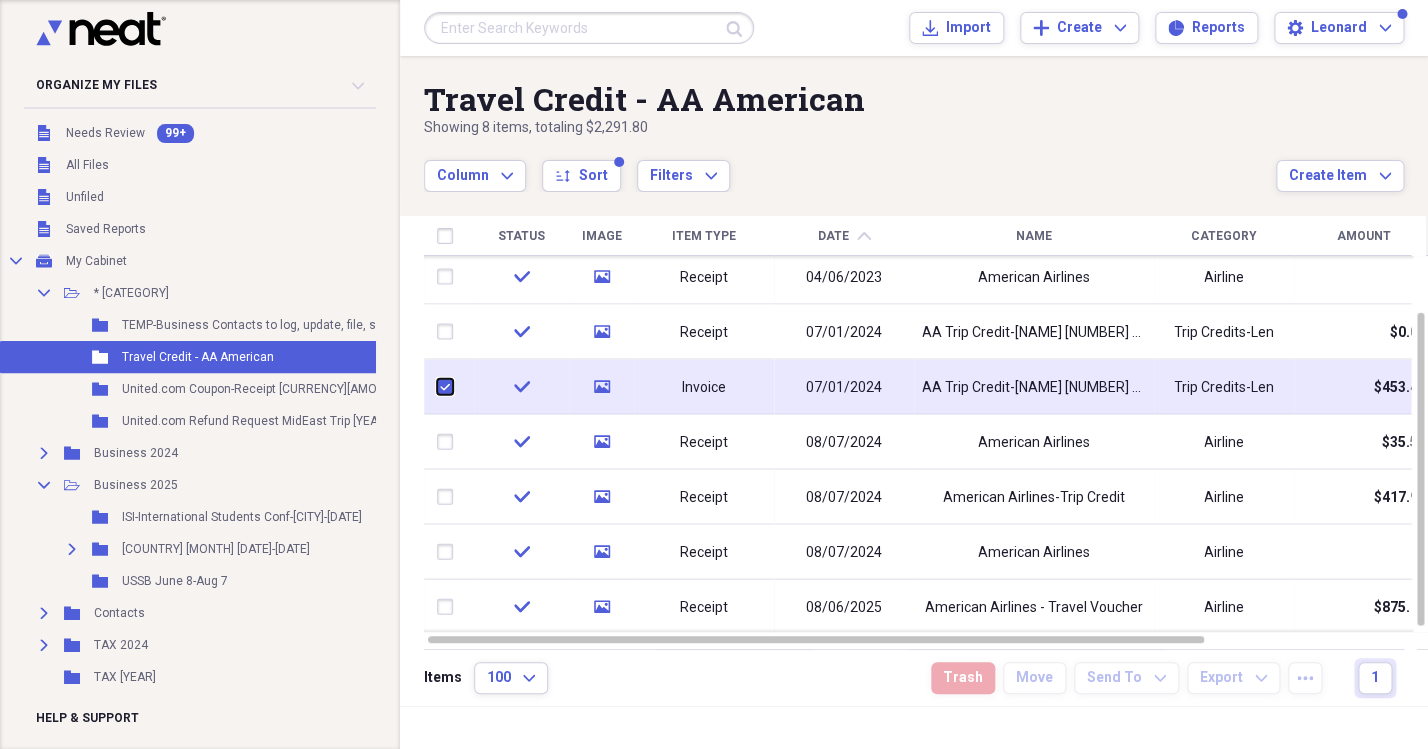 checkbox on "true" 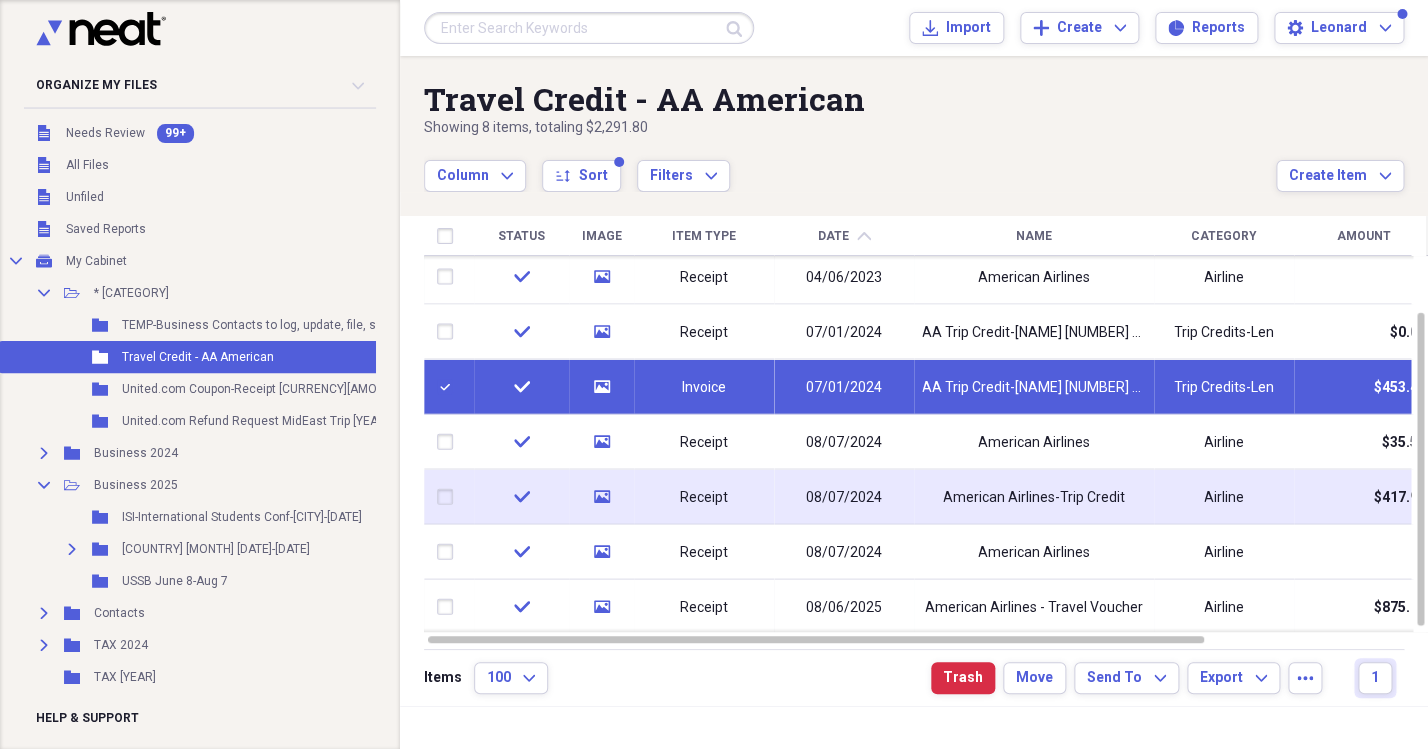 click at bounding box center [449, 497] 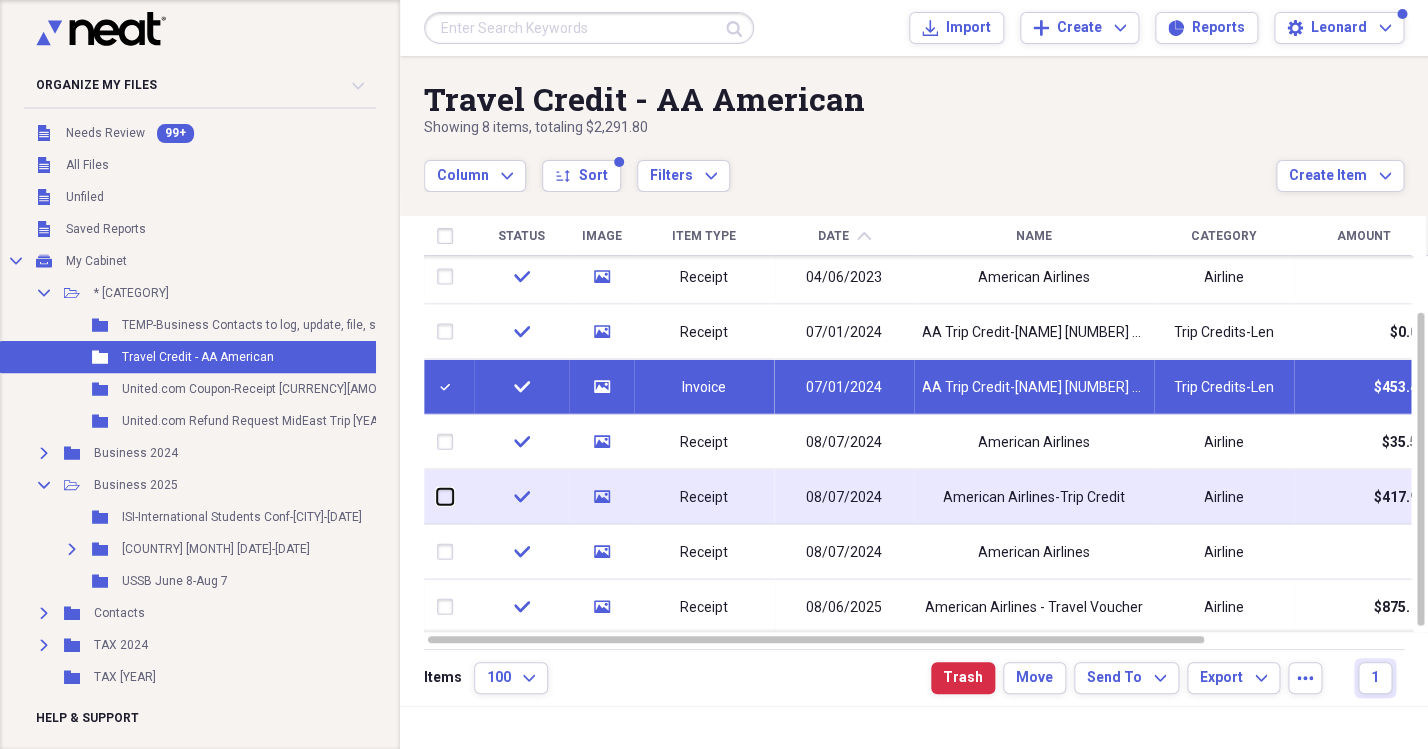 click at bounding box center (437, 496) 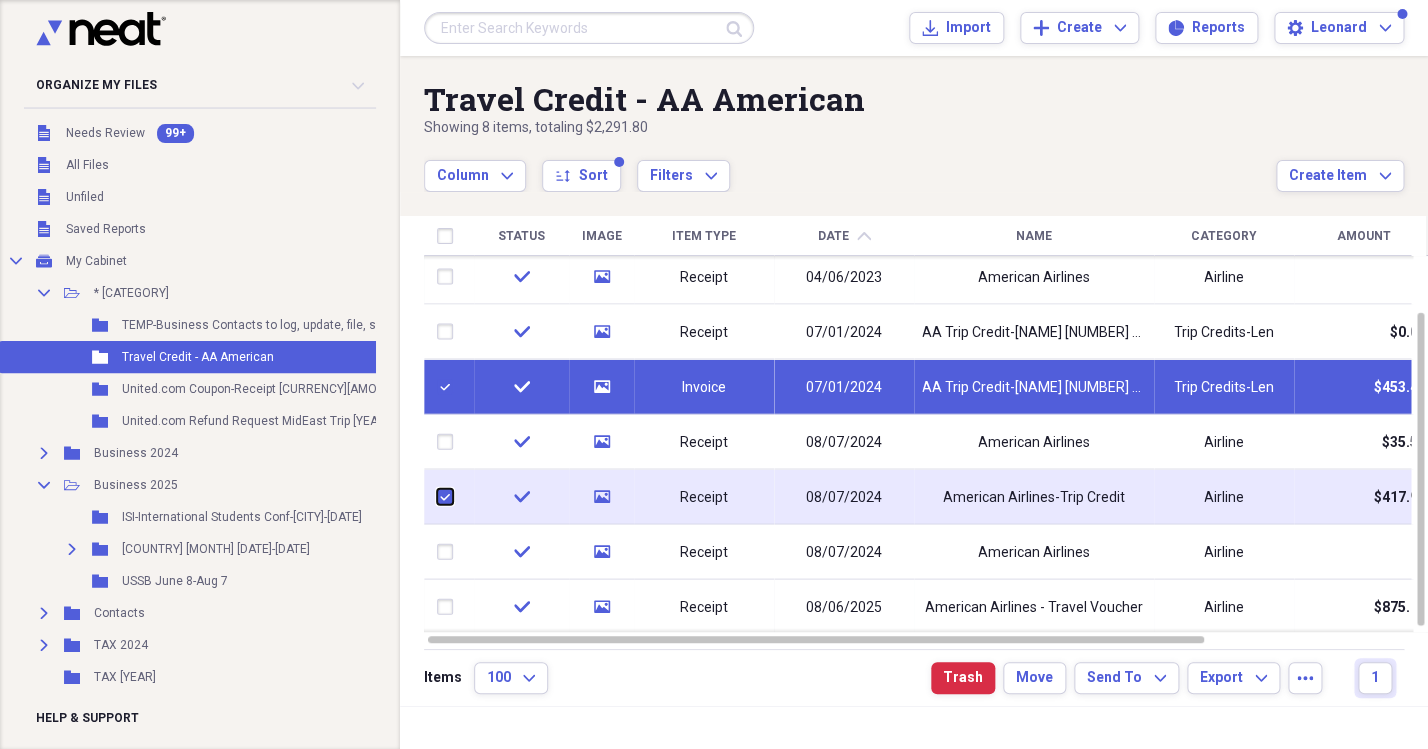 checkbox on "true" 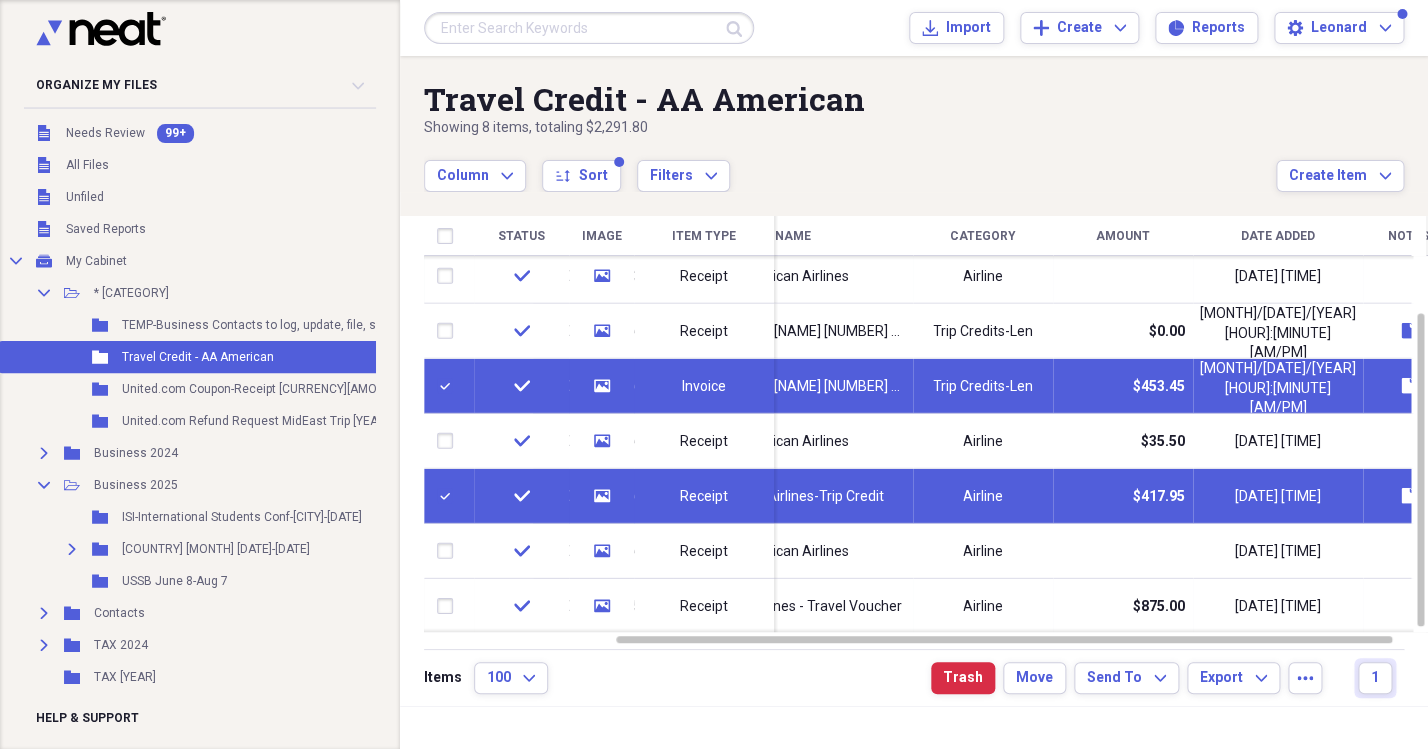 click on "Airline" at bounding box center [983, 496] 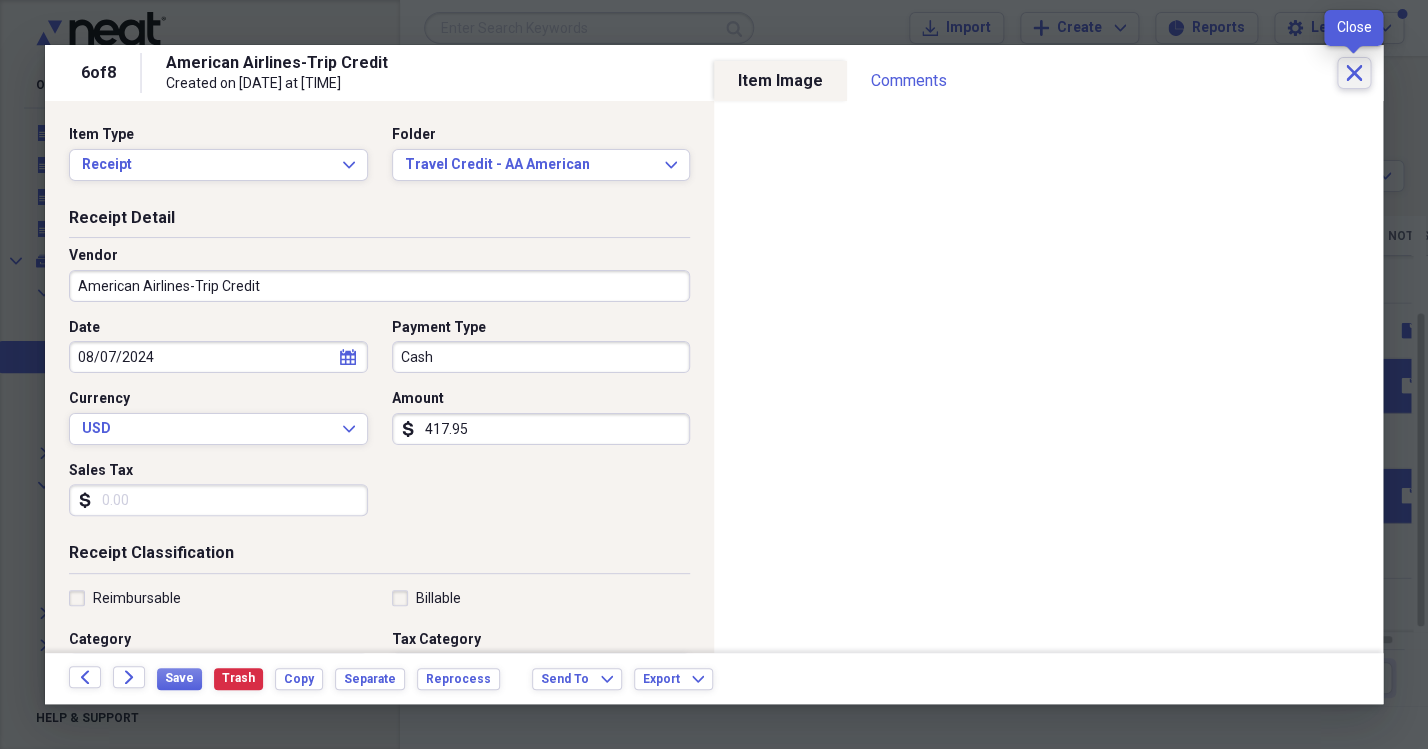 click on "Close" 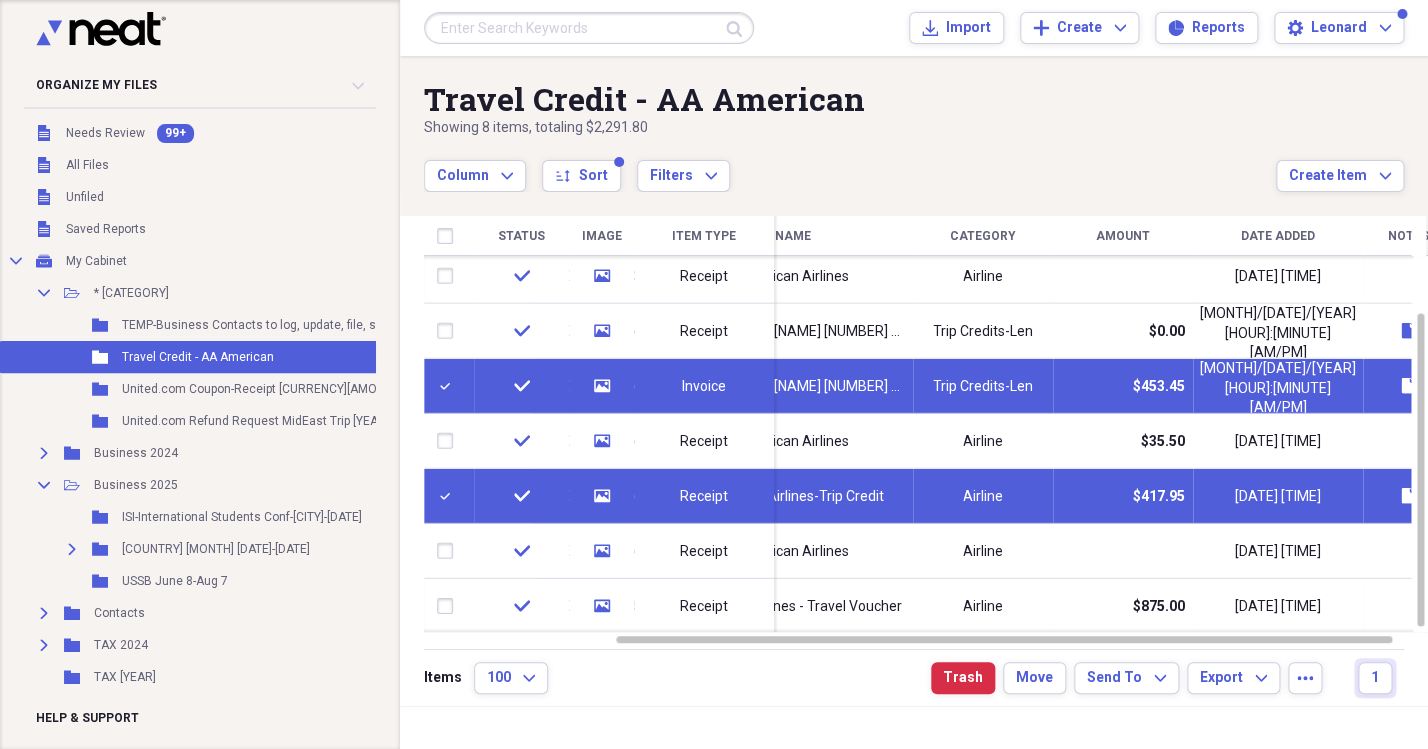 click on "Trip Credits-Len" at bounding box center (983, 386) 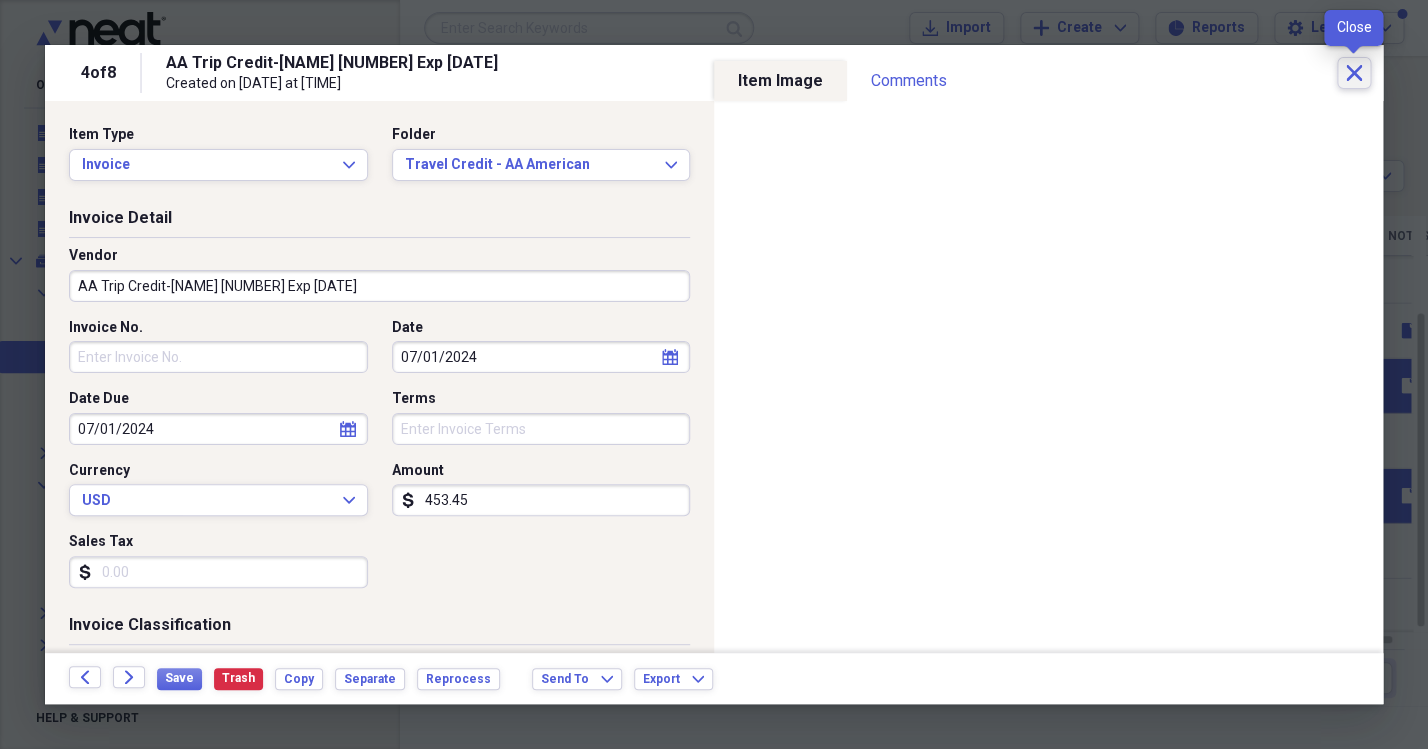 click on "Close" 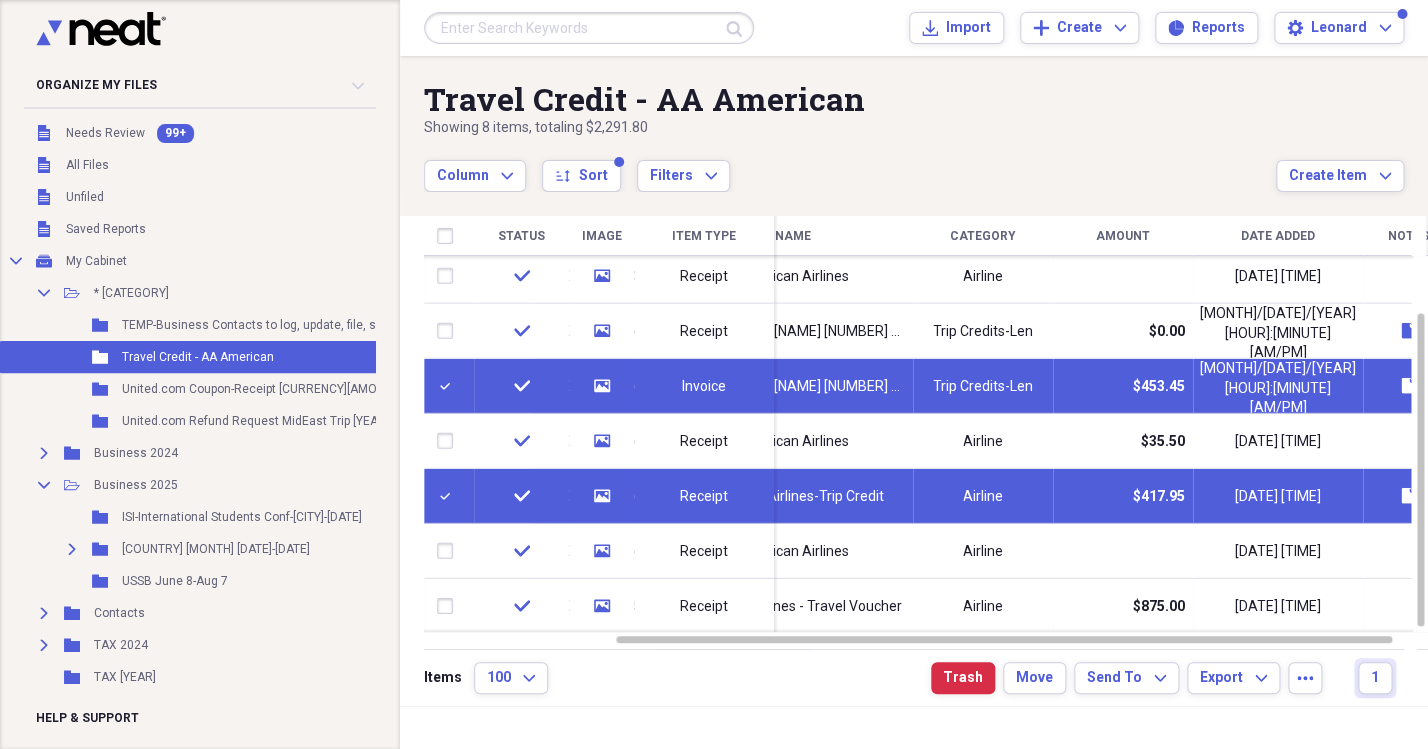 click on "American Airlines-Trip Credit" at bounding box center [793, 496] 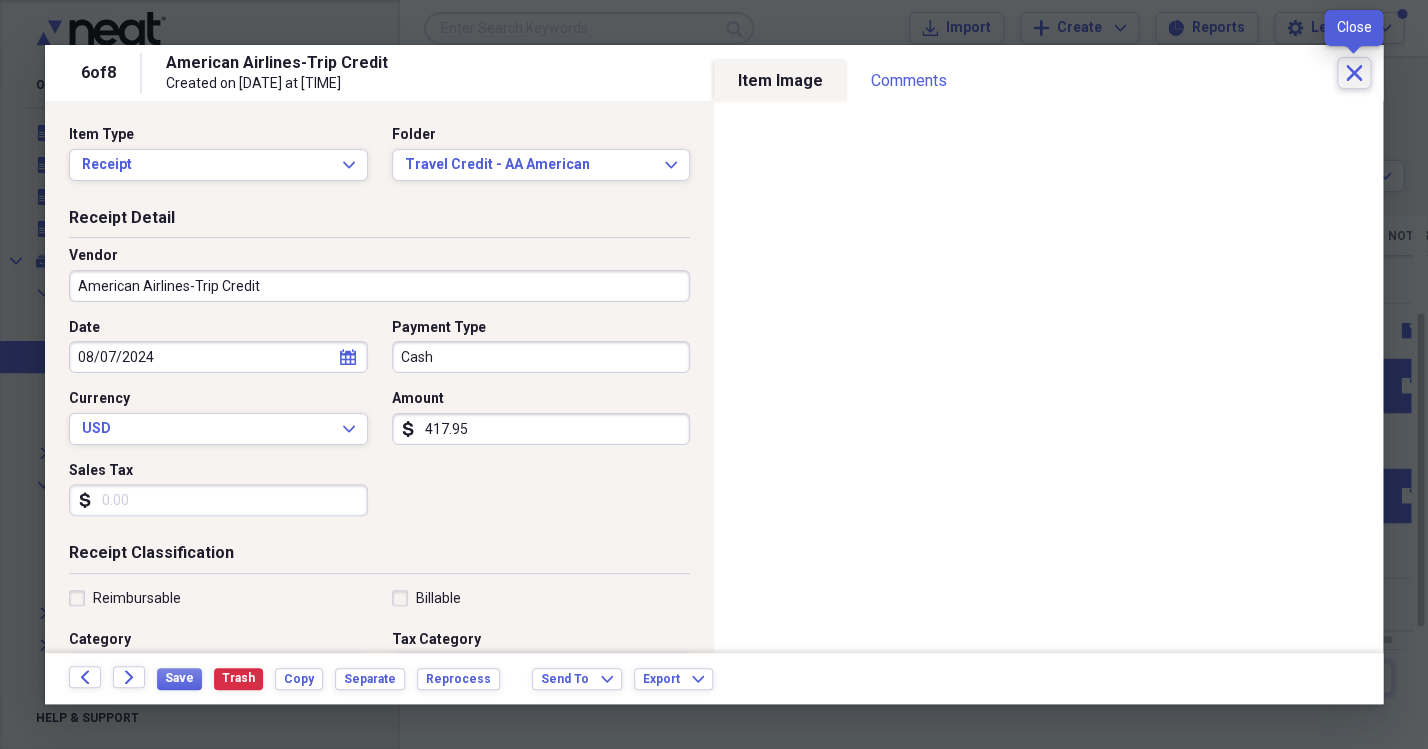 click on "Close" 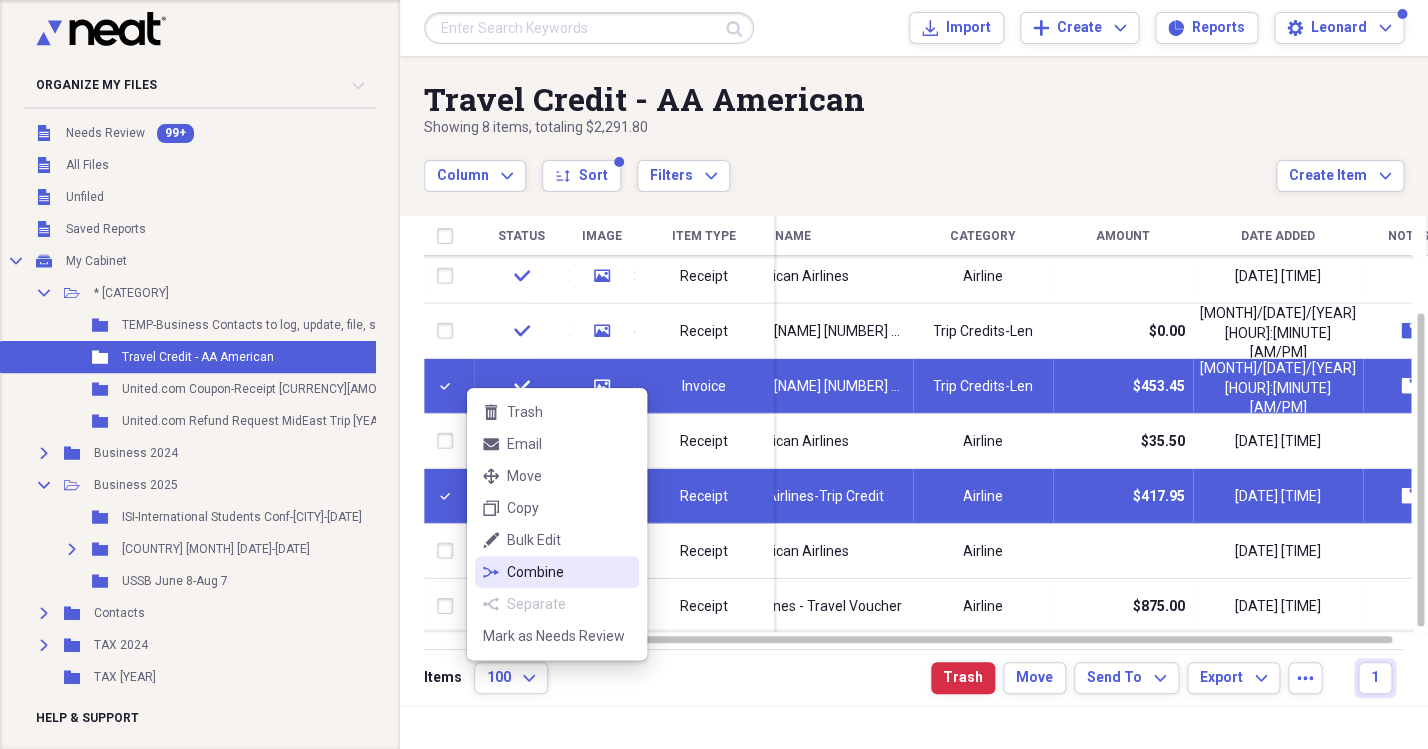click on "Combine" at bounding box center [569, 572] 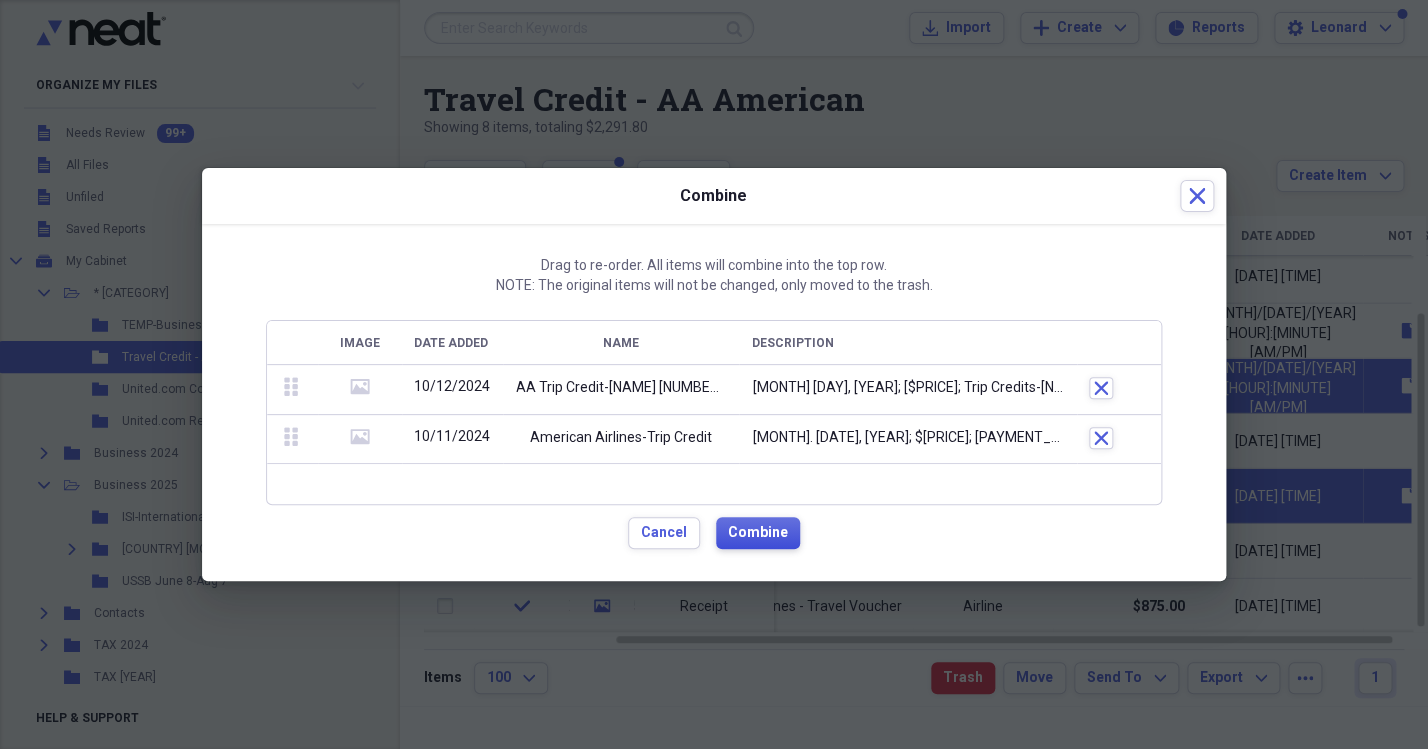 click on "Combine" at bounding box center [758, 533] 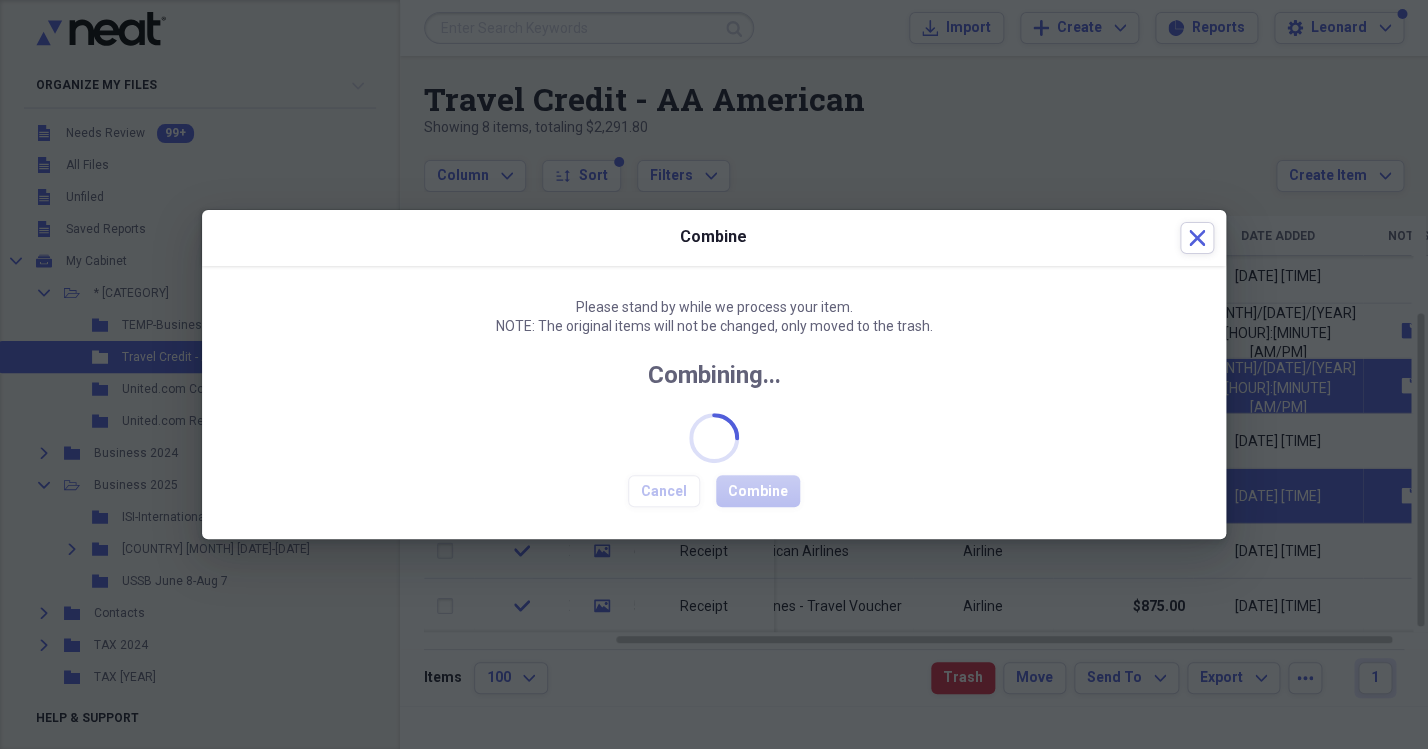 checkbox on "false" 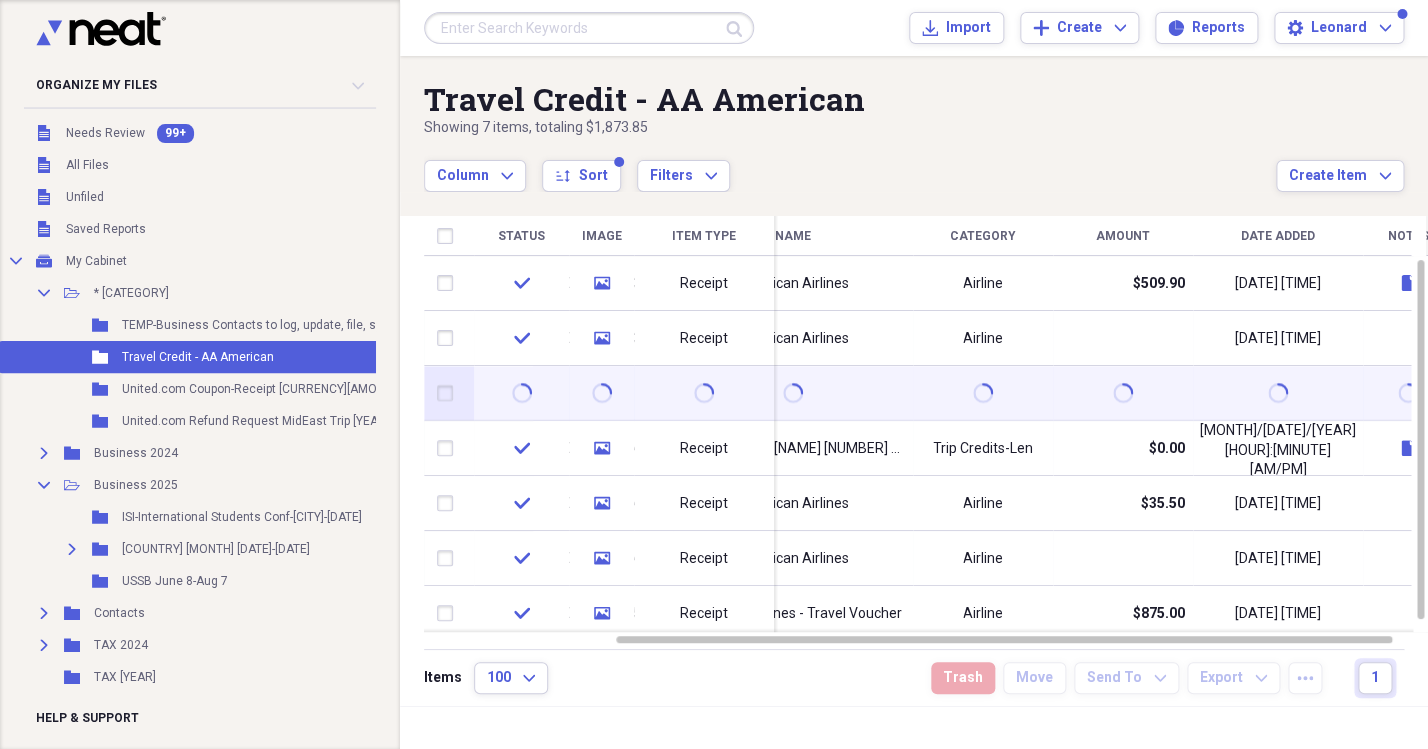 click 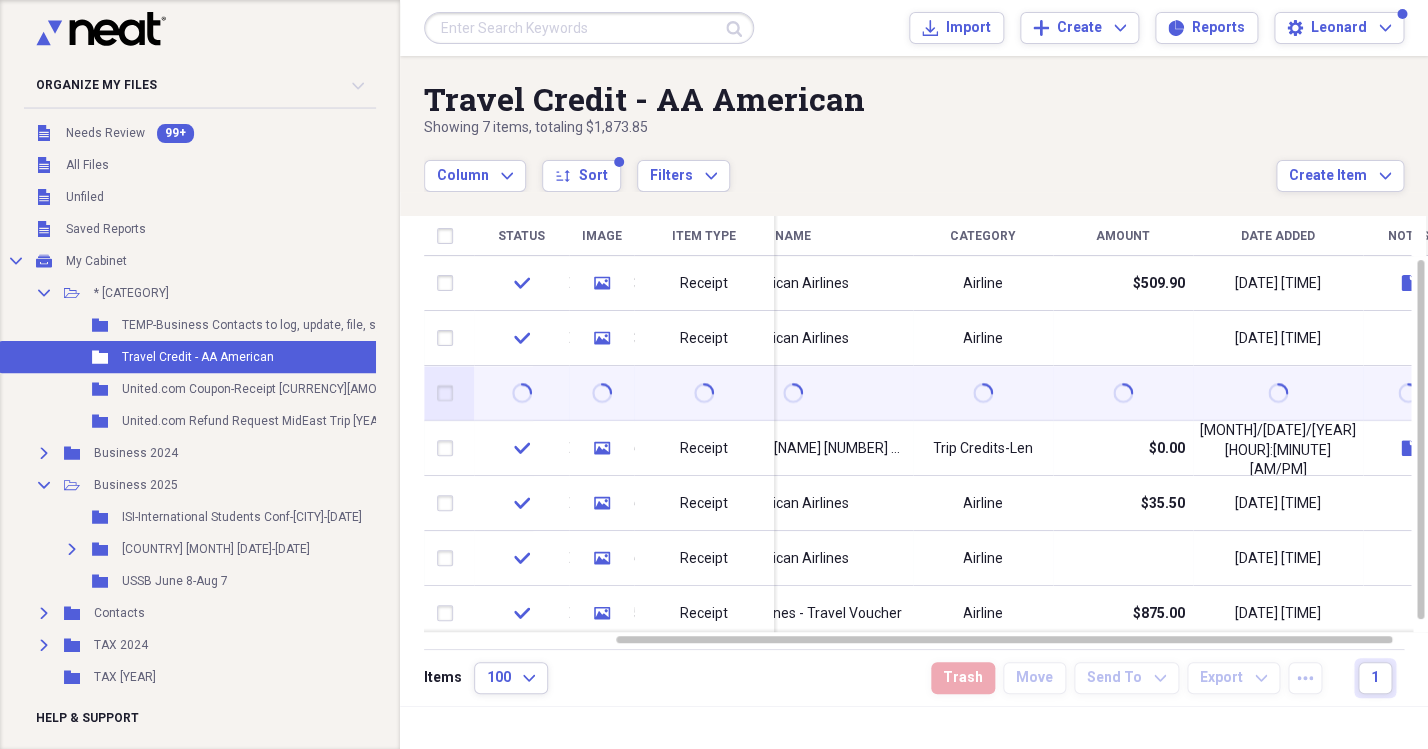 click 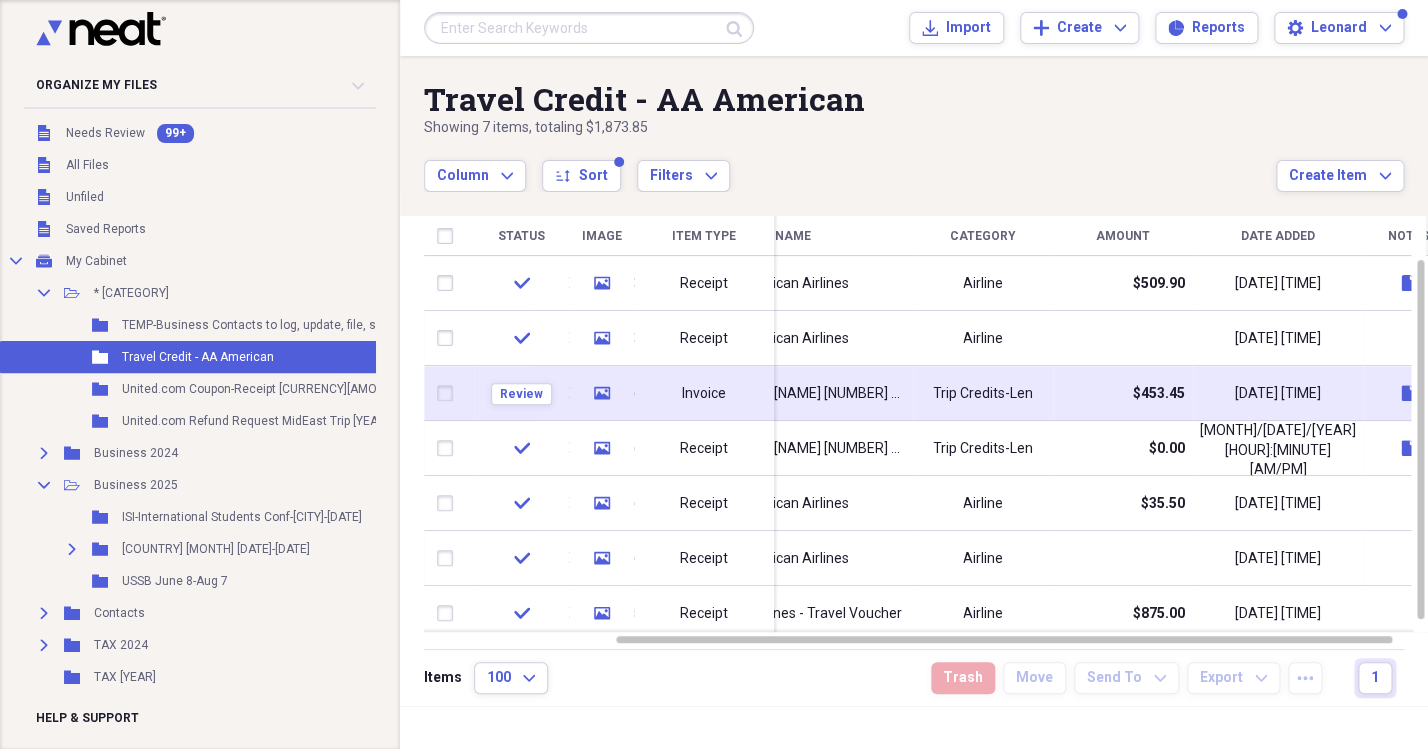 click on "Invoice" at bounding box center (704, 393) 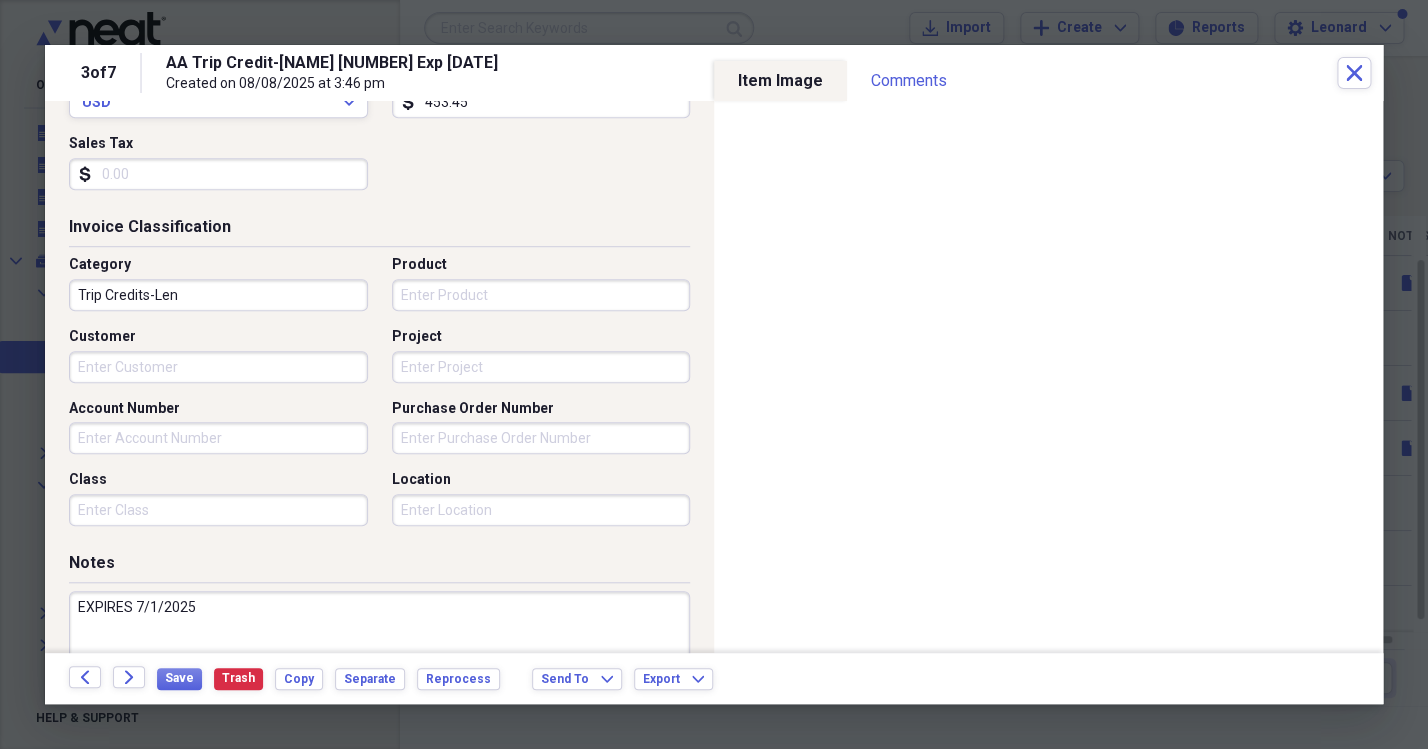 scroll, scrollTop: 638, scrollLeft: 0, axis: vertical 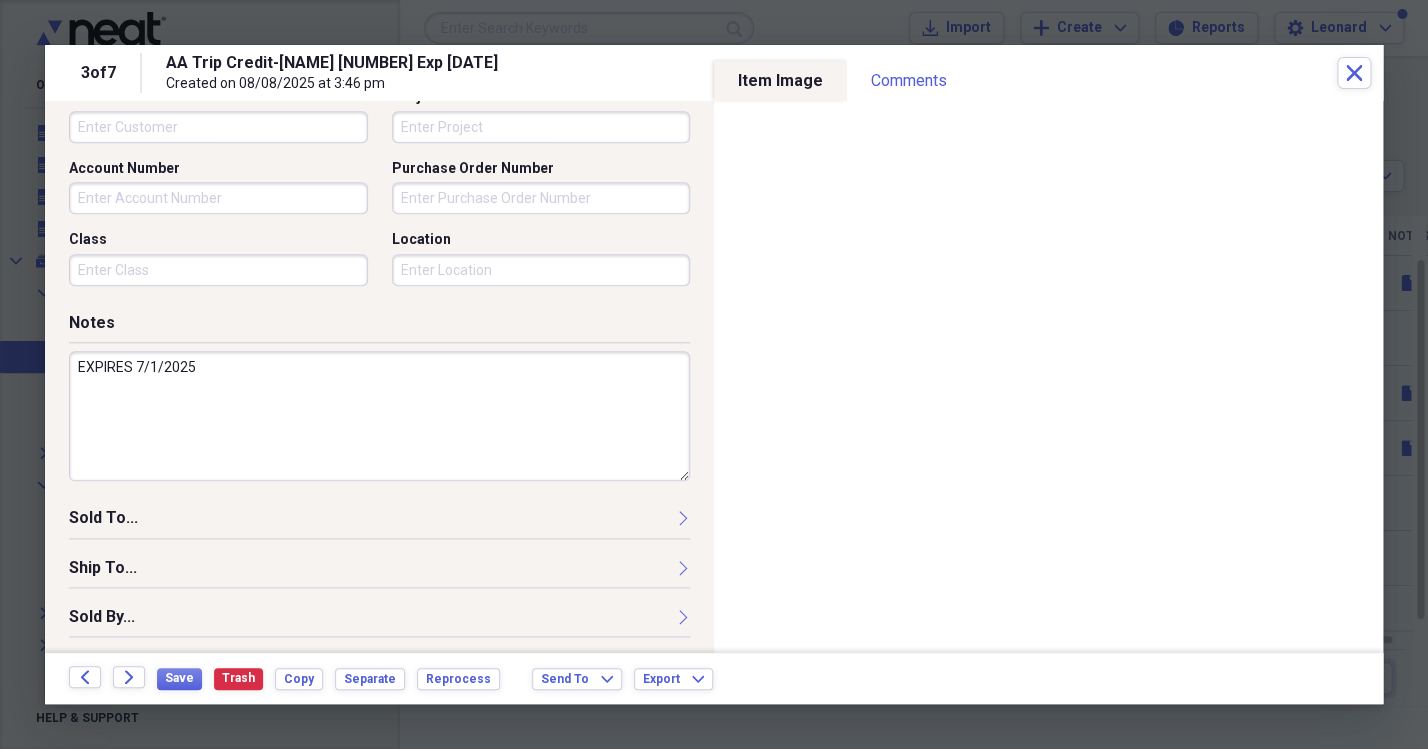 click on "EXPIRES 7/1/2025" at bounding box center (379, 416) 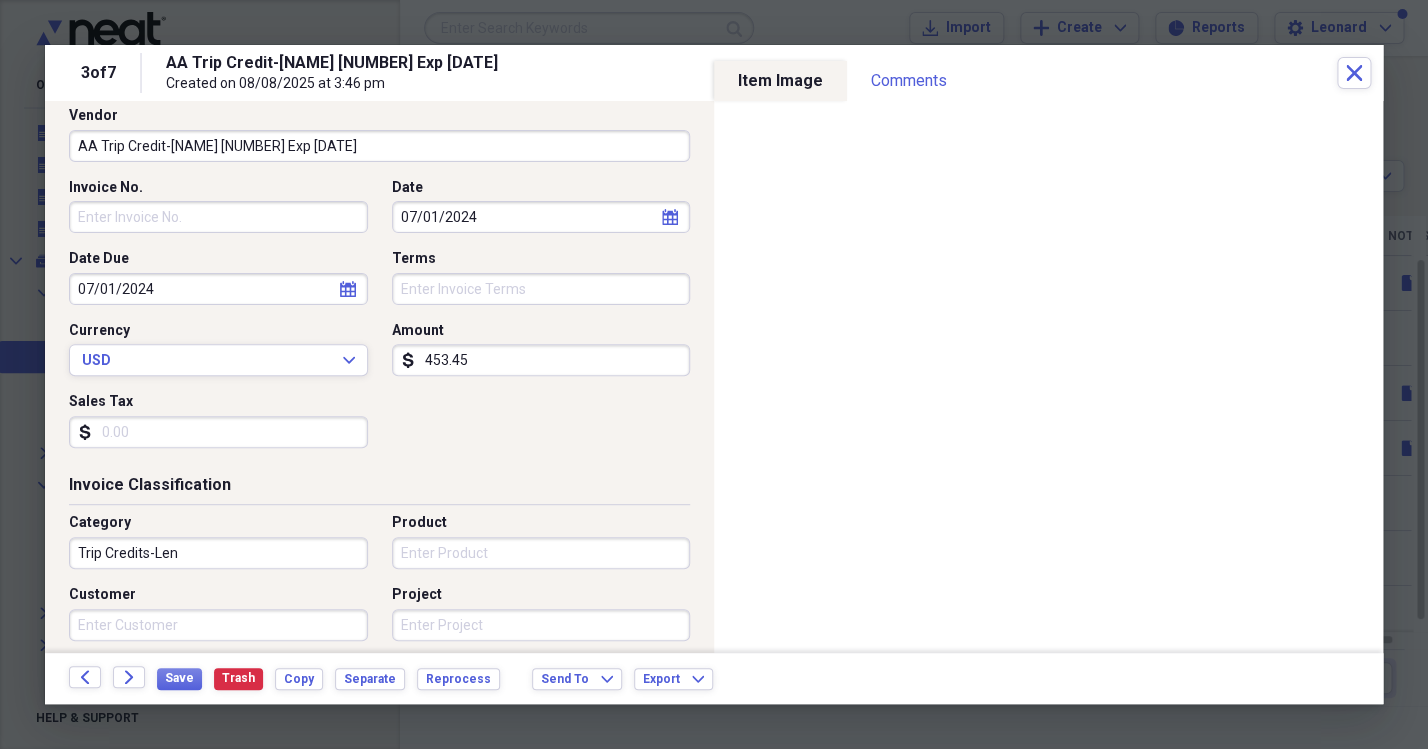 scroll, scrollTop: 0, scrollLeft: 0, axis: both 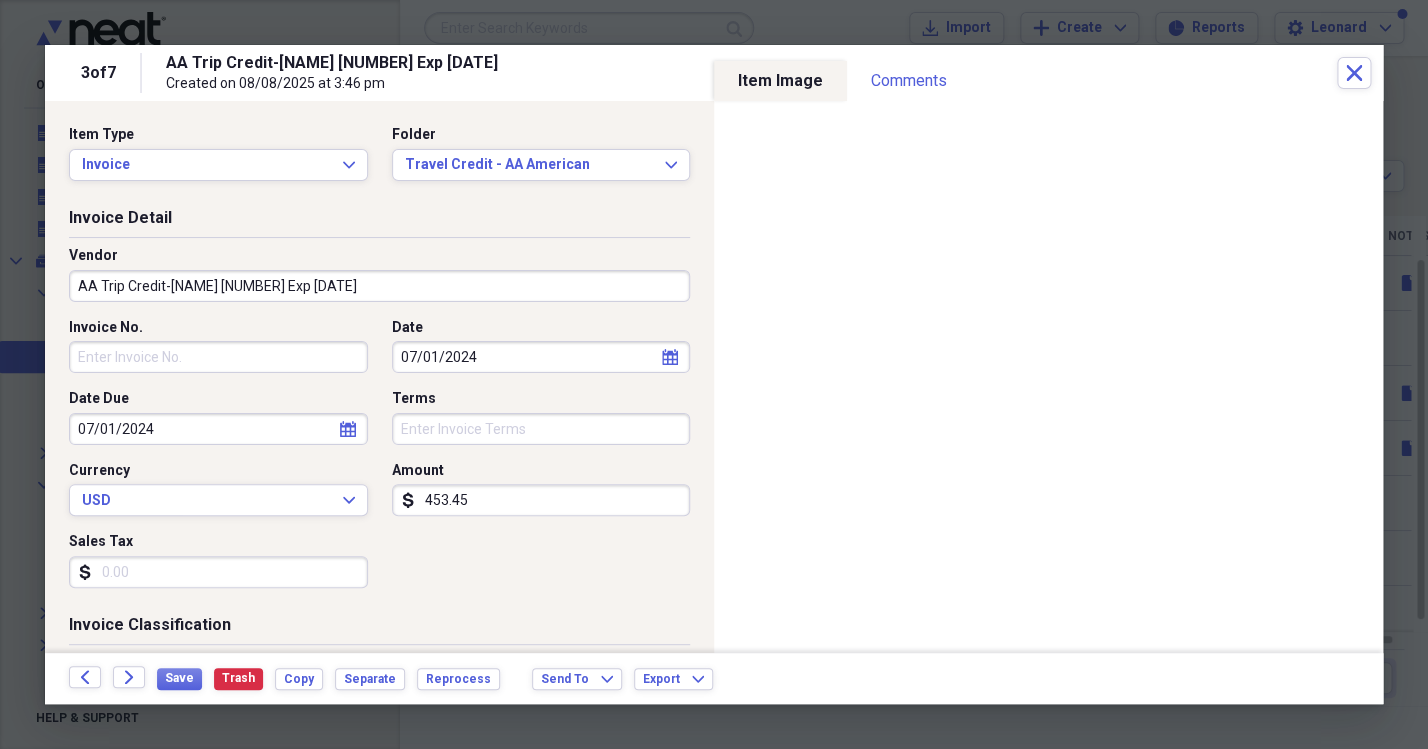 click on "AA Trip Credit-[NAME] [NUMBER] Exp [DATE]" at bounding box center [379, 286] 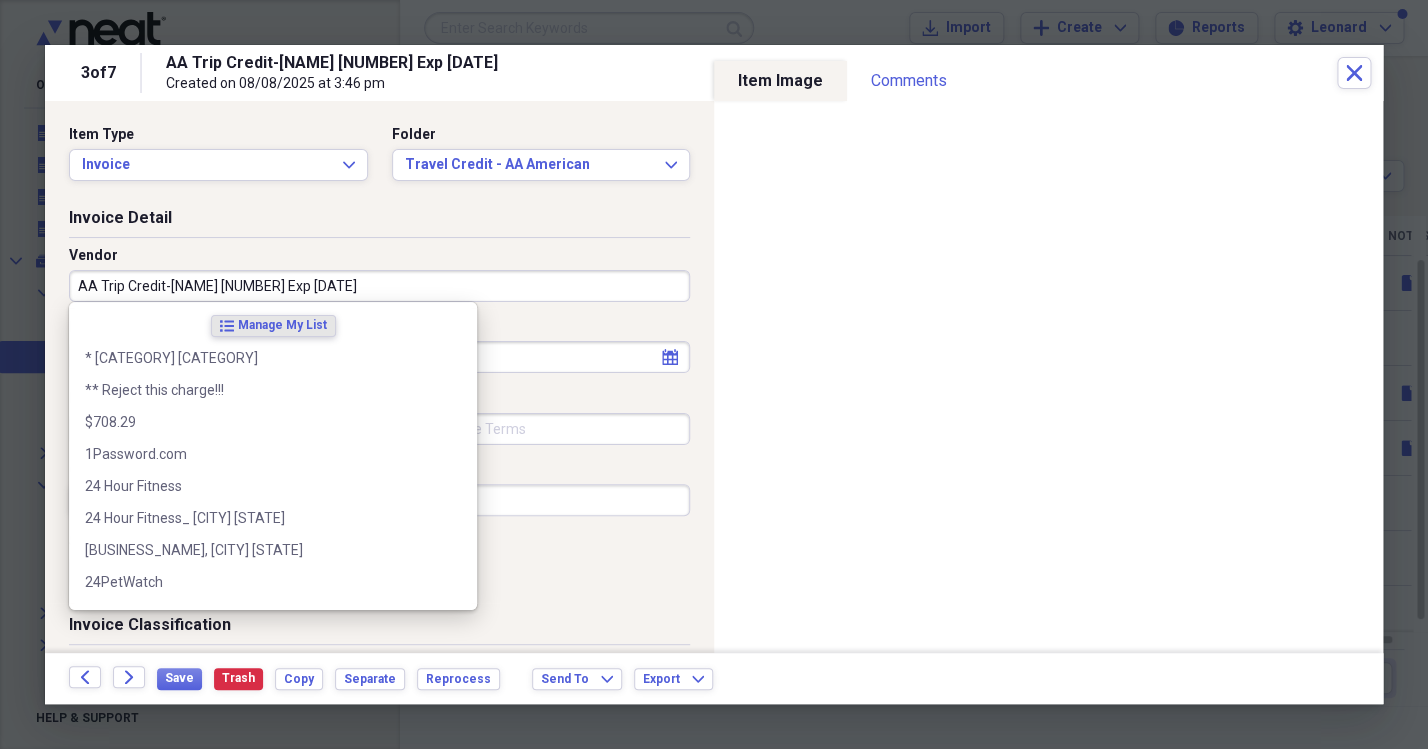 click on "AA Trip Credit-[NAME] [NUMBER] Exp [DATE]" at bounding box center (379, 286) 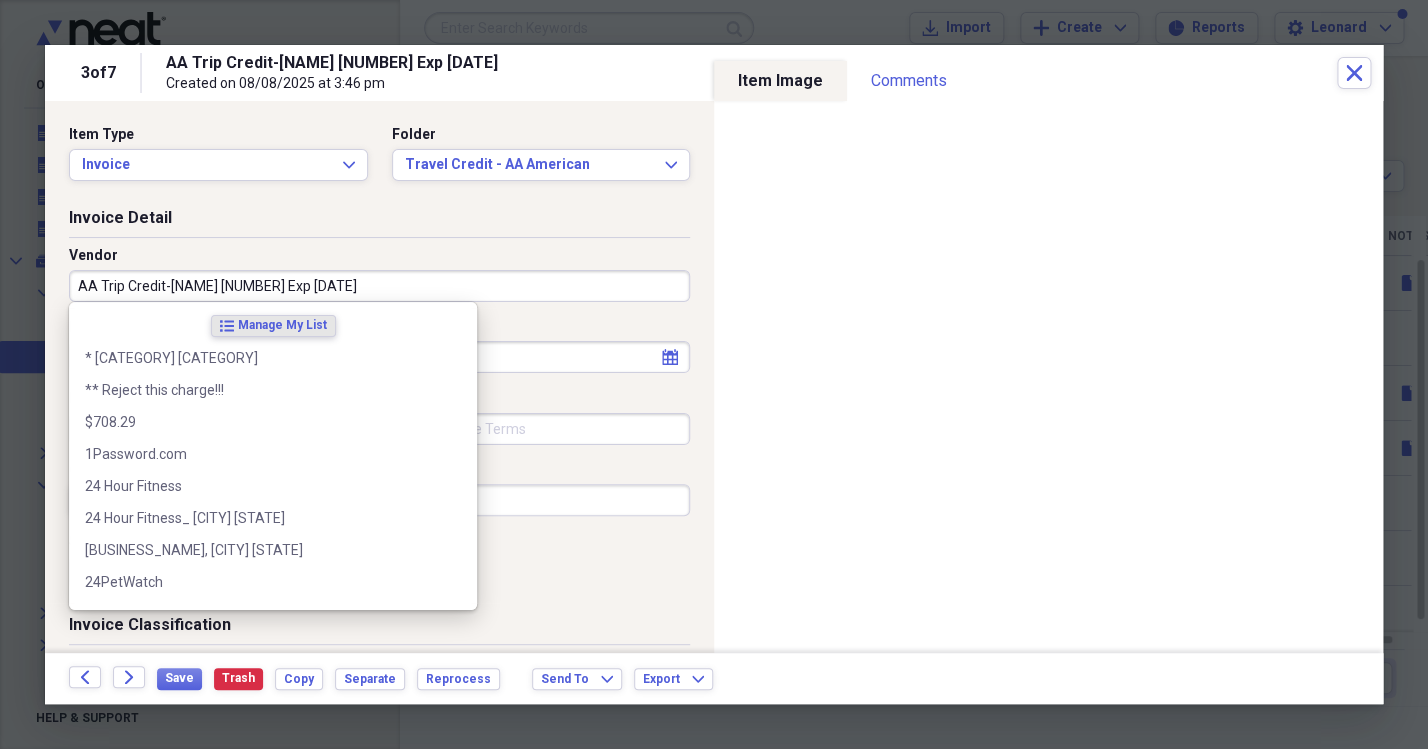 drag, startPoint x: 301, startPoint y: 285, endPoint x: 67, endPoint y: 283, distance: 234.00854 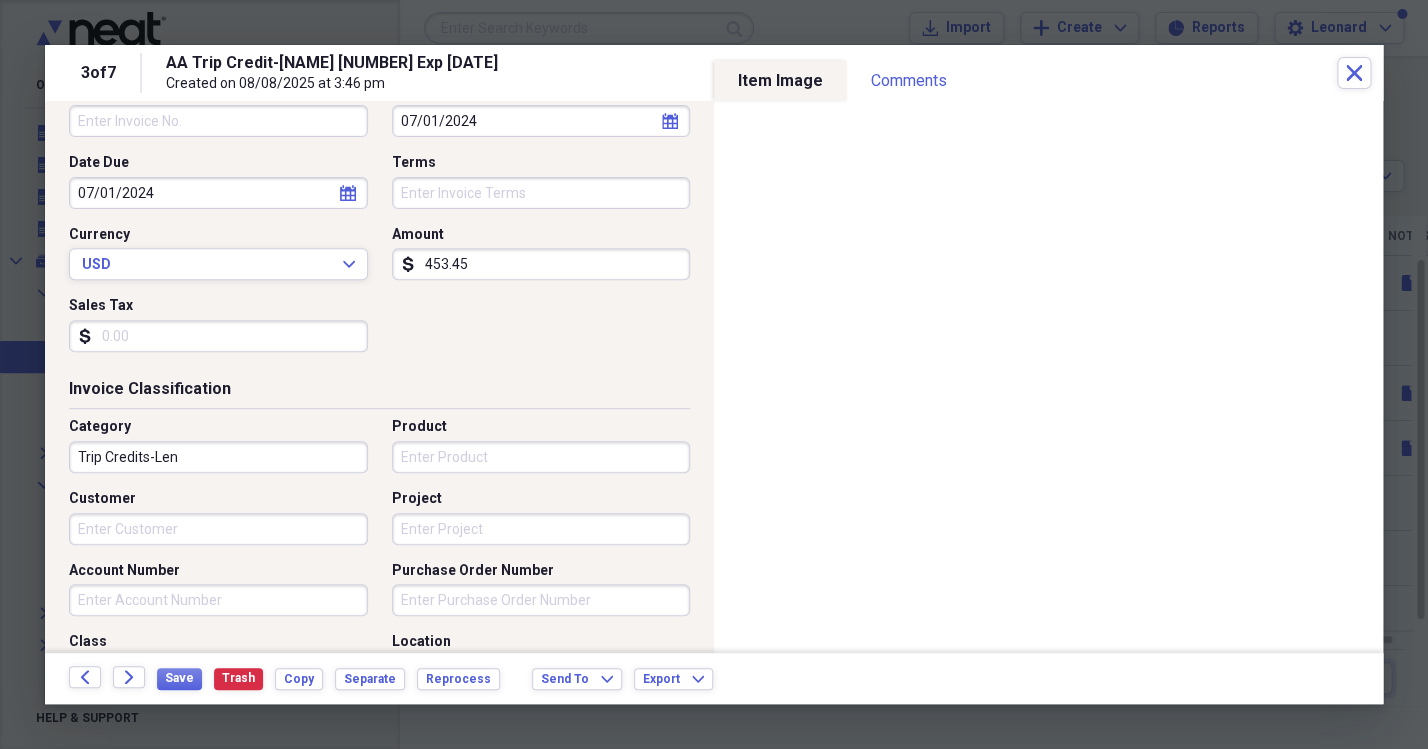 scroll, scrollTop: 638, scrollLeft: 0, axis: vertical 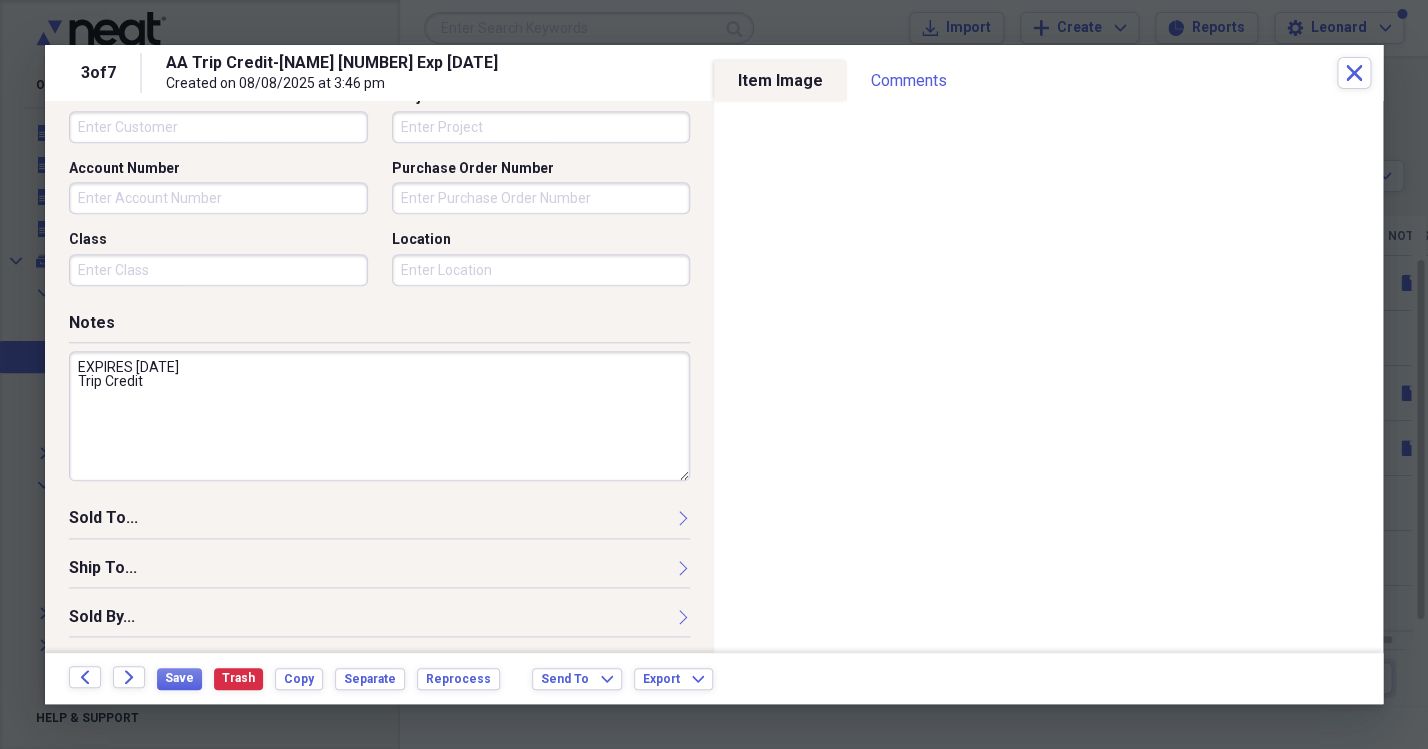 click on "EXPIRES [DATE]
Trip Credit" at bounding box center (379, 416) 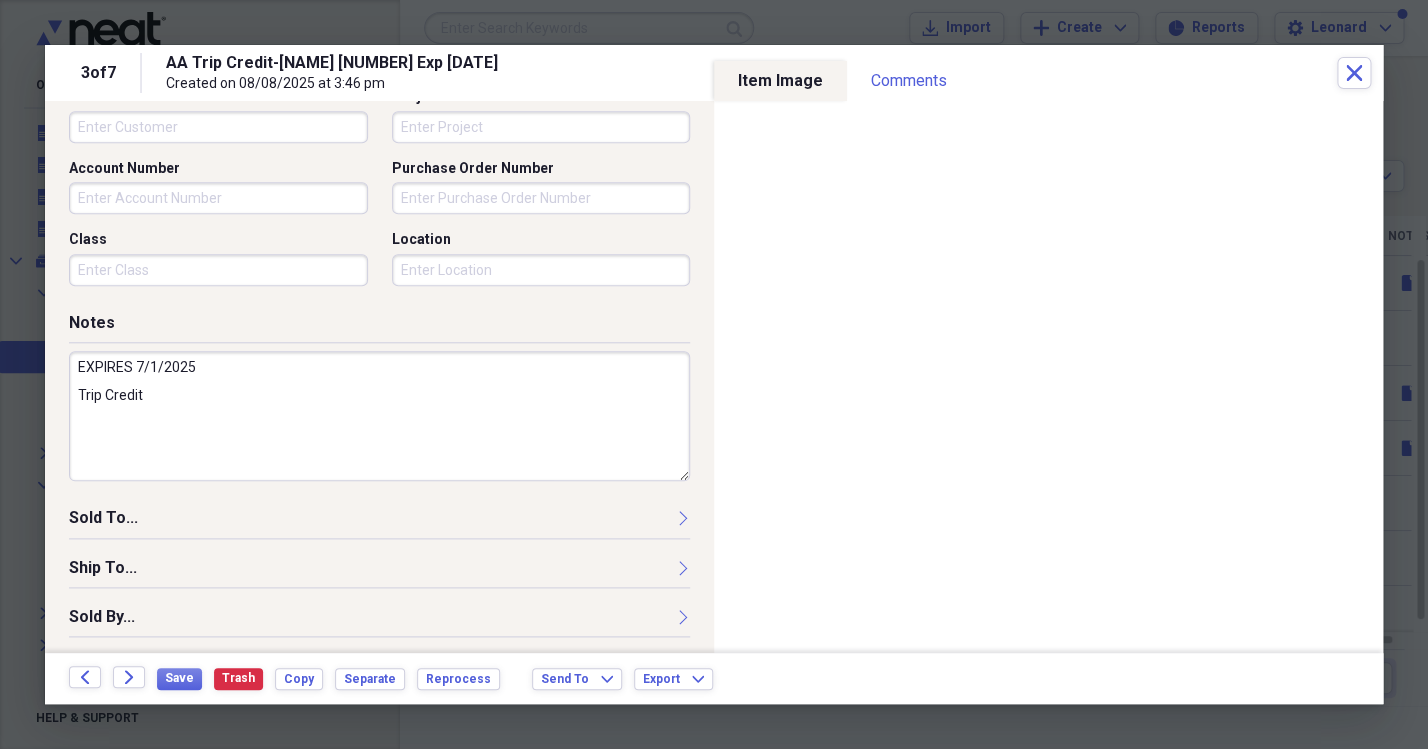 paste on "AA Trip Credit-Len 0014437755631" 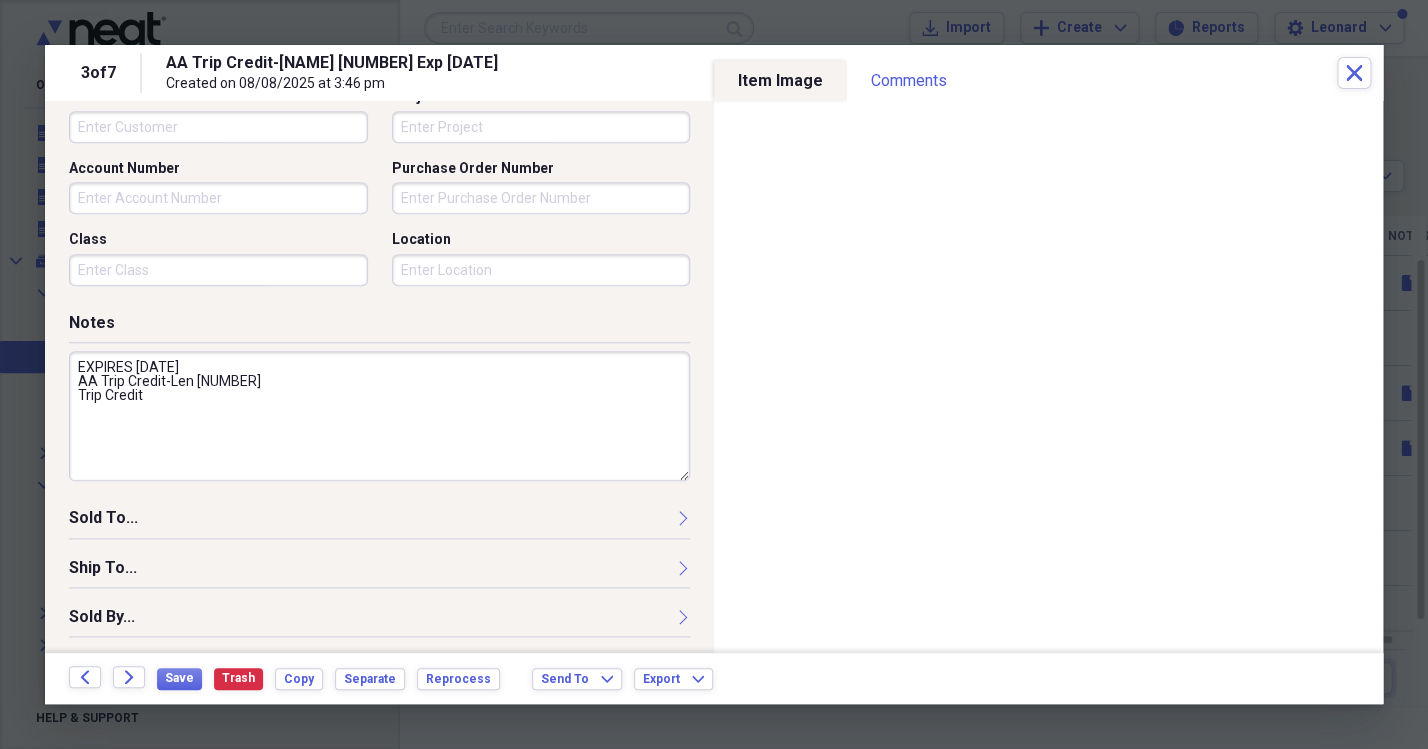 drag, startPoint x: 195, startPoint y: 400, endPoint x: 48, endPoint y: 398, distance: 147.01361 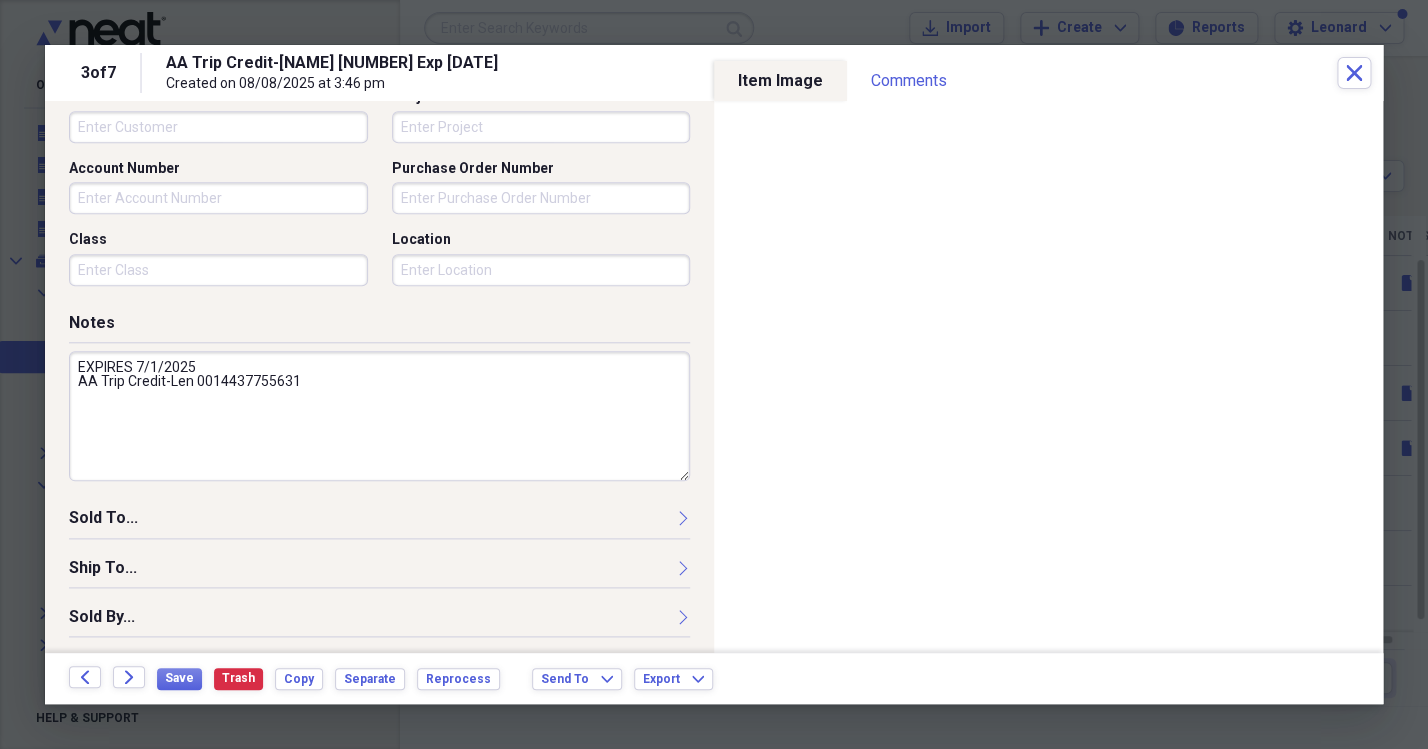 click on "EXPIRES 7/1/2025
AA Trip Credit-Len 0014437755631" at bounding box center [379, 416] 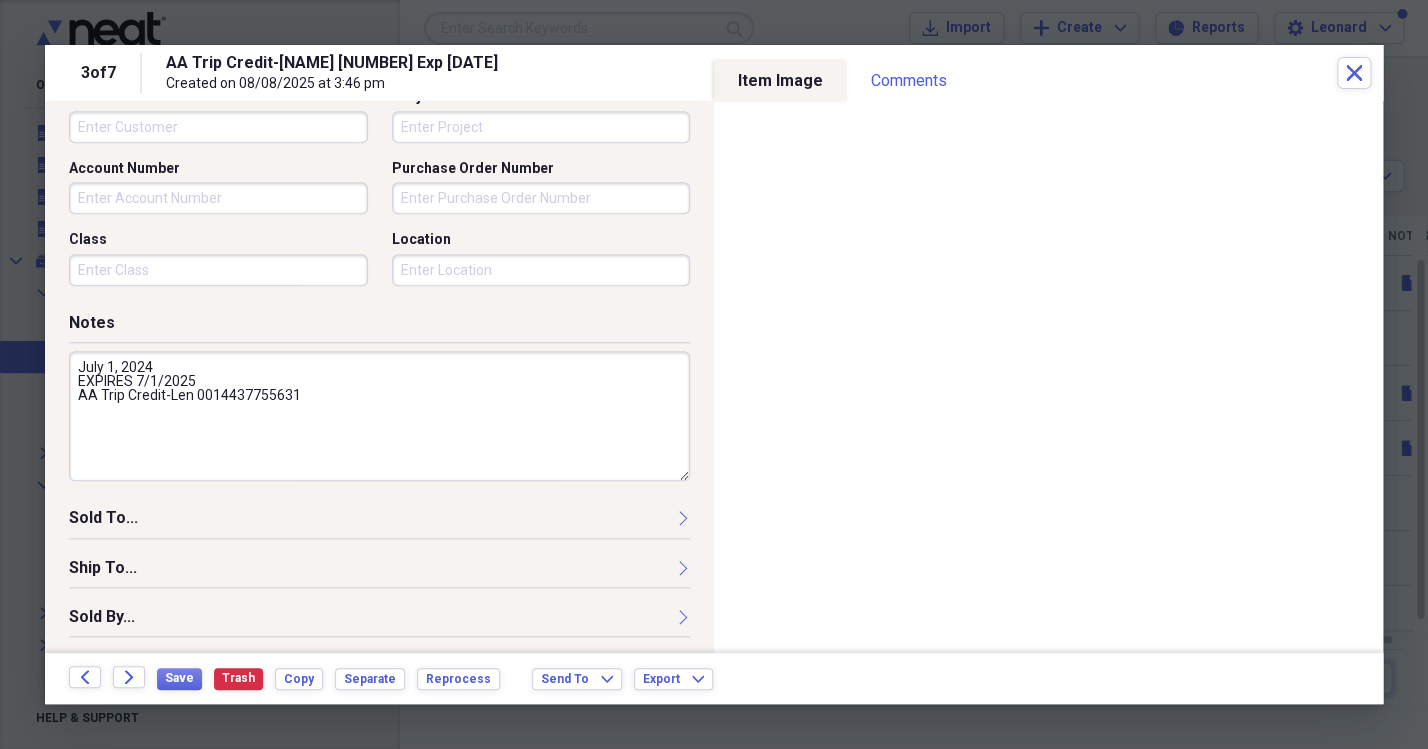 click on "July 1, 2024
EXPIRES 7/1/2025
AA Trip Credit-Len 0014437755631" at bounding box center [379, 416] 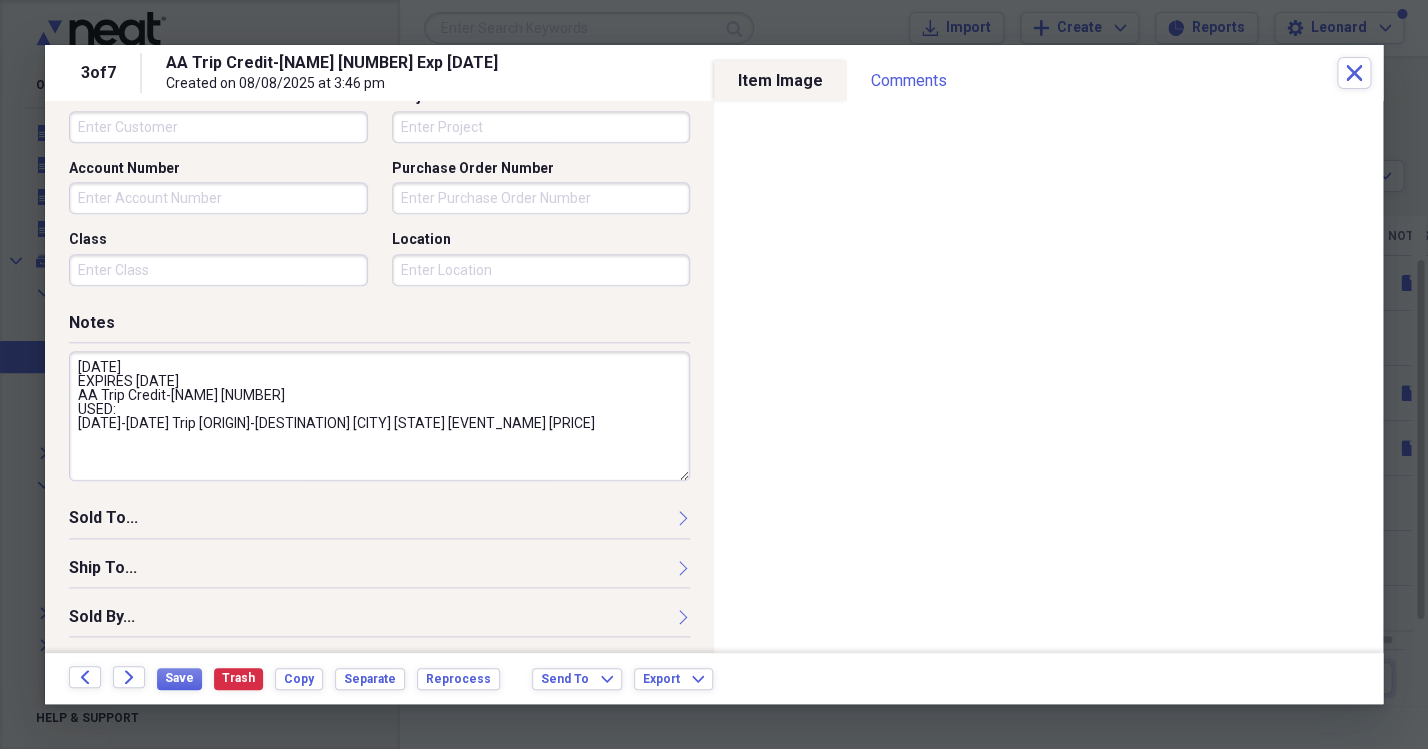 click on "[DATE]
EXPIRES [DATE]
AA Trip Credit-[NAME] [NUMBER]
USED:
[DATE]-[DATE] Trip [ORIGIN]-[DESTINATION] [CITY] [STATE] [EVENT_NAME] [PRICE]" at bounding box center (379, 416) 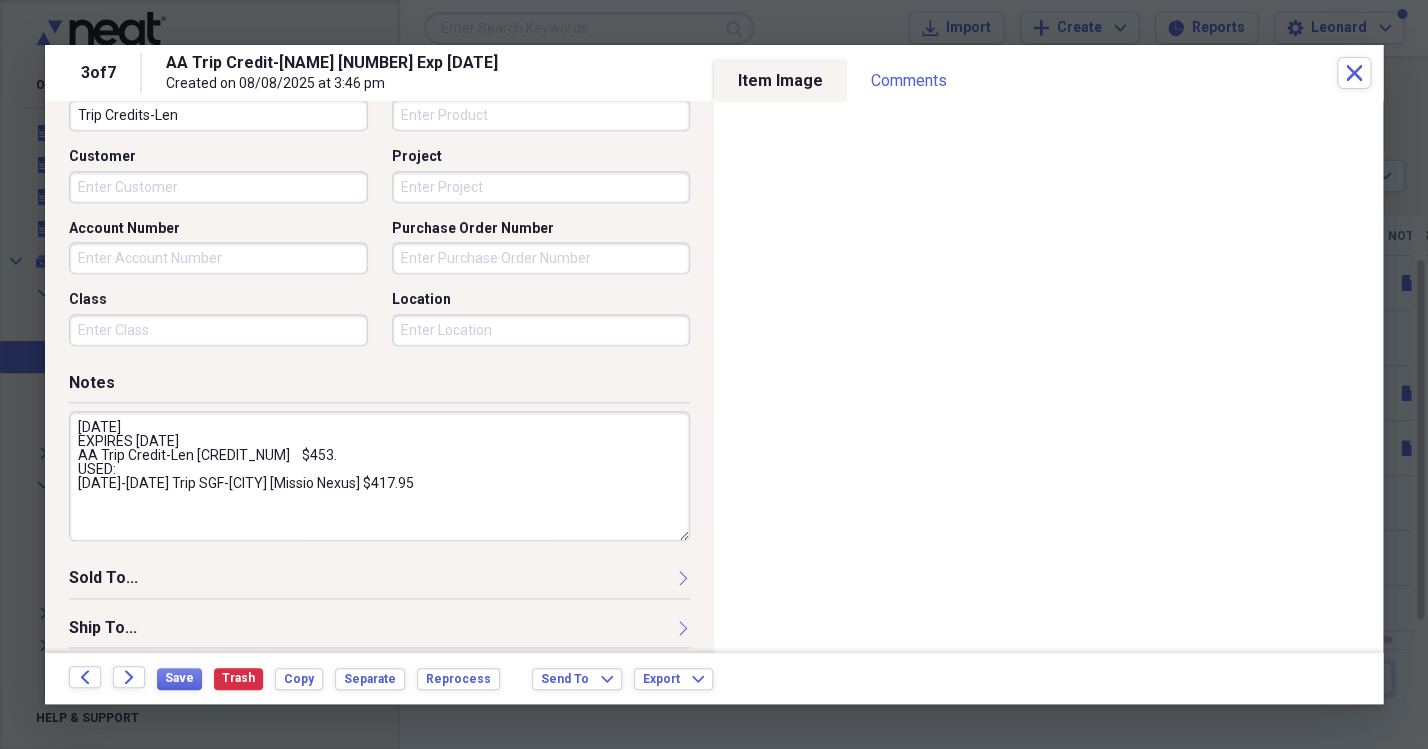scroll, scrollTop: 638, scrollLeft: 0, axis: vertical 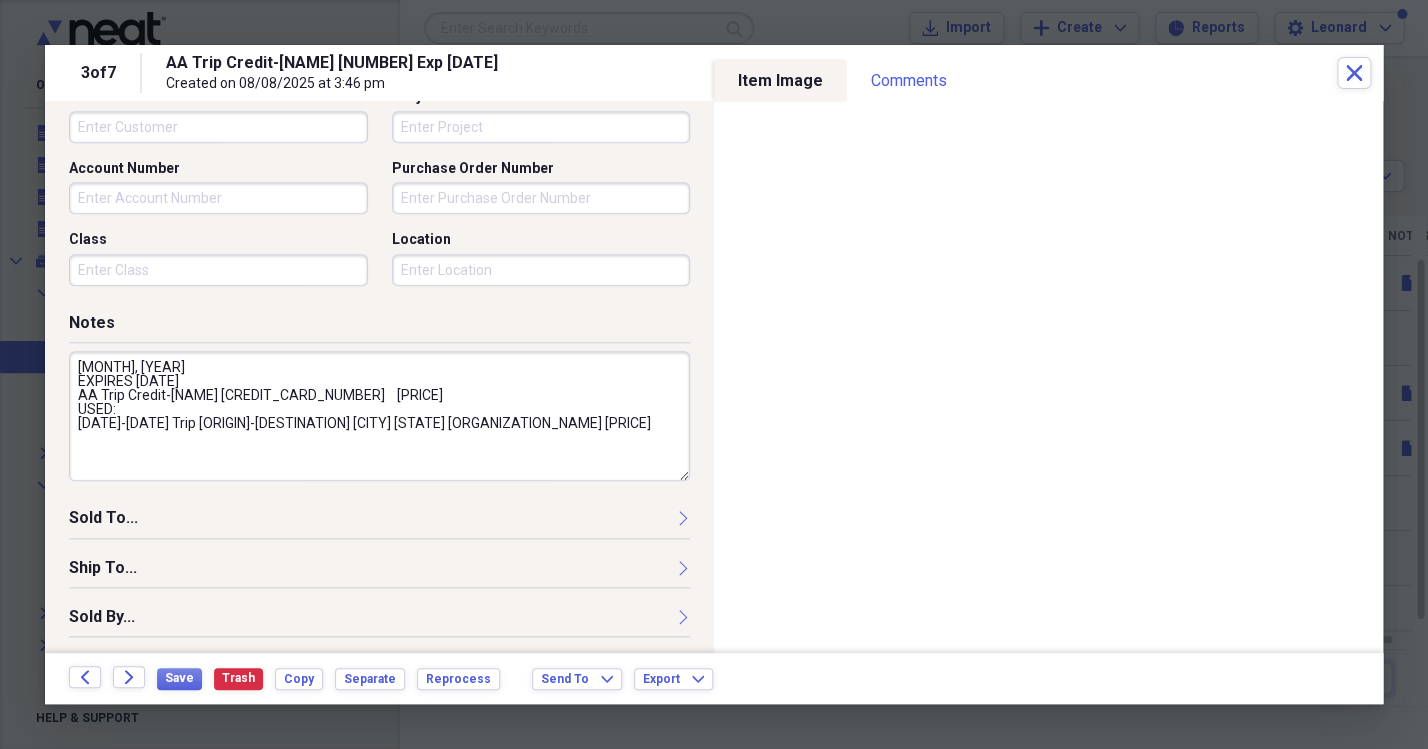 click on "[MONTH], [YEAR]
EXPIRES [DATE]
AA Trip Credit-[NAME] [CREDIT_CARD_NUMBER]    [PRICE]
USED:
[DATE]-[DATE] Trip [ORIGIN]-[DESTINATION] [CITY] [STATE] [ORGANIZATION_NAME] [PRICE]" at bounding box center [379, 416] 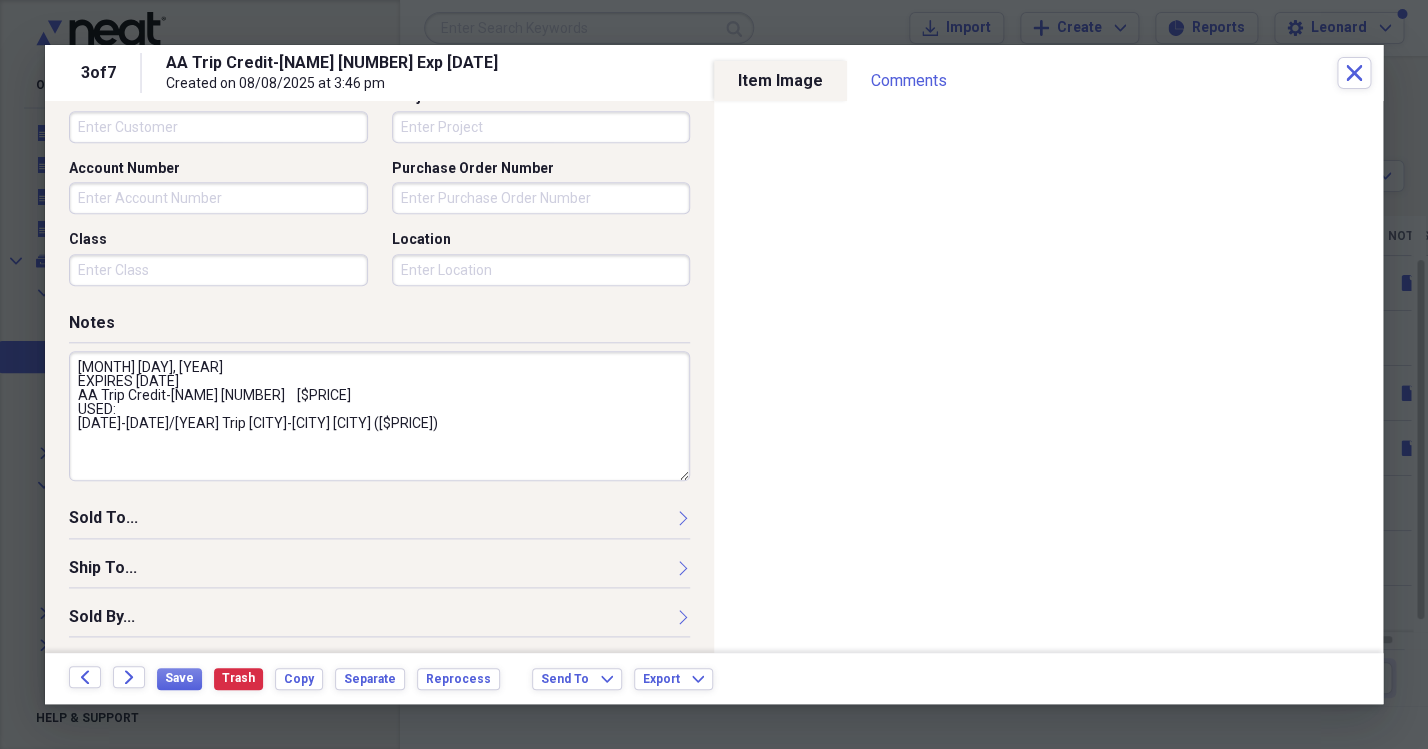 click on "[MONTH] [DAY], [YEAR]
EXPIRES [DATE]
AA Trip Credit-[NAME] [NUMBER]    [$PRICE]
USED:
[DATE]-[DATE]/[YEAR] Trip [CITY]-[CITY] [CITY] ([$PRICE])" at bounding box center (379, 416) 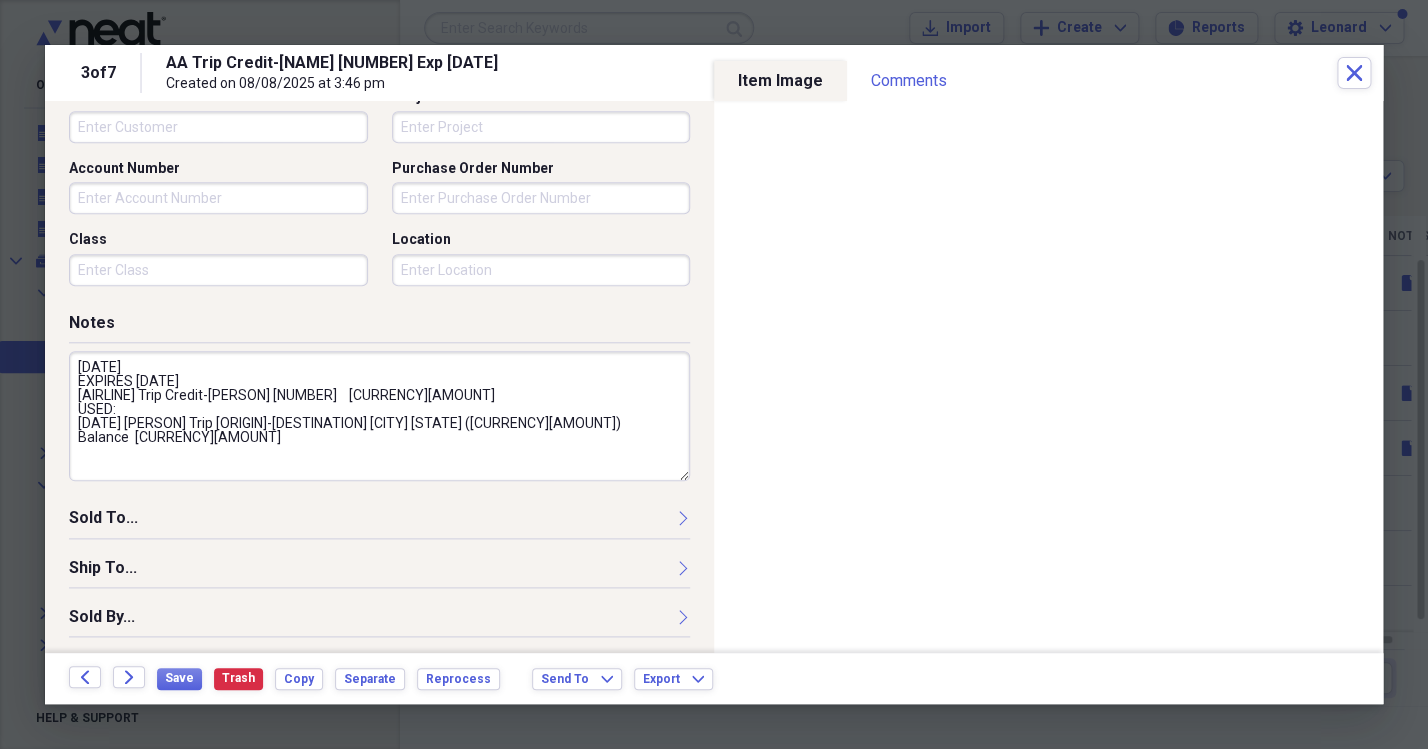 click on "[DATE]
EXPIRES [DATE]
[AIRLINE] Trip Credit-[PERSON] [NUMBER]    [CURRENCY][AMOUNT]
USED:
[DATE] [PERSON] Trip [ORIGIN]-[DESTINATION] [CITY] [STATE] ([CURRENCY][AMOUNT])
Balance  [CURRENCY][AMOUNT]" at bounding box center [379, 416] 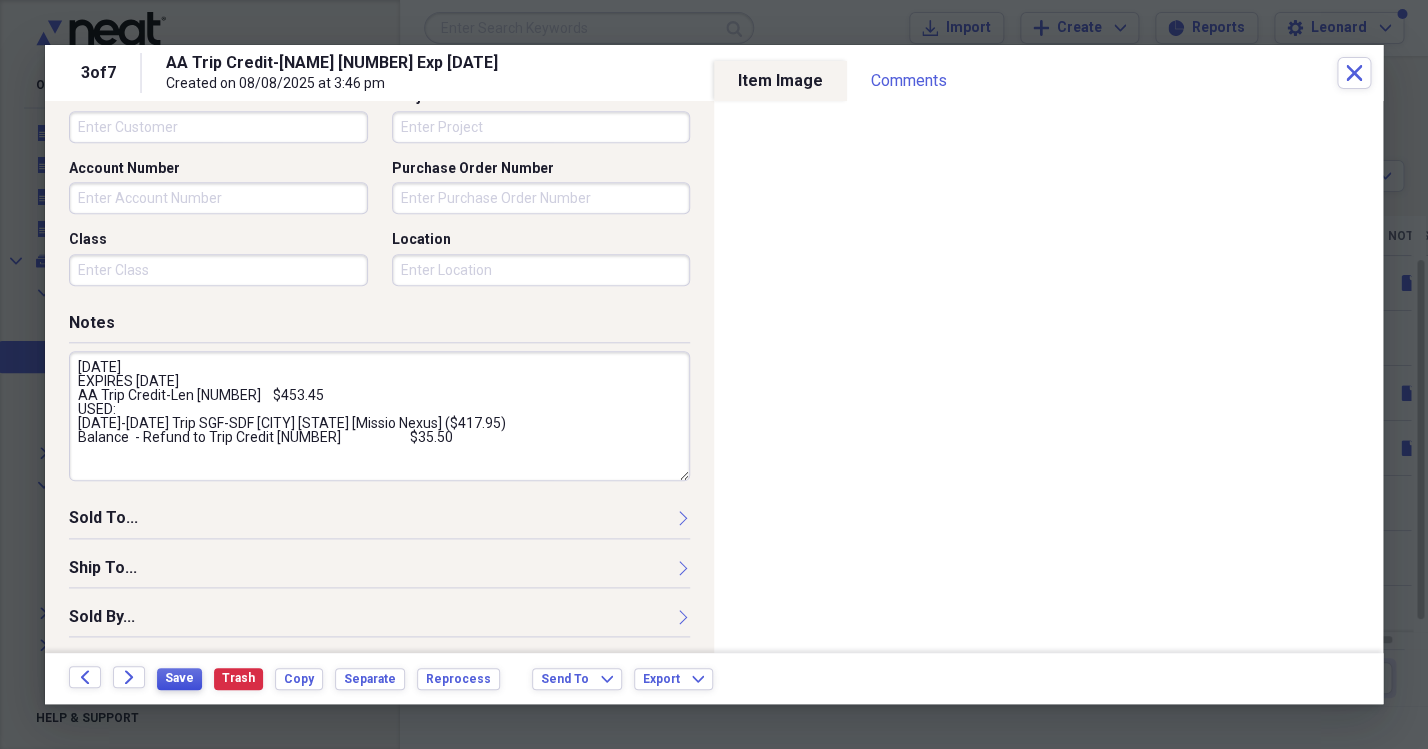click on "Save" at bounding box center (179, 678) 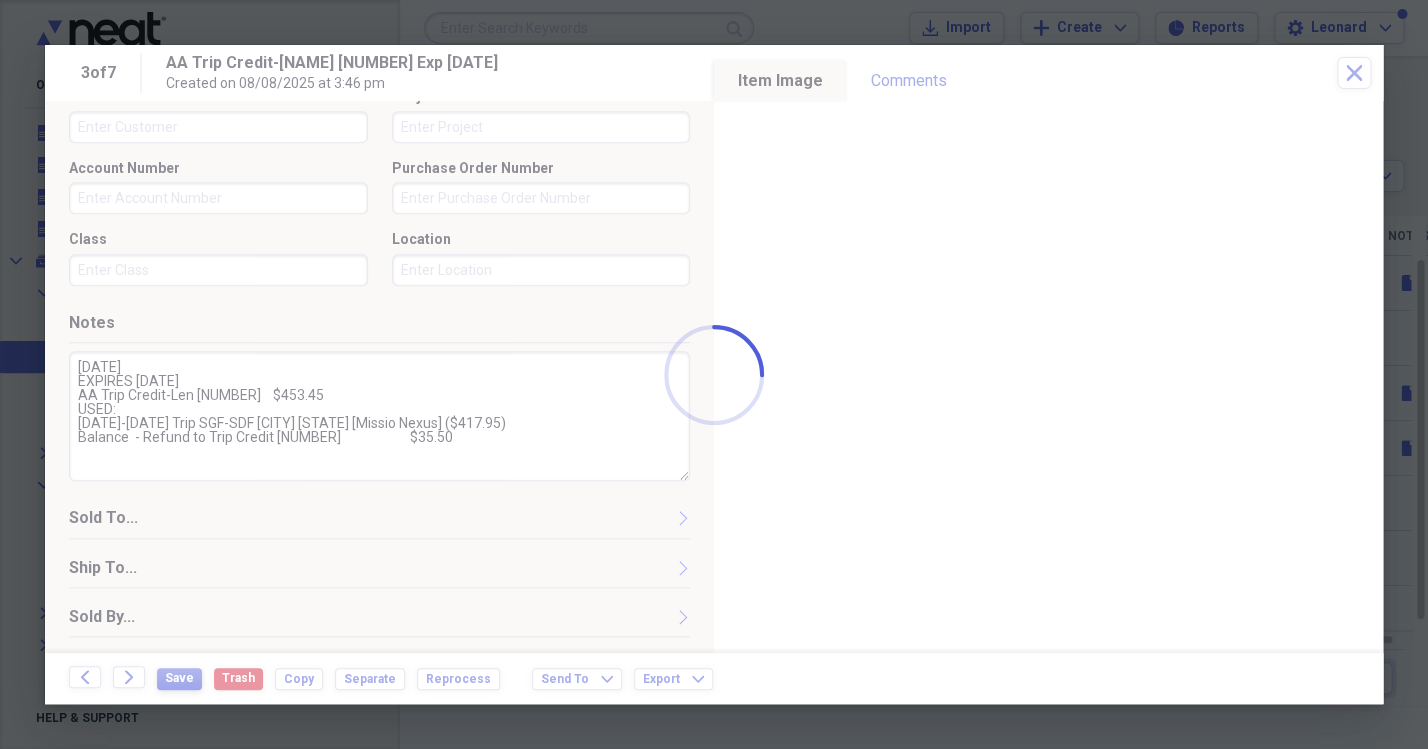 type on "[DATE]
EXPIRES [DATE]
AA Trip Credit-Len [NUMBER]    $453.45
USED:
[DATE]-[DATE] Trip SGF-SDF [CITY] [STATE] [Missio Nexus] ($417.95)
Balance  - Refund to Trip Credit [NUMBER]                       $35.50" 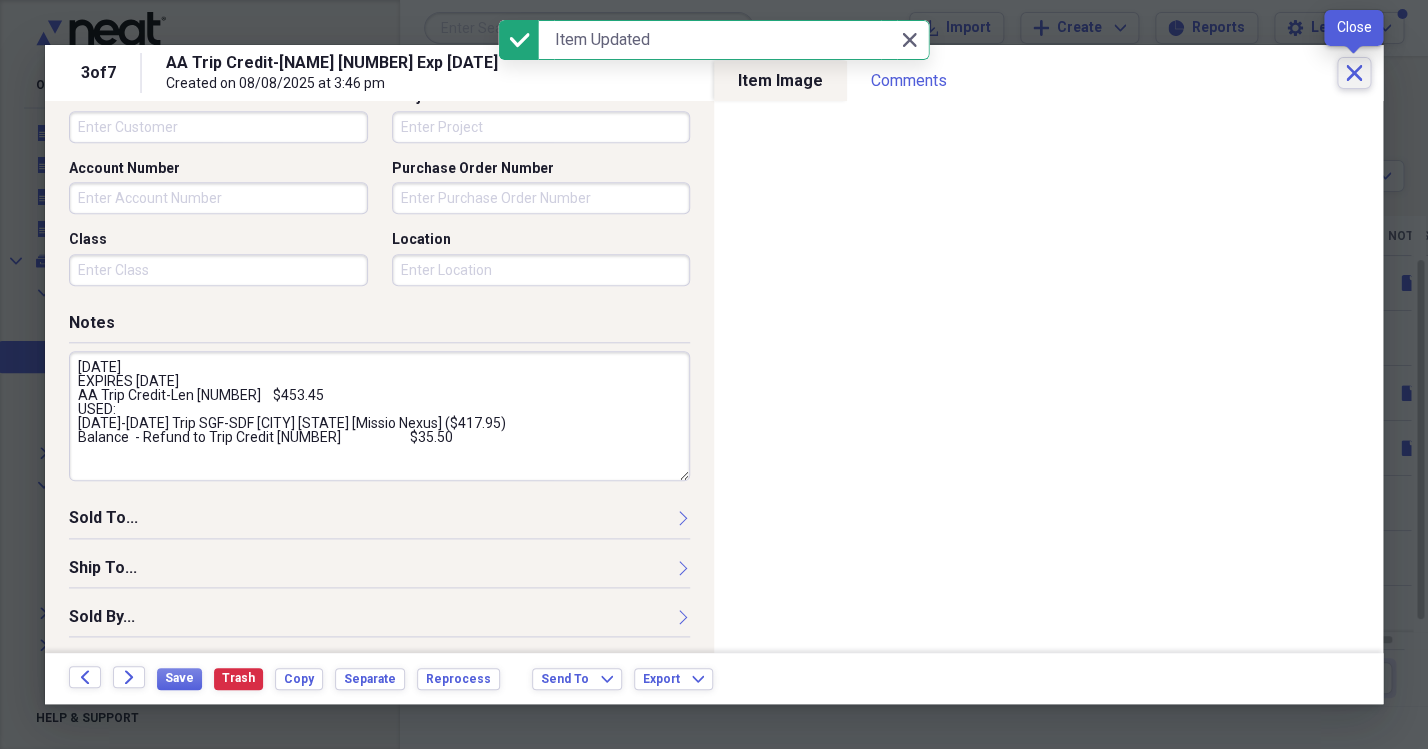 click on "Close" 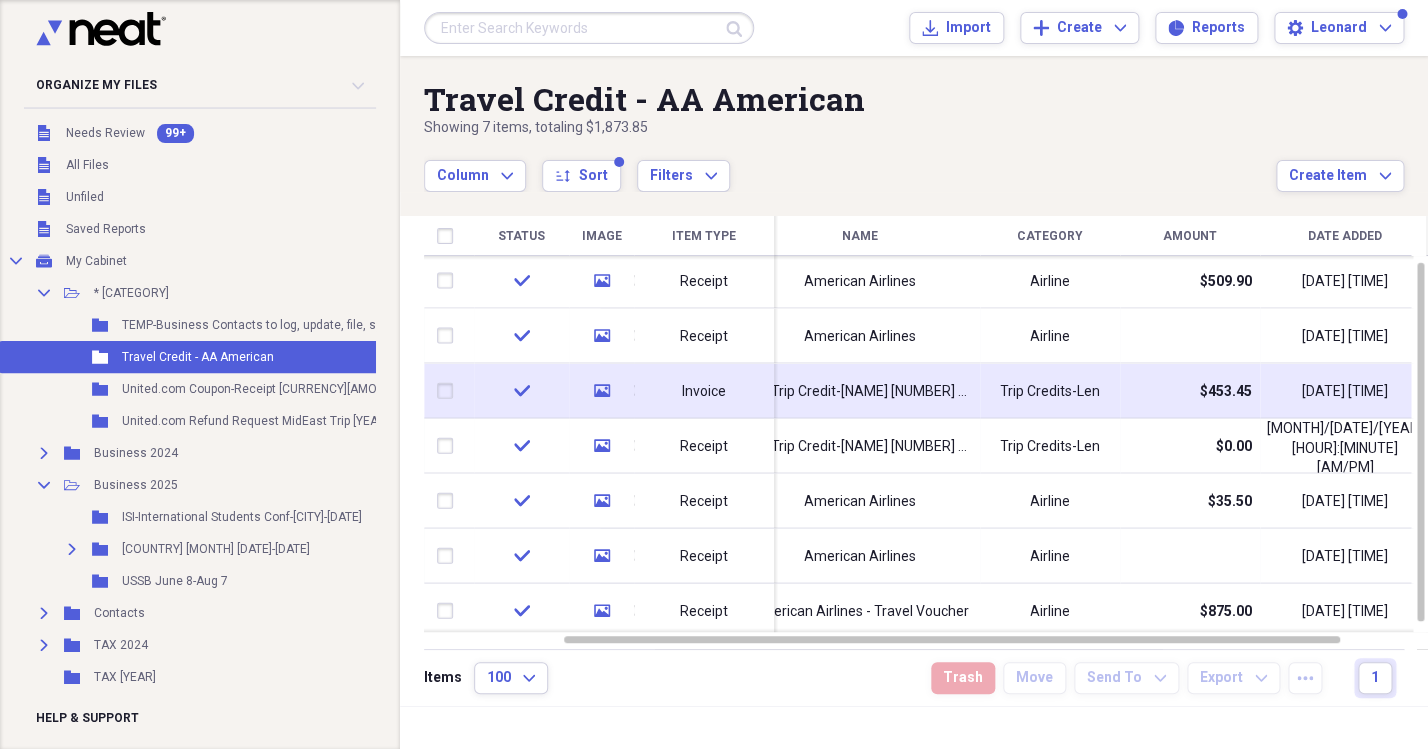 click on "AA Trip Credit-[NAME] [NUMBER] Exp [DATE]" at bounding box center (860, 391) 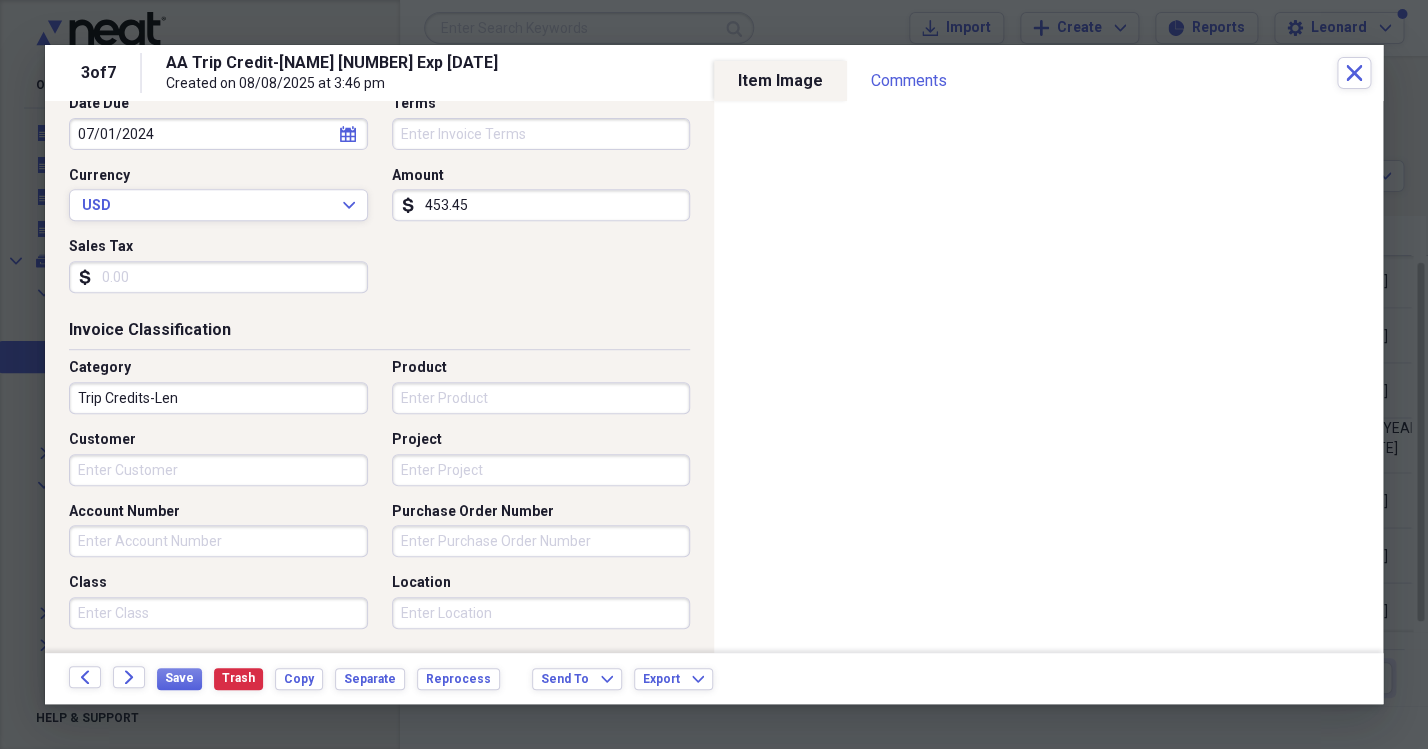 scroll, scrollTop: 0, scrollLeft: 0, axis: both 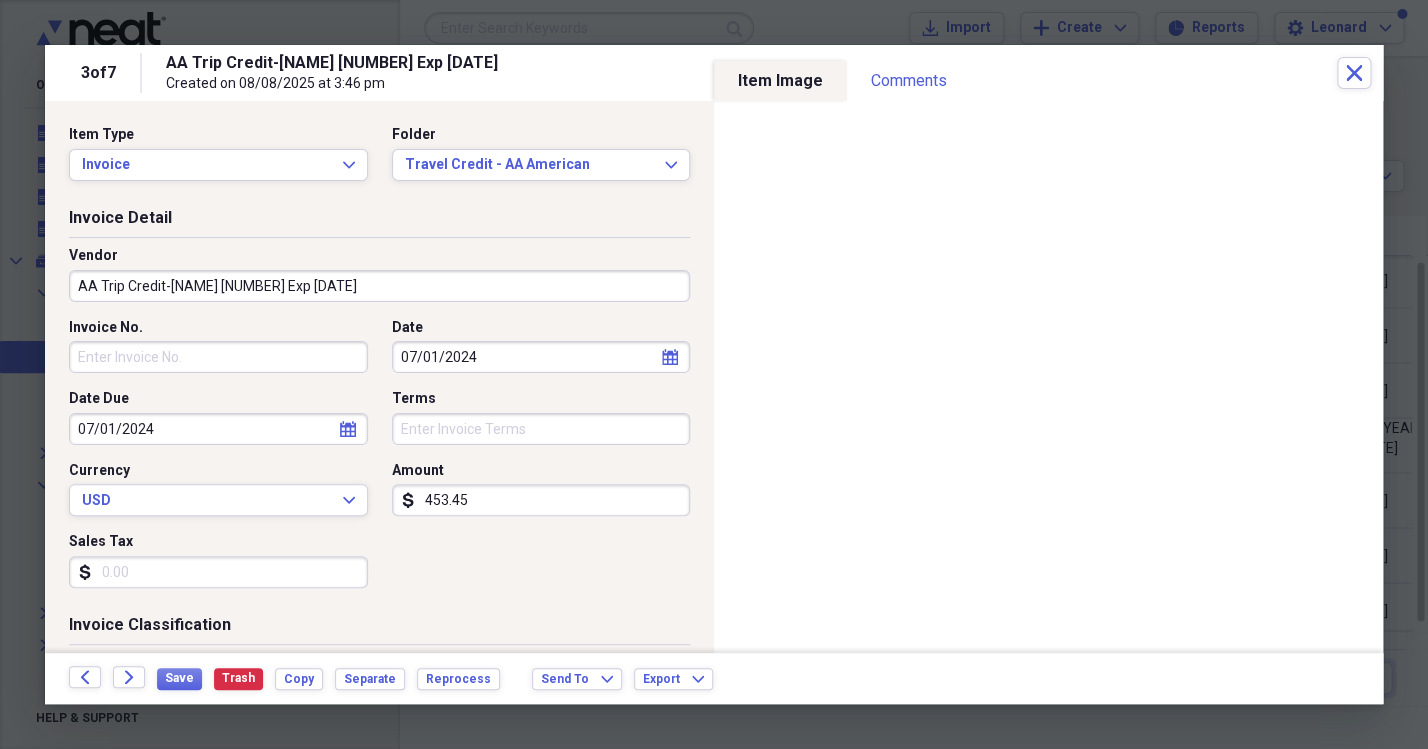 drag, startPoint x: 481, startPoint y: 502, endPoint x: 520, endPoint y: 511, distance: 40.024994 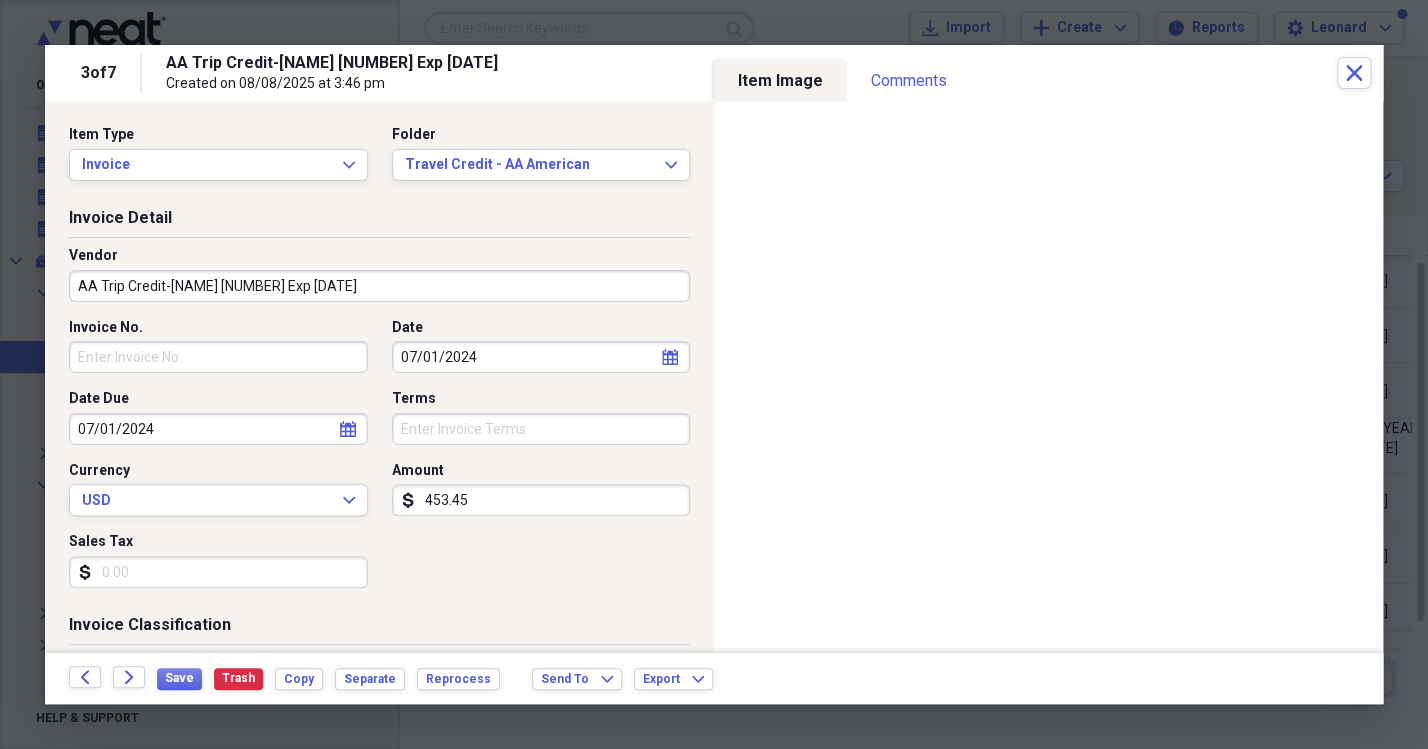 click on "453.45" at bounding box center [541, 500] 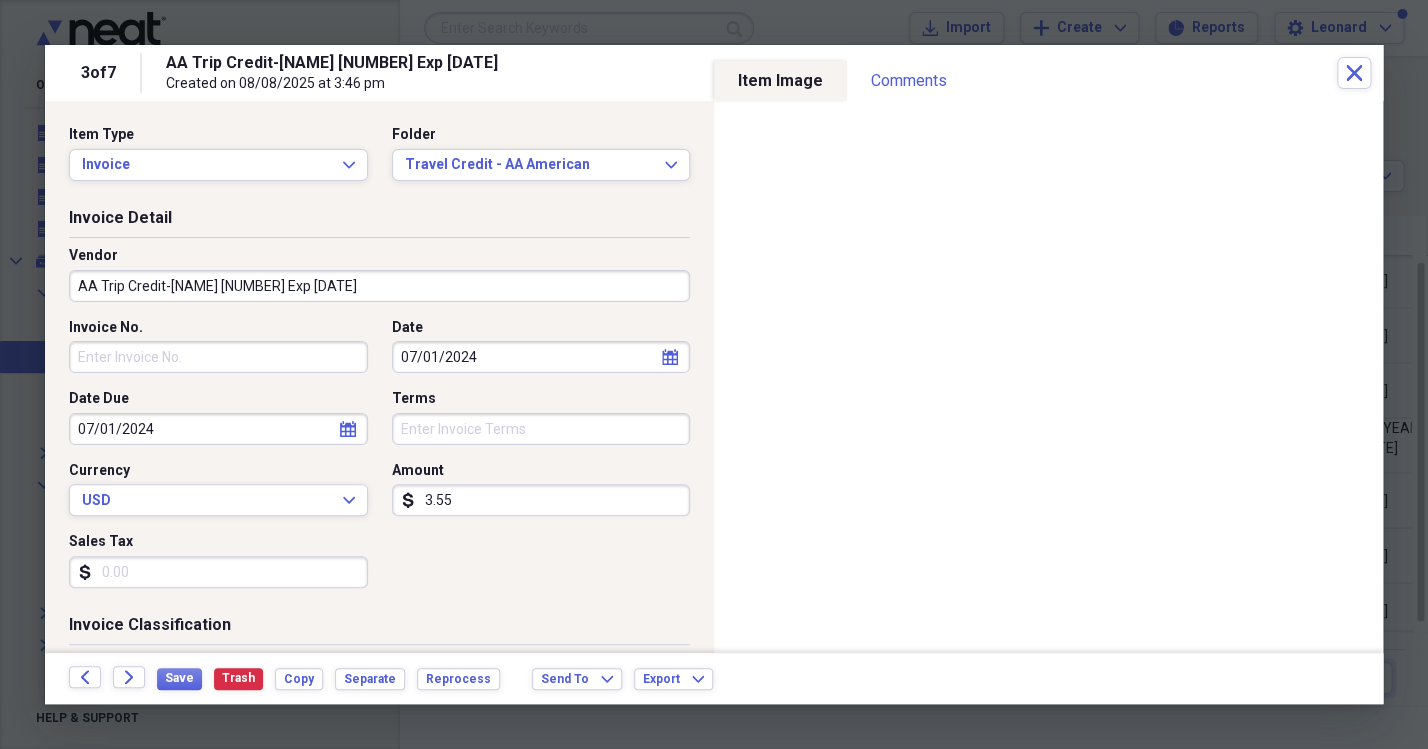 type on "35.50" 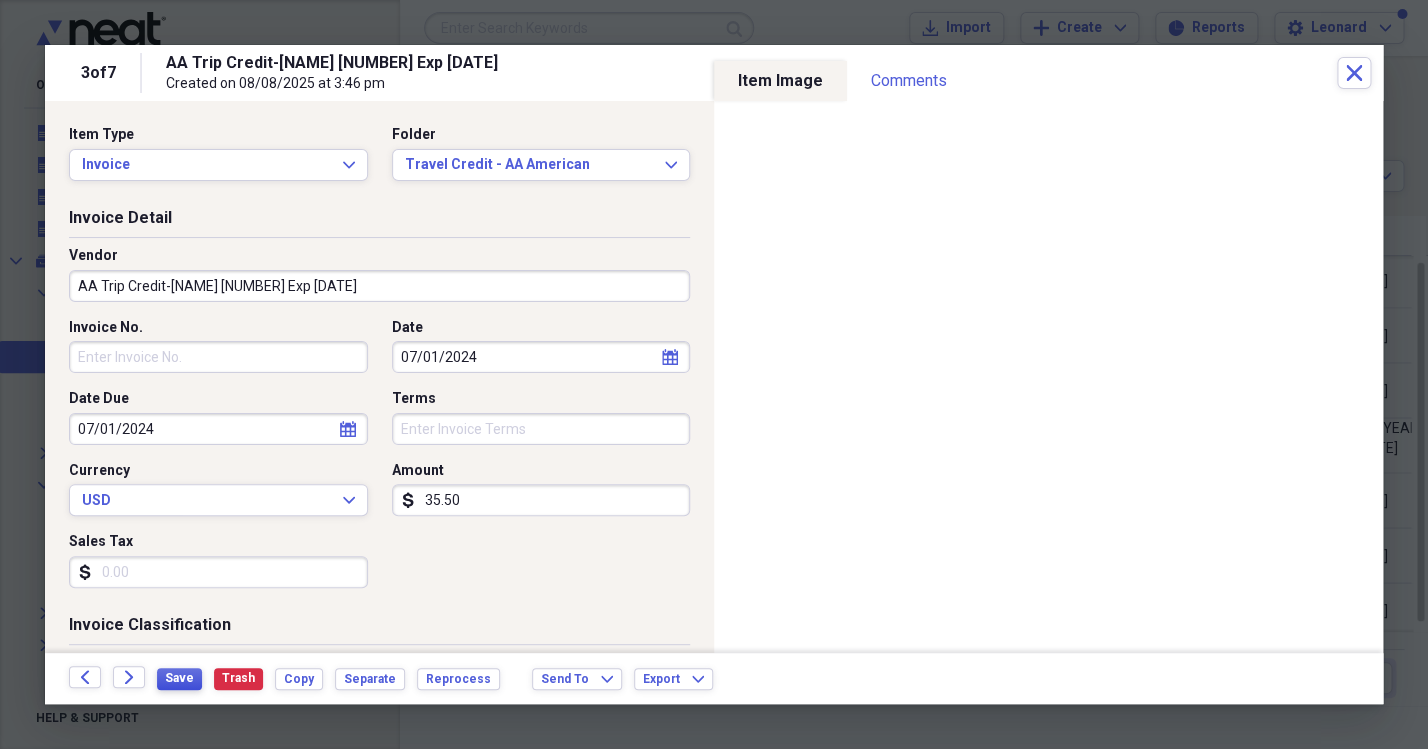 click on "Save" at bounding box center [179, 678] 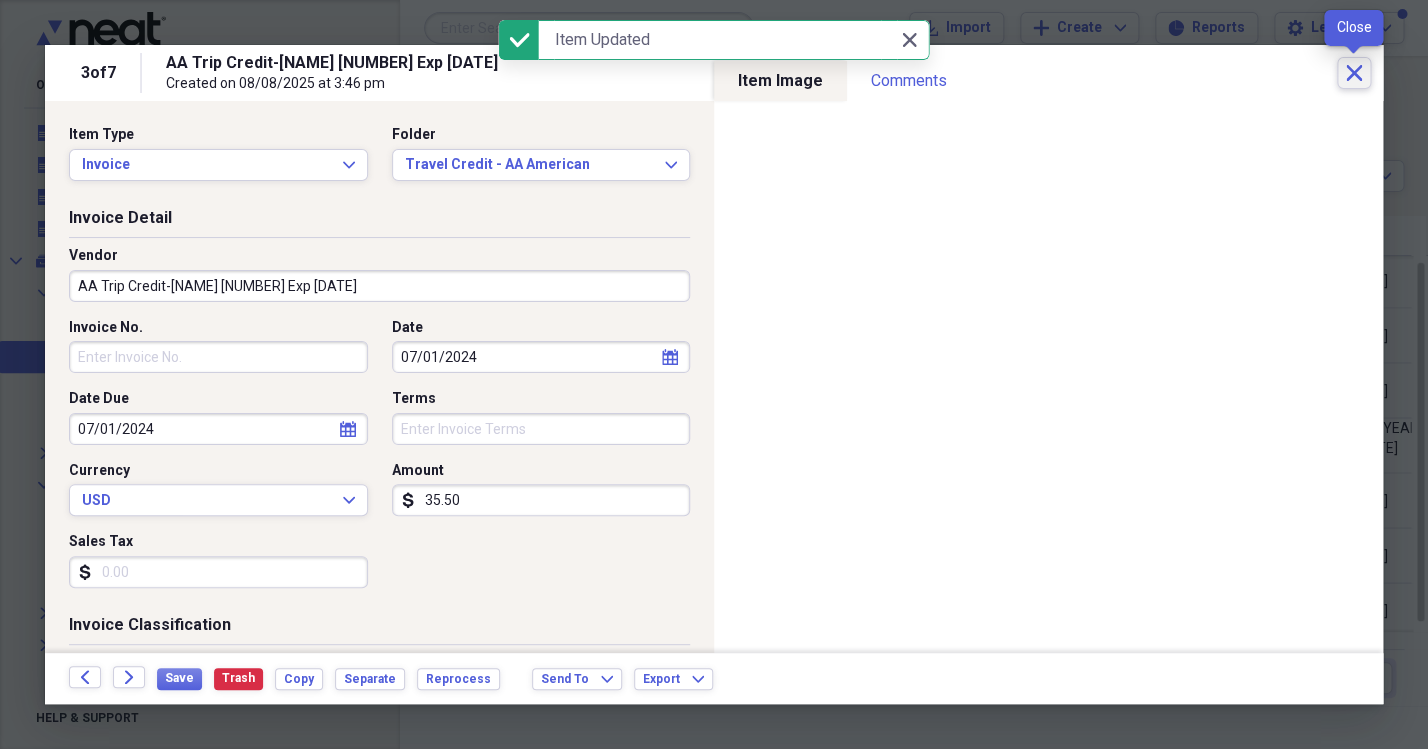 click 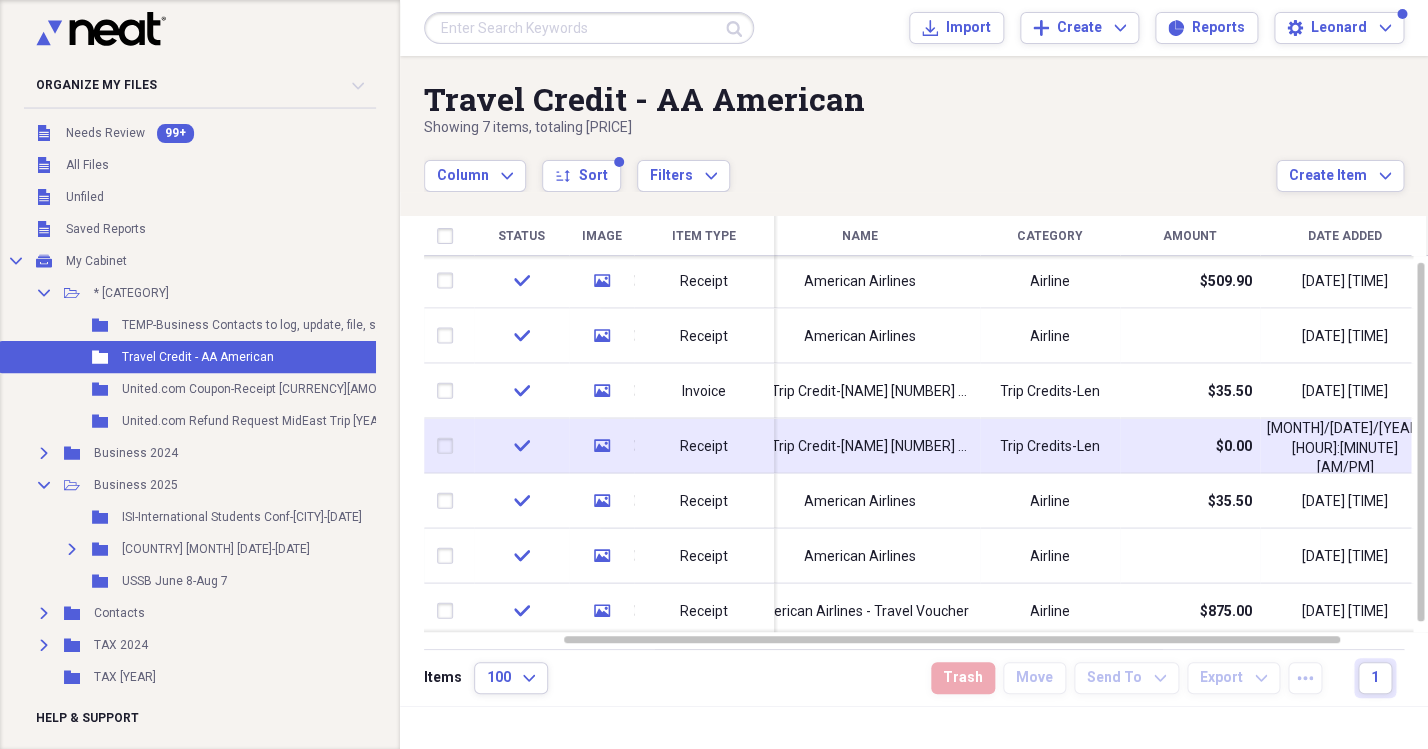 click on "AA Trip Credit-[NAME] [NUMBER] Exp [DATE]" at bounding box center (860, 446) 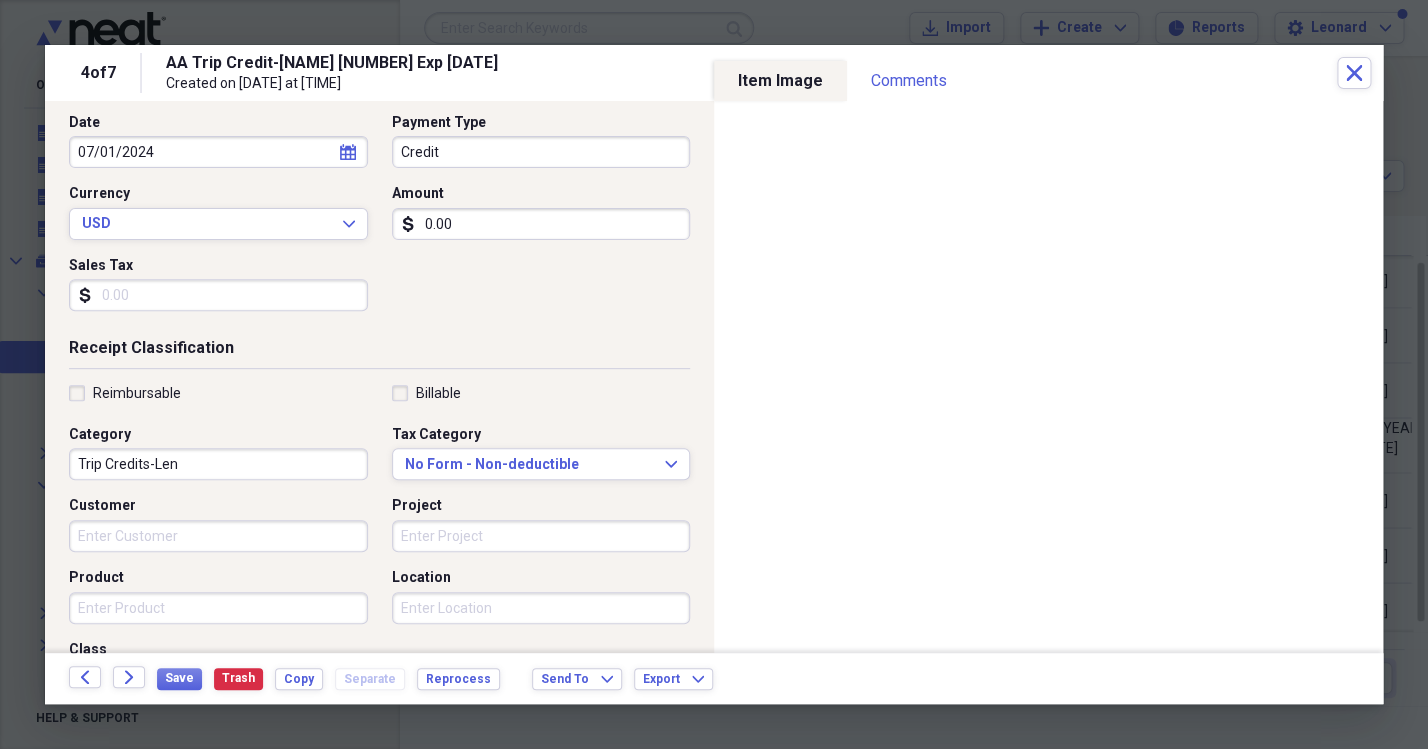 scroll, scrollTop: 467, scrollLeft: 0, axis: vertical 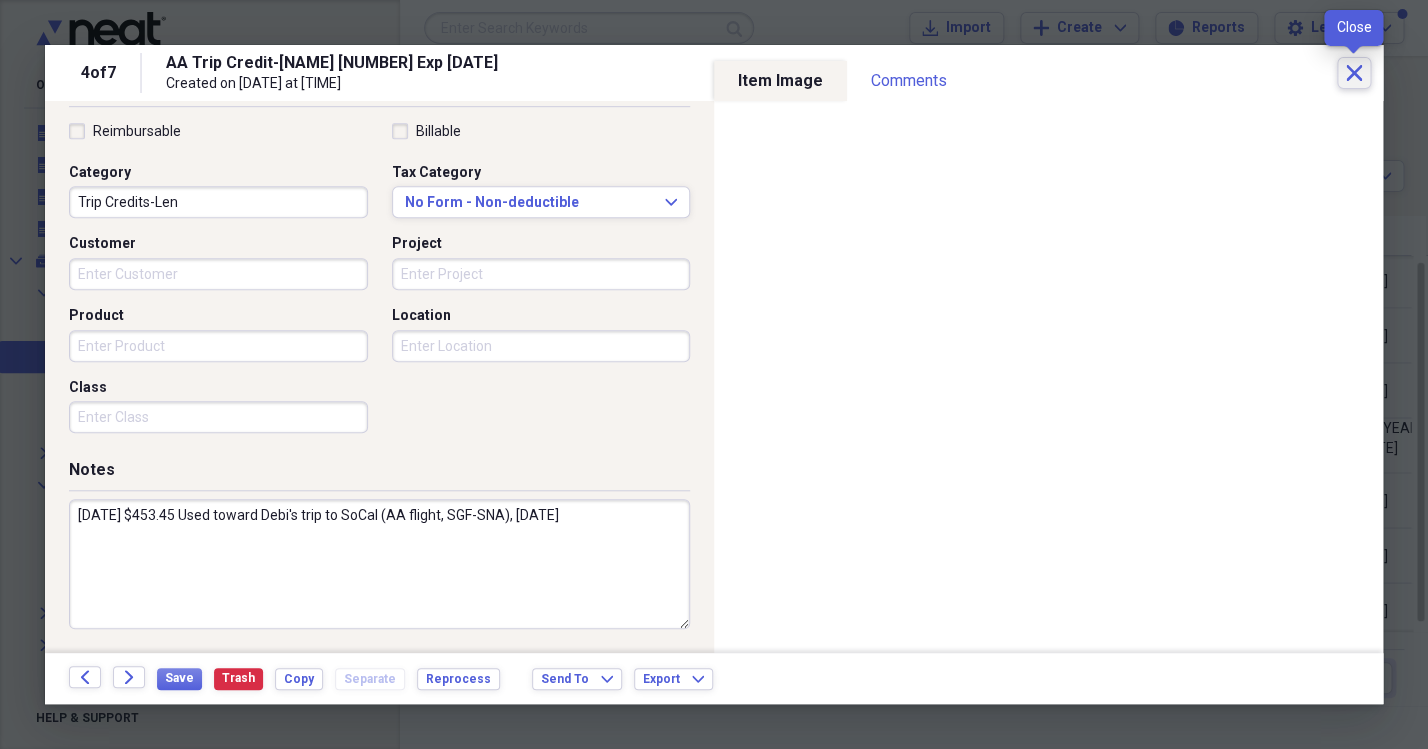 click on "Close" 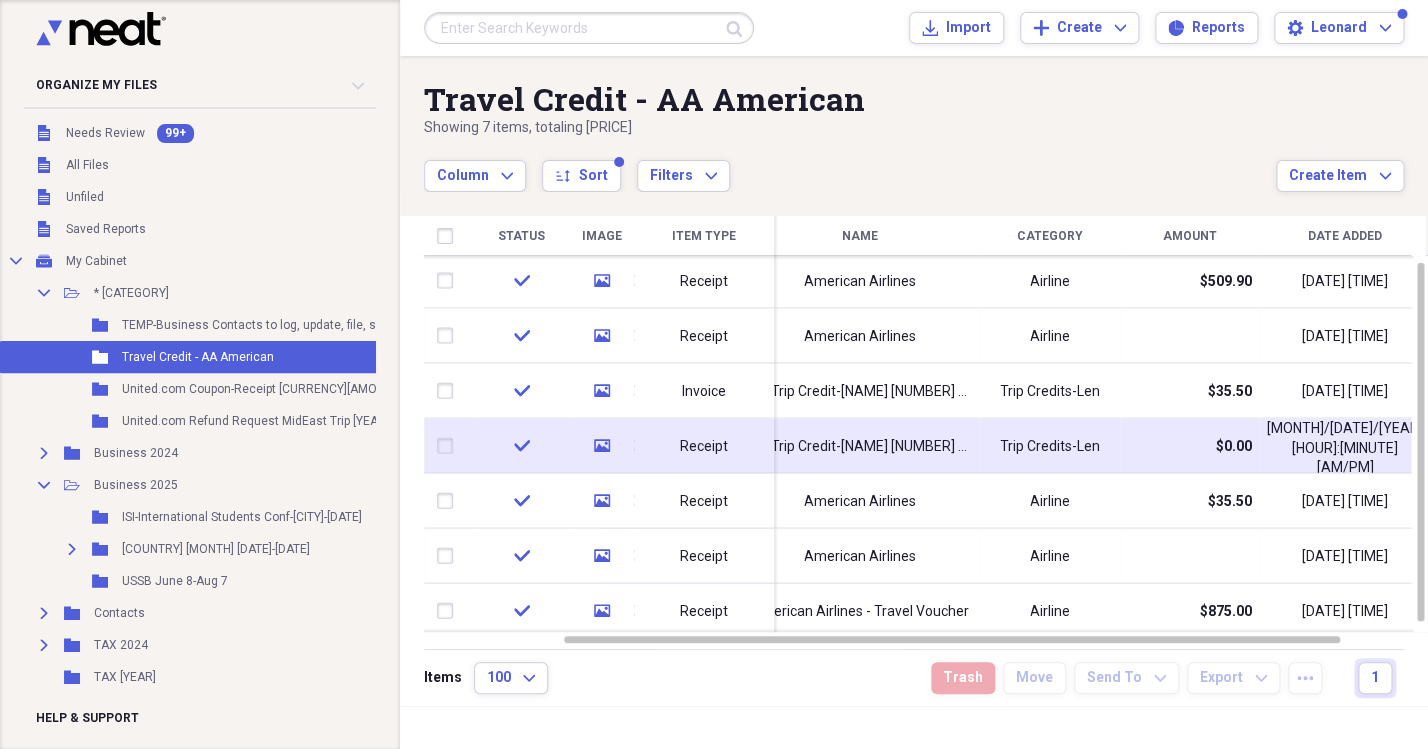 click on "AA Trip Credit-[NAME] [NUMBER] Exp [DATE]" at bounding box center (860, 446) 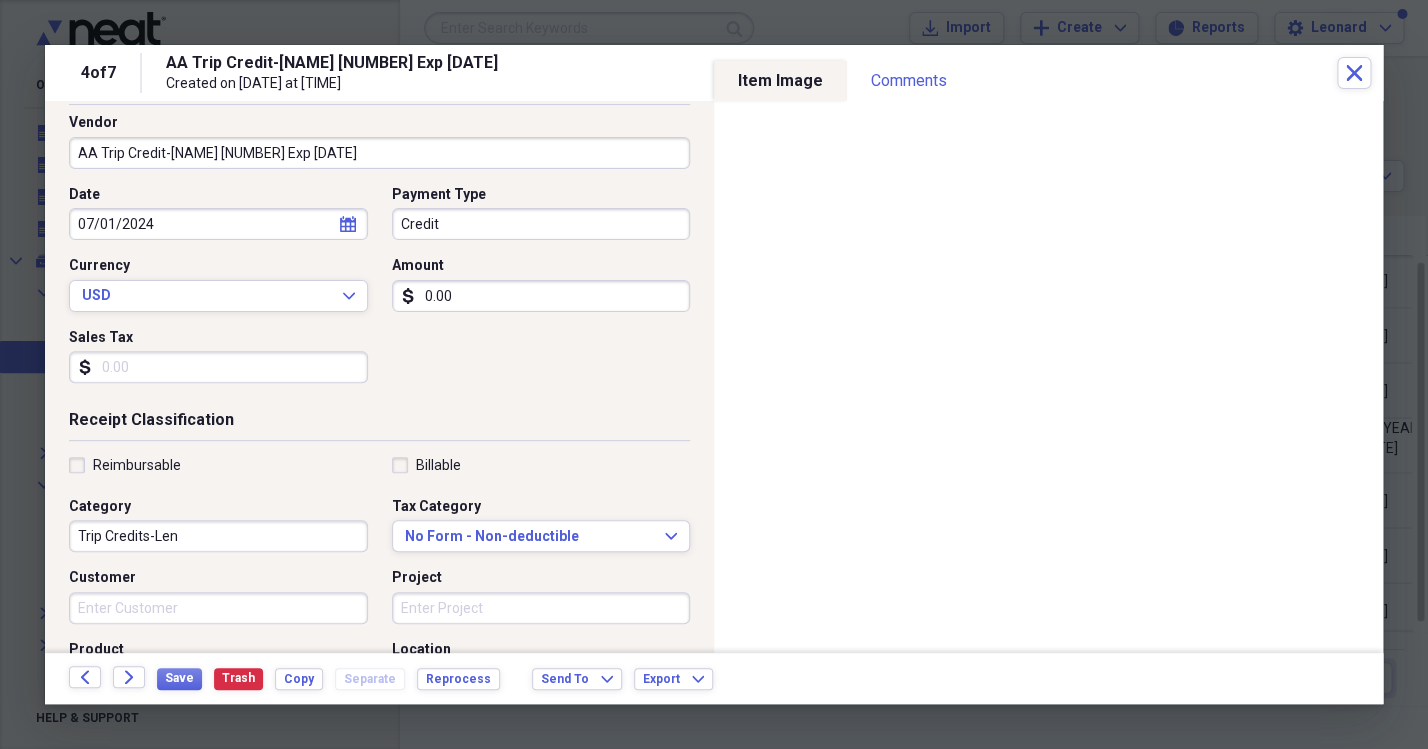 scroll, scrollTop: 0, scrollLeft: 0, axis: both 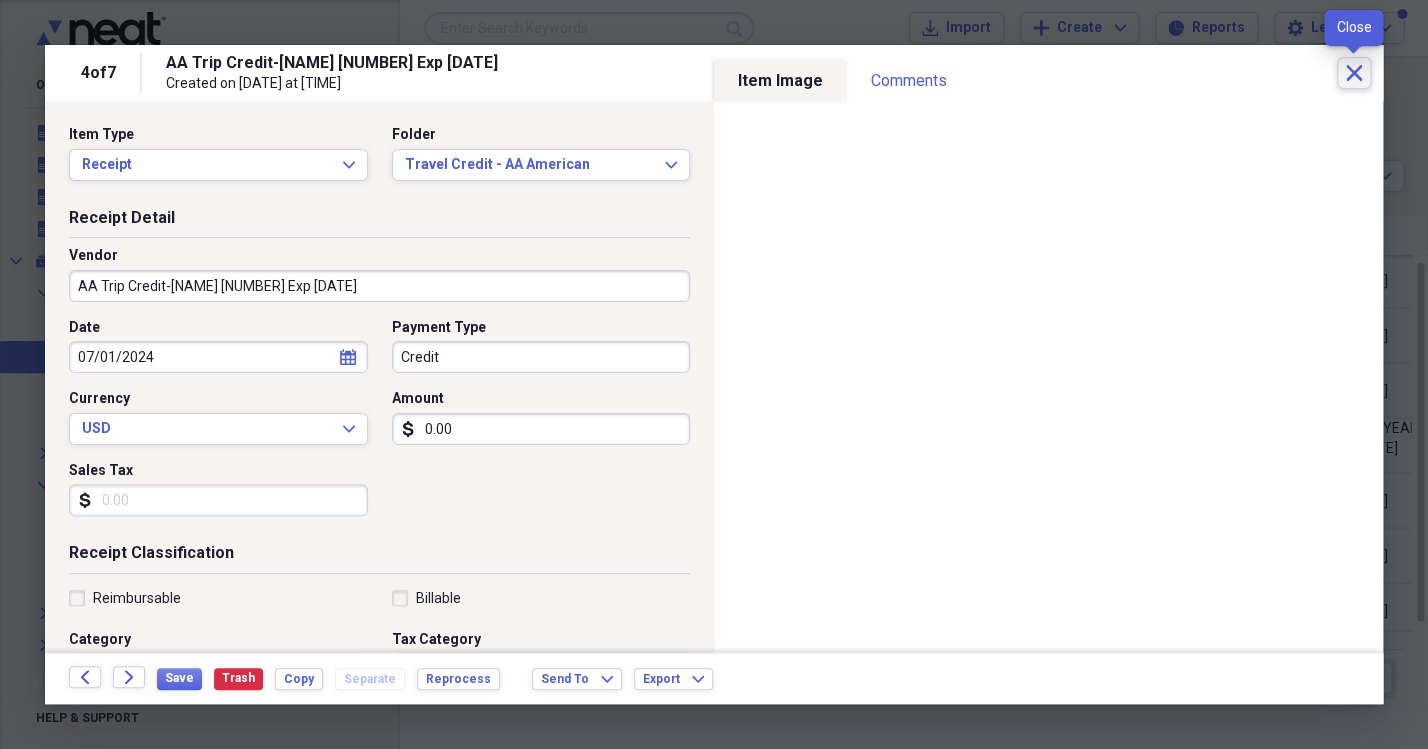 click on "Close" at bounding box center [1354, 73] 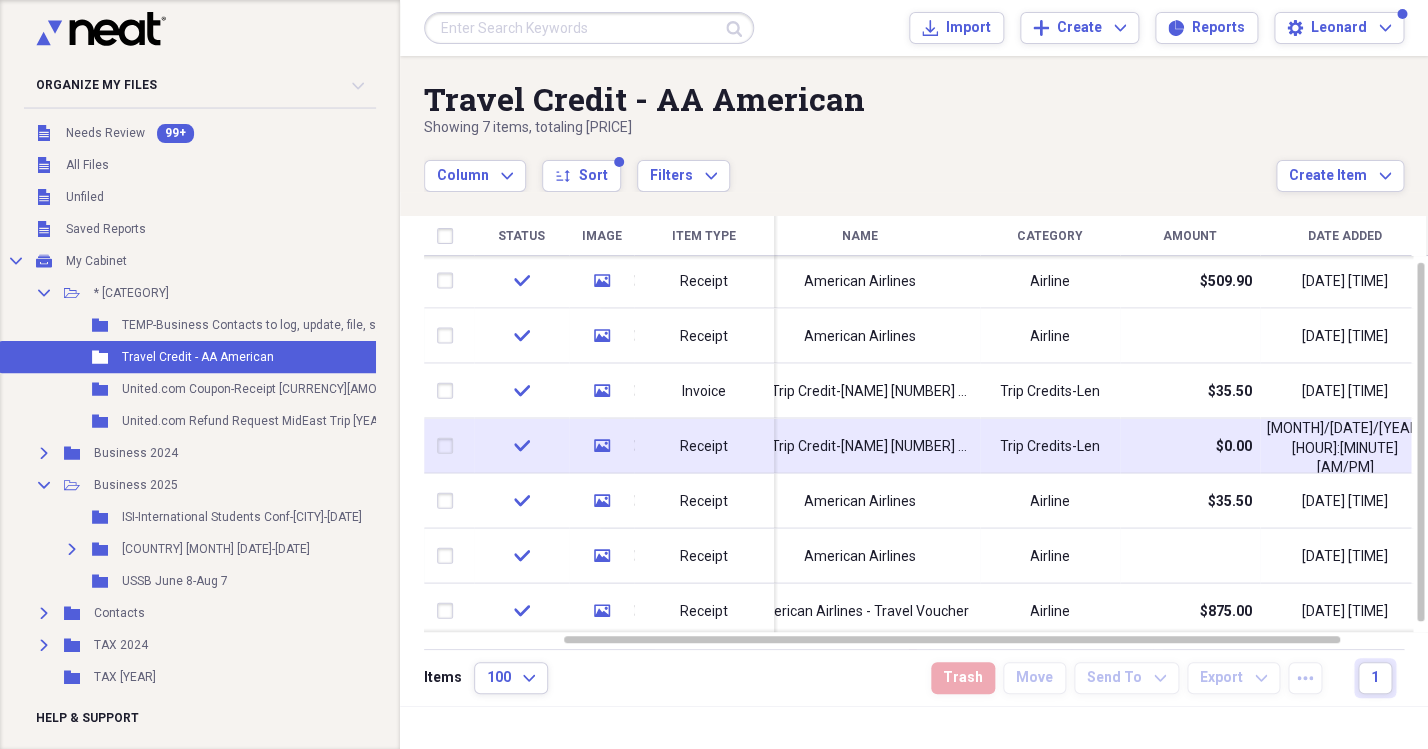click on "AA Trip Credit-[NAME] [NUMBER] Exp [DATE]" at bounding box center (860, 446) 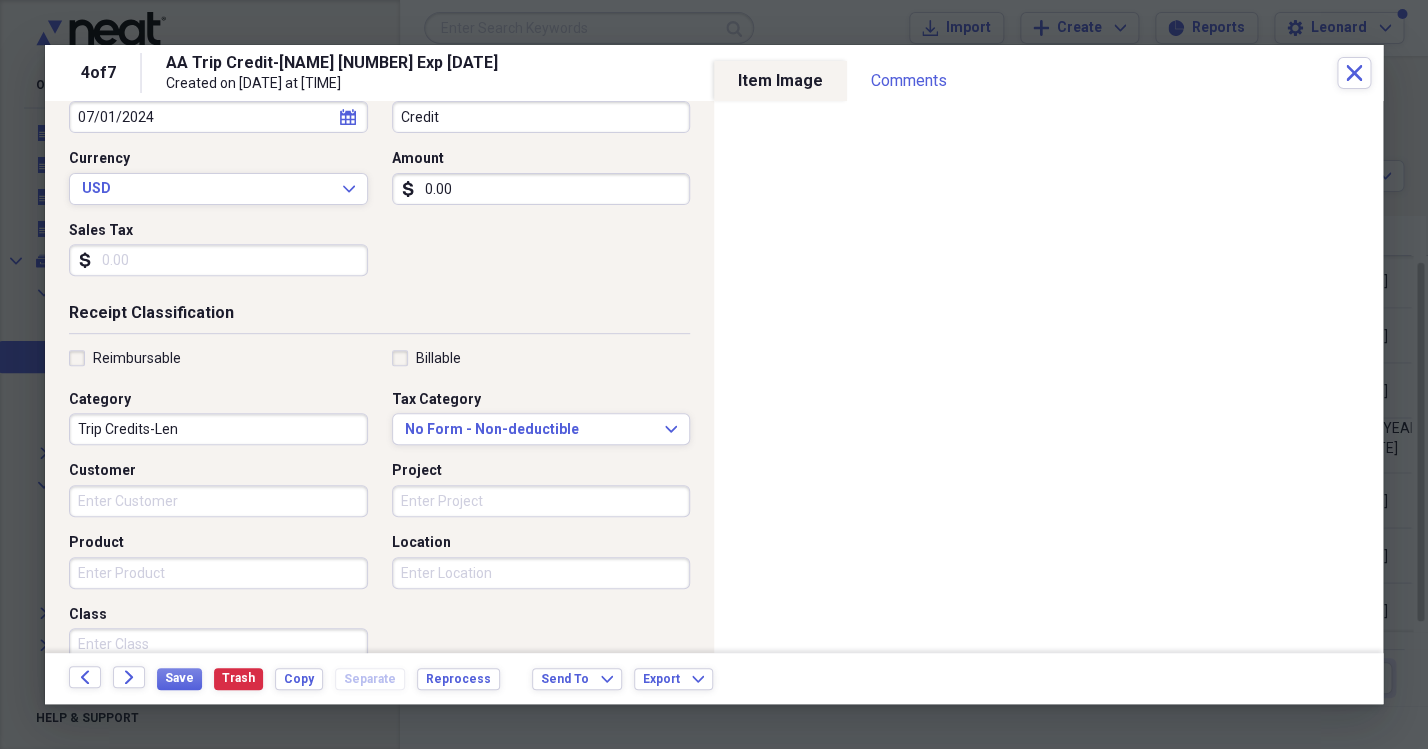 scroll, scrollTop: 467, scrollLeft: 0, axis: vertical 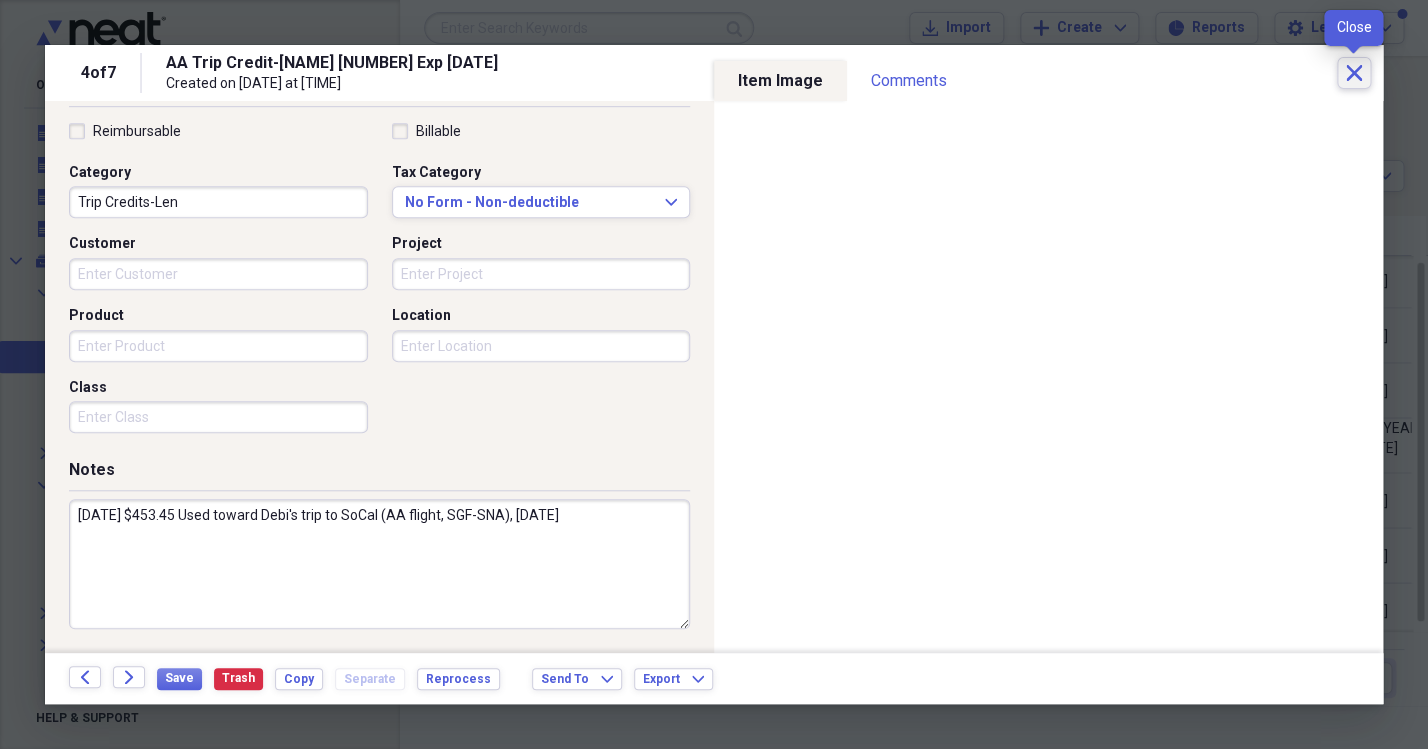 click 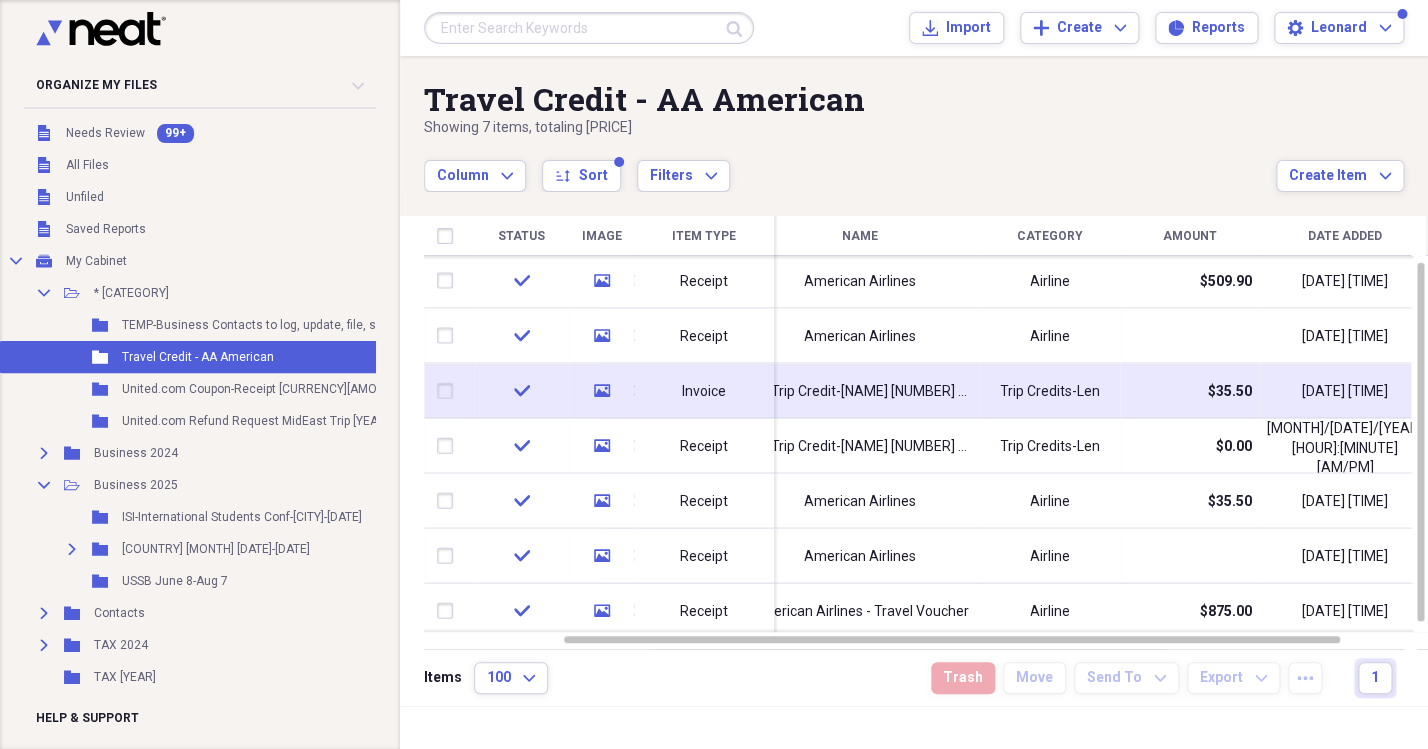 click on "AA Trip Credit-[NAME] [NUMBER] Exp [DATE]" at bounding box center [860, 391] 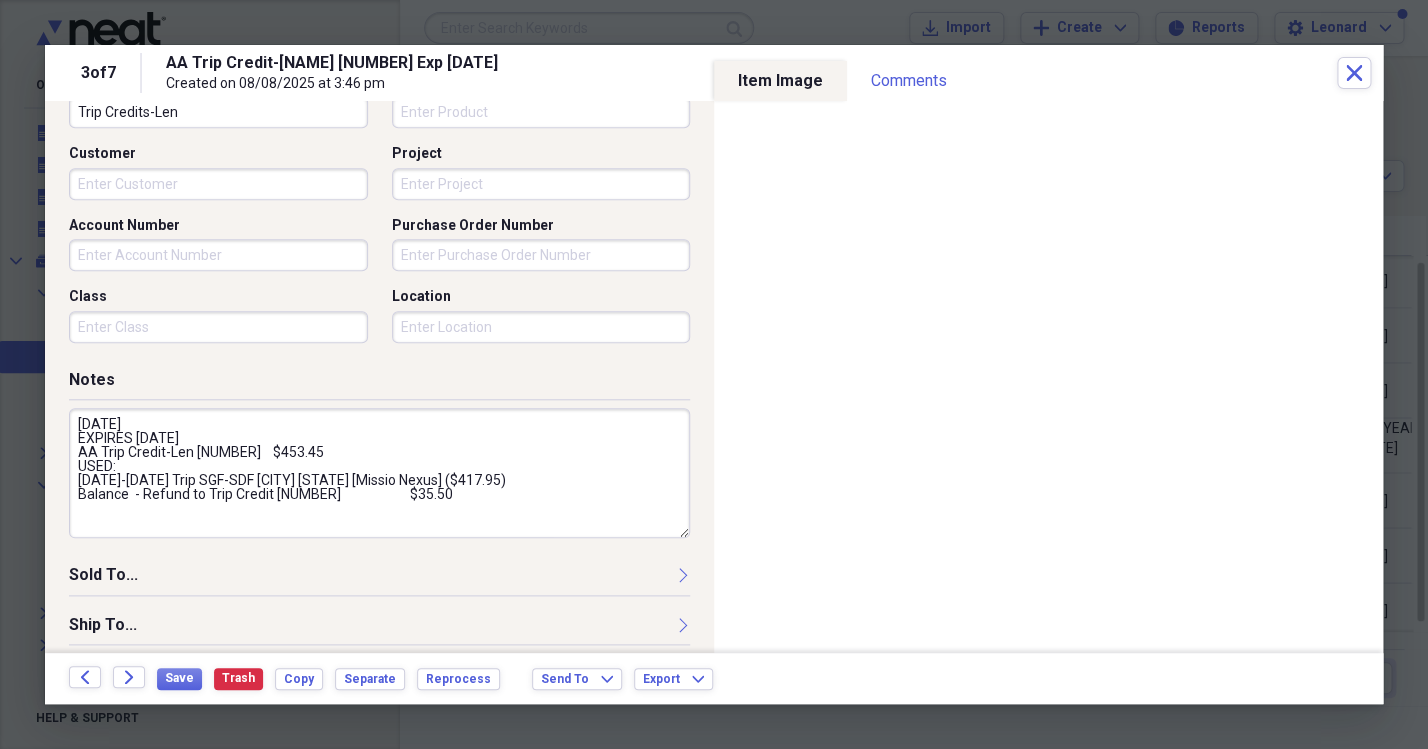 scroll, scrollTop: 638, scrollLeft: 0, axis: vertical 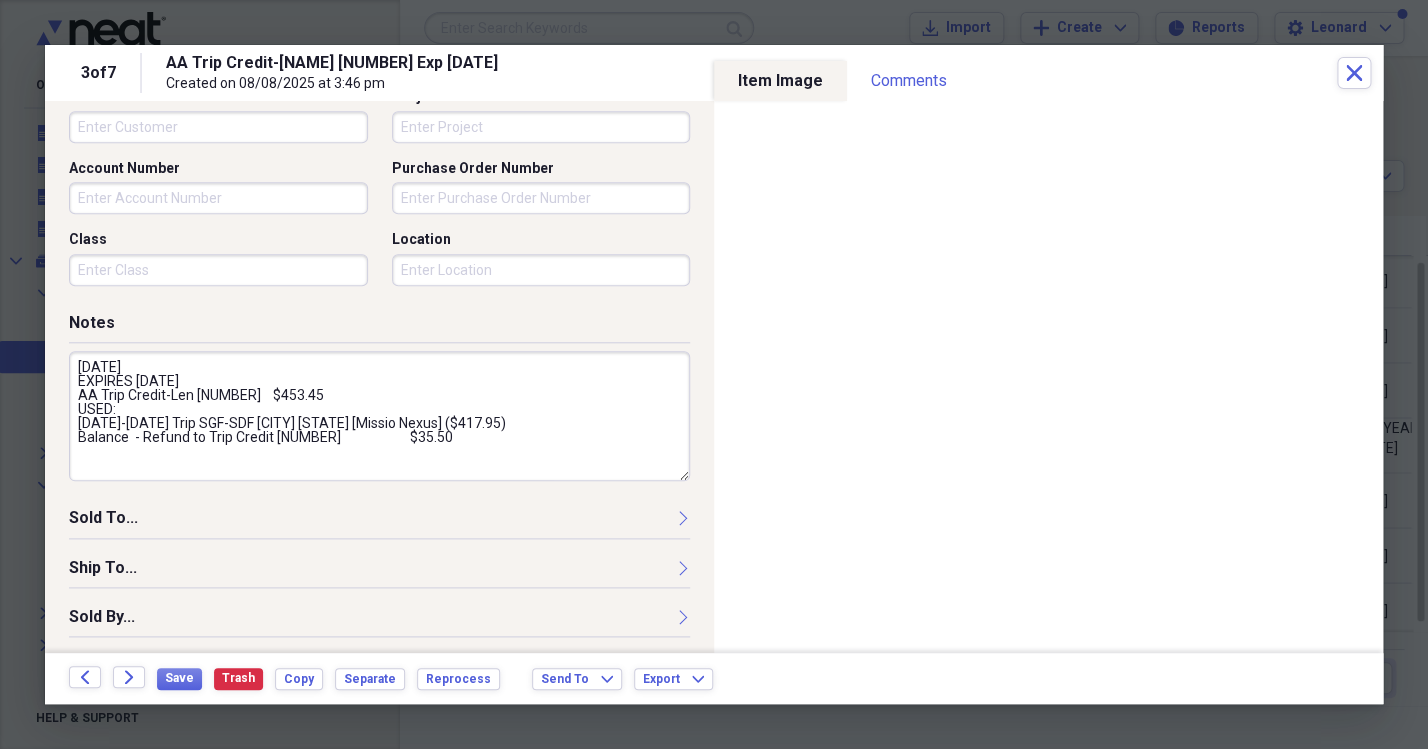 drag, startPoint x: 79, startPoint y: 373, endPoint x: 588, endPoint y: 457, distance: 515.8847 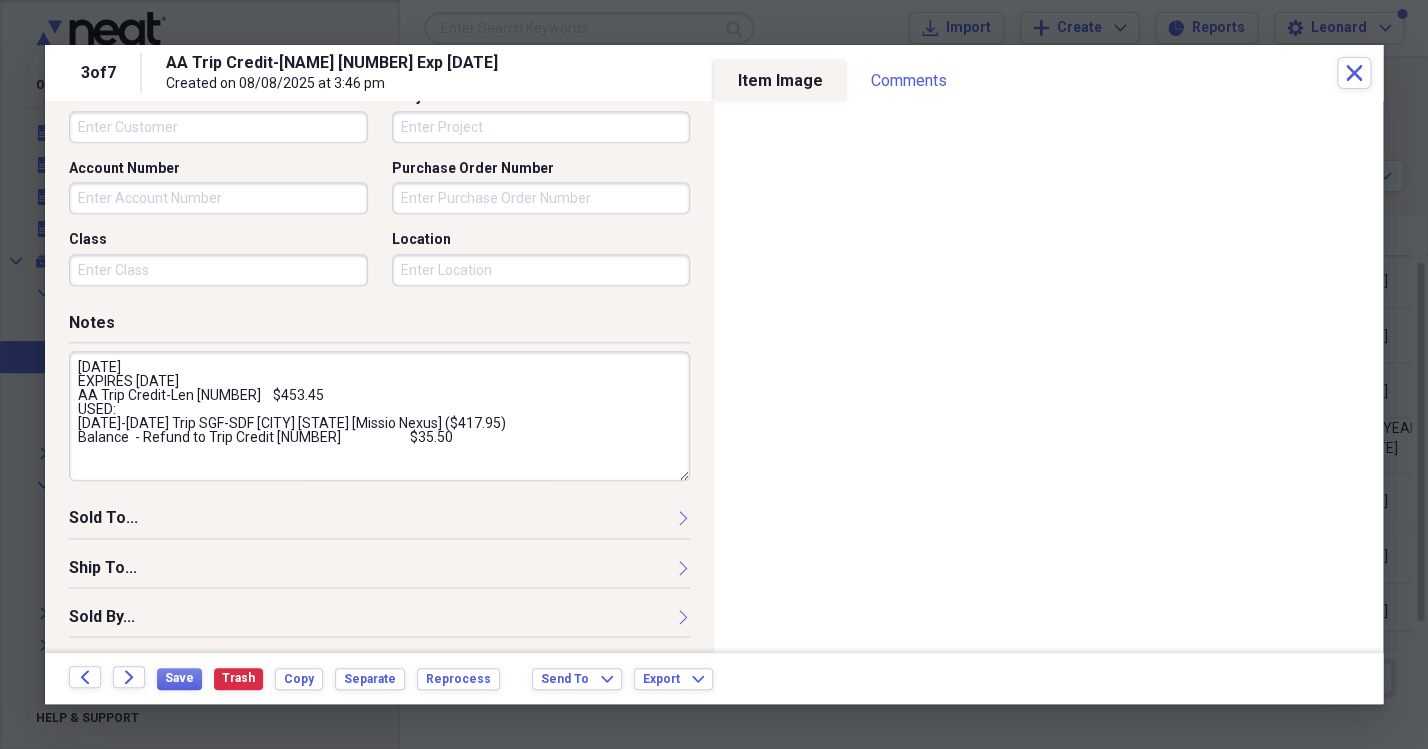 click on "[DATE]
EXPIRES [DATE]
AA Trip Credit-Len [NUMBER]    $453.45
USED:
[DATE]-[DATE] Trip SGF-SDF [CITY] [STATE] [Missio Nexus] ($417.95)
Balance  - Refund to Trip Credit [NUMBER]                       $35.50" at bounding box center [379, 416] 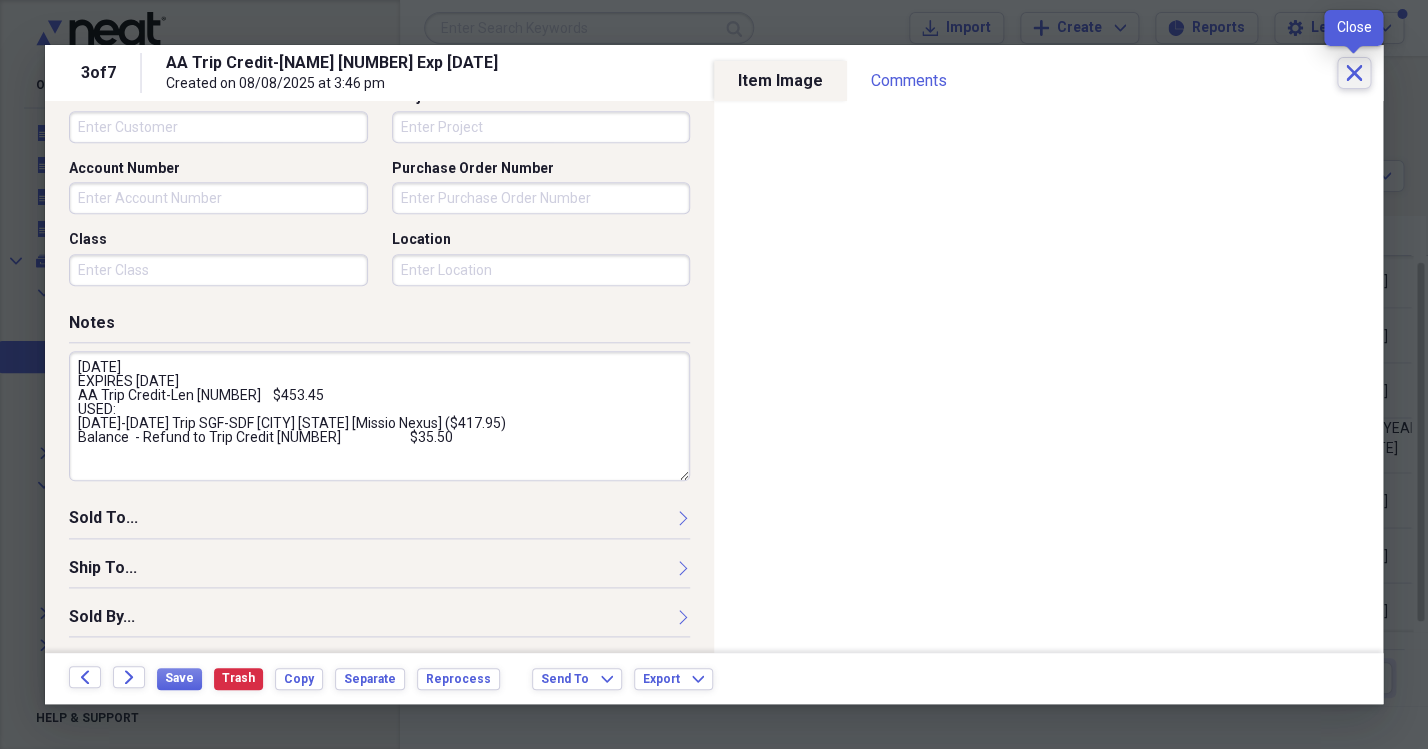 click on "Close" 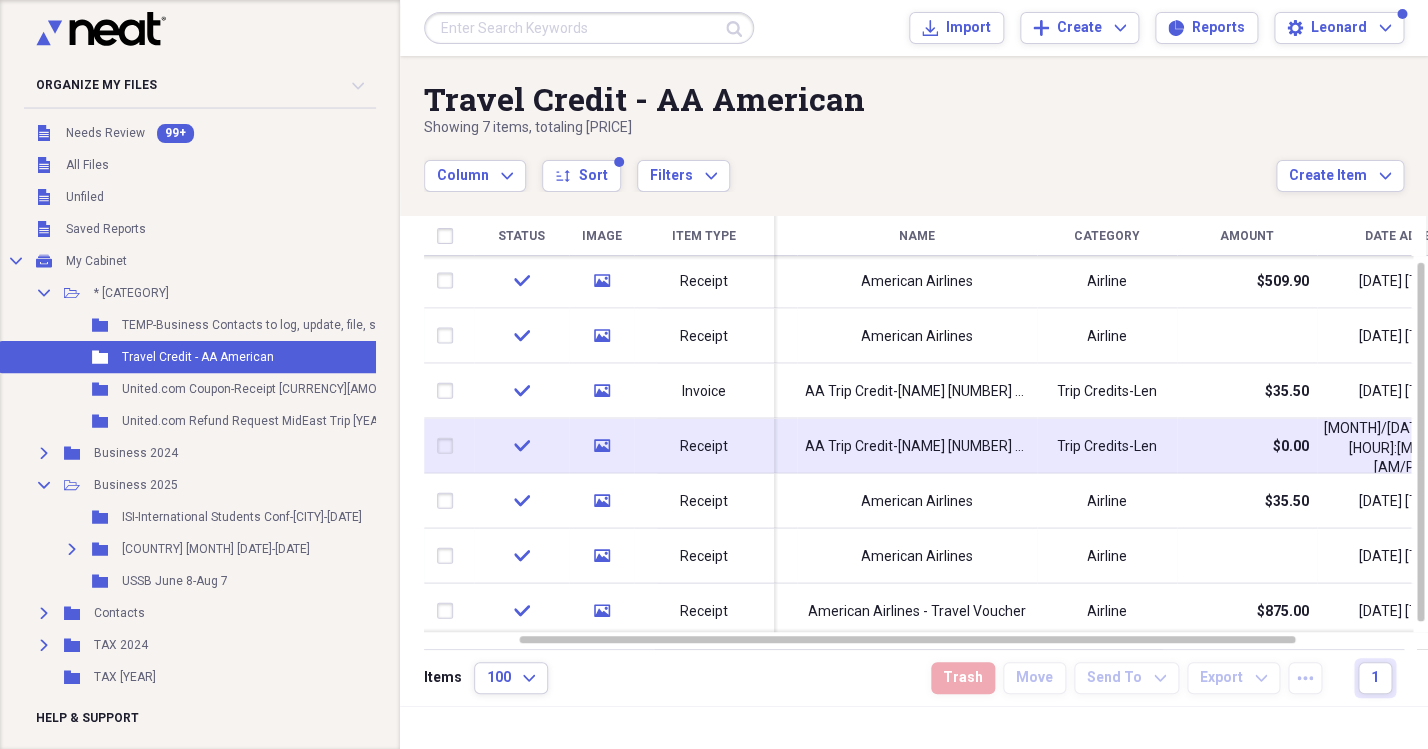 click on "AA Trip Credit-[NAME] [NUMBER] Exp [DATE]" at bounding box center (917, 446) 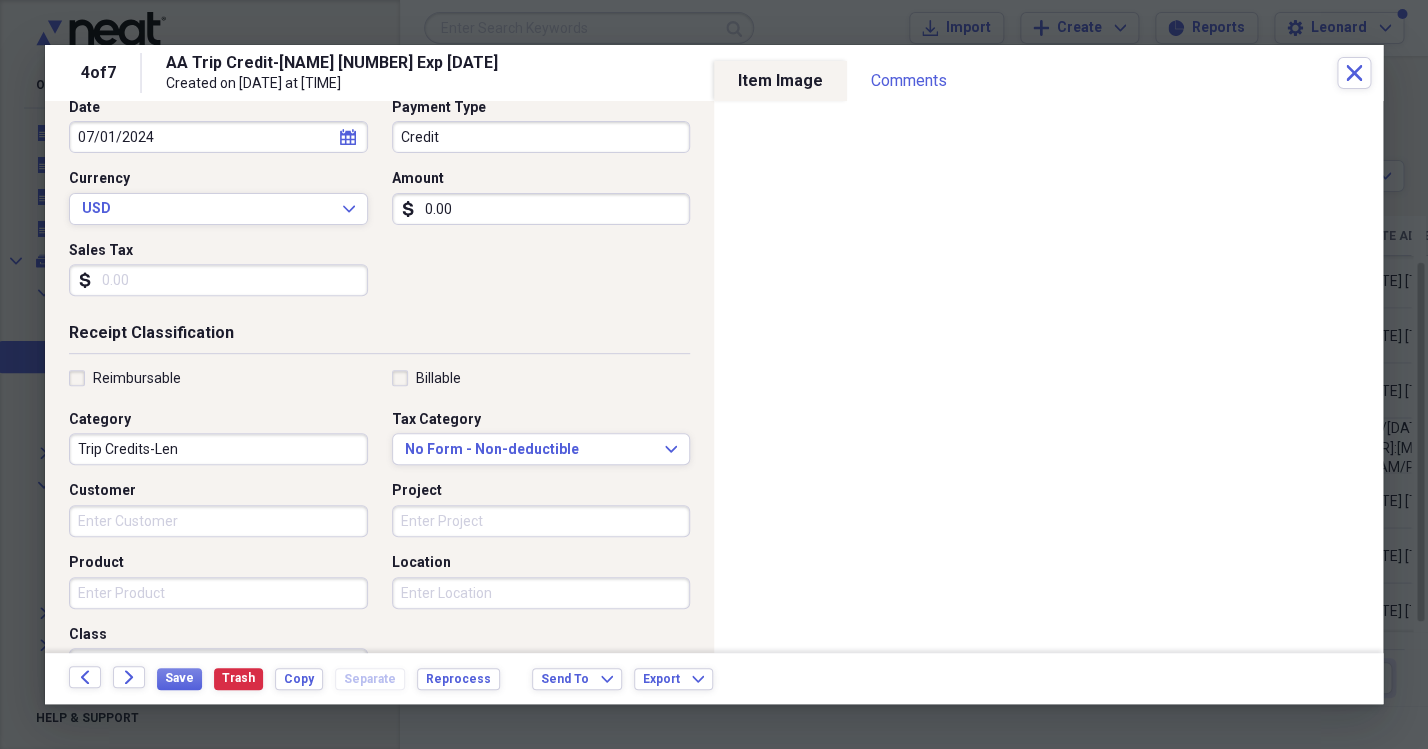 scroll, scrollTop: 230, scrollLeft: 0, axis: vertical 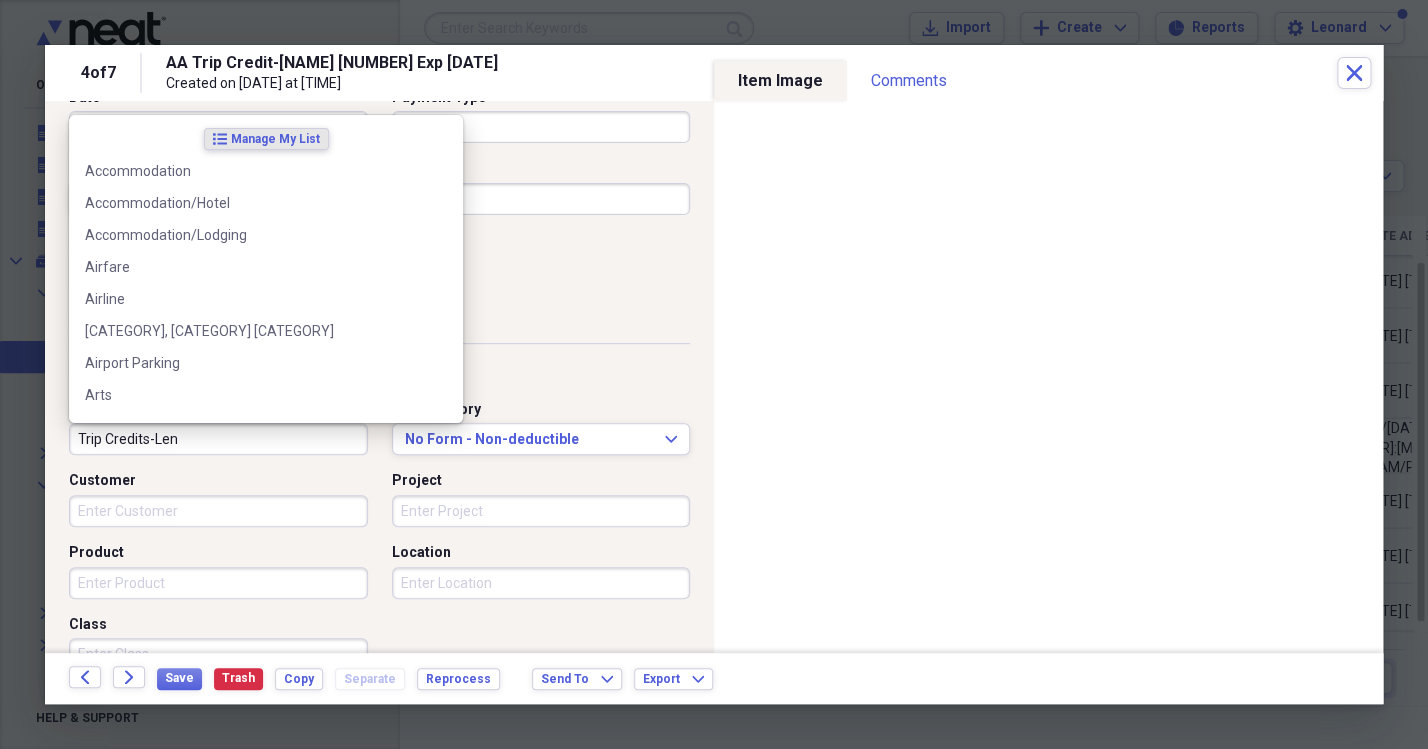 click on "Trip Credits-Len" at bounding box center (218, 439) 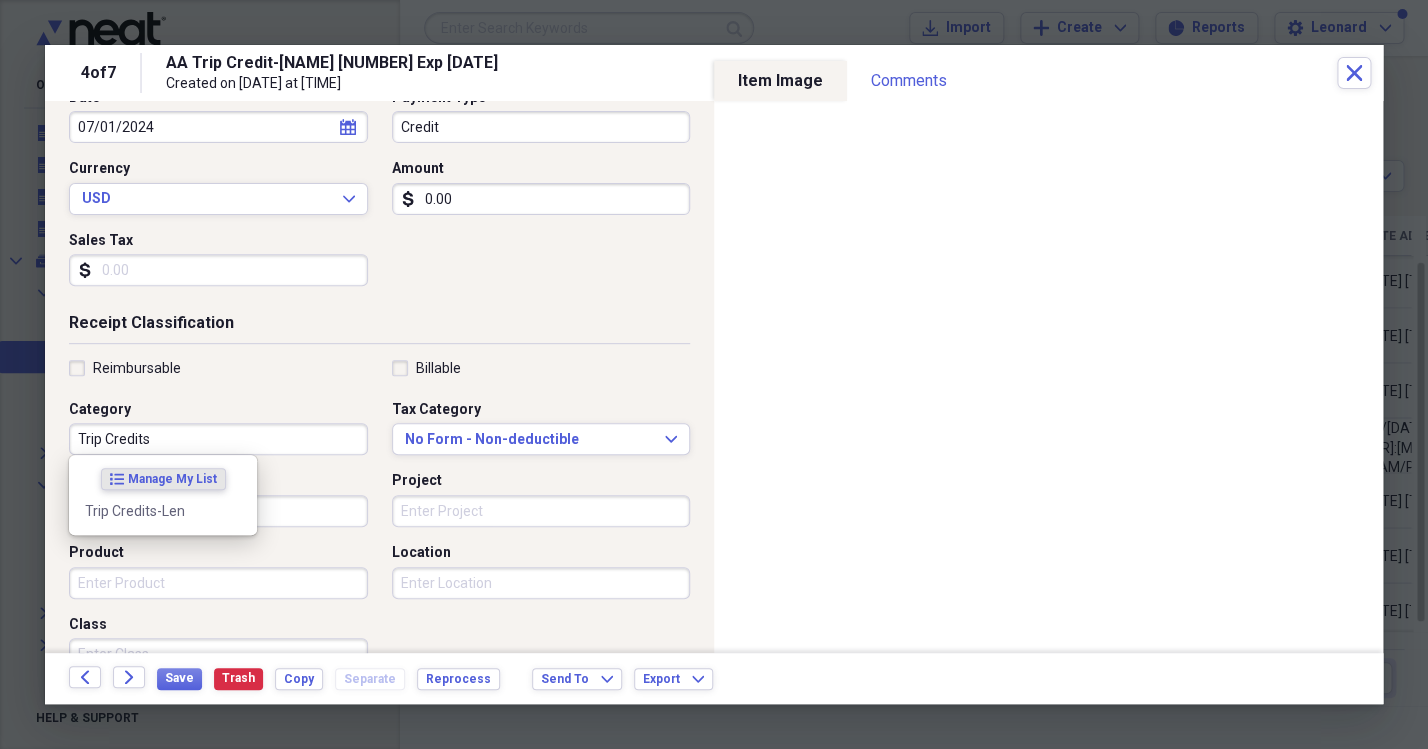 type on "Trip Credits" 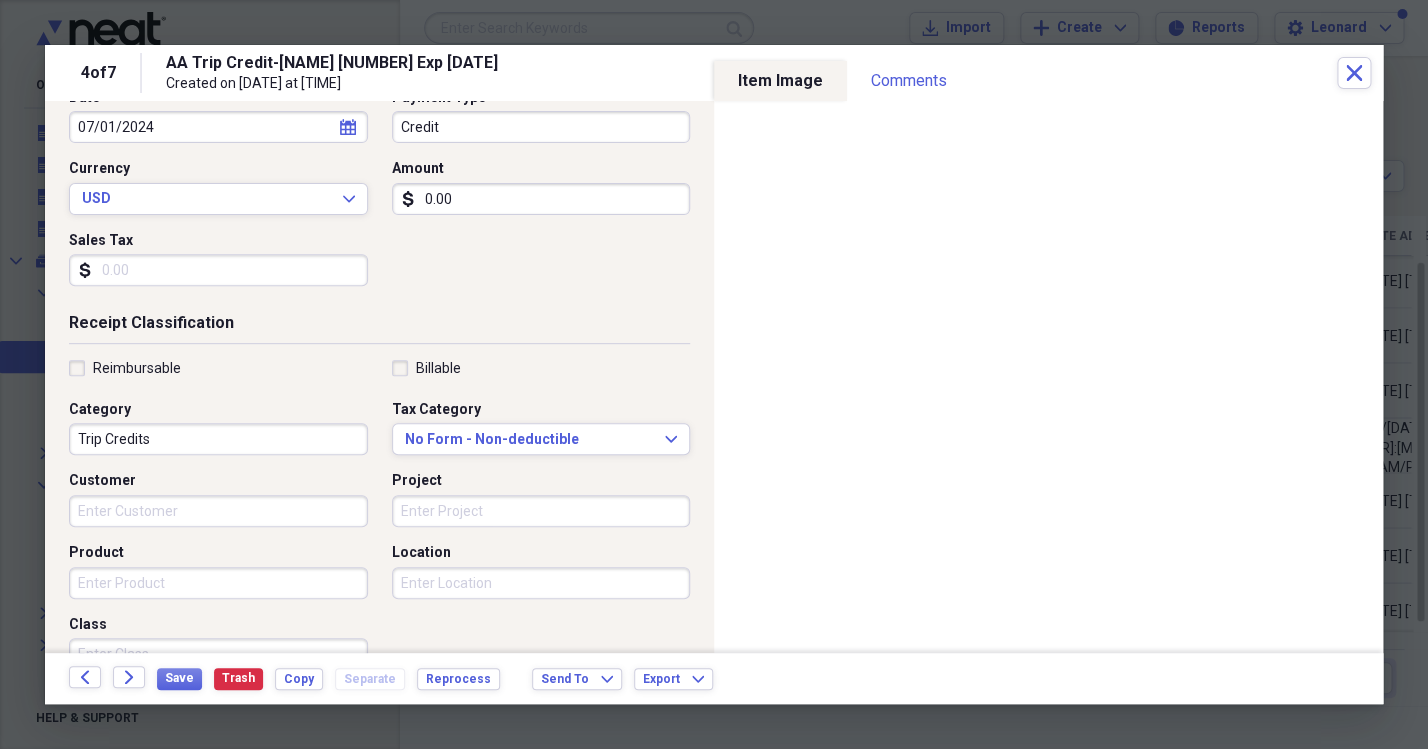 click on "Reimbursable" at bounding box center [218, 368] 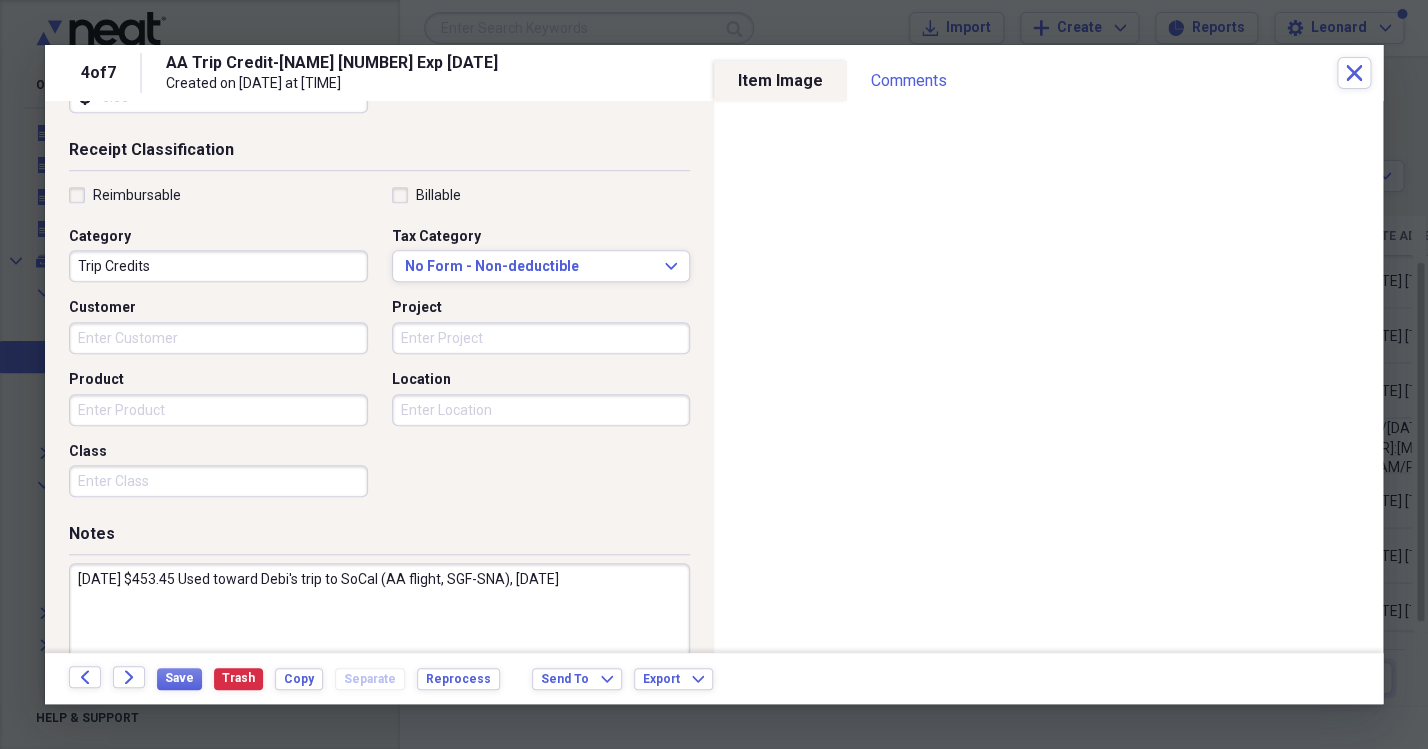 scroll, scrollTop: 467, scrollLeft: 0, axis: vertical 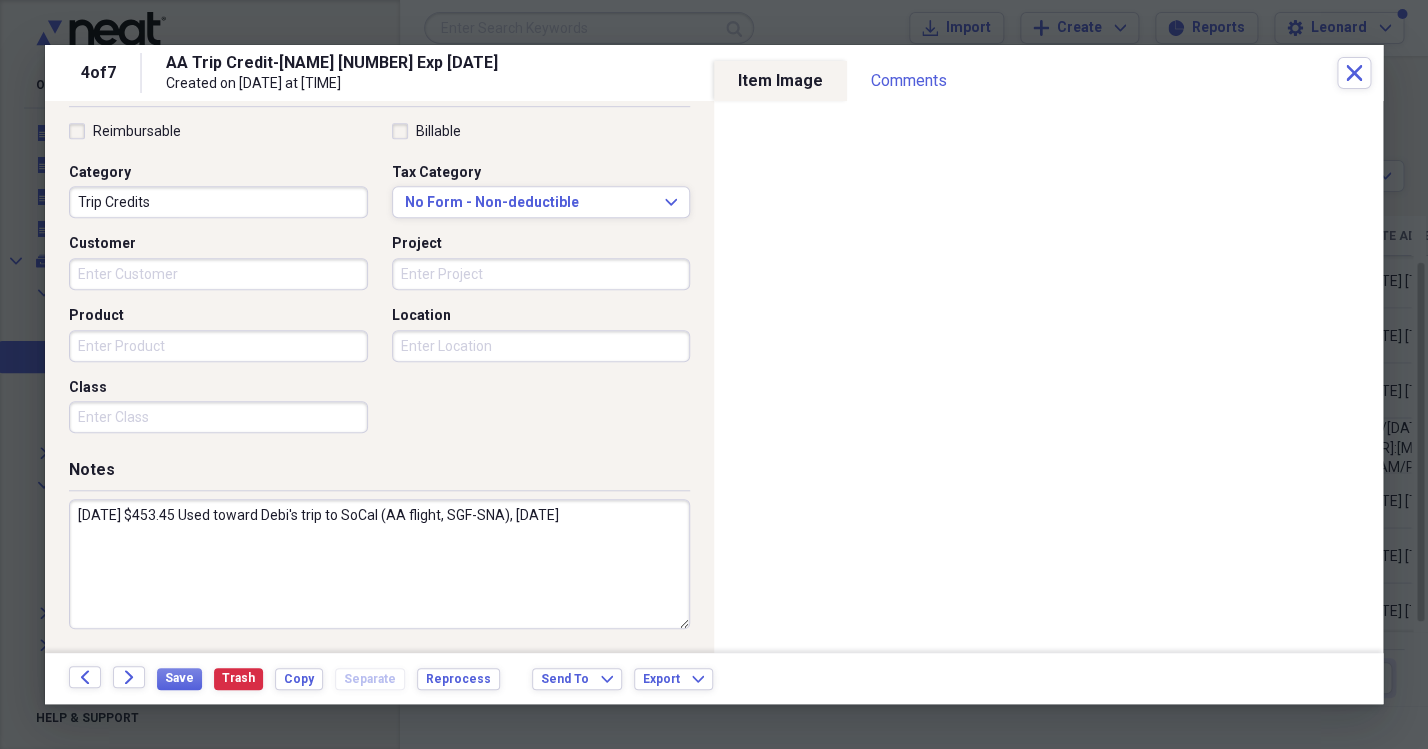 click on "[DATE] $453.45 Used toward Debi's trip to SoCal (AA flight, SGF-SNA), [DATE]" at bounding box center (379, 564) 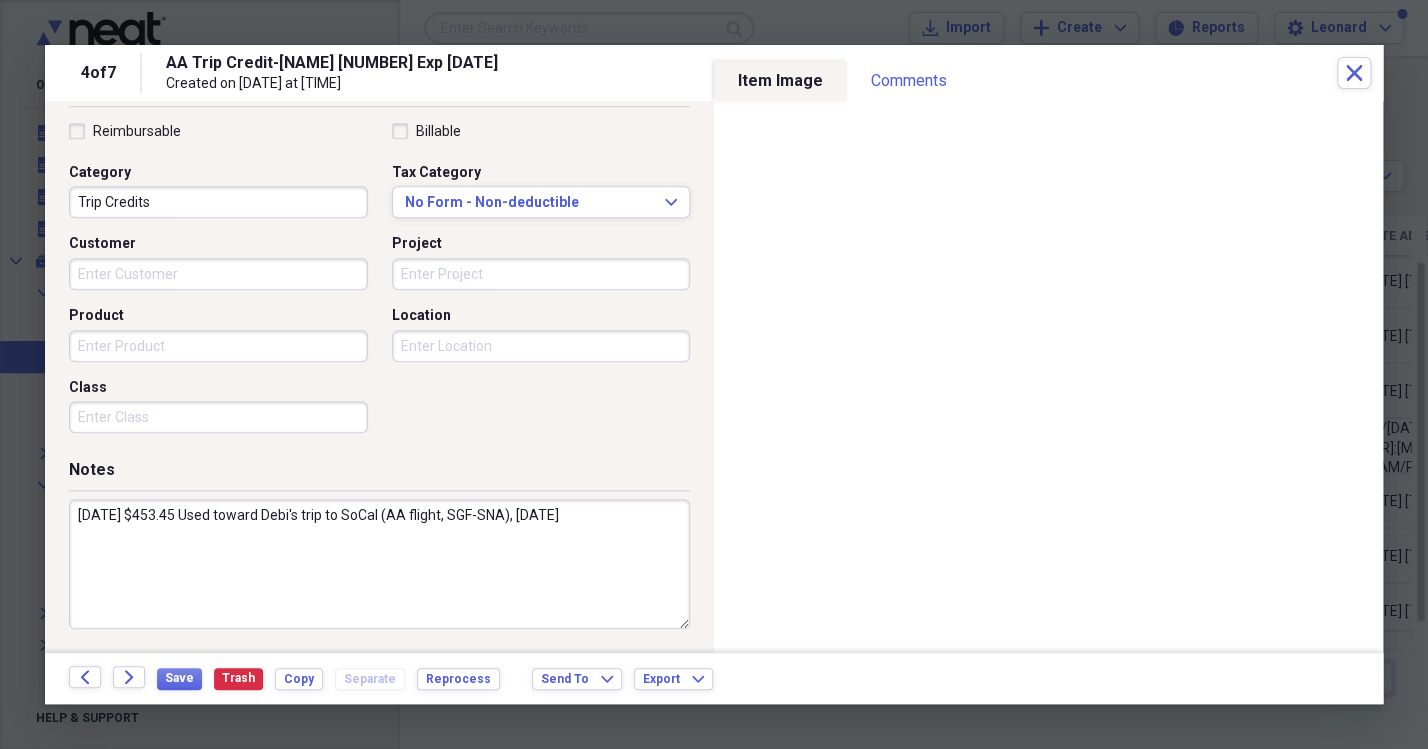 click on "[DATE] $453.45 Used toward Debi's trip to SoCal (AA flight, SGF-SNA), [DATE]" at bounding box center (379, 564) 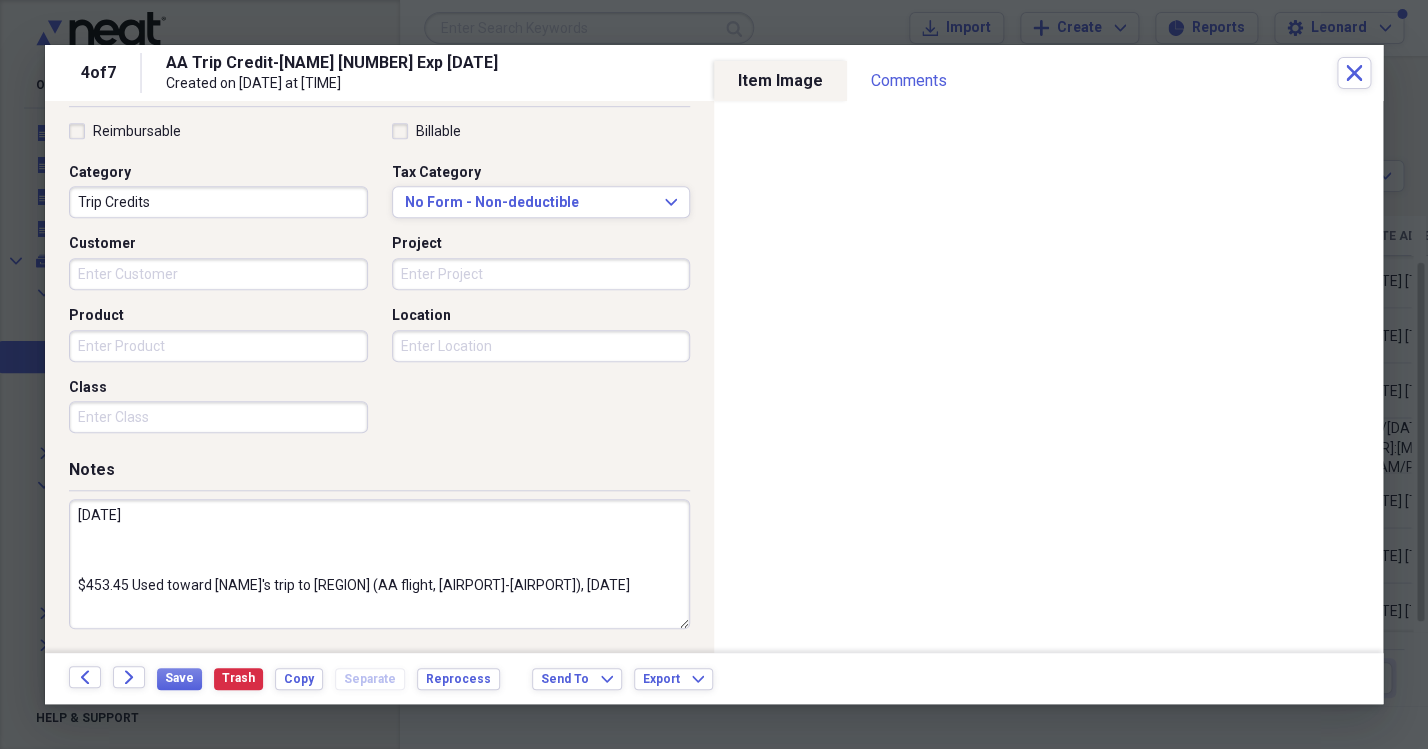 click on "[DATE]
$453.45 Used toward [NAME]'s trip to [REGION] (AA flight, [AIRPORT]-[AIRPORT]), [DATE]" at bounding box center (379, 564) 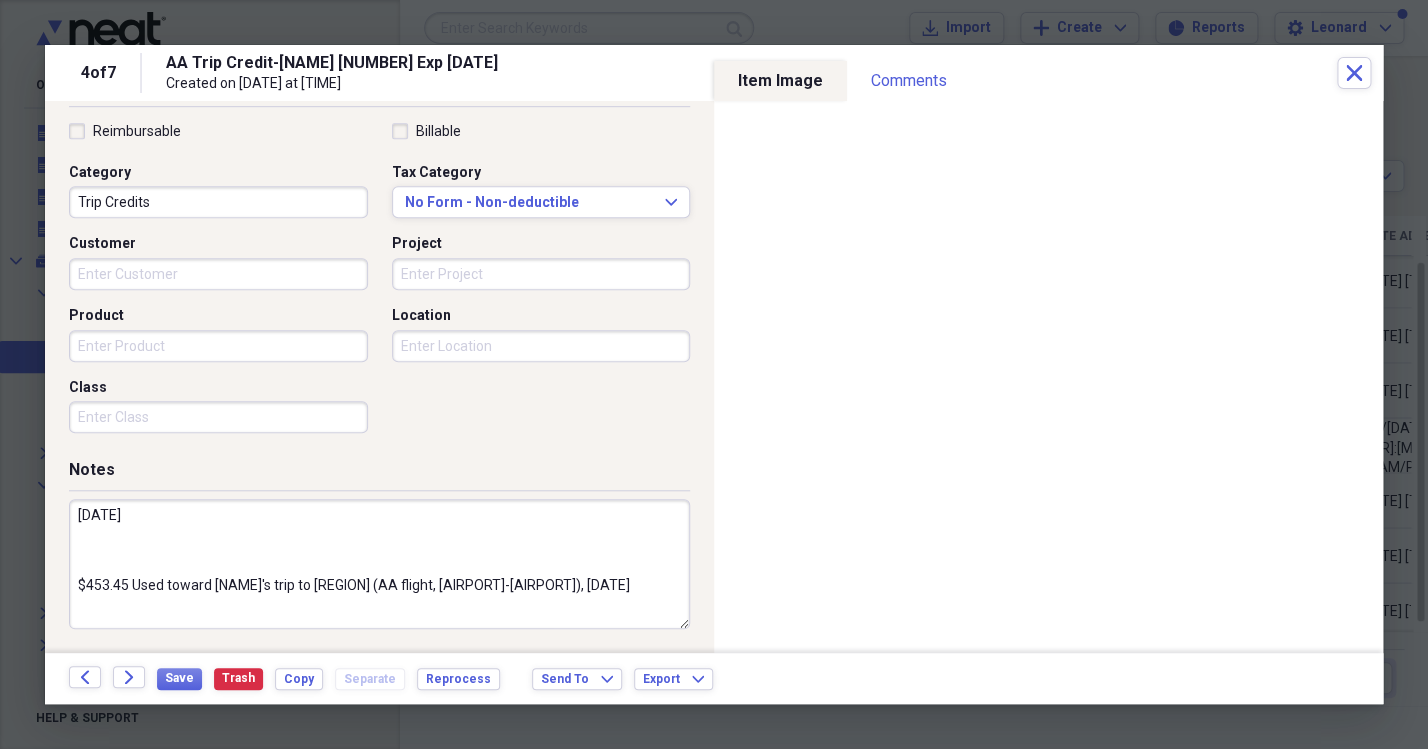 paste on "EXPIRES [DATE]
AA Trip Credit-[NAME] [NUMBER]    [$PRICE]
USED:
[DATE]-[DATE]/[YEAR] Trip [CITY]-[CITY] [CITY] ([$PRICE])
Balance  - Refund to Trip Credit [NUMBER]                       [$PRICE]" 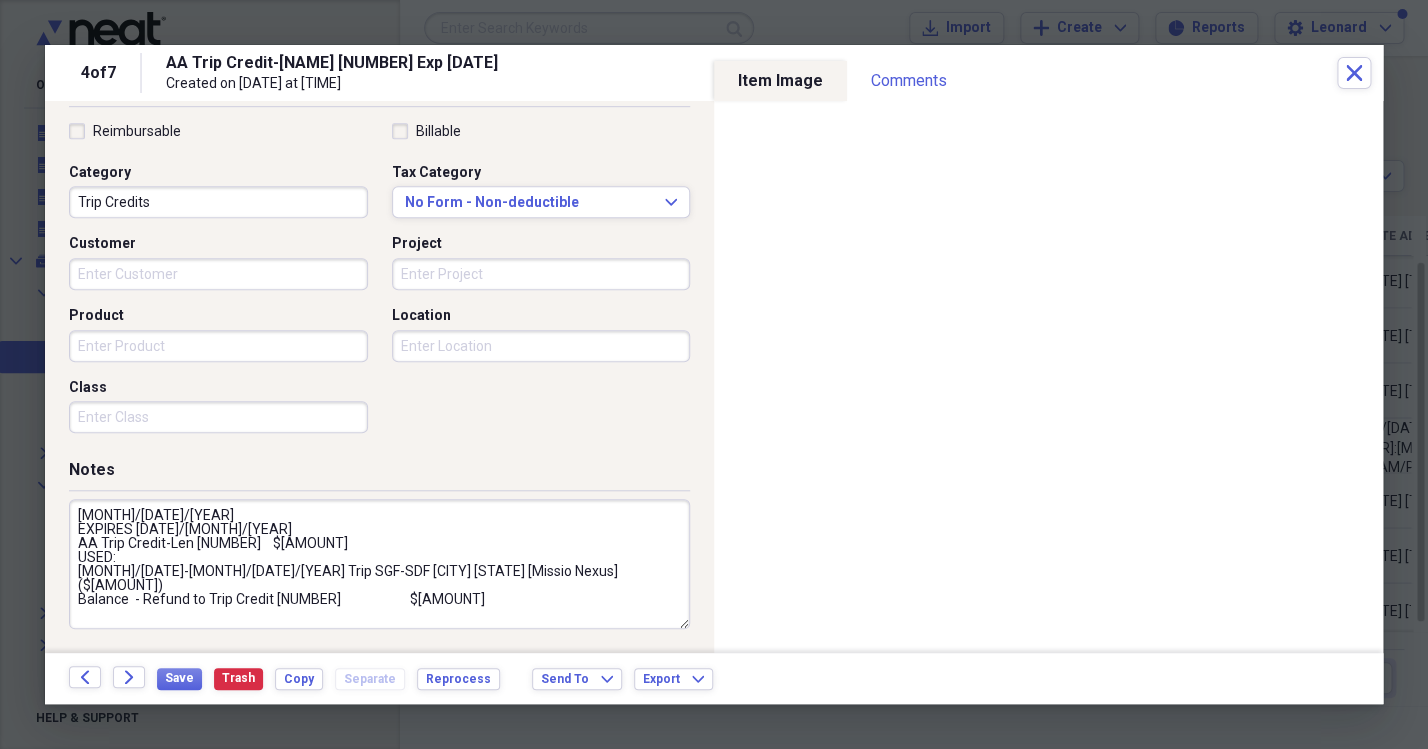 drag, startPoint x: 182, startPoint y: 514, endPoint x: 71, endPoint y: 513, distance: 111.0045 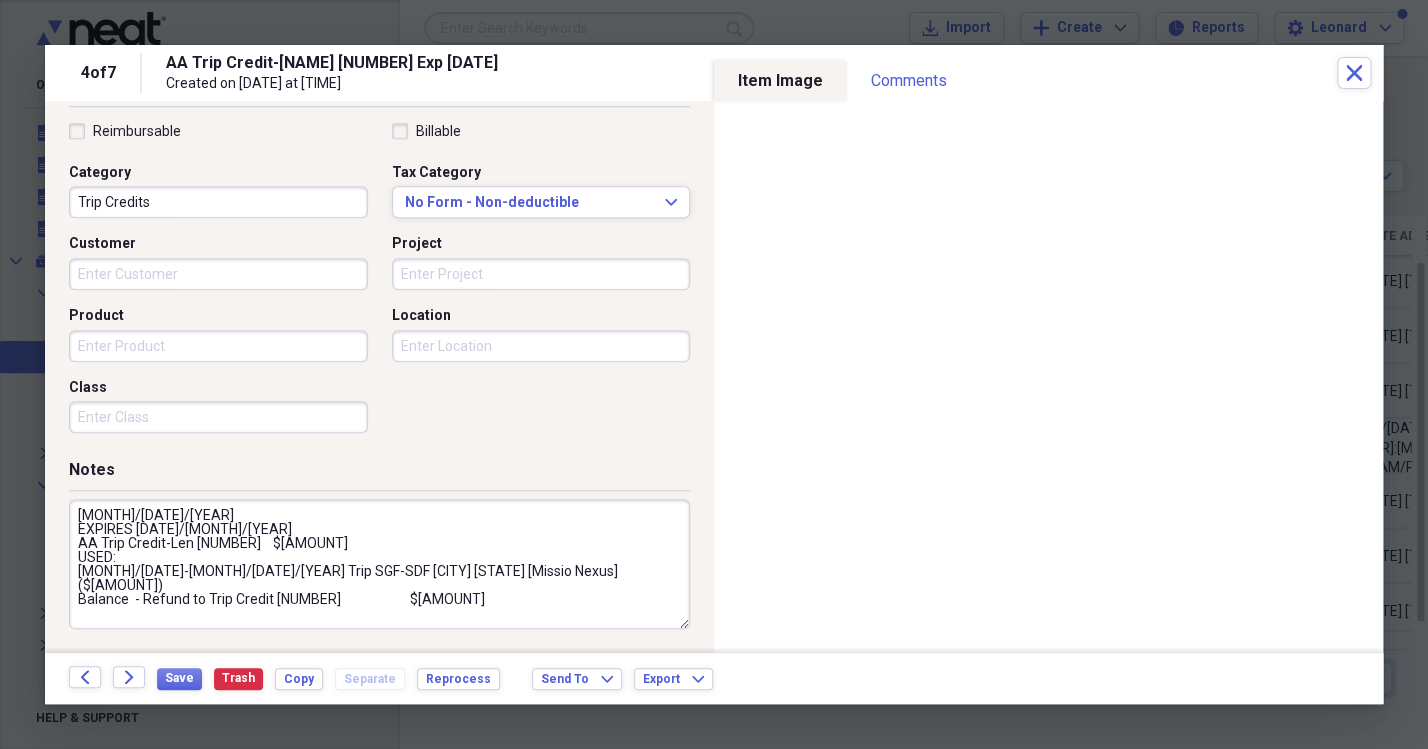 click on "[MONTH]/[DATE]/[YEAR]
EXPIRES [DATE]/[MONTH]/[YEAR]
AA Trip Credit-Len [NUMBER]    $[AMOUNT]
USED:
[MONTH]/[DATE]-[MONTH]/[DATE]/[YEAR] Trip SGF-SDF [CITY] [STATE] [Missio Nexus] ($[AMOUNT])
Balance  - Refund to Trip Credit [NUMBER]                       $[AMOUNT]
$[AMOUNT] Used toward Debi's trip to SoCal (AA flight, SGF-SNA), [MONTH] [DATE]-[DATE], [YEAR]" at bounding box center (379, 564) 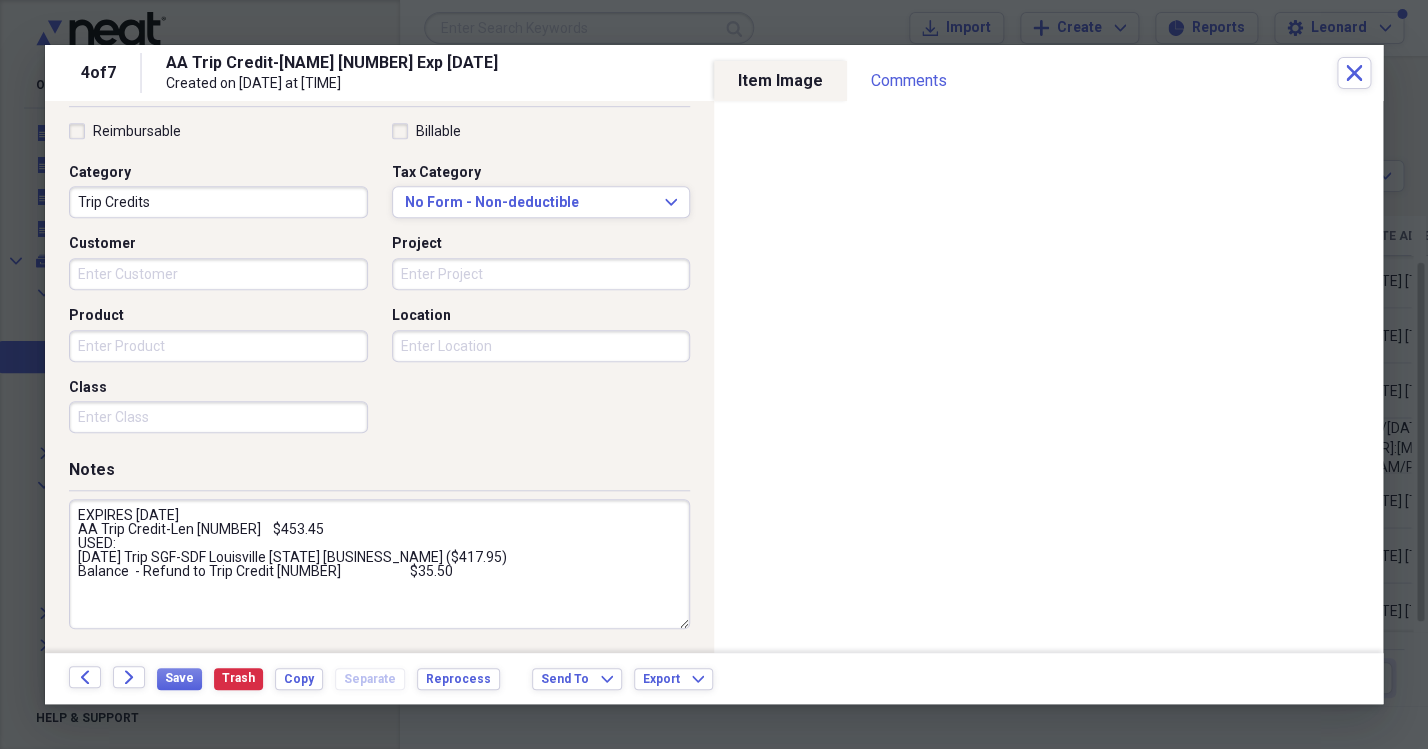 click on "EXPIRES [DATE]
AA Trip Credit-Len [NUMBER]    $453.45
USED:
[DATE] Trip SGF-SDF Louisville [STATE] [BUSINESS_NAME] ($417.95)
Balance  - Refund to Trip Credit [NUMBER]                       $35.50
$453.45 Used toward Debi's trip to SoCal (AA flight, SGF-SNA), [DATE]" at bounding box center (379, 564) 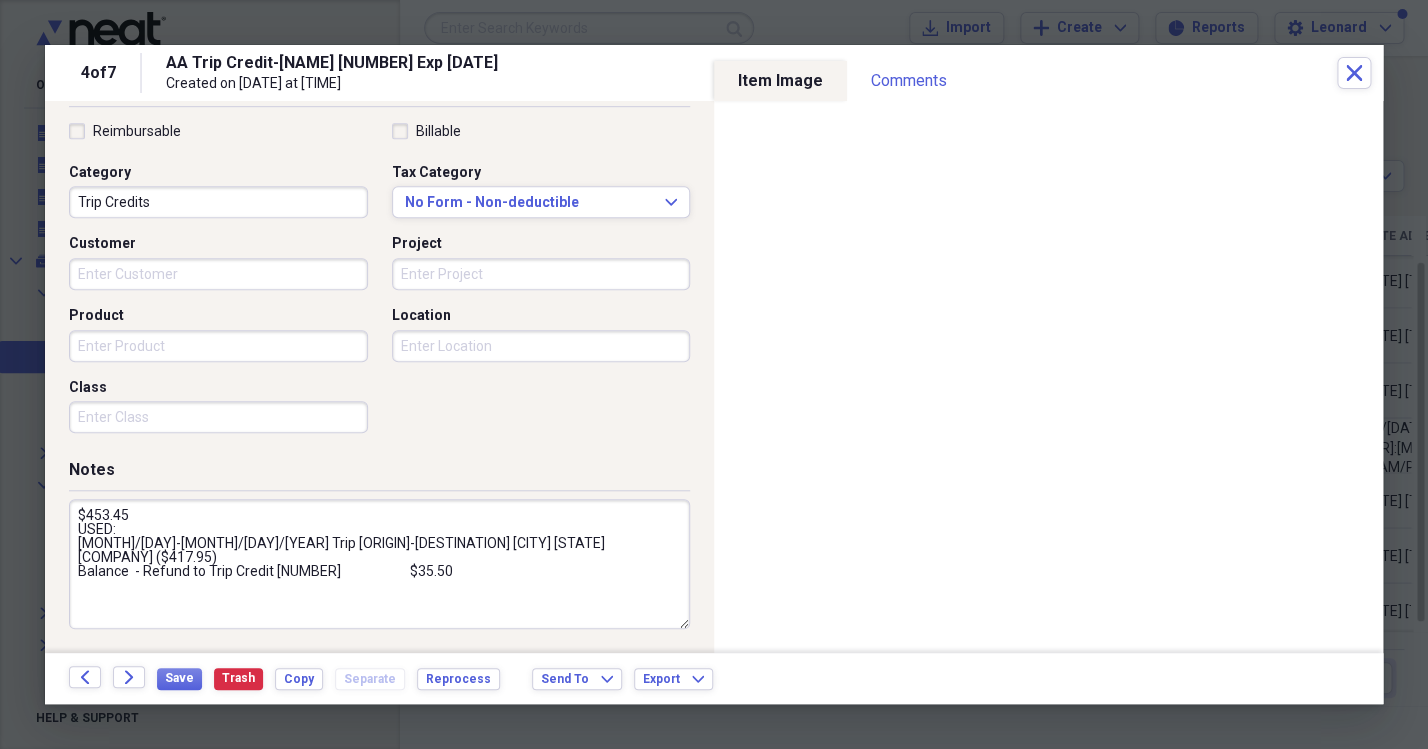 drag, startPoint x: 300, startPoint y: 532, endPoint x: 263, endPoint y: 529, distance: 37.12142 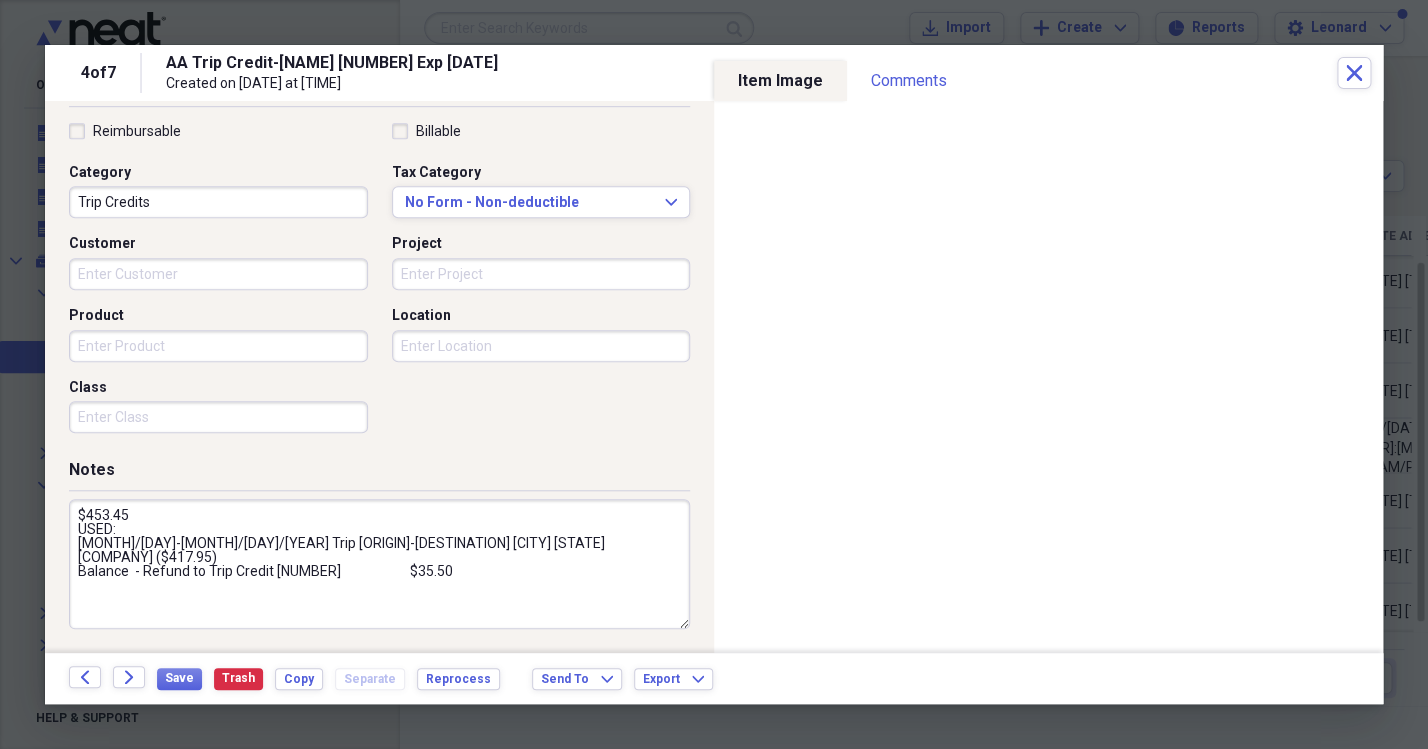 click on "$453.45
USED:
[MONTH]/[DAY]-[MONTH]/[DAY]/[YEAR] Trip [ORIGIN]-[DESTINATION] [CITY] [STATE] [COMPANY] ($417.95)
Balance  - Refund to Trip Credit [NUMBER]                       $35.50
$453.45 Used toward [NAME]'s trip to [REGION] ([AIRLINE] flight, [ORIGIN]-[DESTINATION]), [MONTH] [DAY]-[MONTH] [DAY], [YEAR]" at bounding box center (379, 564) 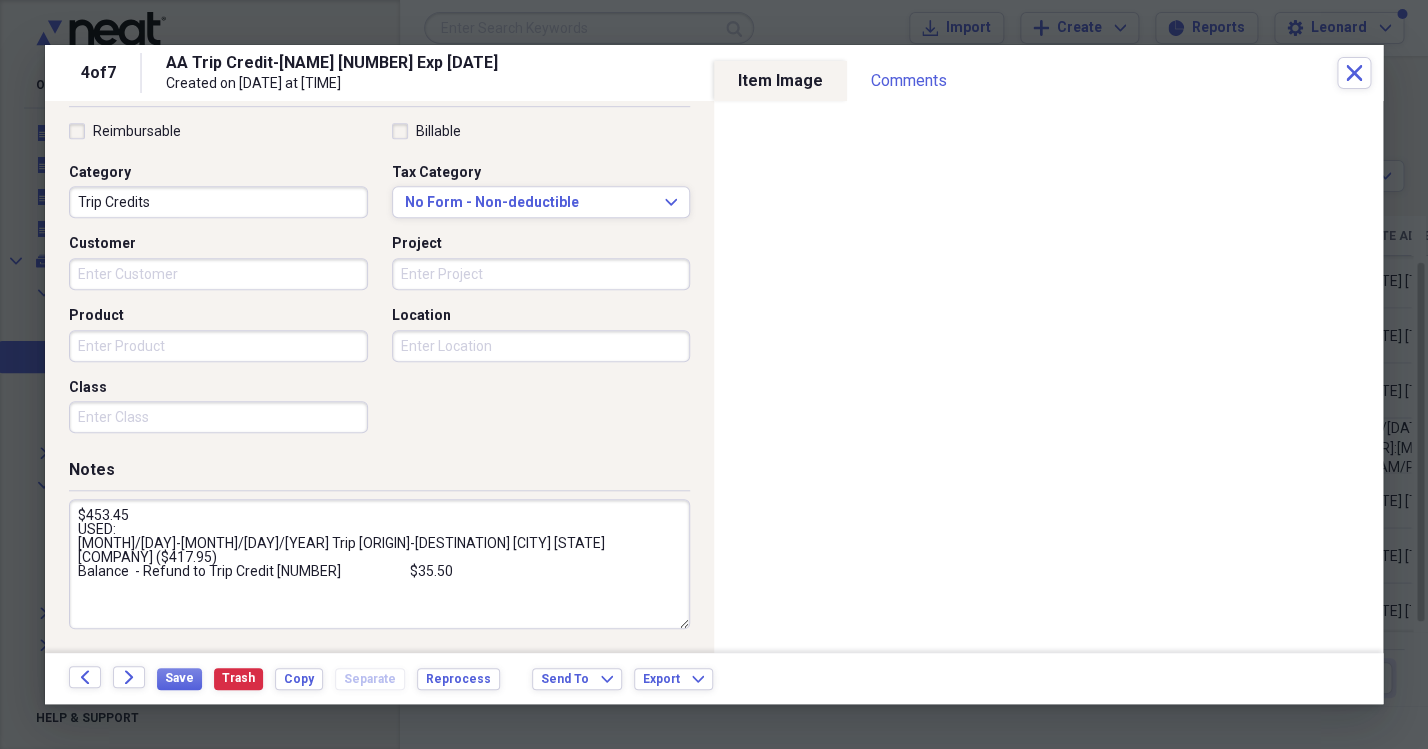 click on "$453.45
USED:
[MONTH]/[DAY]-[MONTH]/[DAY]/[YEAR] Trip [ORIGIN]-[DESTINATION] [CITY] [STATE] [COMPANY] ($417.95)
Balance  - Refund to Trip Credit [NUMBER]                       $35.50
$453.45 Used toward [NAME]'s trip to [REGION] ([AIRLINE] flight, [ORIGIN]-[DESTINATION]), [MONTH] [DAY]-[MONTH] [DAY], [YEAR]" at bounding box center [379, 564] 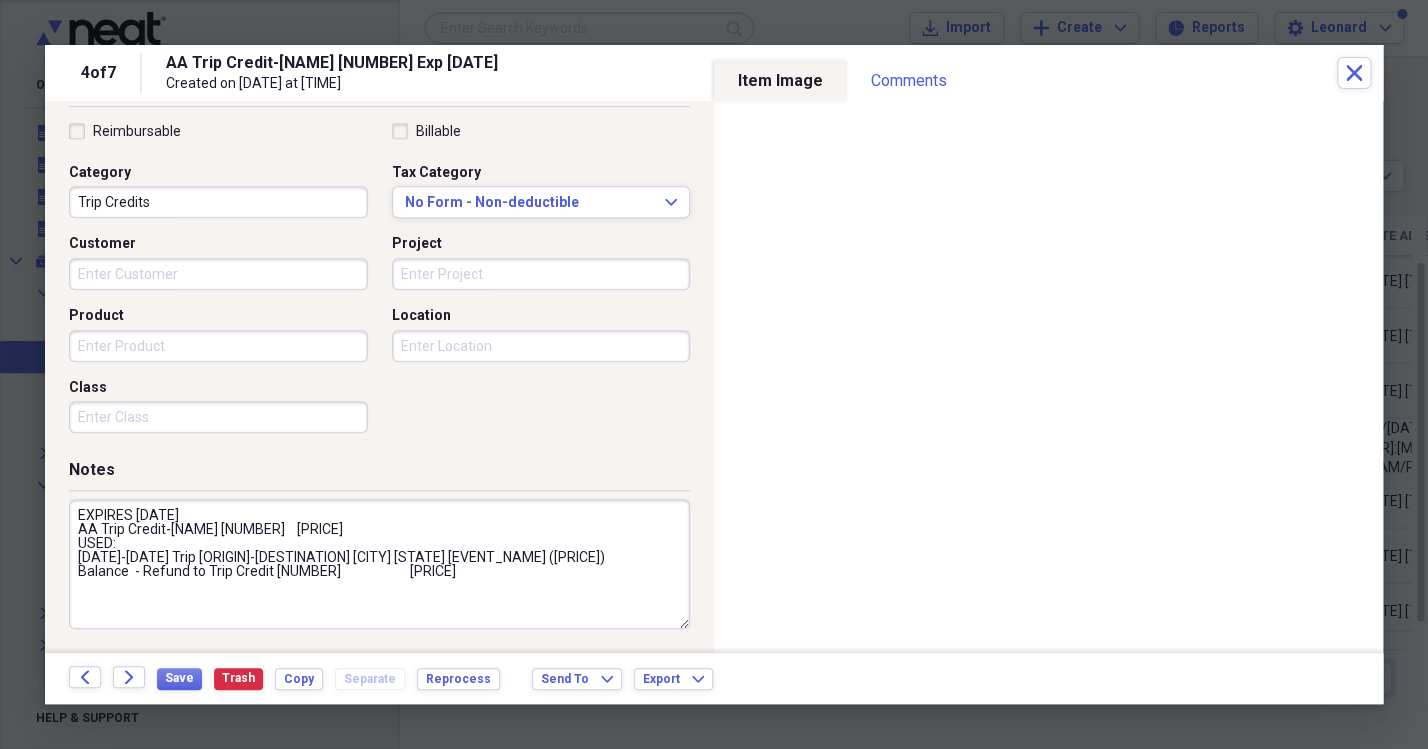 click on "EXPIRES [DATE]
AA Trip Credit-[NAME] [NUMBER]    [PRICE]
USED:
[DATE]-[DATE] Trip [ORIGIN]-[DESTINATION] [CITY] [STATE] [EVENT_NAME] ([PRICE])
Balance  - Refund to Trip Credit [NUMBER]                       [PRICE]
[PRICE] Used toward [NAME]'s trip to [REGION] (AA flight, [ORIGIN]-[DESTINATION]), [DATE]-[DATE], [YEAR]" at bounding box center (379, 564) 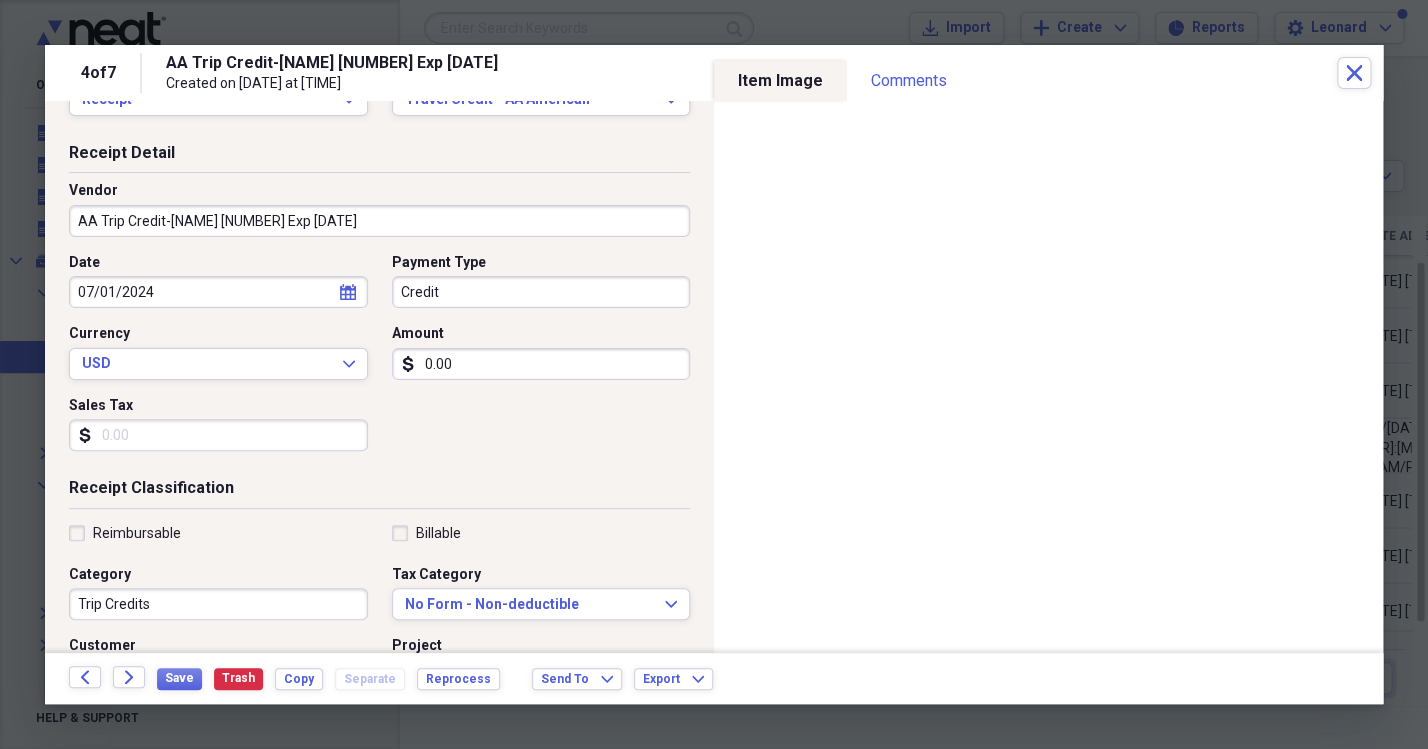 scroll, scrollTop: 0, scrollLeft: 0, axis: both 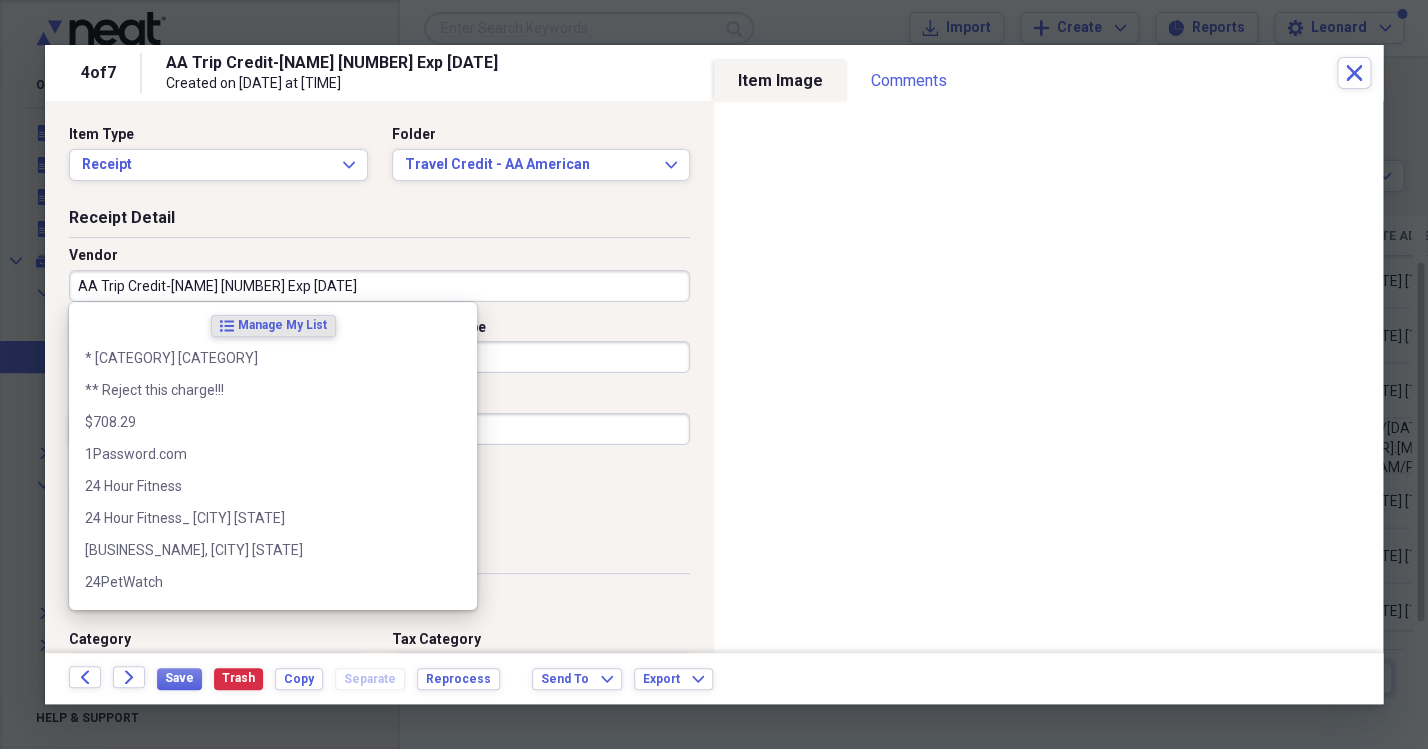 drag, startPoint x: 387, startPoint y: 290, endPoint x: 473, endPoint y: 283, distance: 86.28442 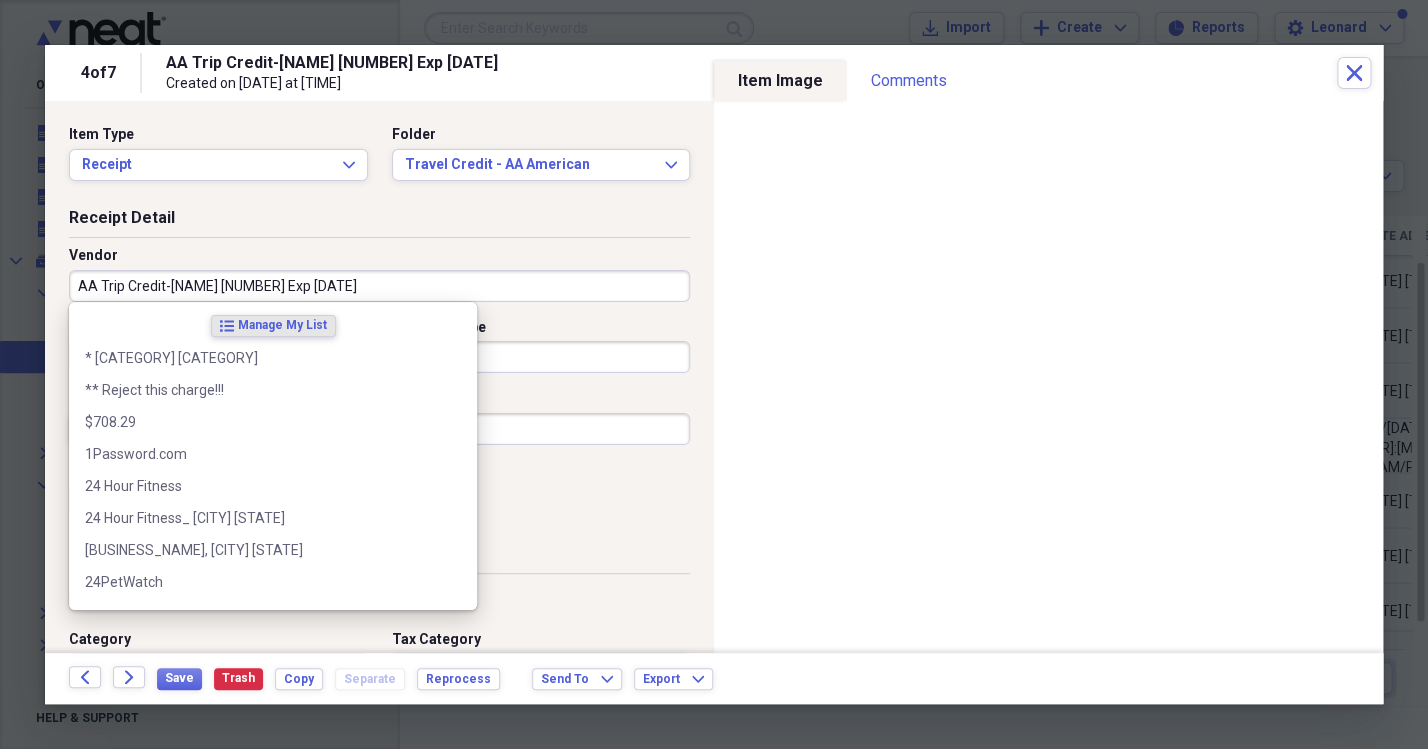 click on "Date [DATE] calendar Calendar Payment Type Credit Currency USD Expand Amount dollar-sign 0.00 Sales Tax dollar-sign" at bounding box center (379, 425) 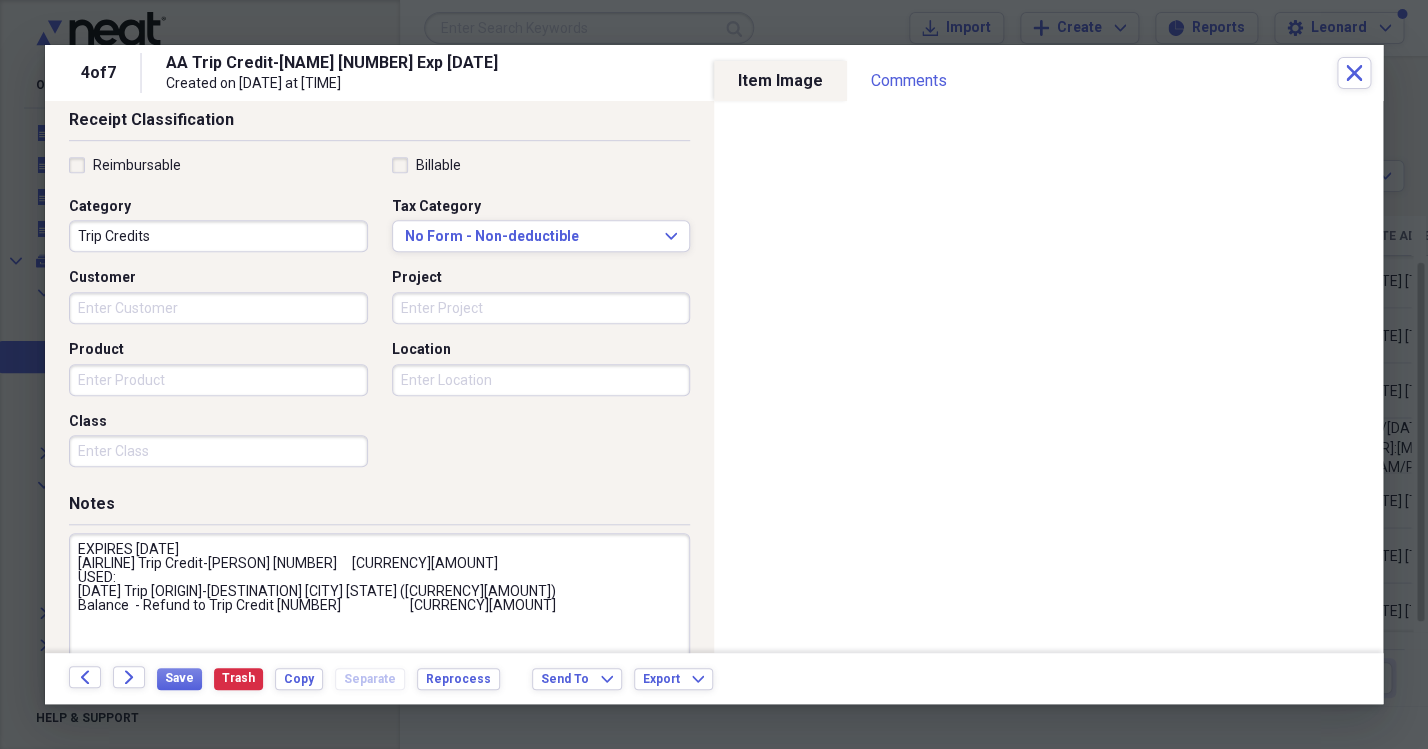 scroll, scrollTop: 467, scrollLeft: 0, axis: vertical 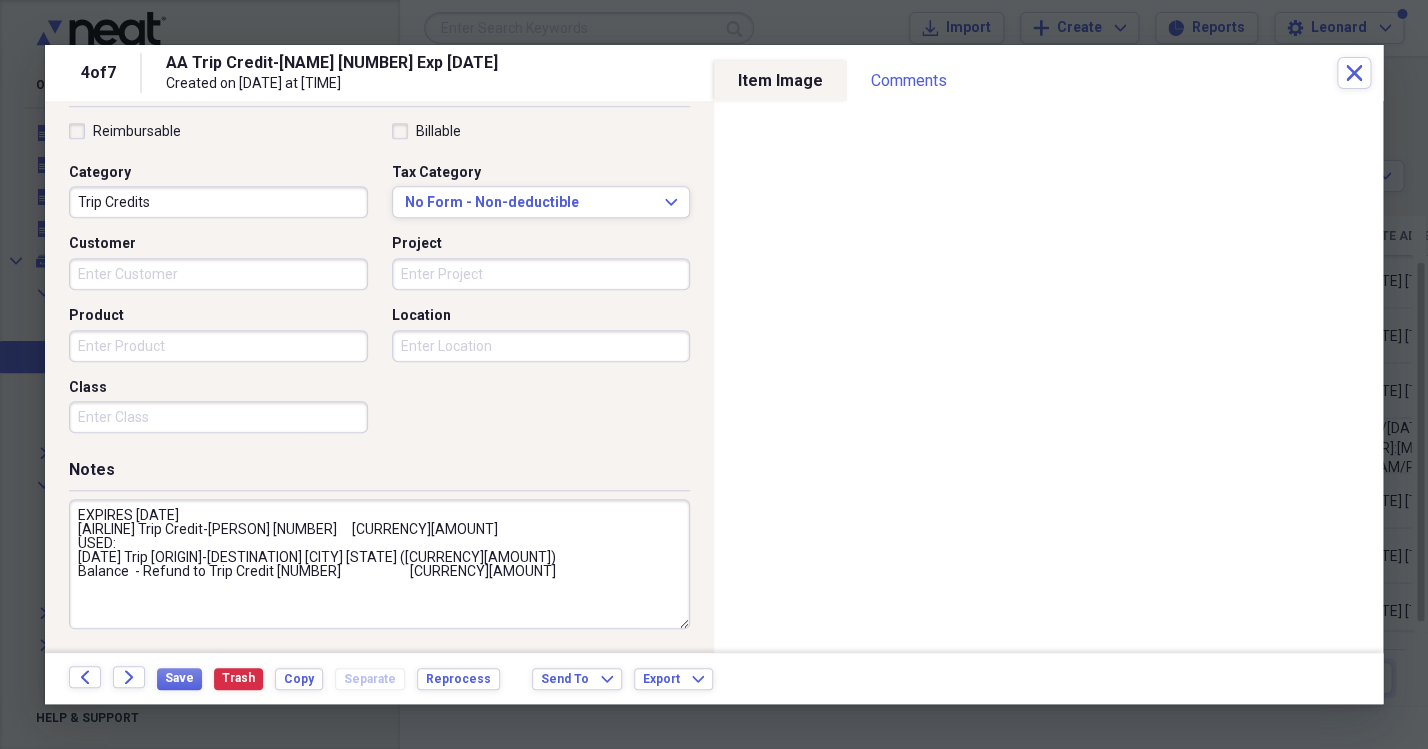 click on "EXPIRES [DATE]
[AIRLINE] Trip Credit-[PERSON] [NUMBER]     [CURRENCY][AMOUNT]
USED:
[DATE] Trip [ORIGIN]-[DESTINATION] [CITY] [STATE] ([CURRENCY][AMOUNT])
Balance  - Refund to Trip Credit [NUMBER]                       [CURRENCY][AMOUNT]
[CURRENCY][AMOUNT] Used toward [PERSON]'s trip to [REGION] ([AIRLINE] flight, [ORIGIN]-[DESTINATION]), [DATE]" at bounding box center (379, 564) 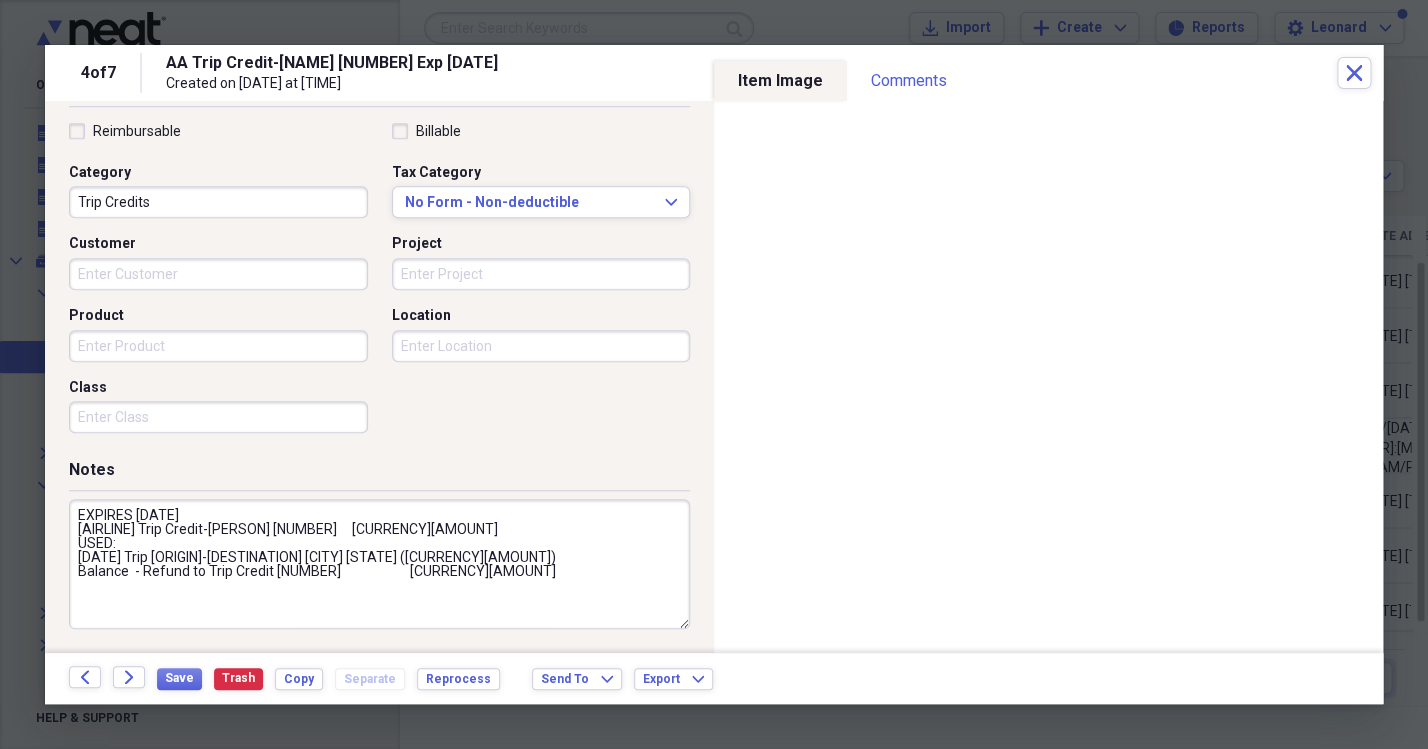 drag, startPoint x: 307, startPoint y: 531, endPoint x: 68, endPoint y: 528, distance: 239.01883 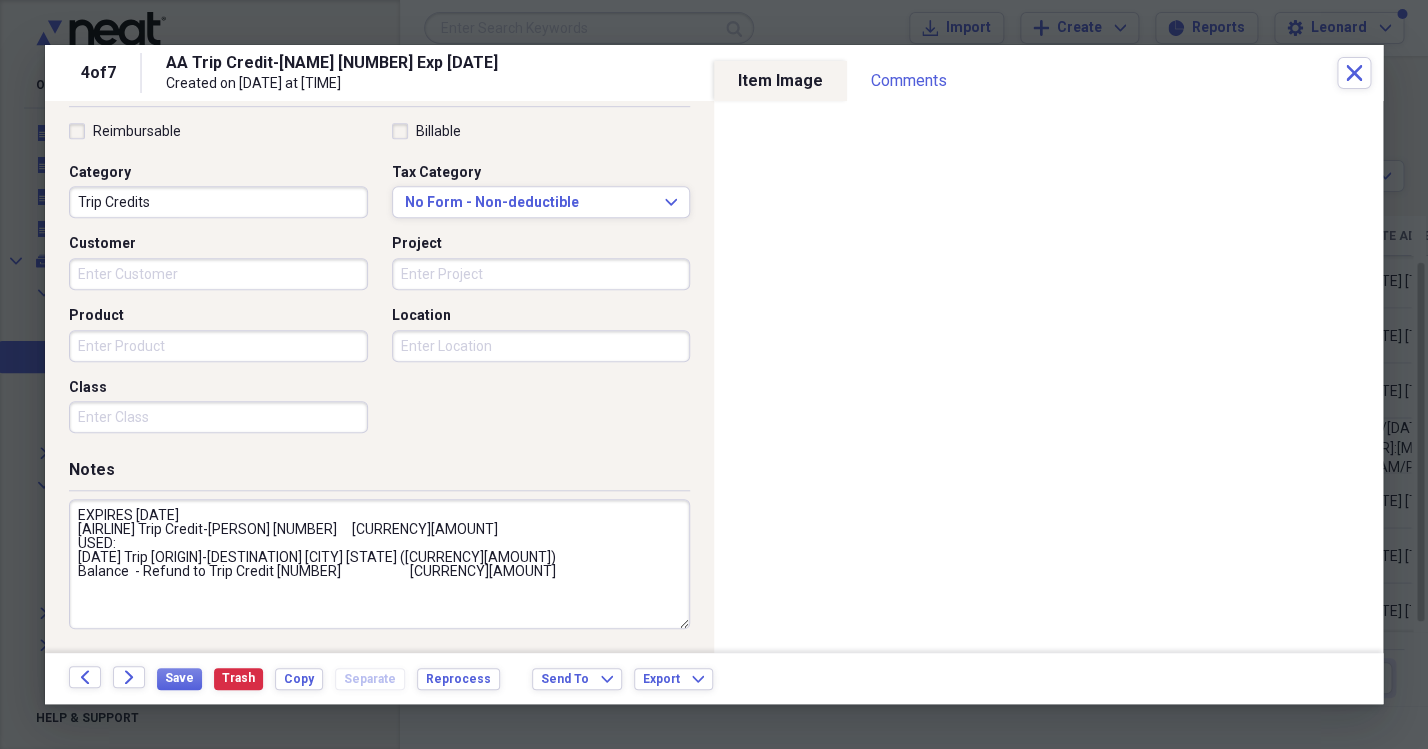 click on "EXPIRES [DATE]
[AIRLINE] Trip Credit-[PERSON] [NUMBER]     [CURRENCY][AMOUNT]
USED:
[DATE] Trip [ORIGIN]-[DESTINATION] [CITY] [STATE] ([CURRENCY][AMOUNT])
Balance  - Refund to Trip Credit [NUMBER]                       [CURRENCY][AMOUNT]
[CURRENCY][AMOUNT] Used toward [PERSON]'s trip to [REGION] ([AIRLINE] flight, [ORIGIN]-[DESTINATION]), [DATE]" at bounding box center [379, 564] 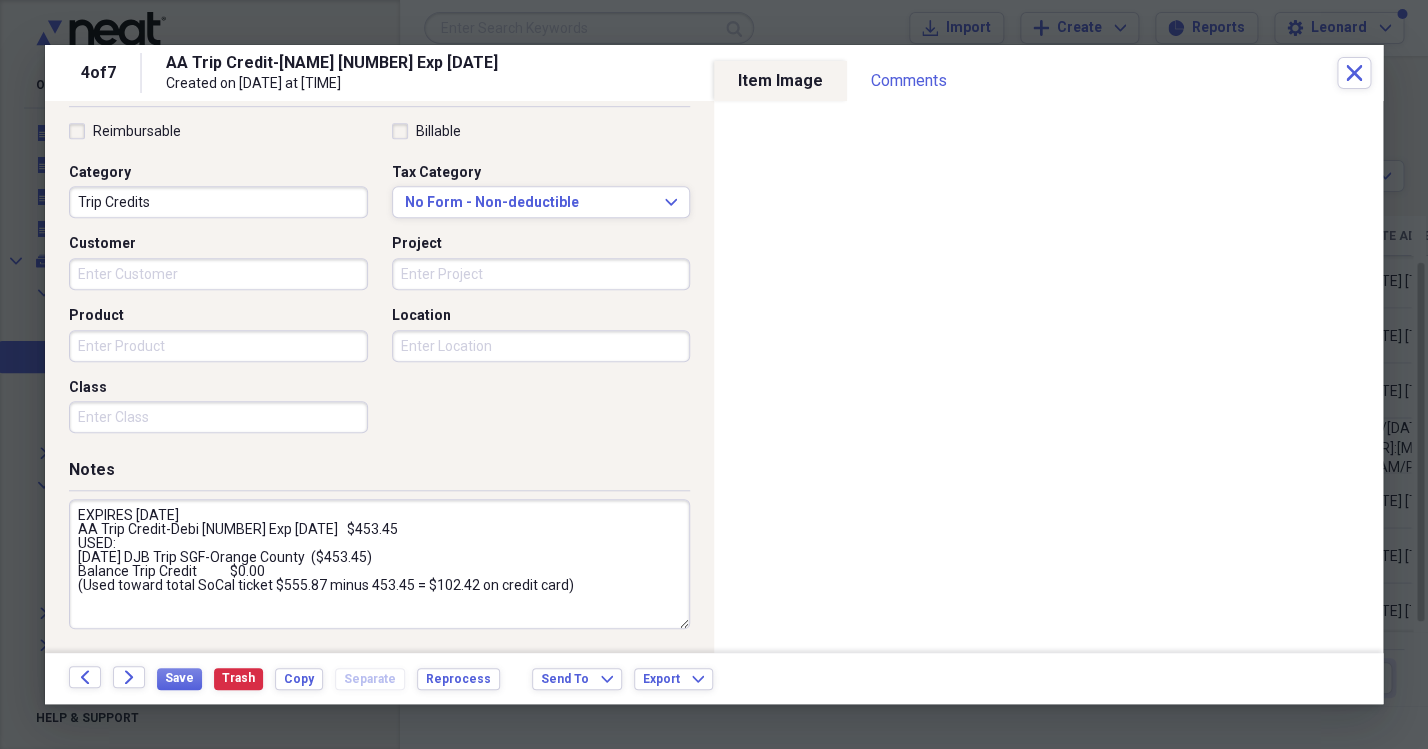 drag, startPoint x: 78, startPoint y: 557, endPoint x: 175, endPoint y: 555, distance: 97.020615 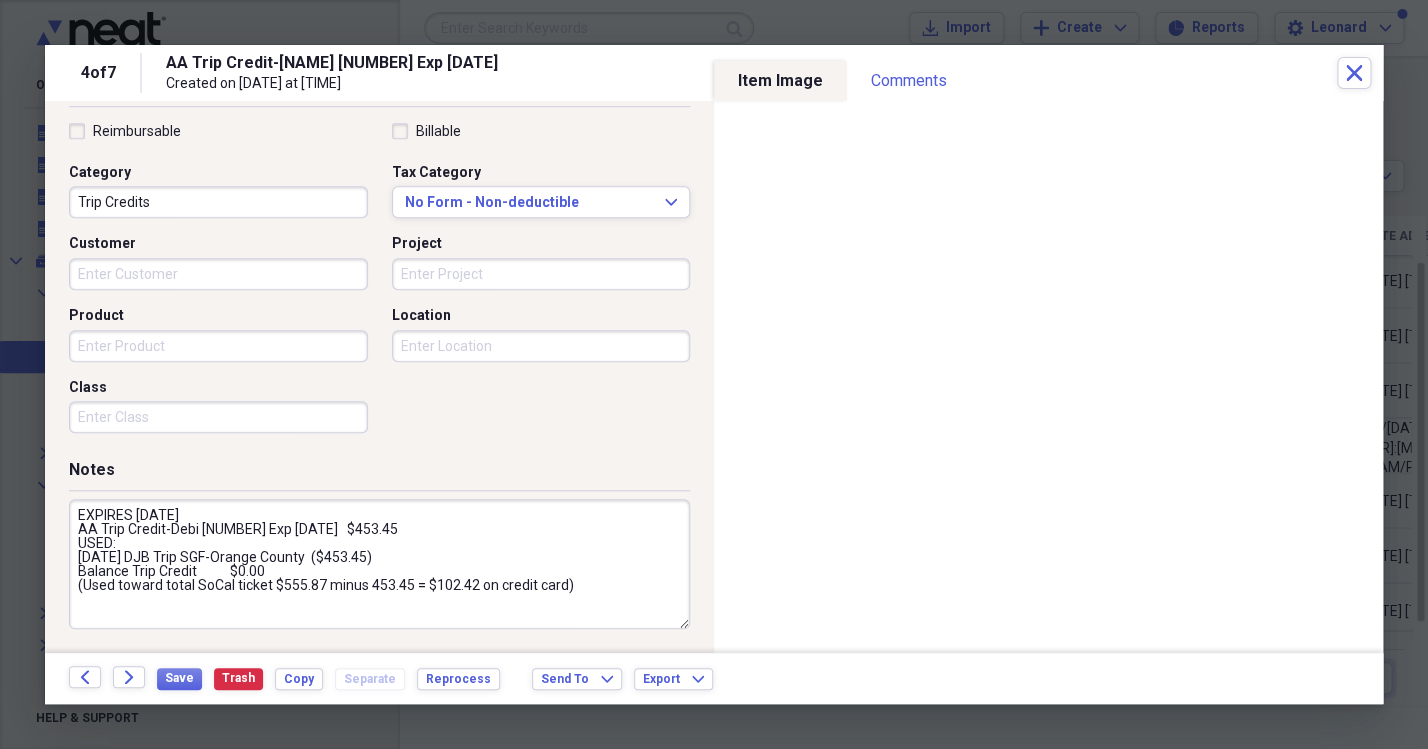 click on "EXPIRES [DATE]
AA Trip Credit-Debi [NUMBER] Exp [DATE]   $453.45
USED:
[DATE] DJB Trip SGF-Orange County  ($453.45)
Balance Trip Credit           $0.00
(Used toward total SoCal ticket $555.87 minus 453.45 = $102.42 on credit card)
Balance  - RefDJB und to Trip Credit [NUMBER]                       $35.50
$453.45 Used toward Debi's trip to SoCal (AA flight, SGF-SNA), [DATE]" at bounding box center [379, 564] 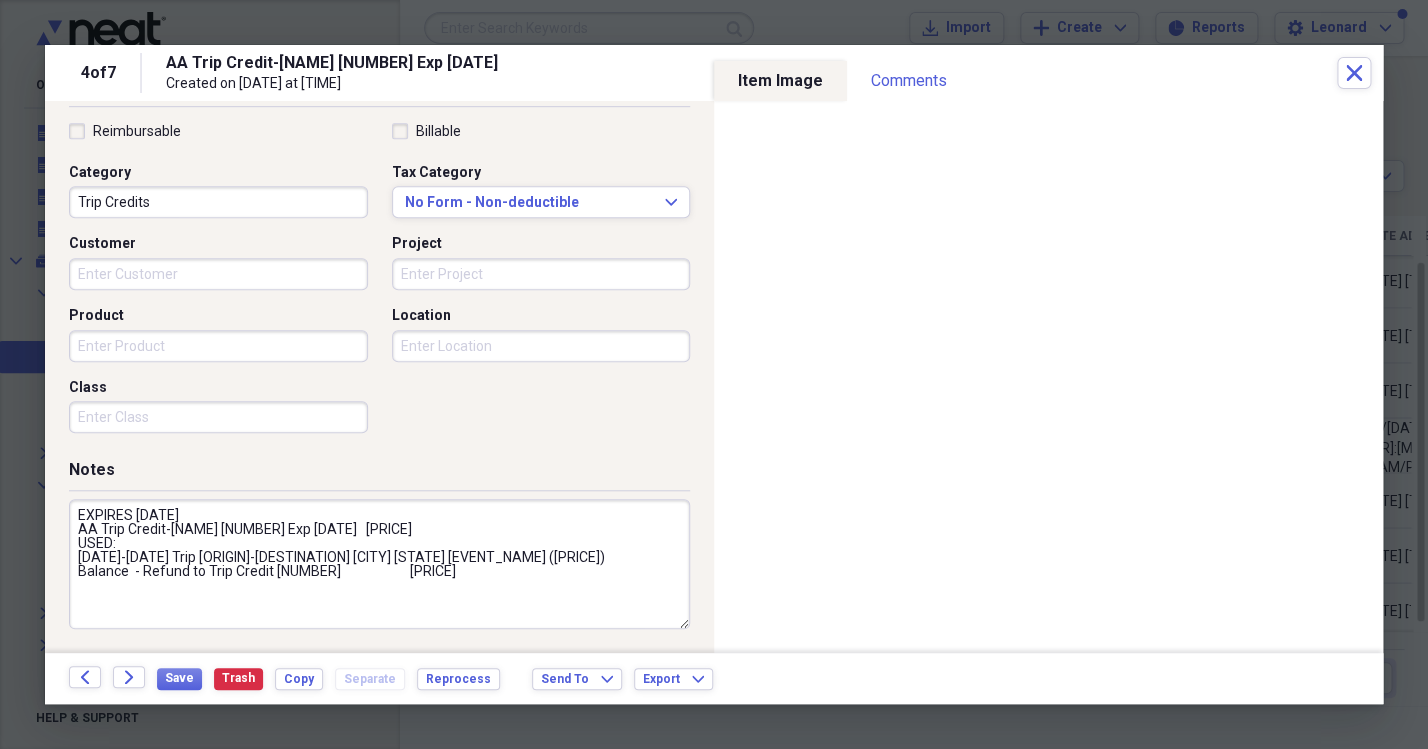 click on "EXPIRES [DATE]
AA Trip Credit-[NAME] [NUMBER] Exp [DATE]   [PRICE]
USED:
[DATE]-[DATE] Trip [ORIGIN]-[DESTINATION] [CITY] [STATE] [EVENT_NAME] ([PRICE])
Balance  - Refund to Trip Credit [NUMBER]                       [PRICE]
[PRICE] Used toward [NAME]'s trip to [REGION] (AA flight, [ORIGIN]-[DESTINATION]), [DATE]-[DATE], [YEAR]" at bounding box center (379, 564) 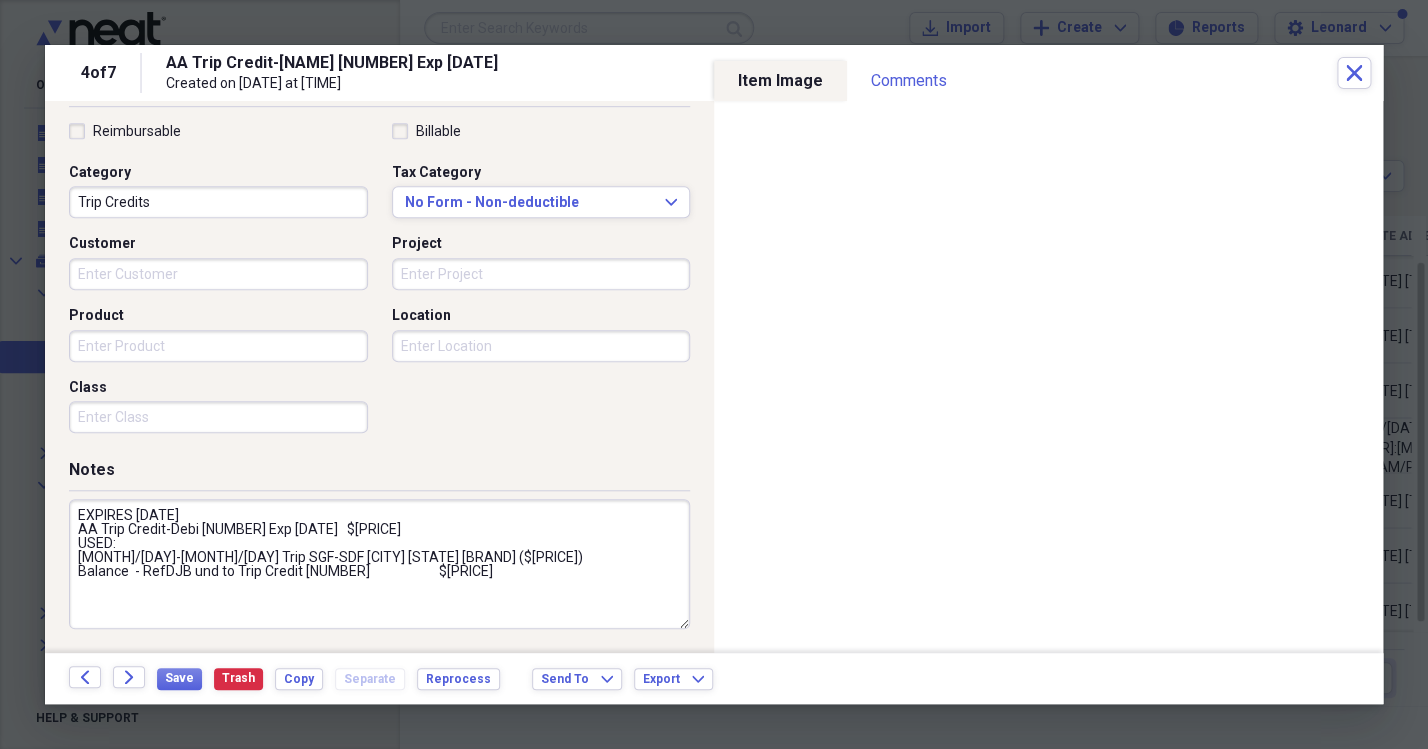 click on "EXPIRES [DATE]
AA Trip Credit-Debi [NUMBER] Exp [DATE]   $[PRICE]
USED:
[MONTH]/[DAY]-[MONTH]/[DAY] Trip SGF-SDF [CITY] [STATE] [BRAND] ($[PRICE])
Balance  - RefDJB und to Trip Credit [NUMBER]                       $[PRICE]
$[PRICE] Used toward Debi's trip to SoCal (AA flight, SGF-SNA), [MONTH] [DAY]-[DAY], [YEAR]" at bounding box center [379, 564] 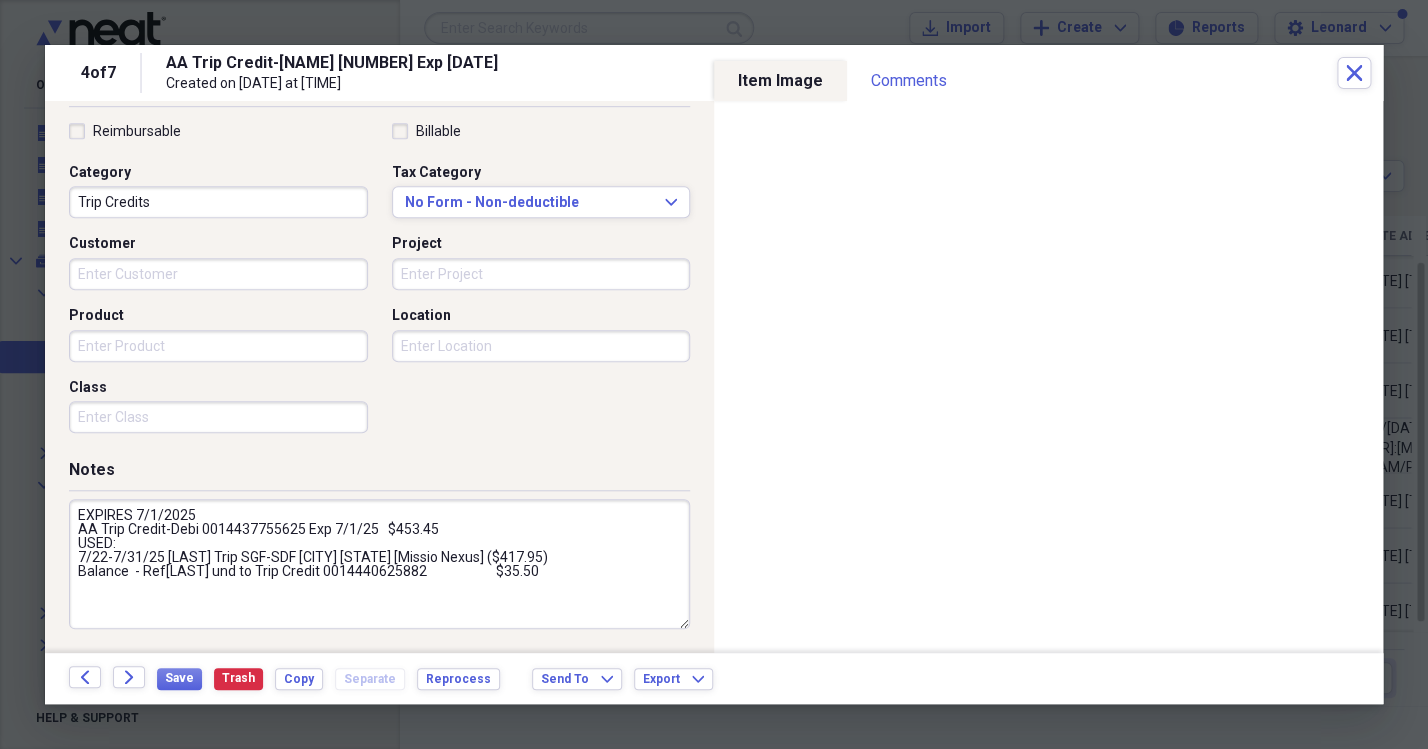 click on "EXPIRES 7/1/2025
AA Trip Credit-Debi 0014437755625 Exp 7/1/25   $453.45
USED:
7/22-7/31/25 [LAST] Trip SGF-SDF [CITY] [STATE] [Missio Nexus] ($417.95)
Balance  - Ref[LAST] und to Trip Credit 0014440625882                       $35.50
$453.45 Used toward [FIRST]'s trip to SoCal (AA flight, SGF-[CITY]), July 22-31, 2025" at bounding box center (379, 564) 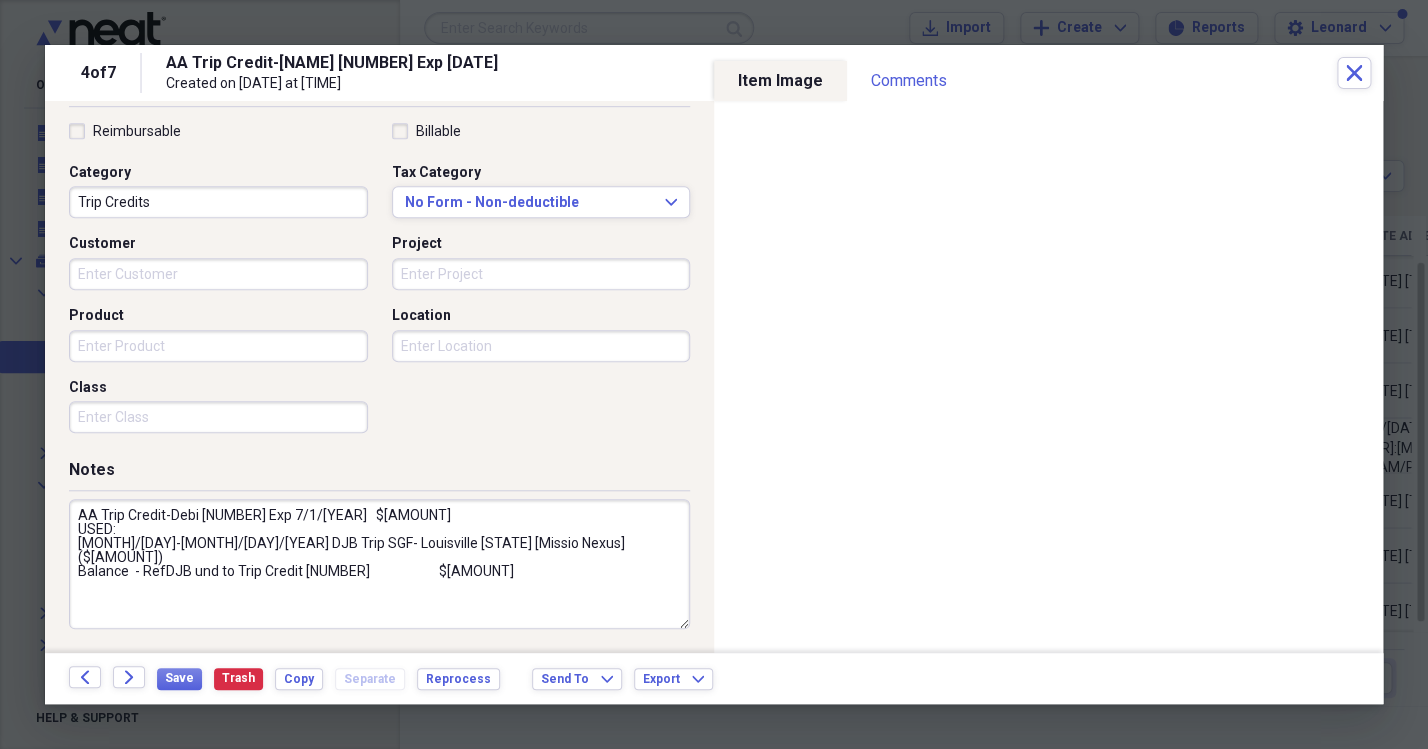 drag, startPoint x: 333, startPoint y: 553, endPoint x: 323, endPoint y: 551, distance: 10.198039 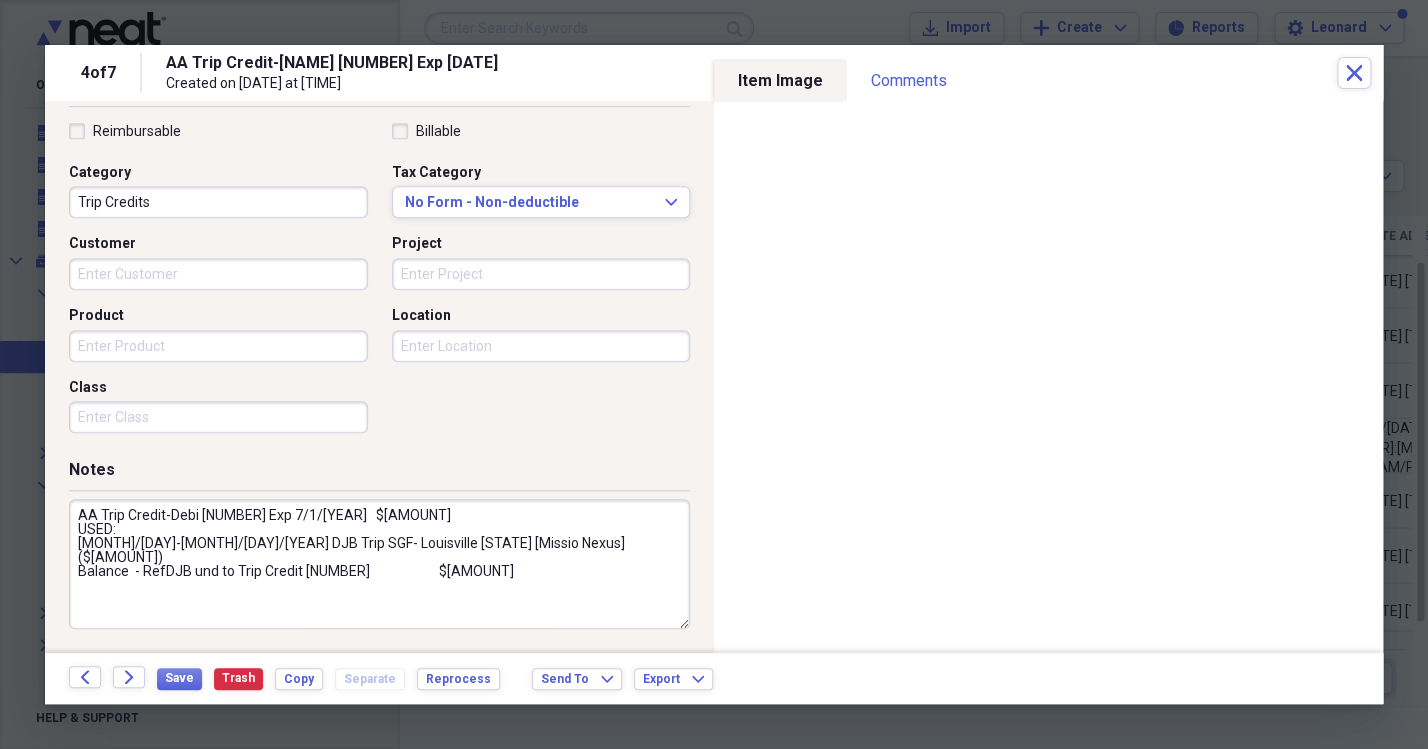 drag, startPoint x: 431, startPoint y: 559, endPoint x: 257, endPoint y: 553, distance: 174.10342 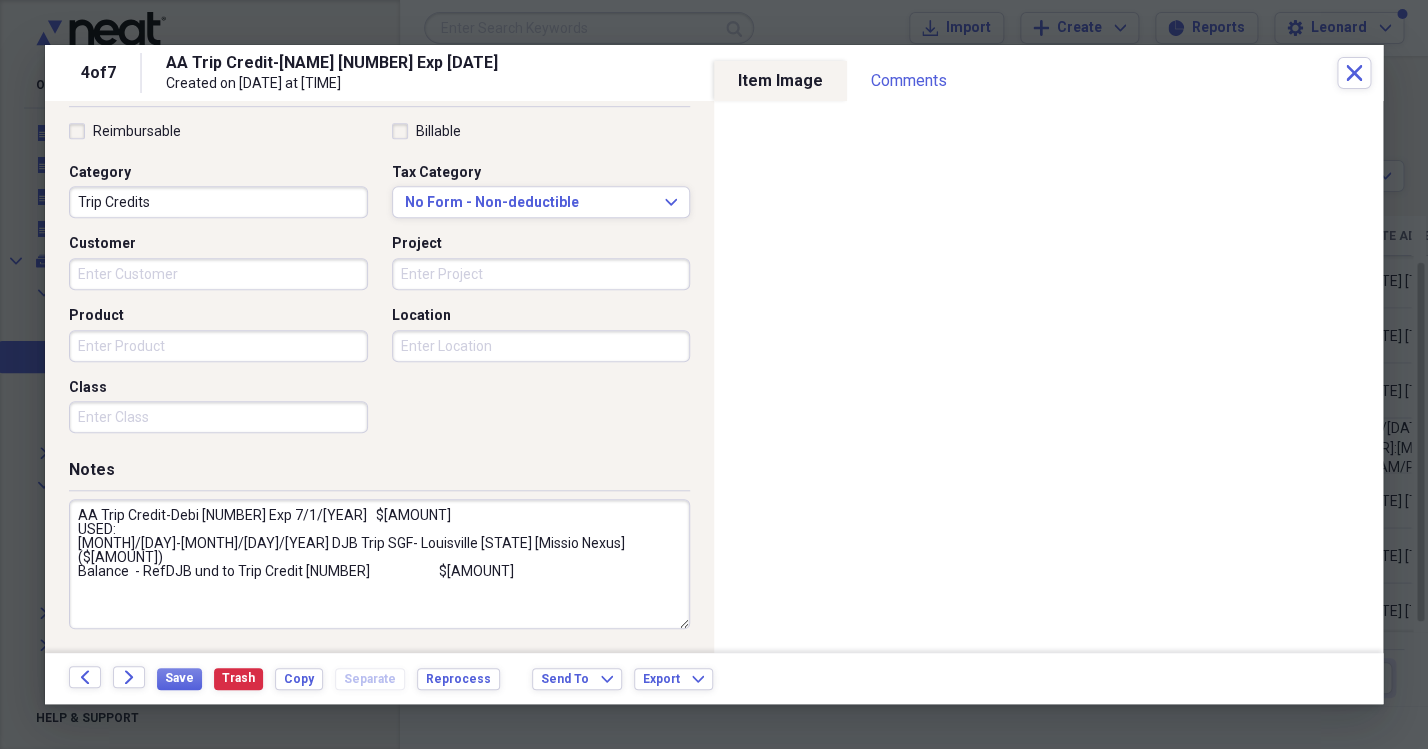 click on "AA Trip Credit-Debi [NUMBER] Exp 7/1/[YEAR]   $[AMOUNT]
USED:
[MONTH]/[DAY]-[MONTH]/[DAY]/[YEAR] DJB Trip SGF- Louisville [STATE] [Missio Nexus] ($[AMOUNT])
Balance  - RefDJB und to Trip Credit [NUMBER]                       $[AMOUNT]
$[AMOUNT] Used toward Debi's trip to SoCal (AA flight, SGF-SNA), [MONTH] [DAY], [YEAR]" at bounding box center (379, 564) 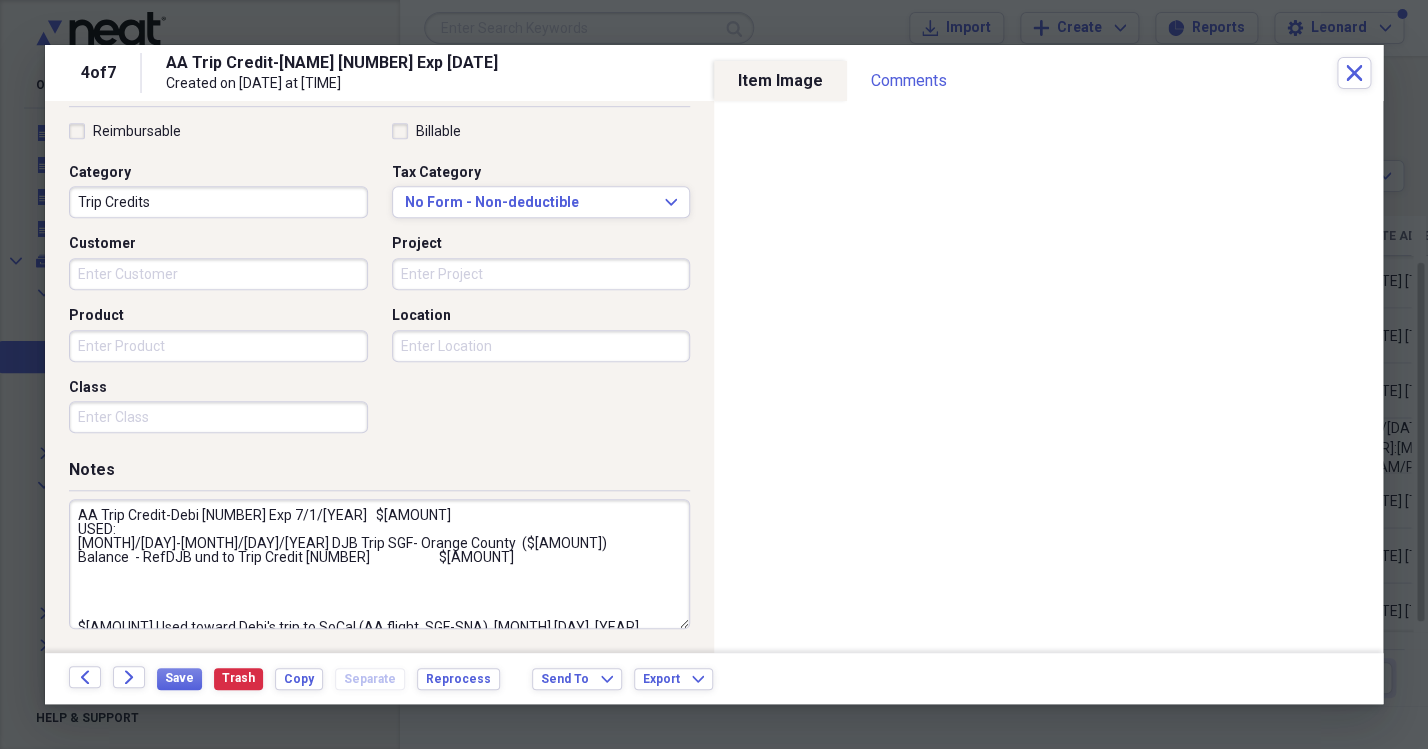 drag, startPoint x: 409, startPoint y: 558, endPoint x: 360, endPoint y: 554, distance: 49.162994 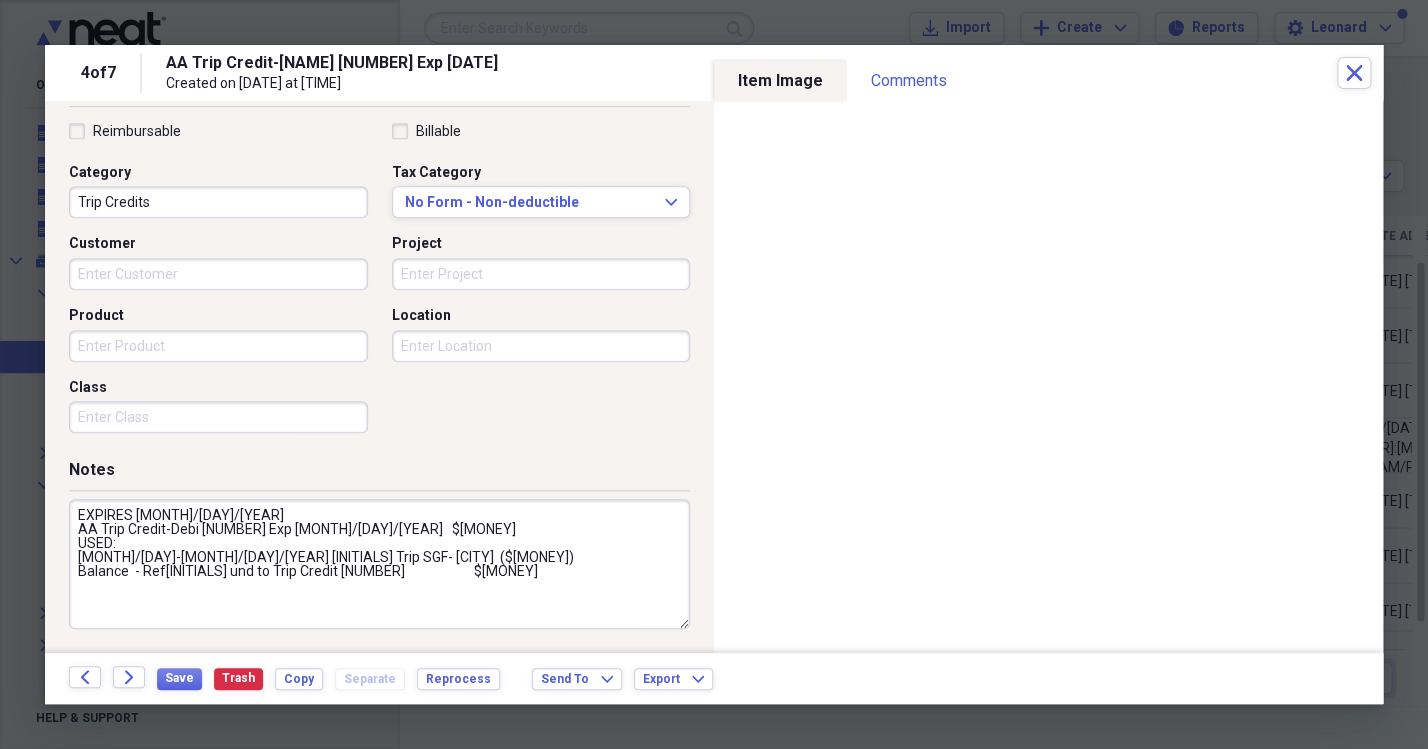 click on "EXPIRES [MONTH]/[DAY]/[YEAR]
AA Trip Credit-Debi [NUMBER] Exp [MONTH]/[DAY]/[YEAR]   $[MONEY]
USED:
[MONTH]/[DAY]-[MONTH]/[DAY]/[YEAR] [INITIALS] Trip SGF- [CITY]  ($[MONEY])
Balance  - Ref[INITIALS] und to Trip Credit [NUMBER]                       $[MONEY]
$[MONEY] Used toward Debi's trip to SoCal (AA flight, SGF-SNA), [MONTH] [DAY]-[MONTH], [YEAR]" at bounding box center (379, 564) 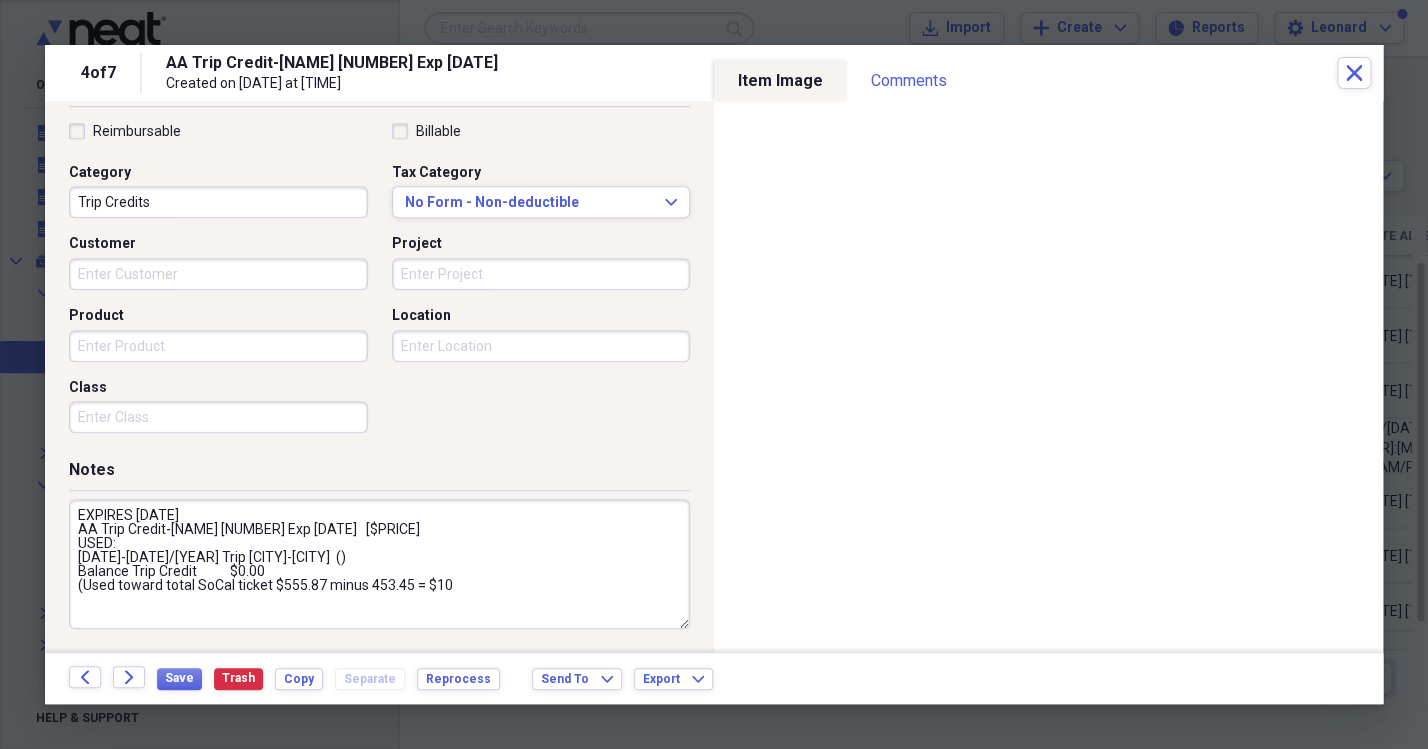 click on "EXPIRES [DATE]
AA Trip Credit-[NAME] [NUMBER] Exp [DATE]   [$PRICE]
USED:
[DATE]-[DATE]/[YEAR] Trip [CITY]-[CITY]  ()
Balance Trip Credit           $0.00
(Used toward total SoCal ticket $555.87 minus 453.45 = $10
Balance  - Ref[NAME] und to Trip Credit [NUMBER]                       [$PRICE]
[$PRICE] Used toward [NAME]'s trip to SoCal (AA flight, [CITY]-[CITY]), [DATE]-[DATE], [YEAR]" at bounding box center [379, 564] 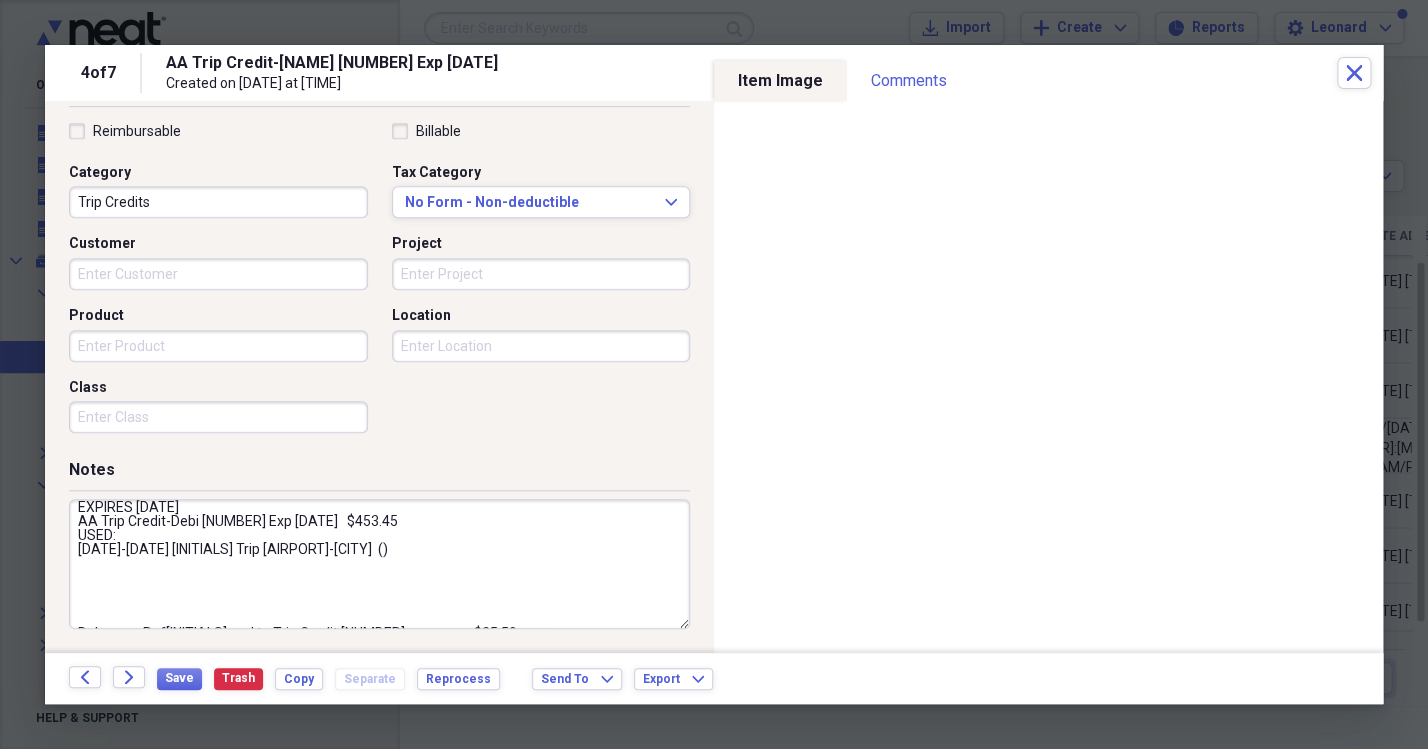 scroll, scrollTop: 0, scrollLeft: 0, axis: both 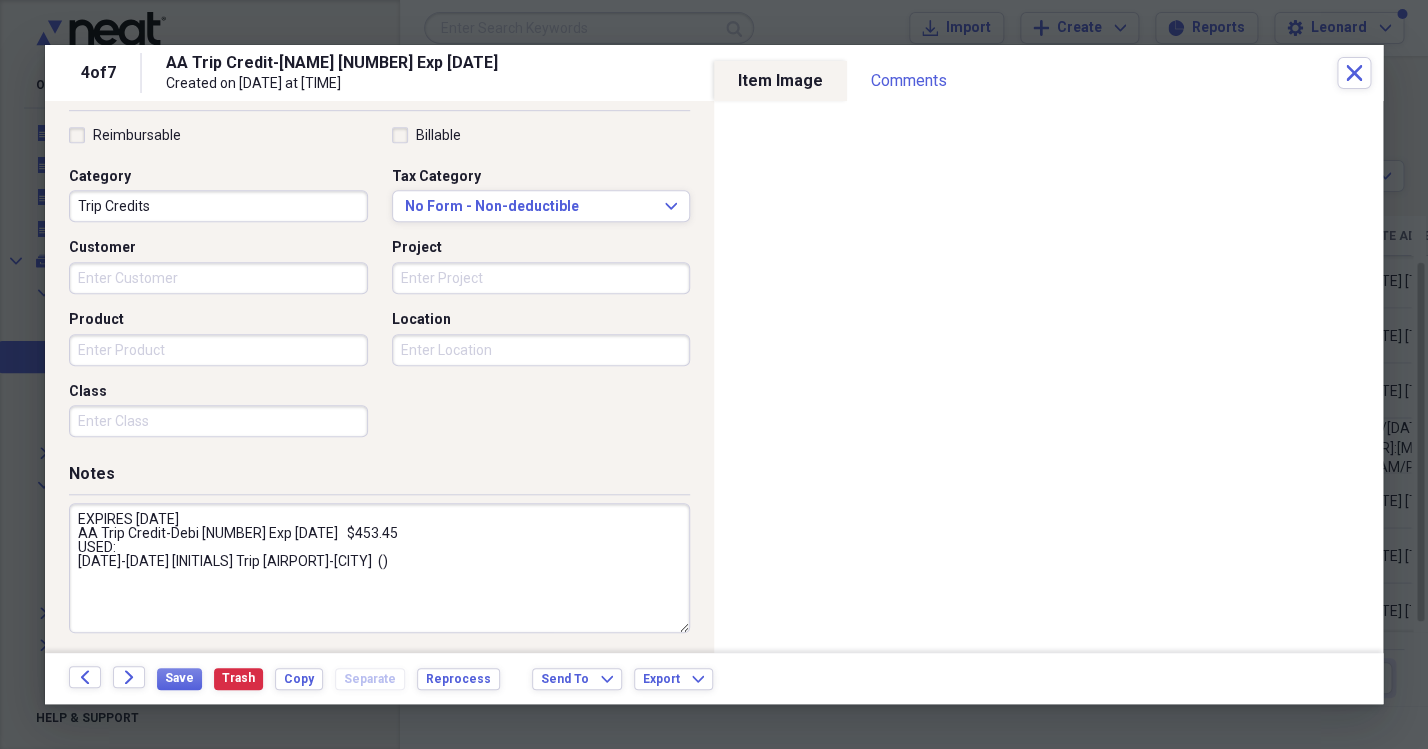 drag, startPoint x: 386, startPoint y: 532, endPoint x: 437, endPoint y: 533, distance: 51.009804 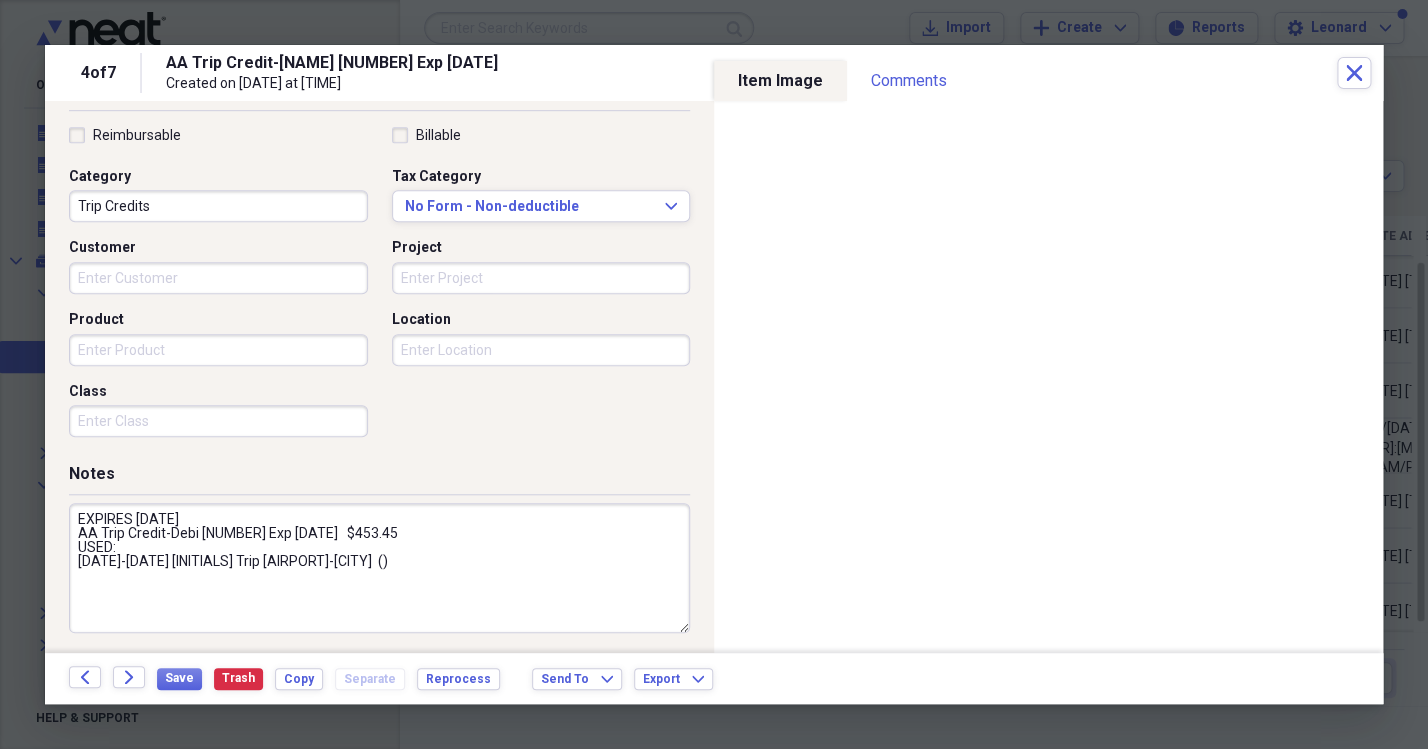 click on "EXPIRES [DATE]
AA Trip Credit-Debi [NUMBER] Exp [DATE]   $453.45
USED:
[DATE]-[DATE] [INITIALS] Trip [AIRPORT]-[CITY]  ()
Balance  - Ref[INITIALS] und to Trip Credit [NUMBER]                       $35.50
$453.45 Used toward [NAME]'s trip to [REGION] (AA flight, [AIRPORT]-[AIRPORT]), [DATE]" at bounding box center [379, 568] 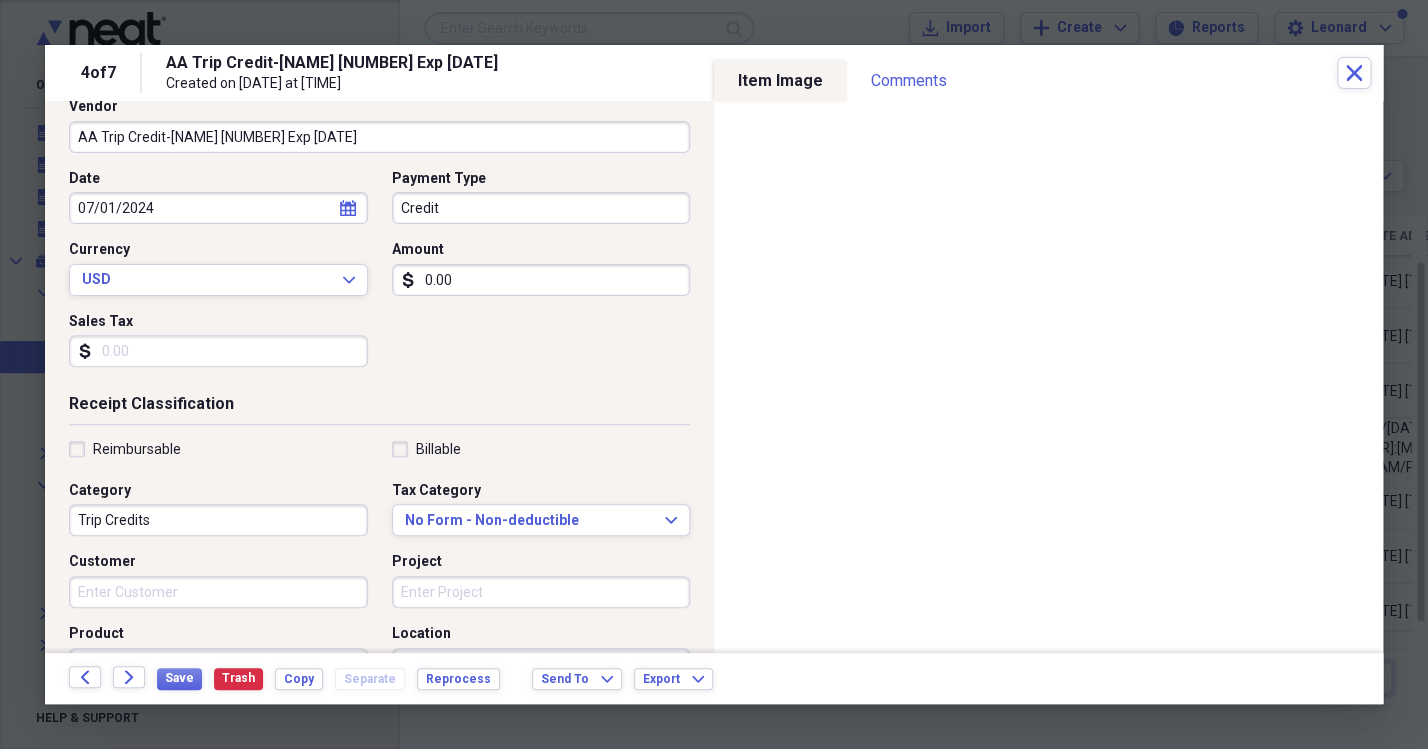 scroll, scrollTop: 0, scrollLeft: 0, axis: both 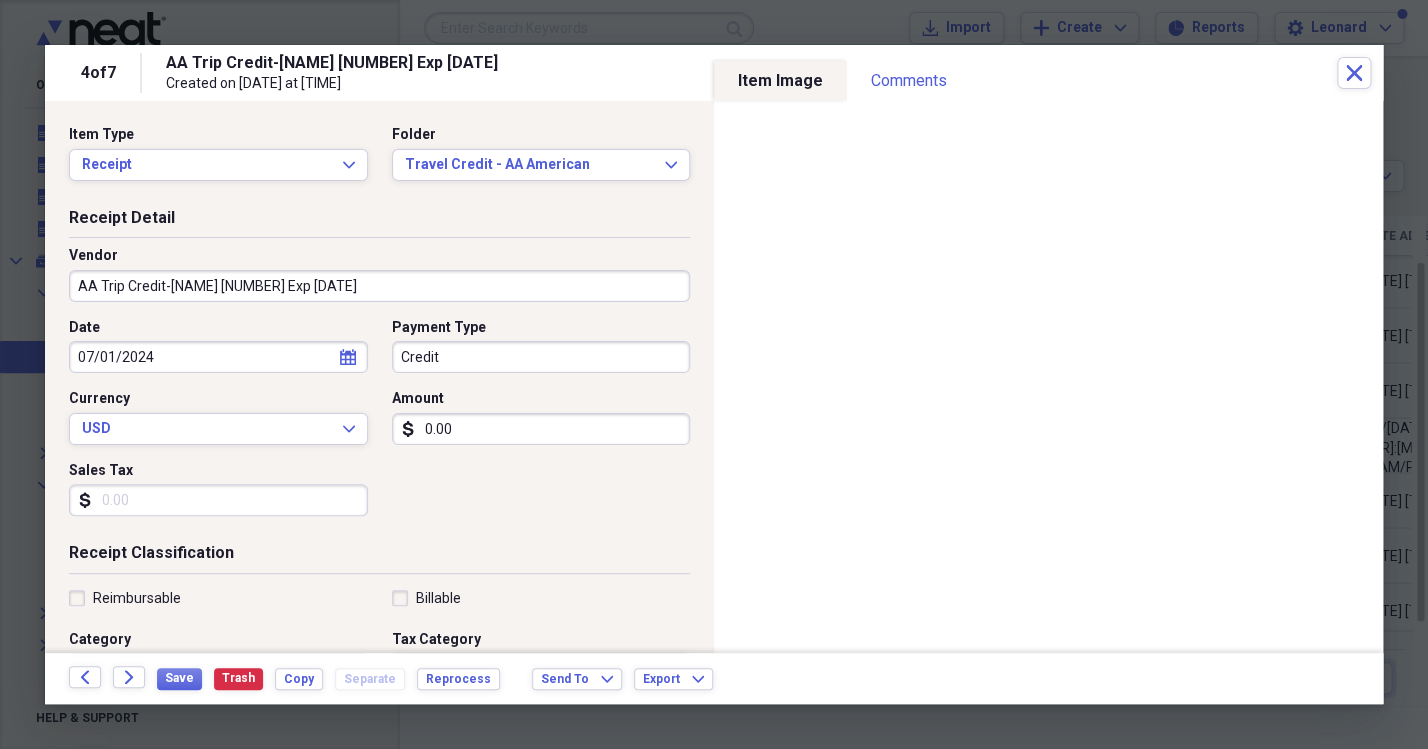 type on "EXPIRES [DATE]
AA Trip Credit-Debi [NUMBER] Exp [DATE]   $453.45
USED:
[DATE]-[DATE] [INITIALS] Trip [AIRPORT]-[CITY]  ()
Balance  - Ref[INITIALS] und to Trip Credit [NUMBER]                       $35.50
$453.45 Used toward [NAME]'s trip to [REGION] (AA flight, [AIRPORT]-[AIRPORT]), [DATE]" 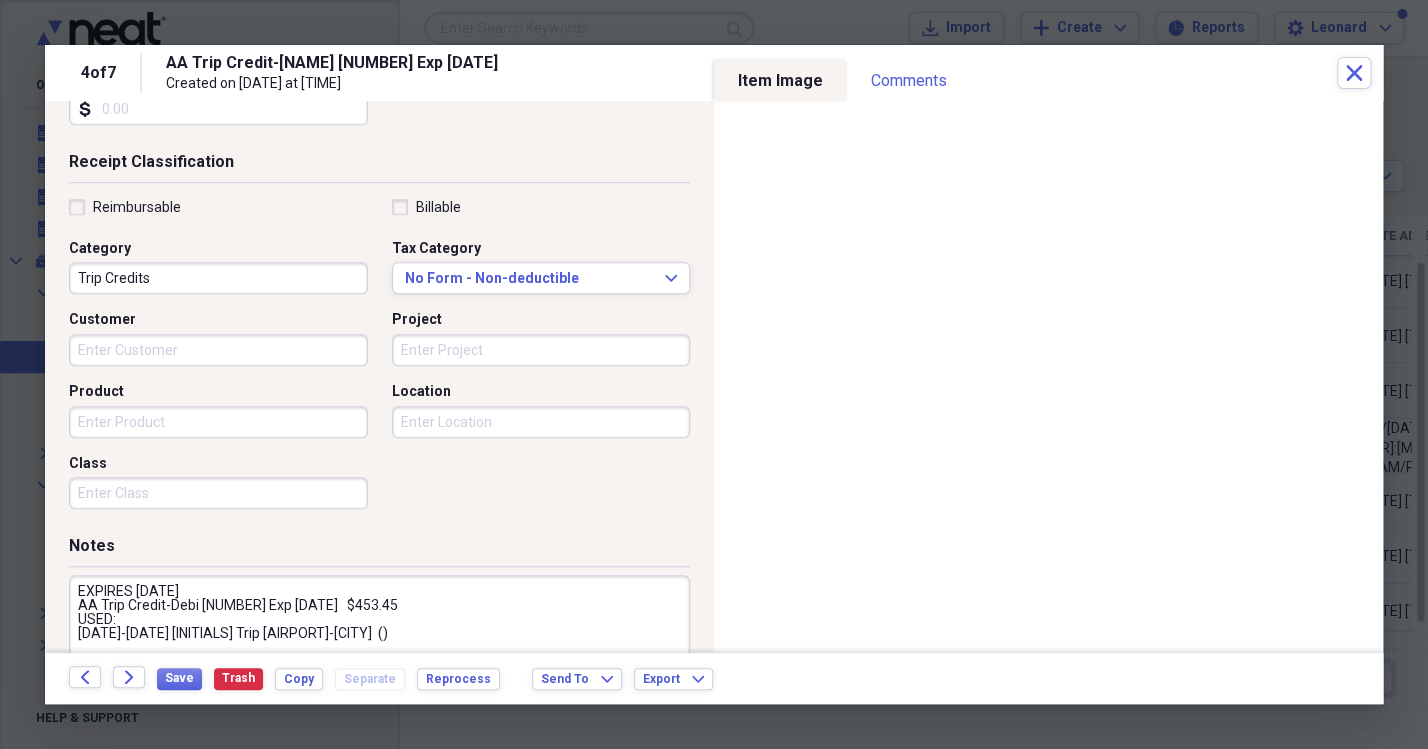 scroll, scrollTop: 406, scrollLeft: 0, axis: vertical 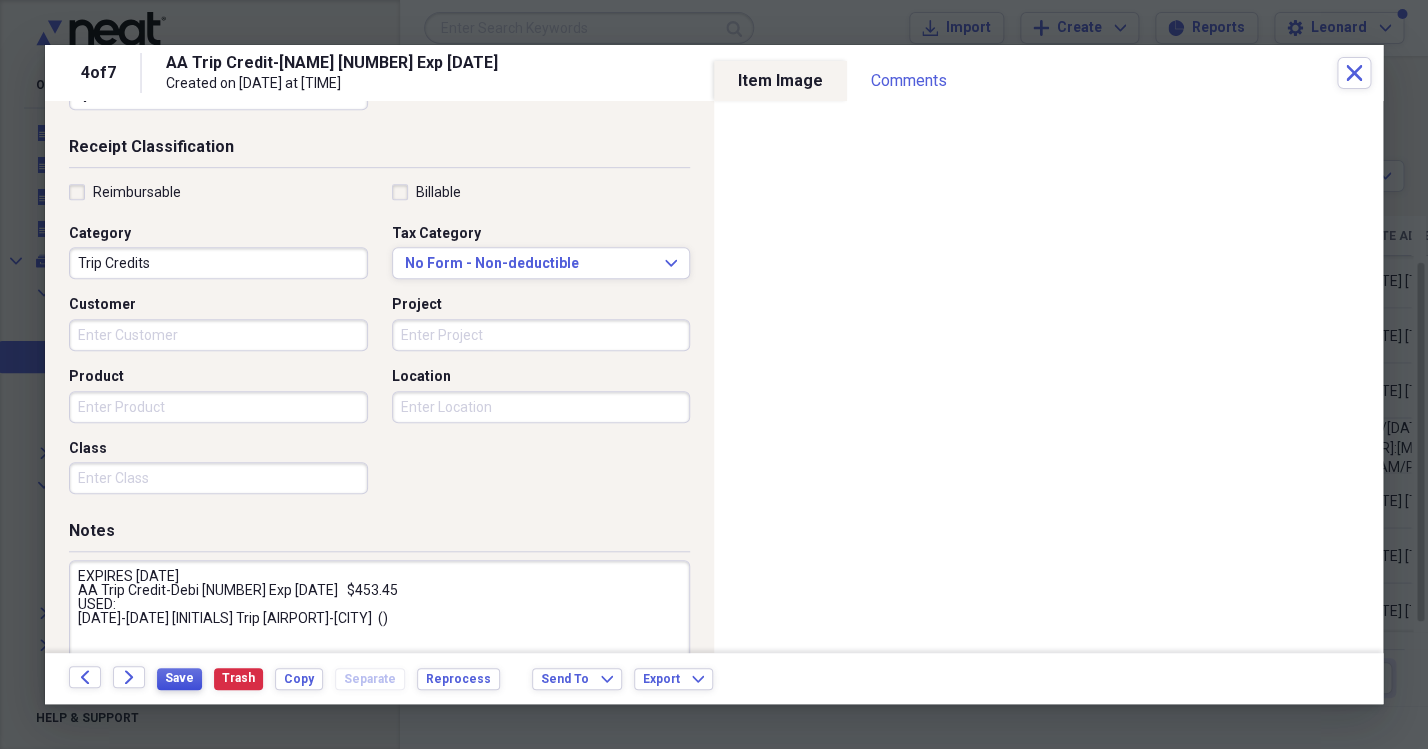 click on "Save" at bounding box center (179, 678) 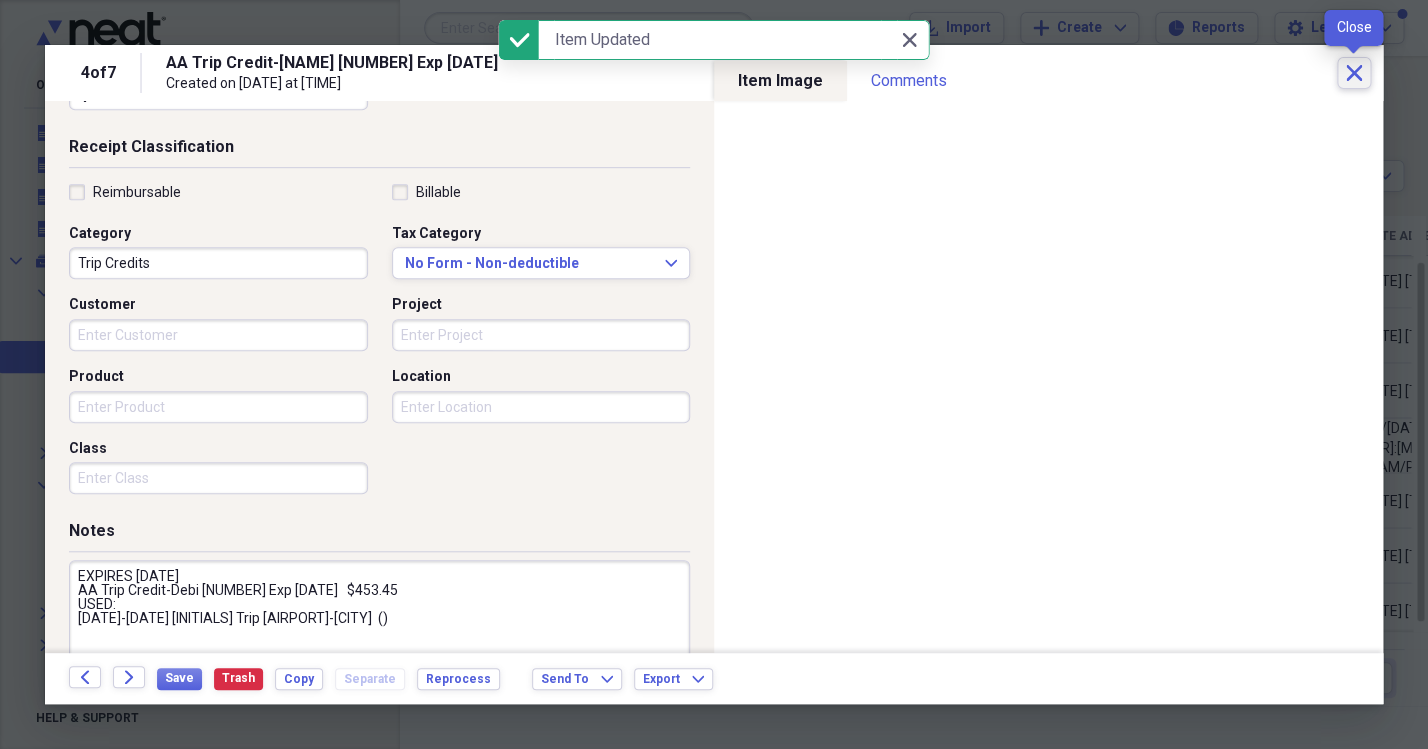 click on "Close" 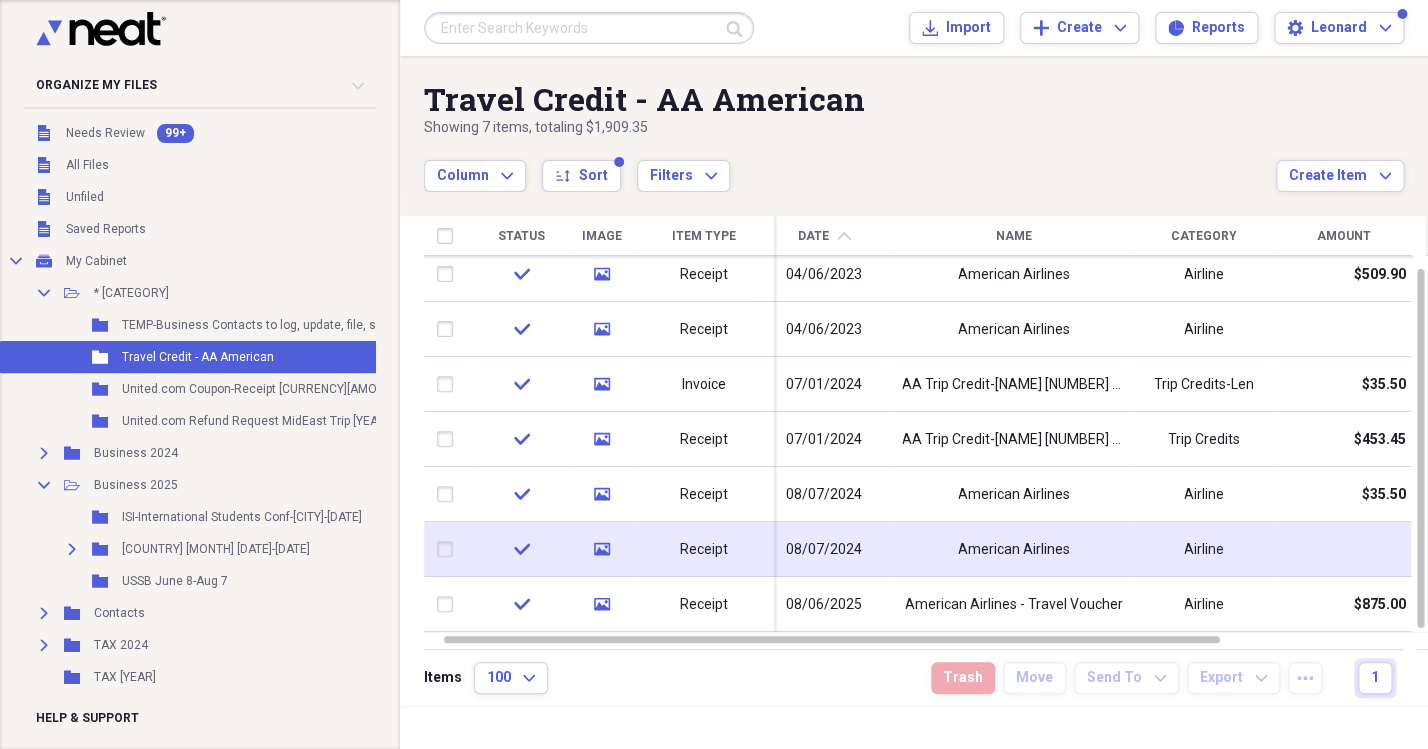 click on "08/07/2024" at bounding box center (824, 549) 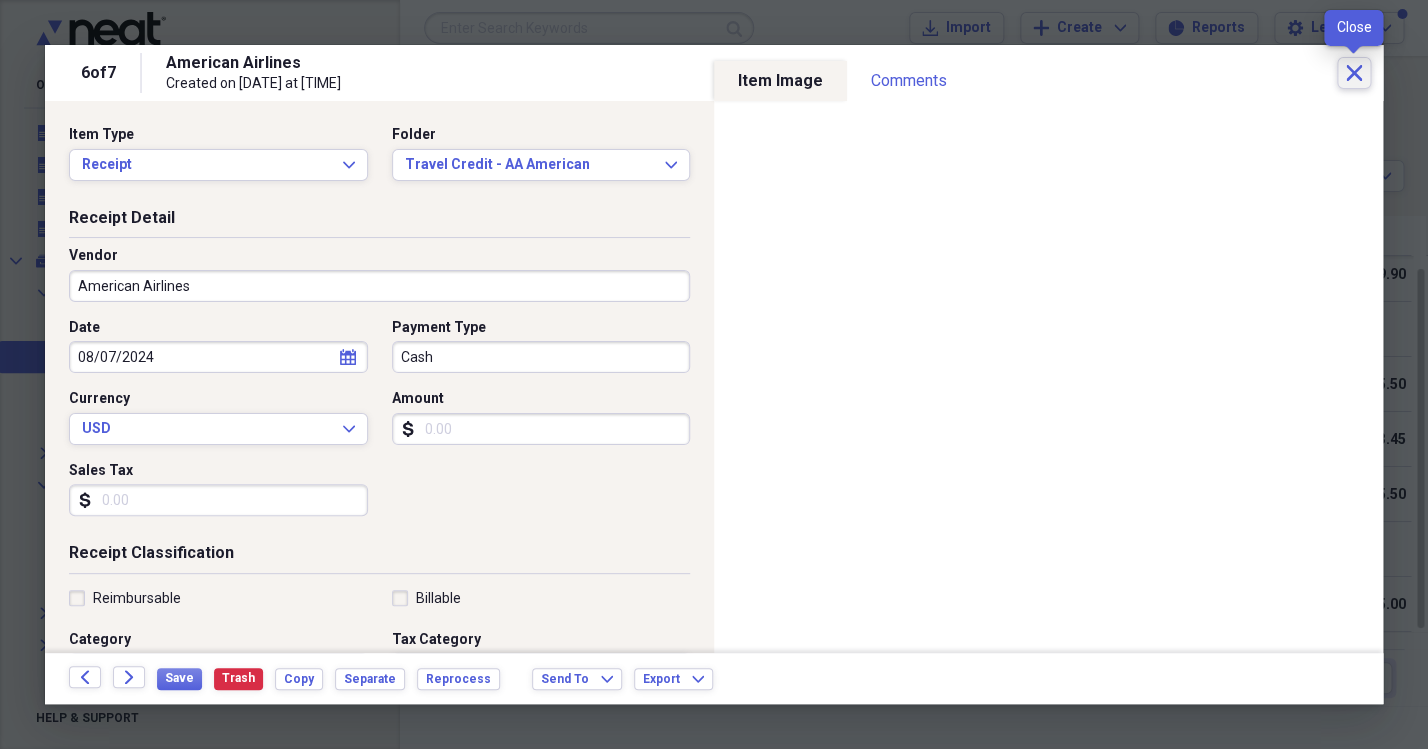 click on "Close" 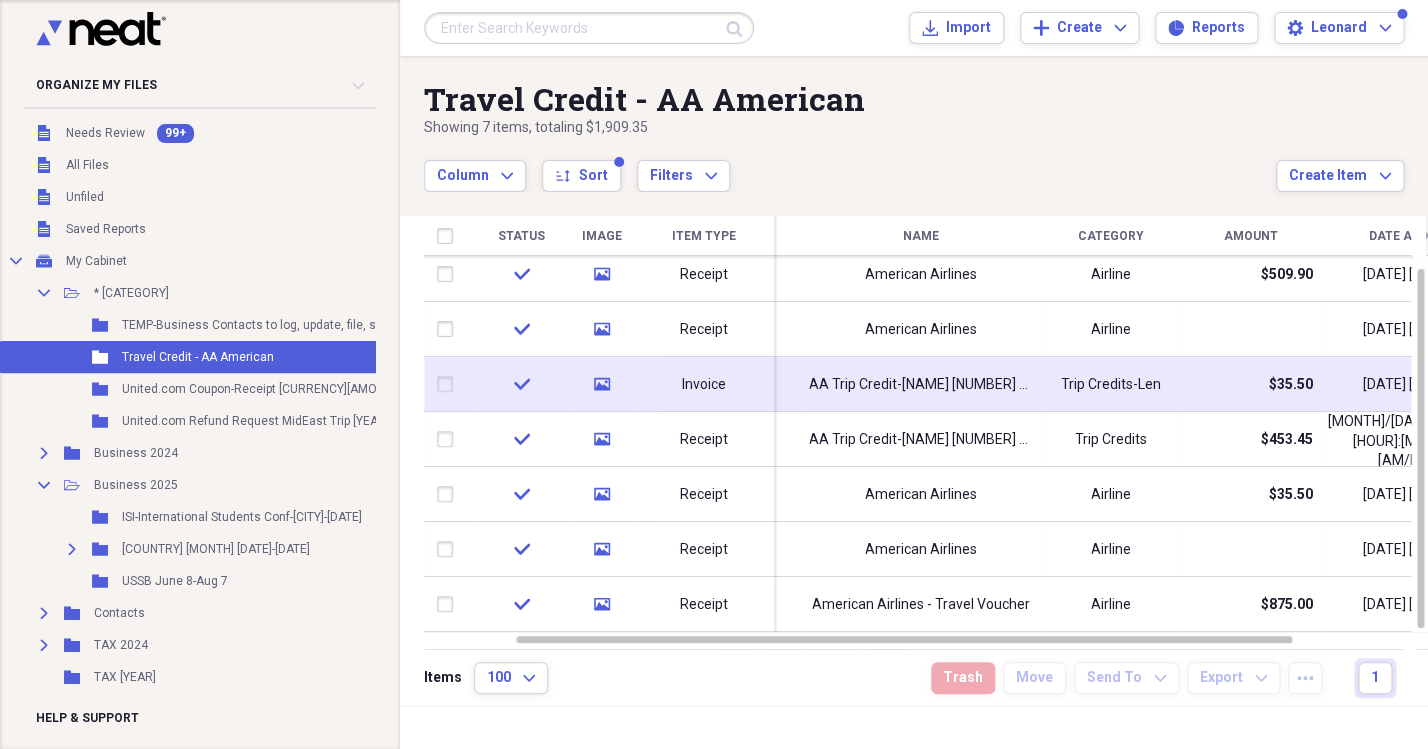 click on "AA Trip Credit-[NAME] [NUMBER] Exp [DATE]" at bounding box center [921, 384] 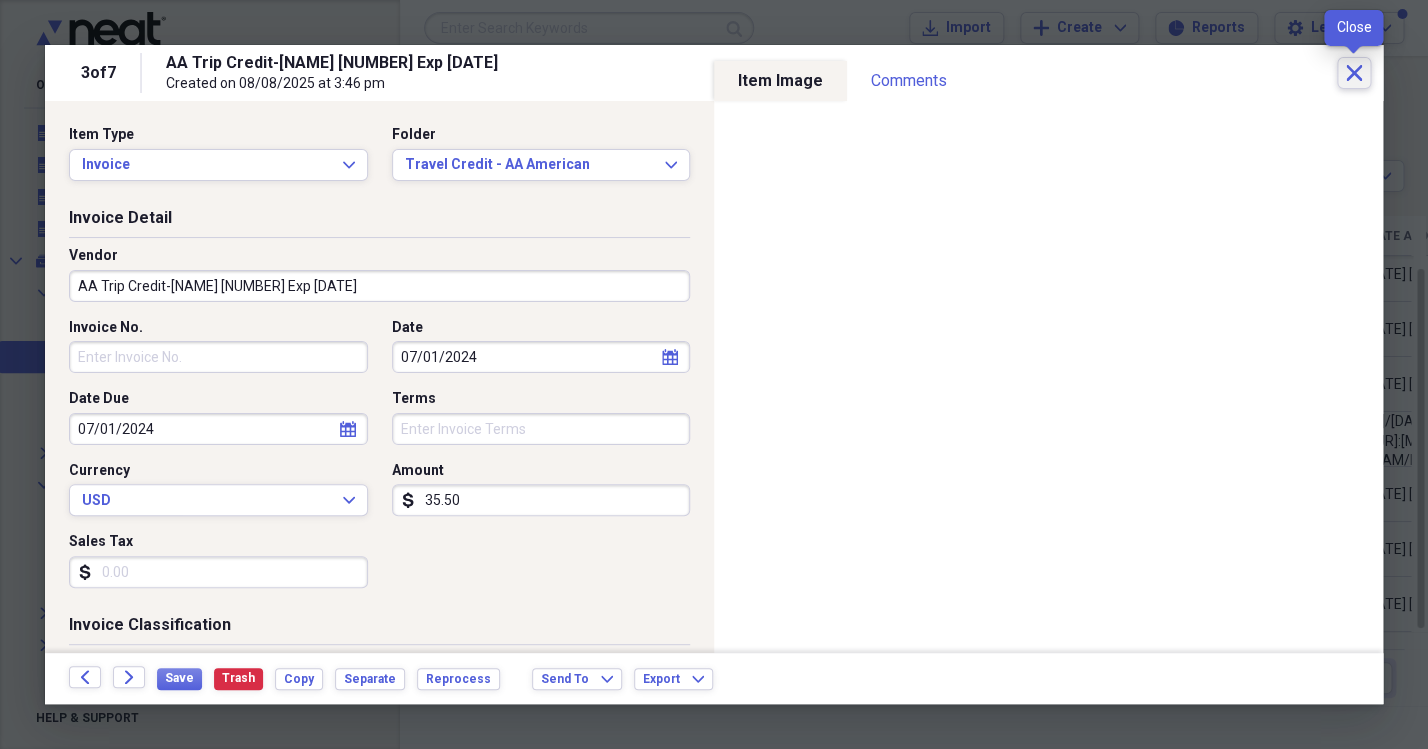 click on "Close" at bounding box center (1354, 73) 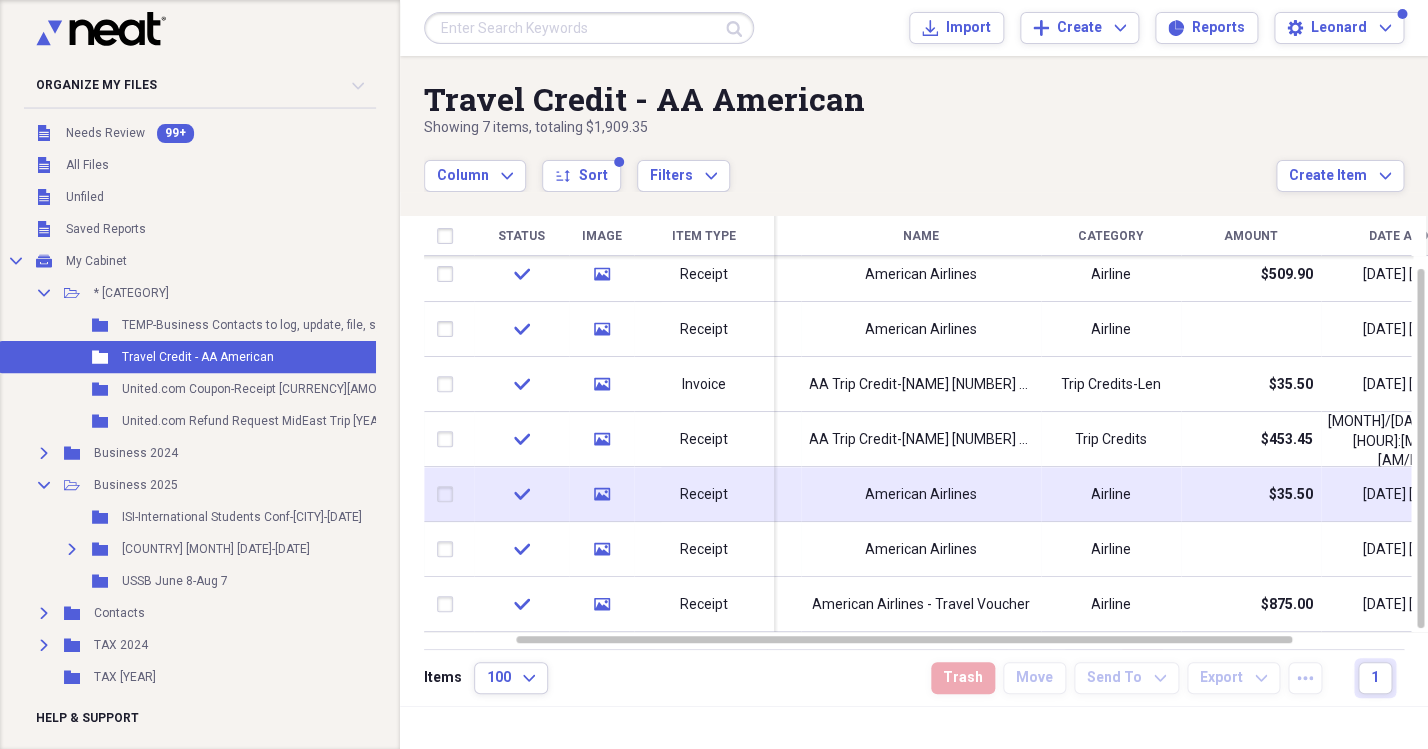 click on "American Airlines" at bounding box center [921, 495] 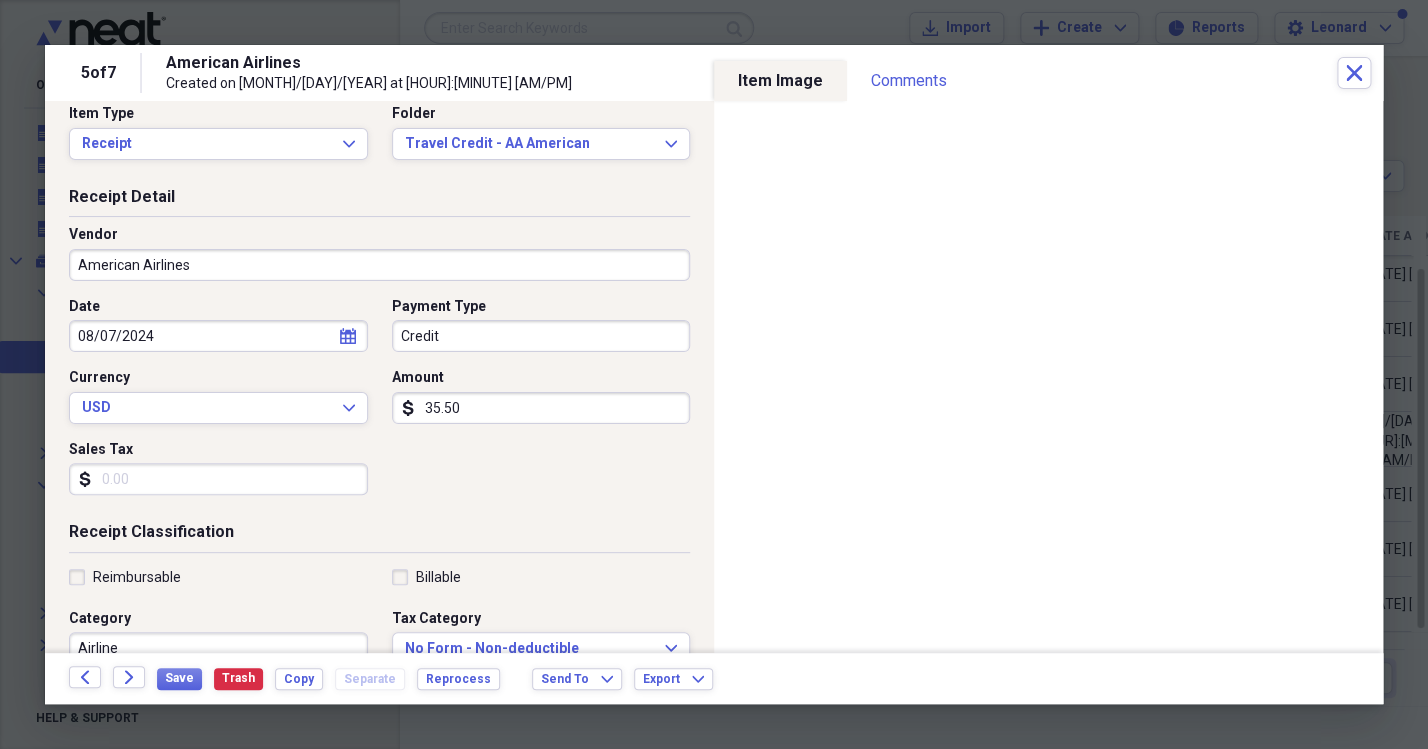 scroll, scrollTop: 0, scrollLeft: 0, axis: both 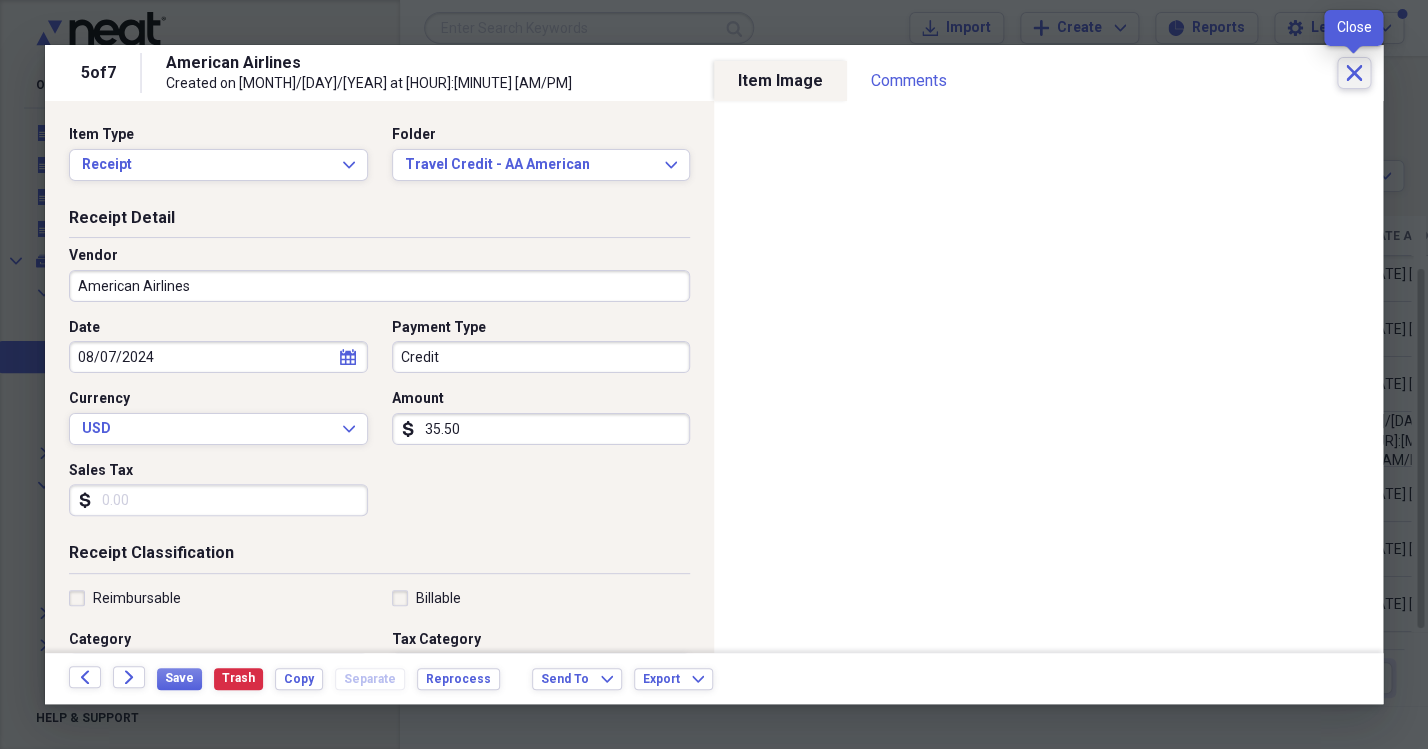 click 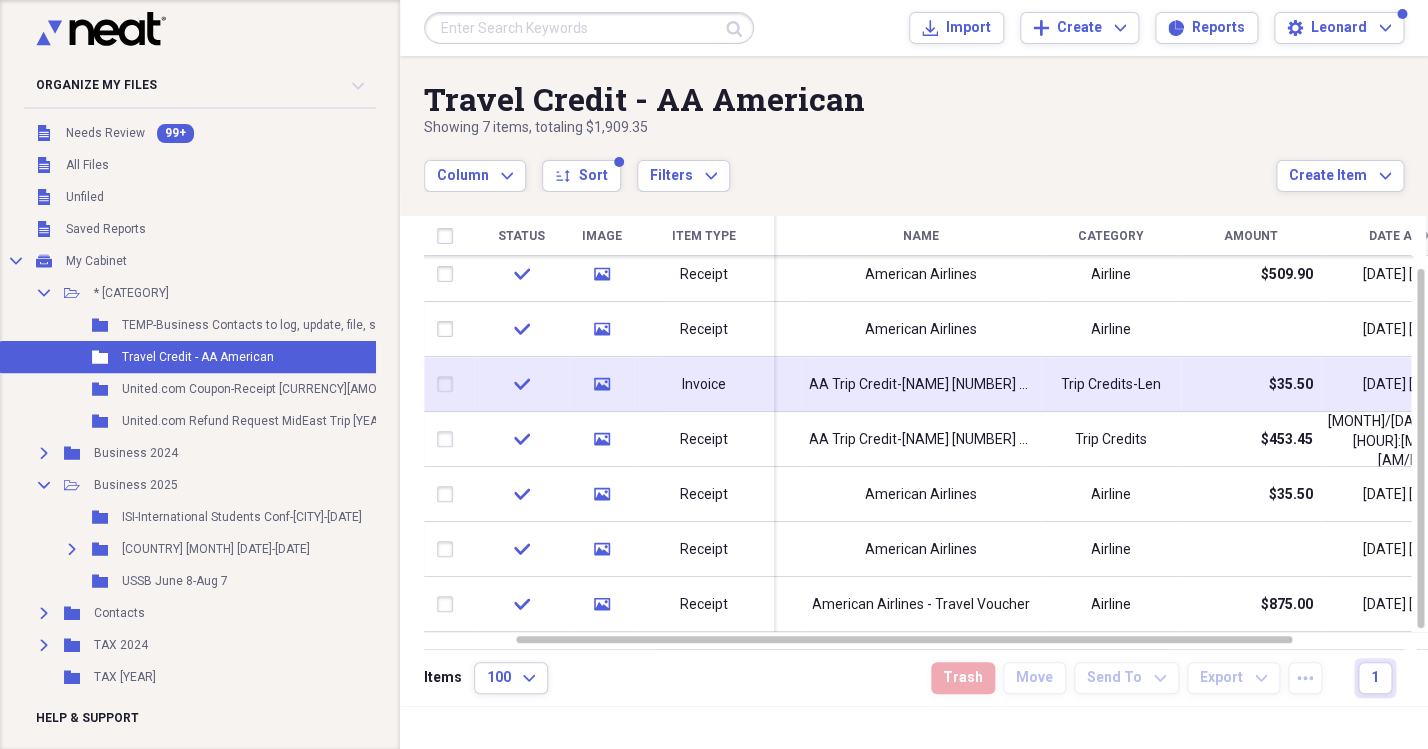 click on "AA Trip Credit-[NAME] [NUMBER] Exp [DATE]" at bounding box center [921, 385] 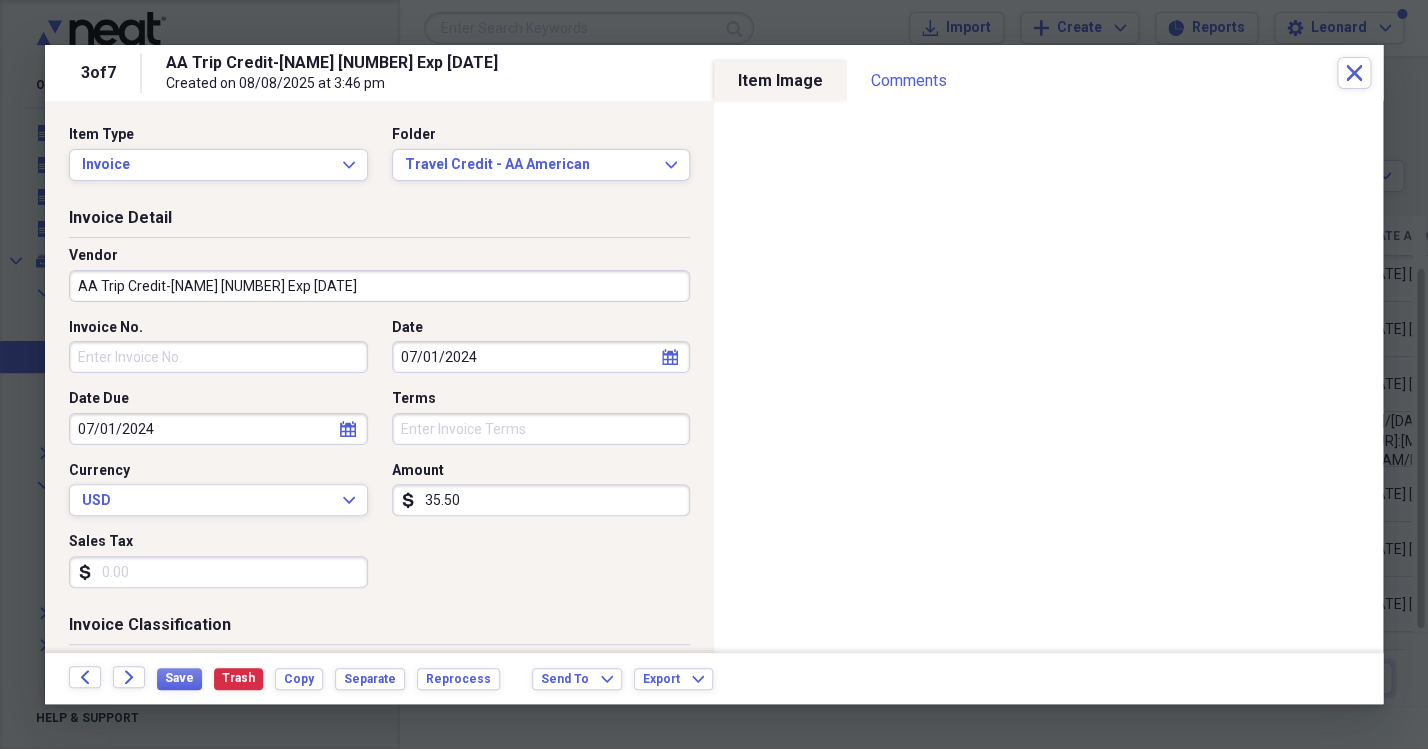 click on "AA Trip Credit-[NAME] [NUMBER] Exp [DATE]" at bounding box center (379, 286) 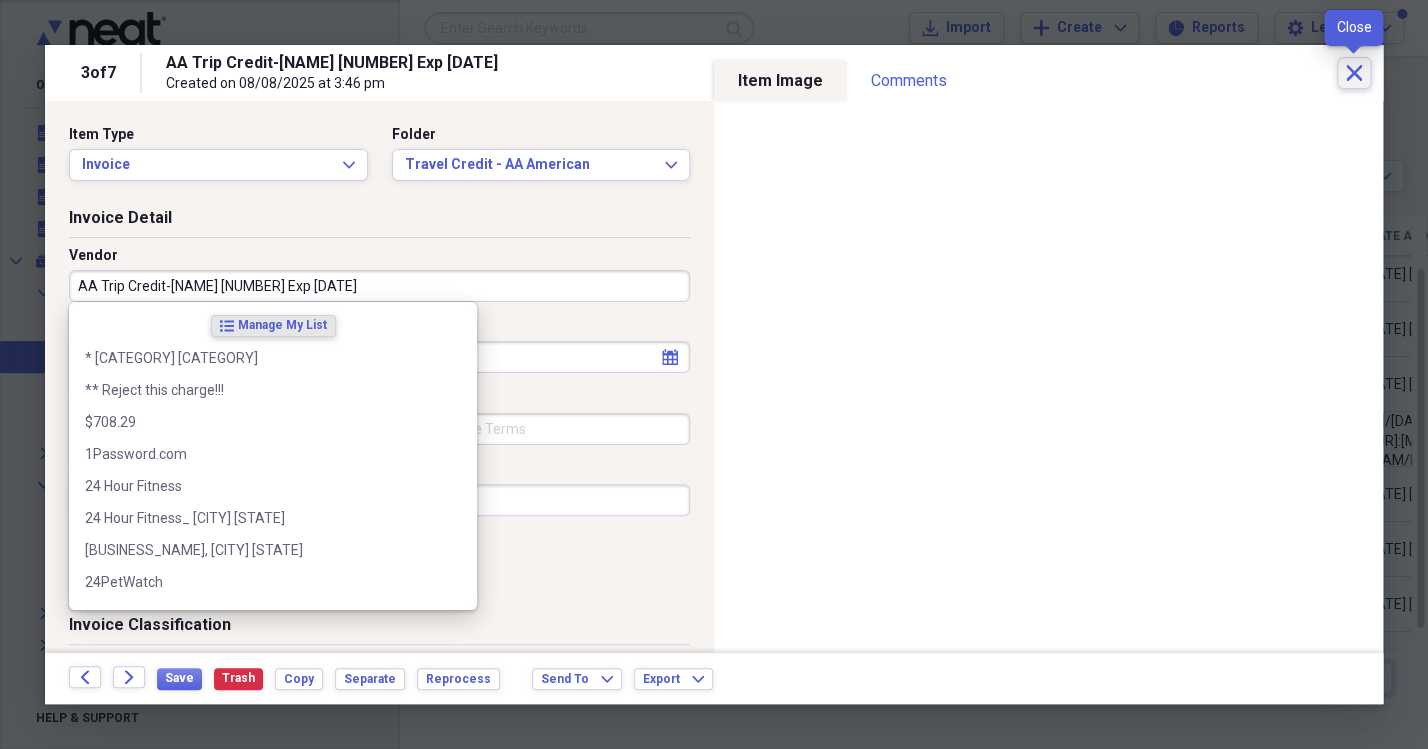 click on "Close" at bounding box center [1354, 73] 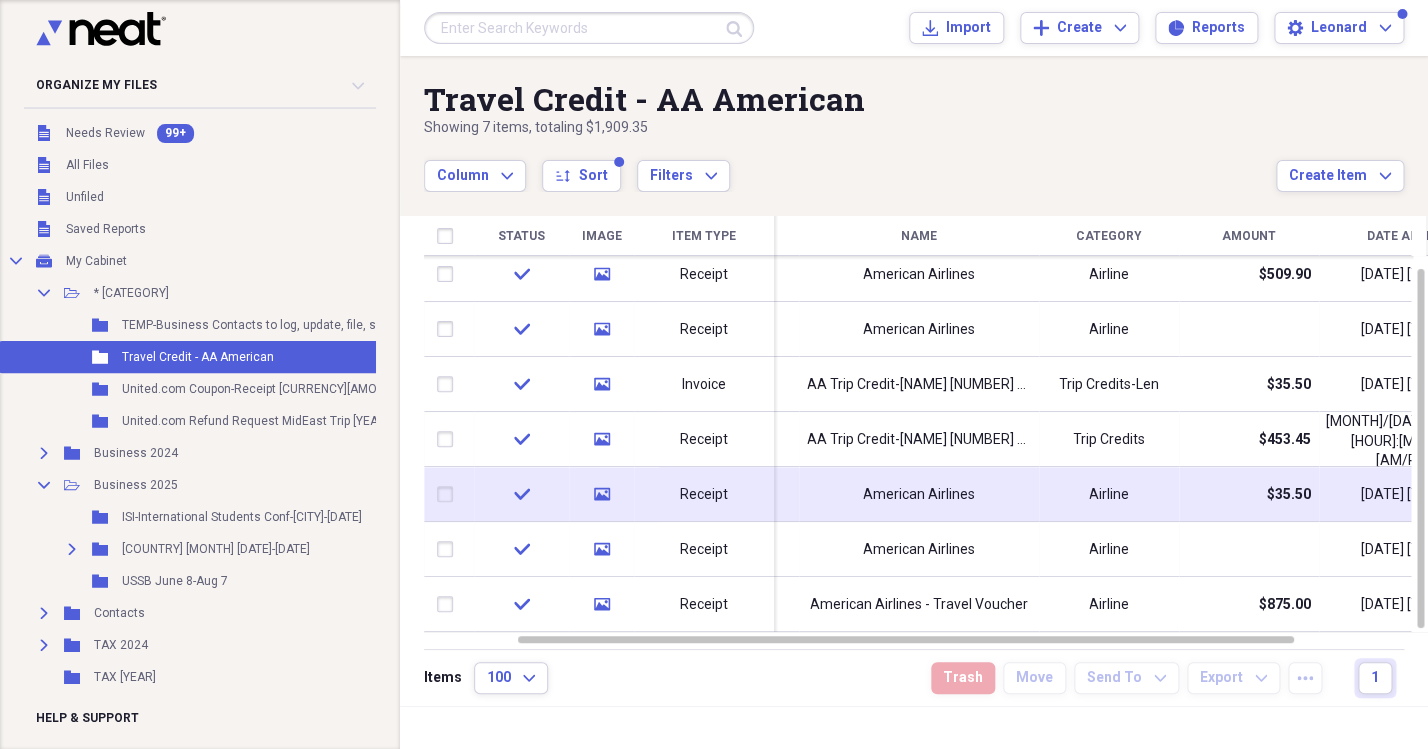 click on "American Airlines" at bounding box center [919, 494] 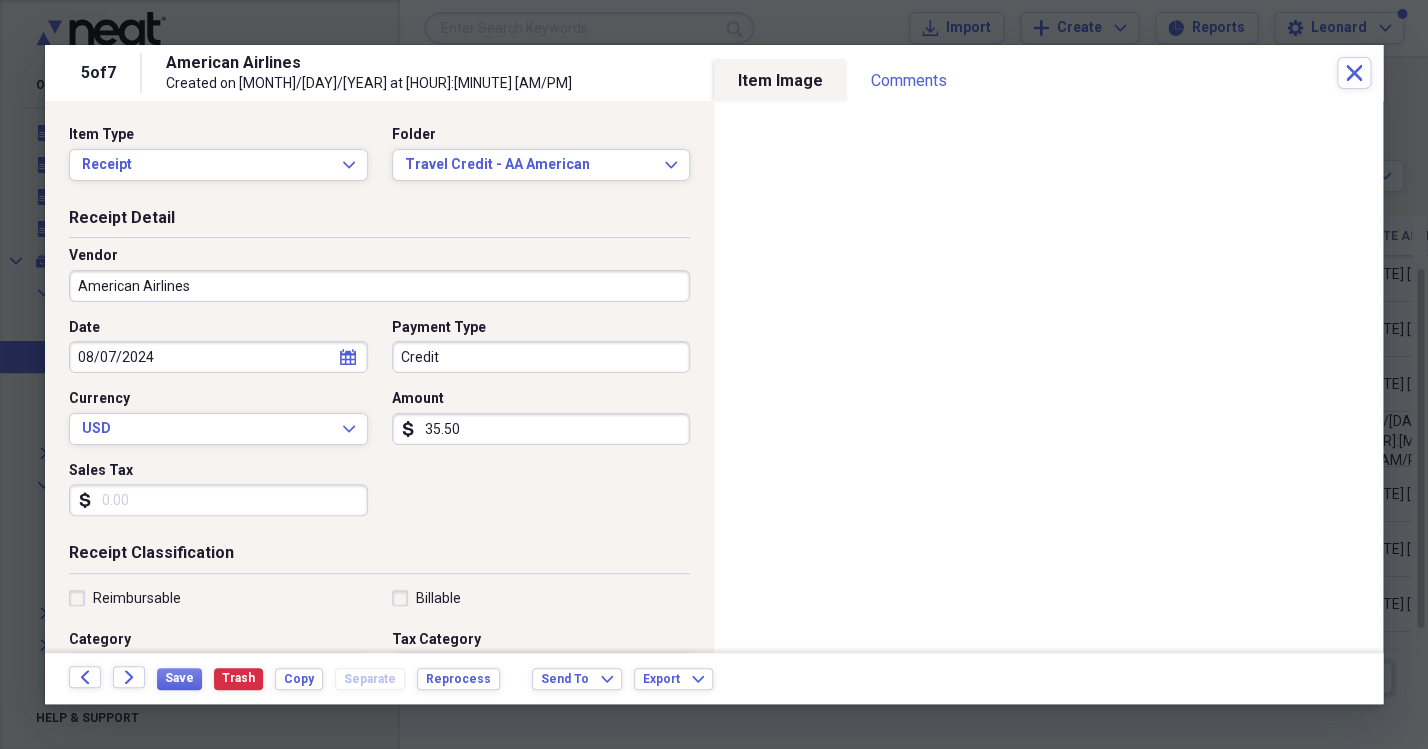 click on "American Airlines" at bounding box center [379, 286] 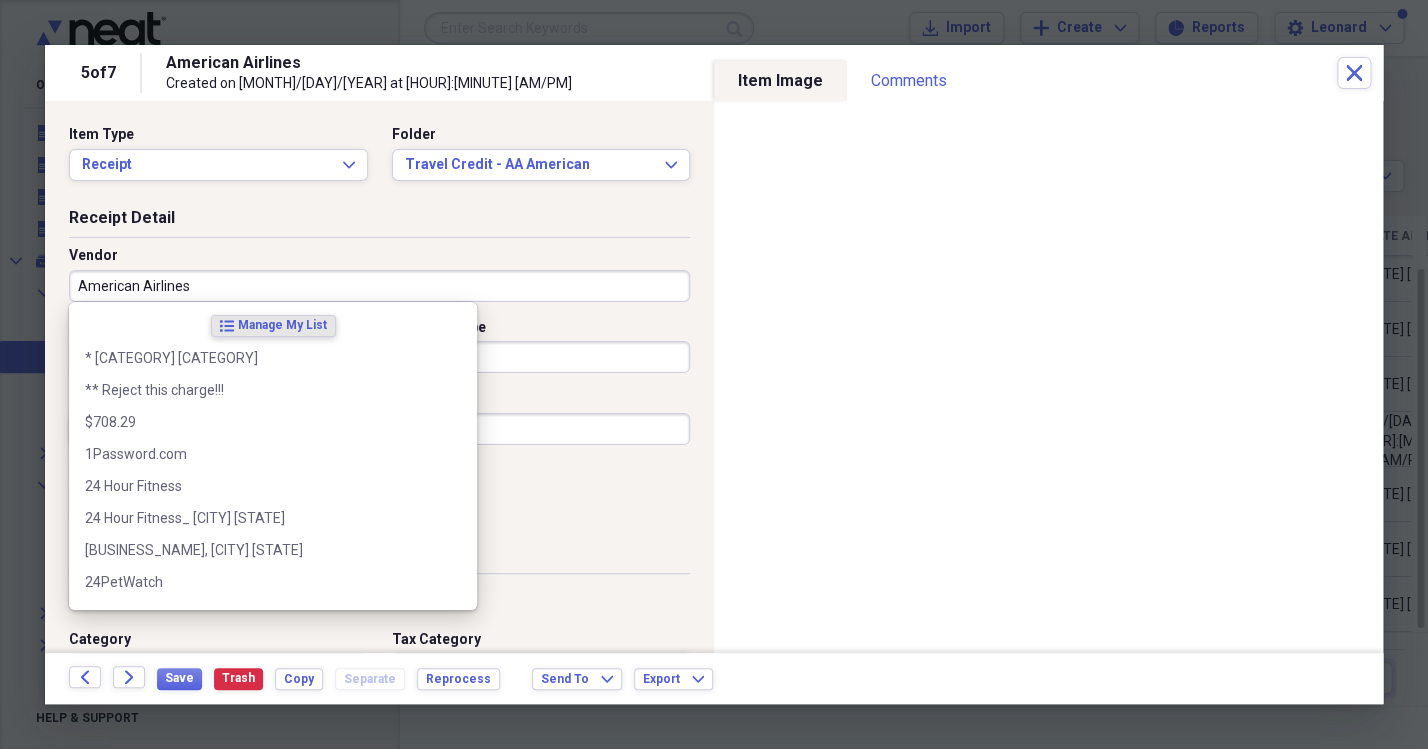 paste on "A Trip Credit-Len [NUMBER] Exp [DATE]" 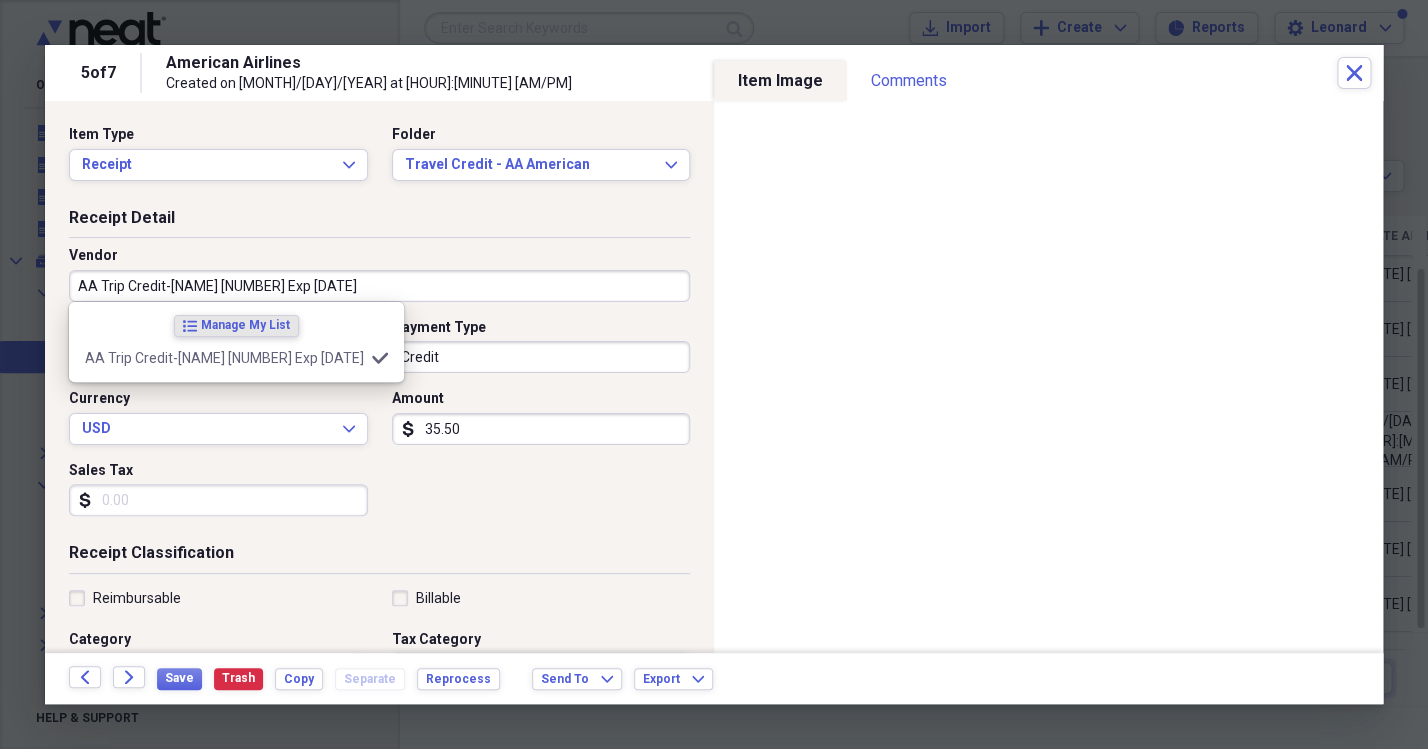 type on "Trip Credits-Len" 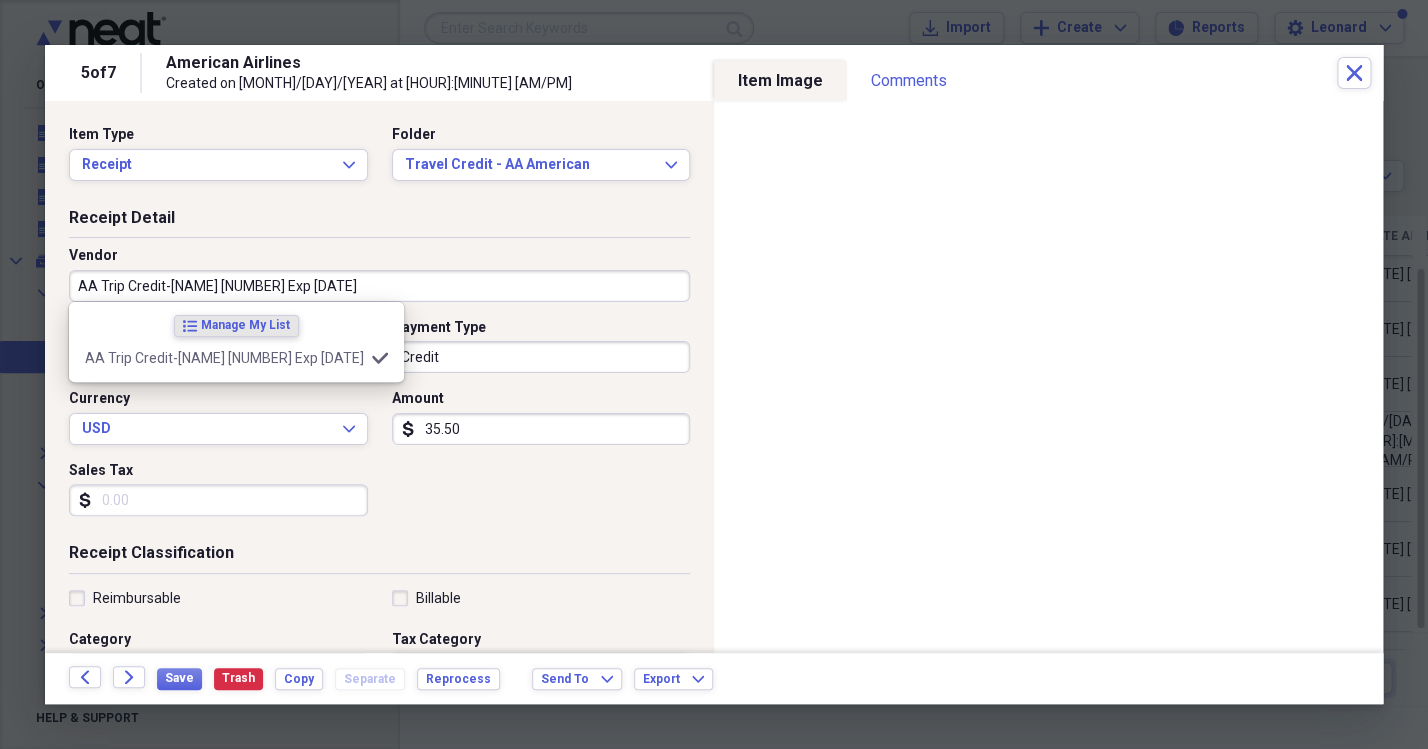 click on "AA Trip Credit-[NAME] [NUMBER] Exp [DATE]" at bounding box center [379, 286] 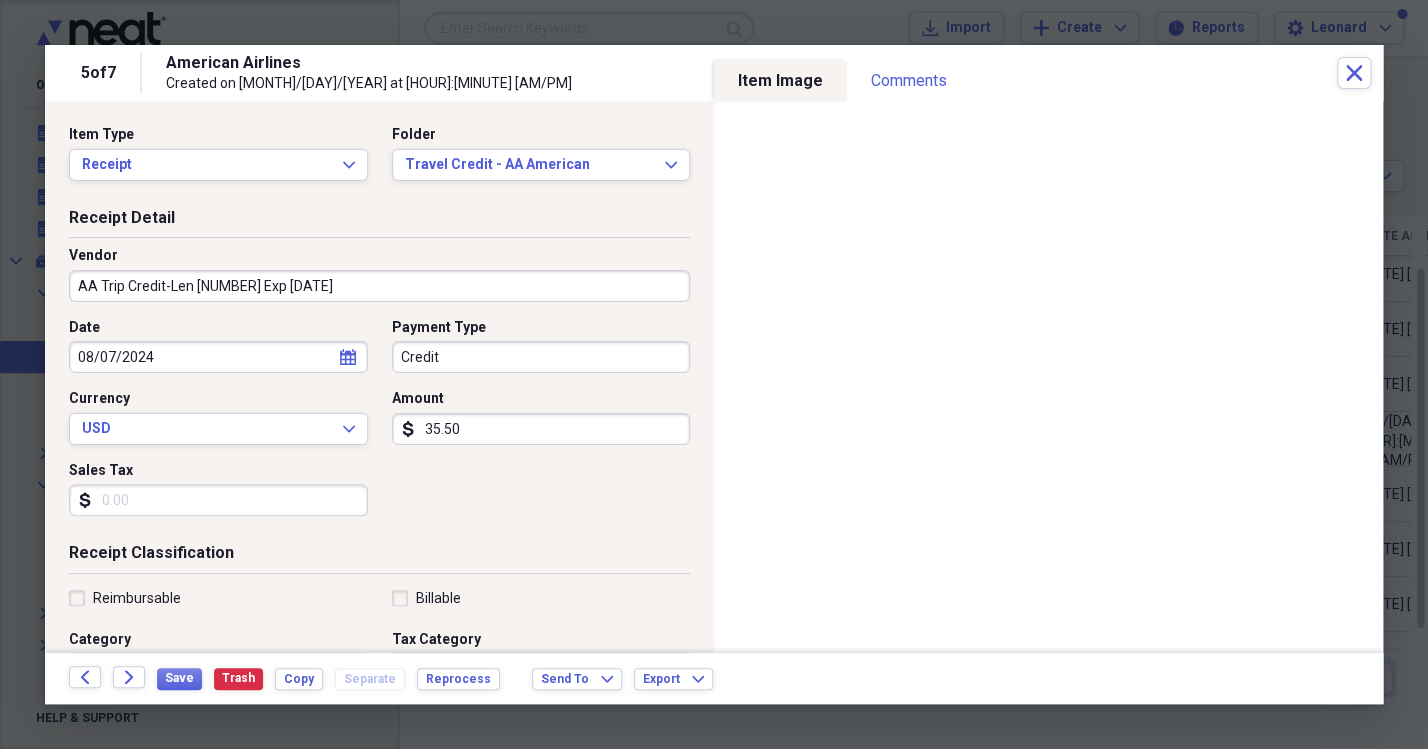click on "AA Trip Credit-Len [NUMBER] Exp [DATE]" at bounding box center (379, 286) 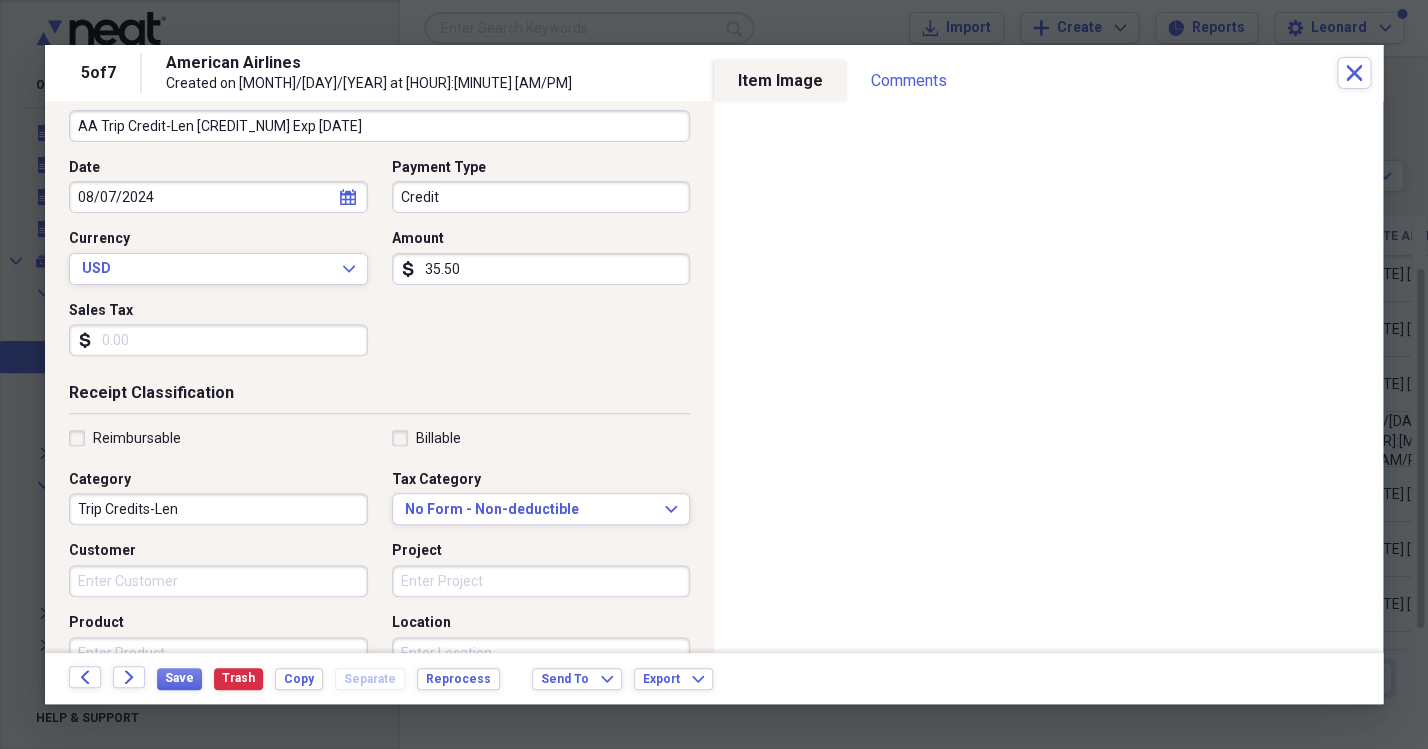 scroll, scrollTop: 167, scrollLeft: 0, axis: vertical 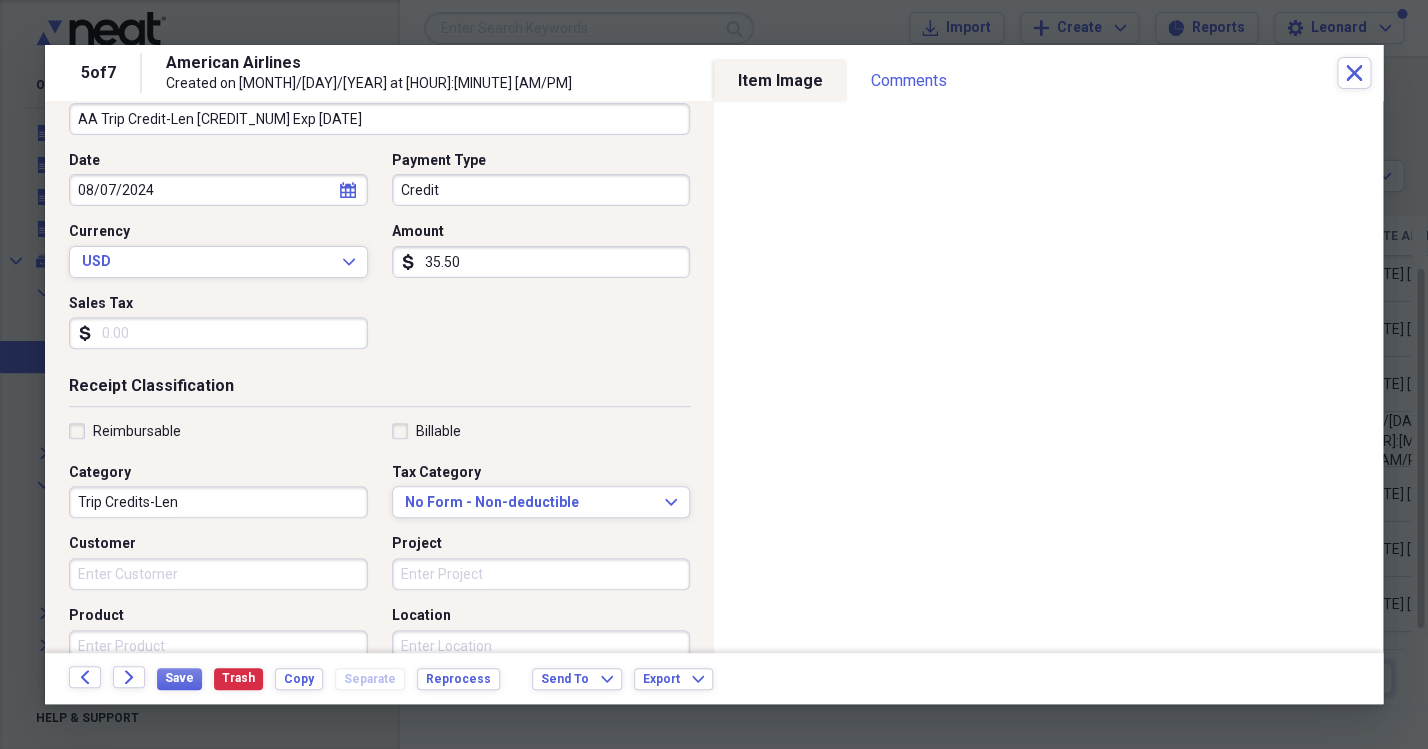 click on "AA Trip Credit-Len [CREDIT_NUM] Exp [DATE]" at bounding box center (379, 119) 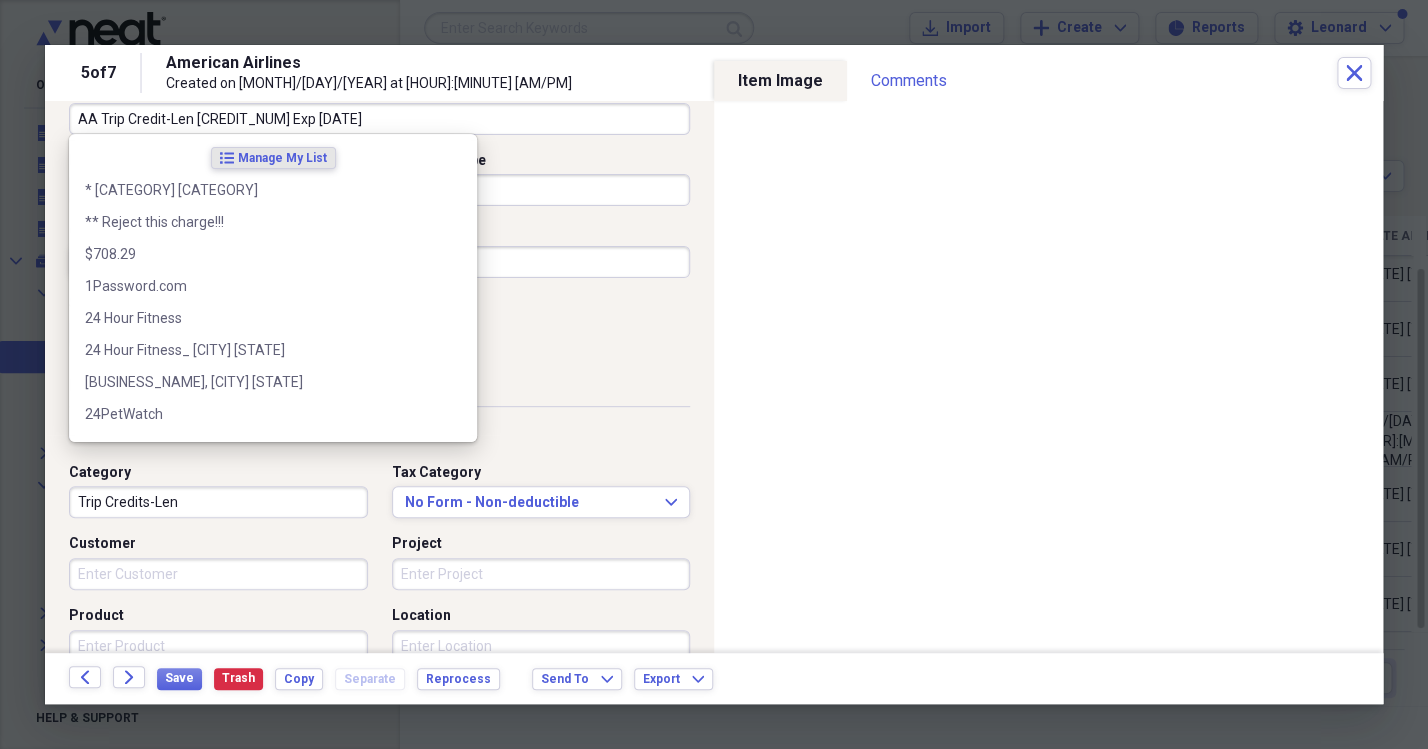 click on "AA Trip Credit-Len [CREDIT_NUM] Exp [DATE]" at bounding box center [379, 119] 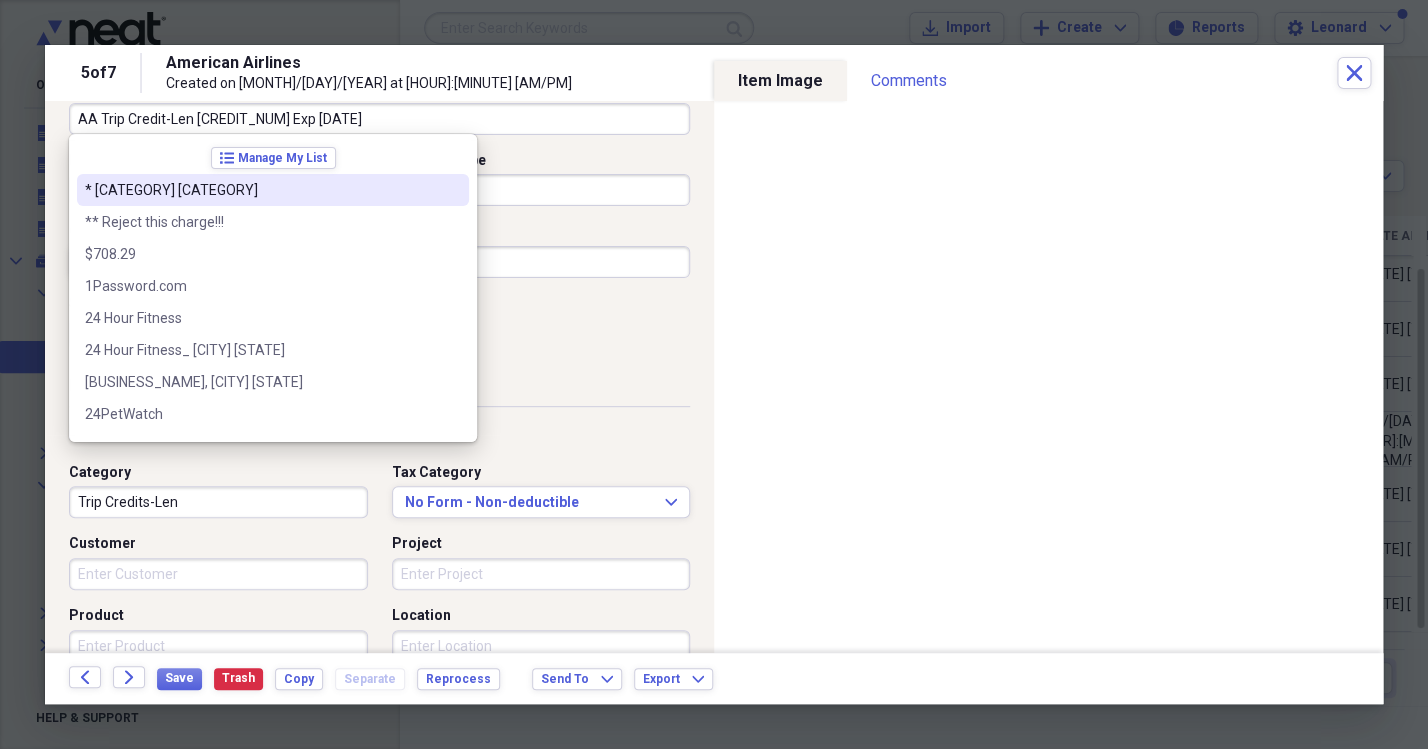 type on "AA Trip Credit-Len [CREDIT_NUM] Exp [DATE]" 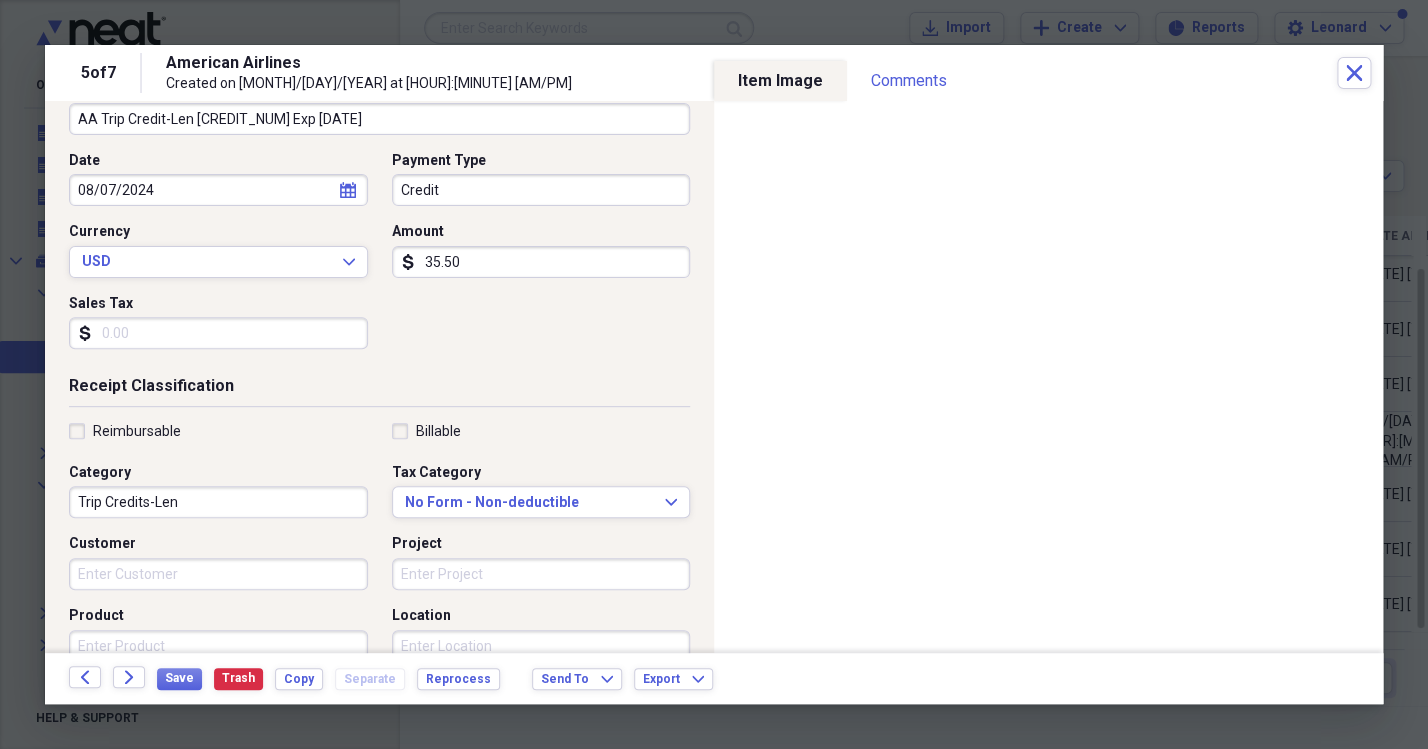 scroll, scrollTop: 467, scrollLeft: 0, axis: vertical 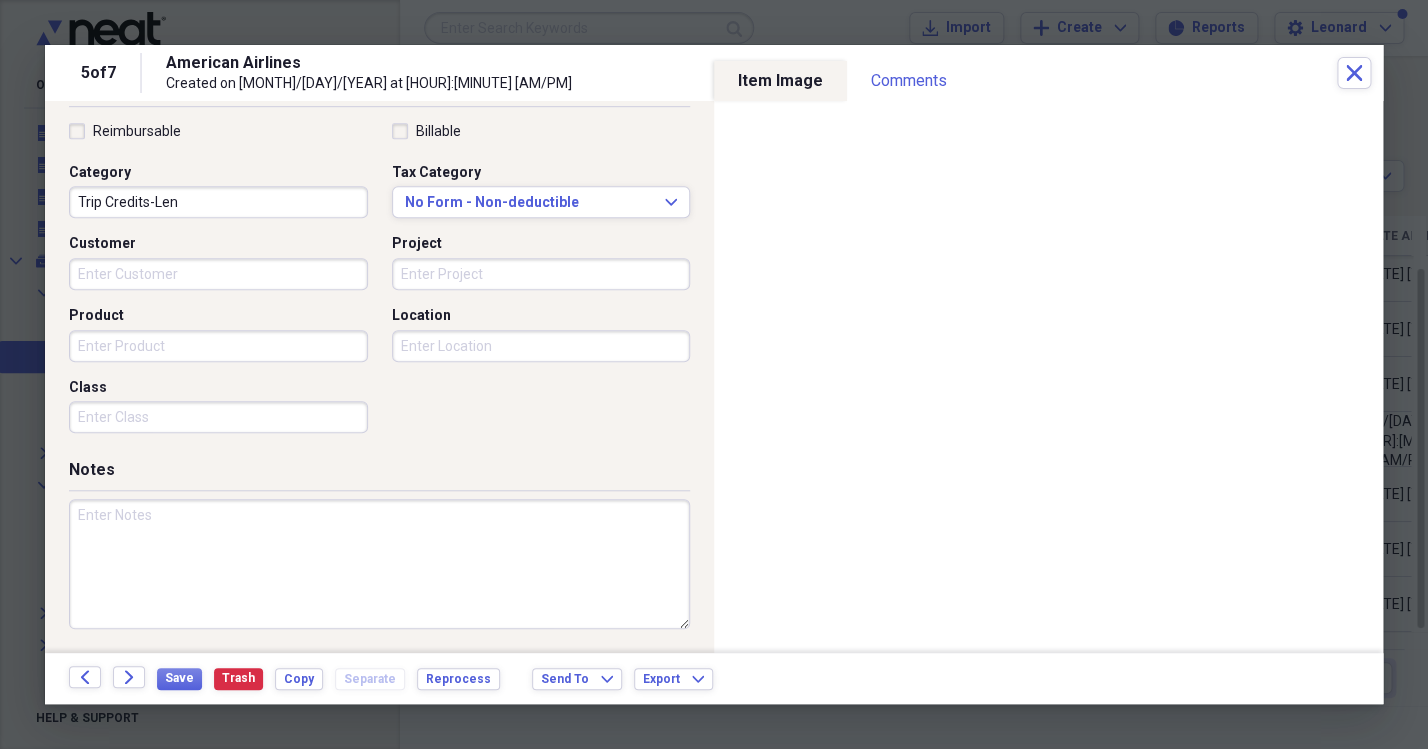click at bounding box center [379, 564] 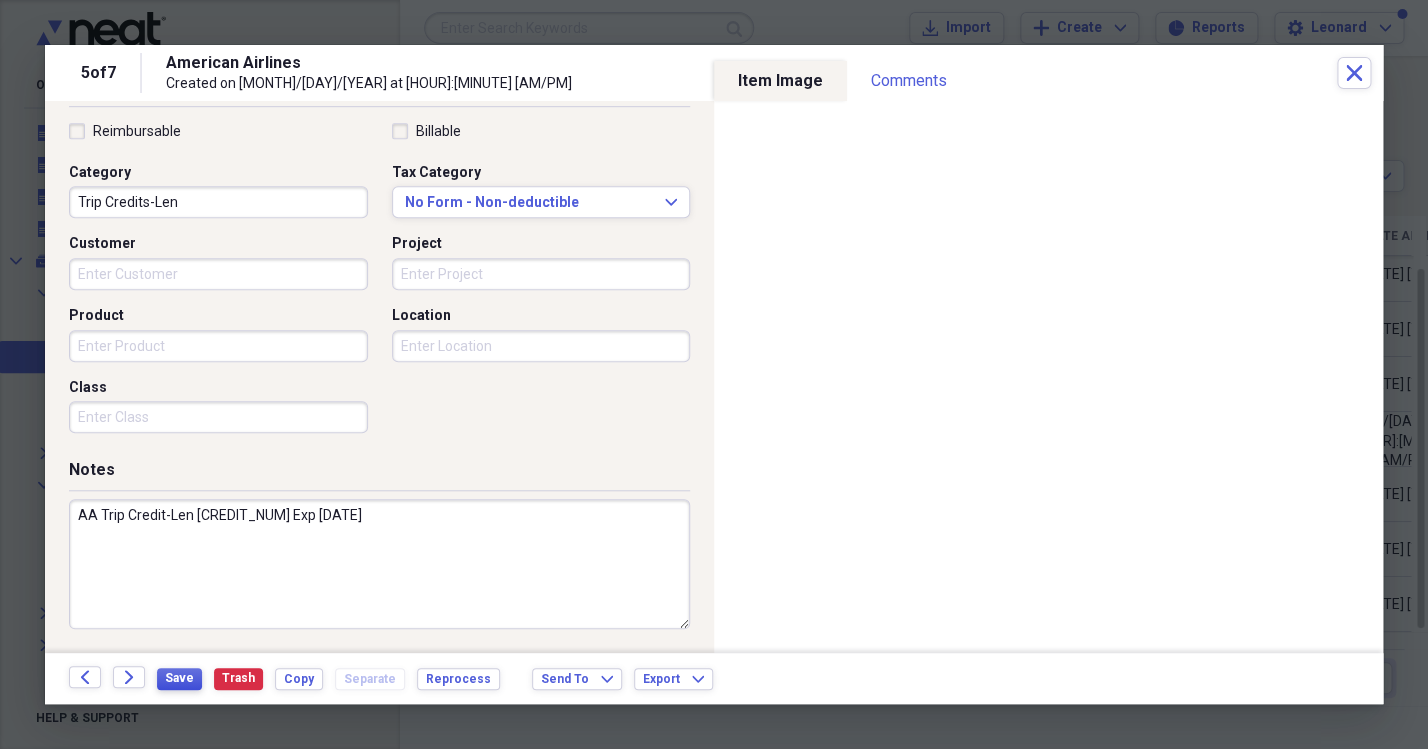 type on "AA Trip Credit-Len [CREDIT_NUM] Exp [DATE]" 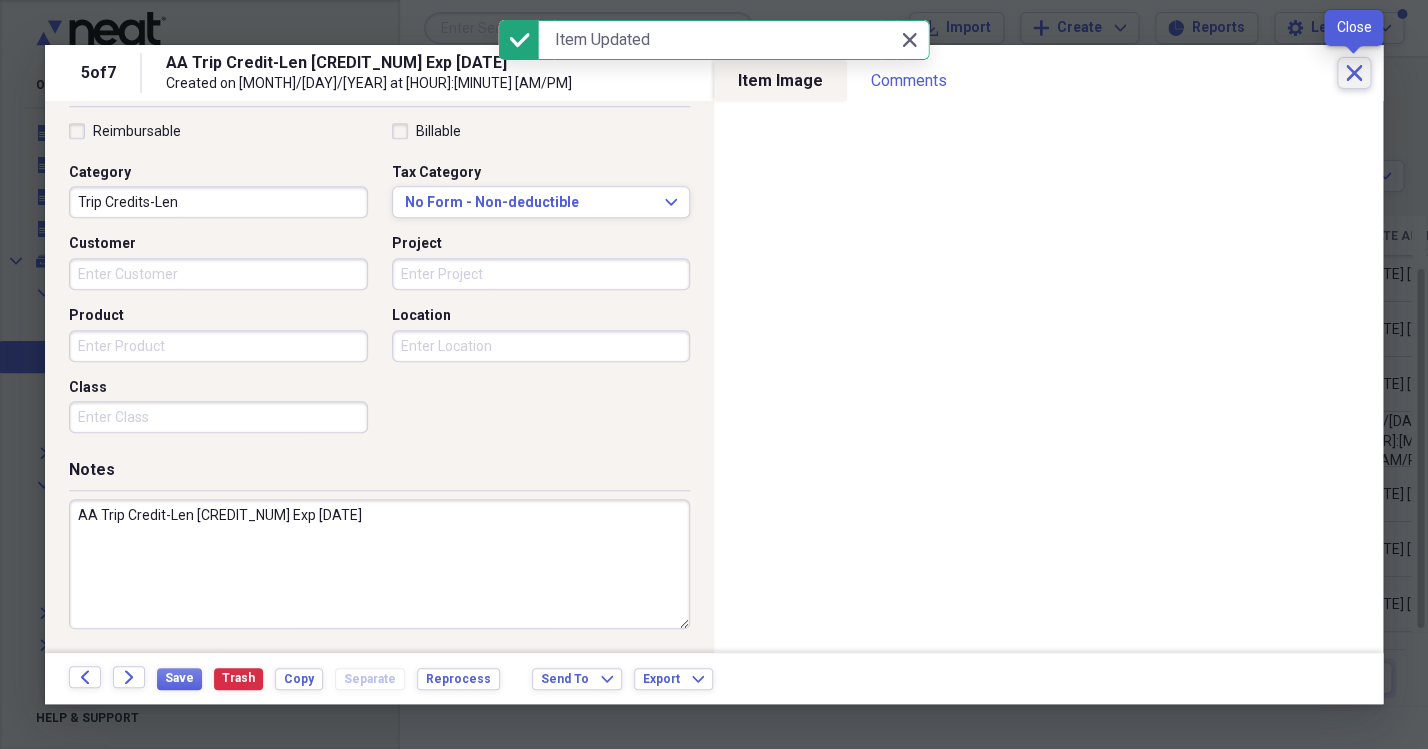 click on "Close" at bounding box center [1354, 73] 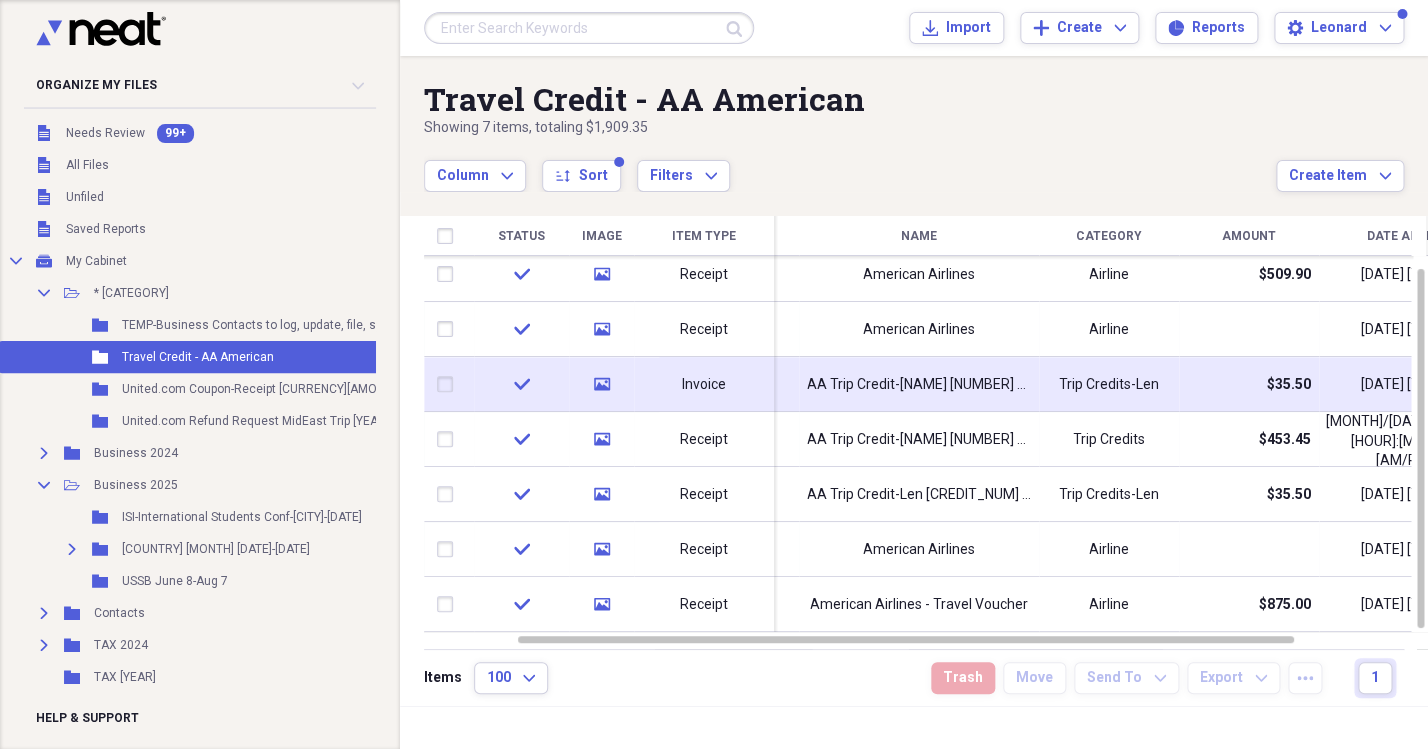 click on "$35.50" at bounding box center [1289, 385] 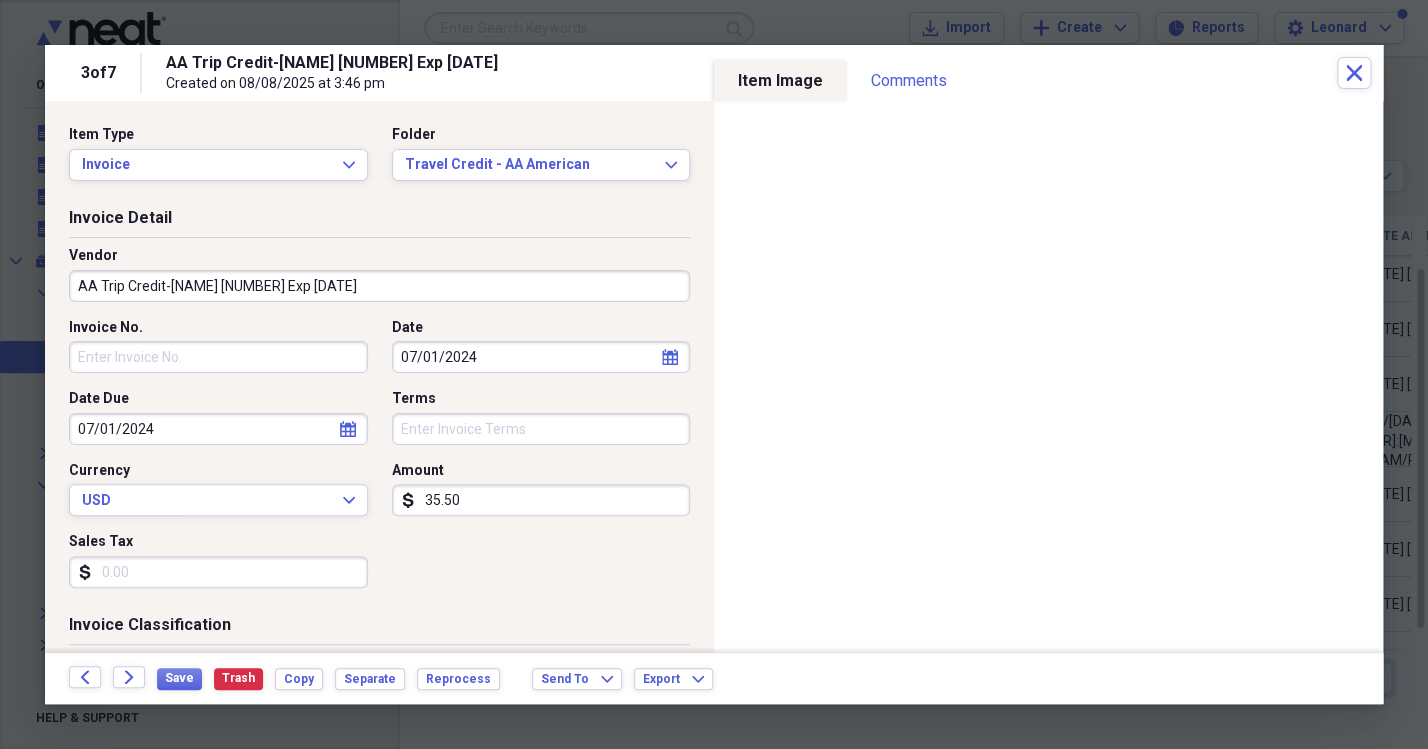 click on "35.50" at bounding box center (541, 500) 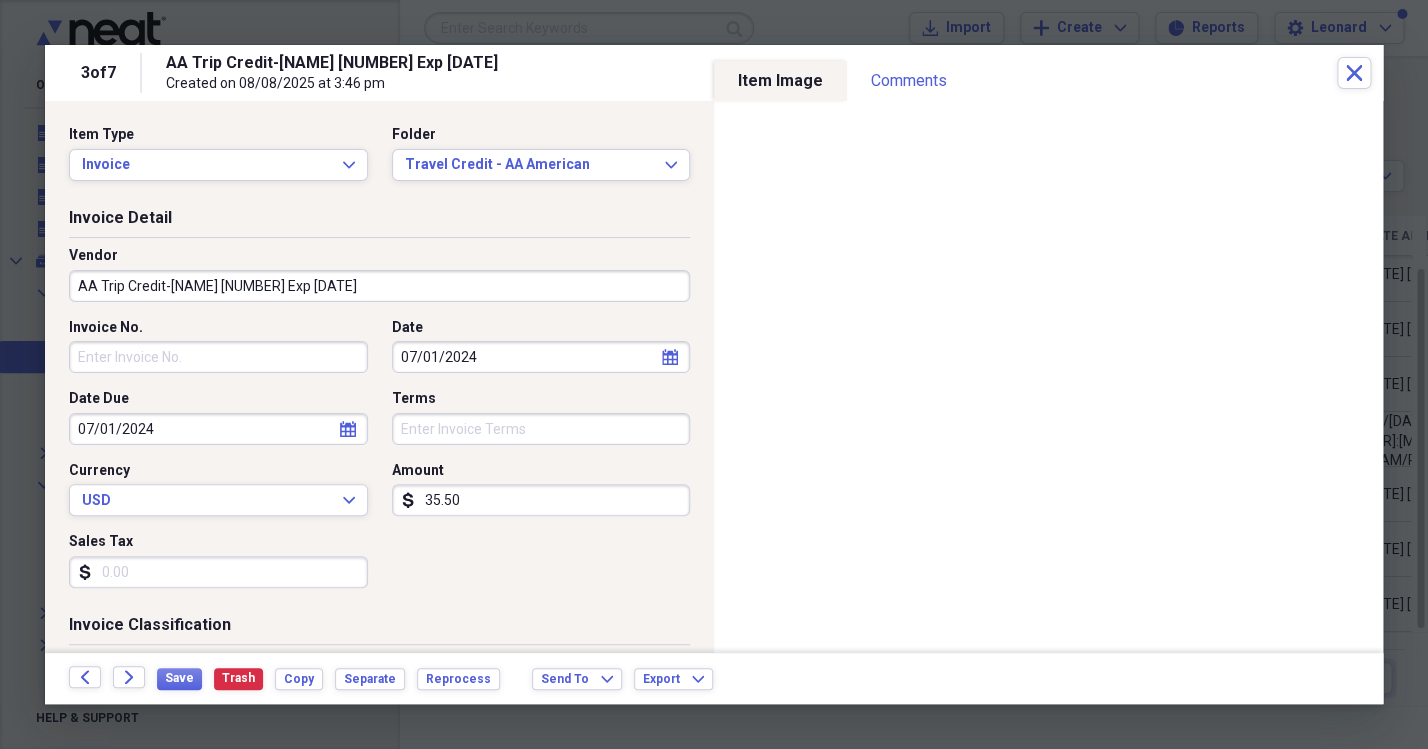 type on "0.00" 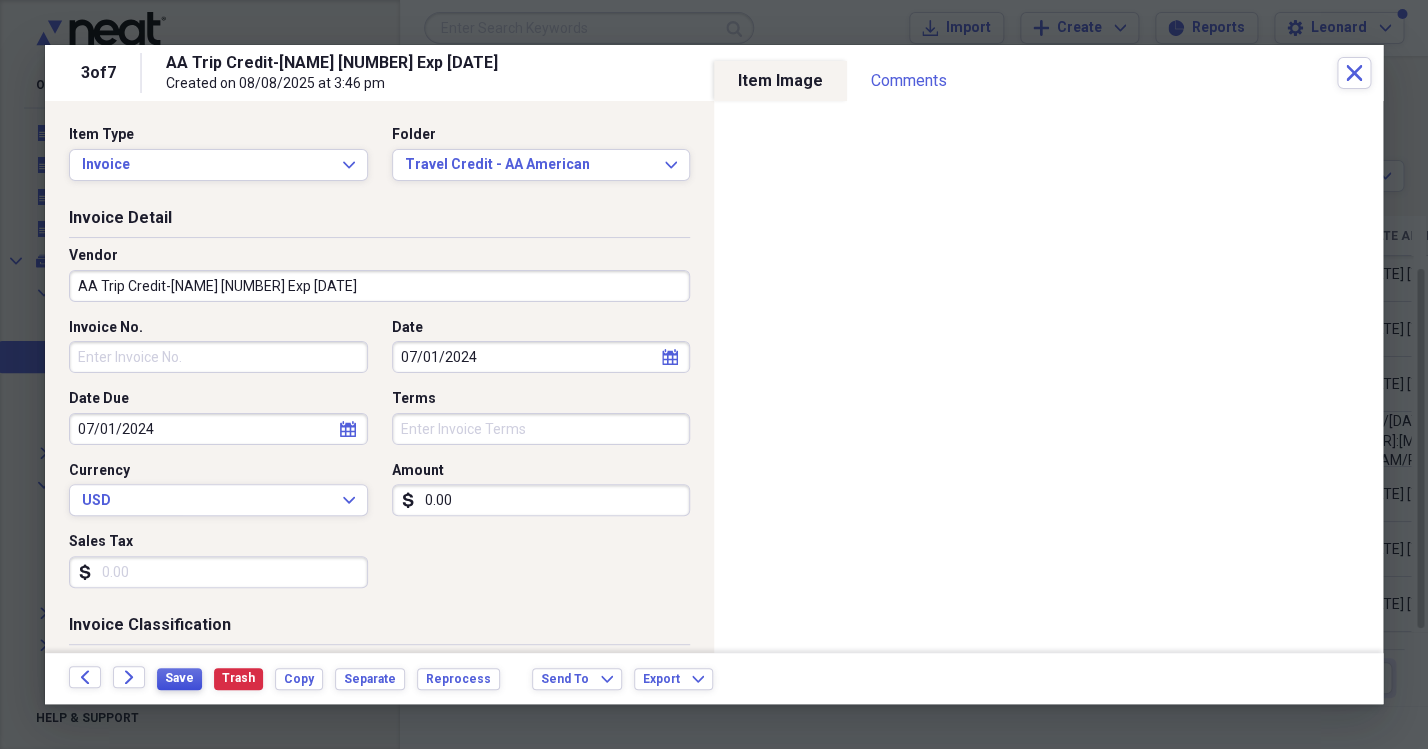 click on "Save" at bounding box center (179, 678) 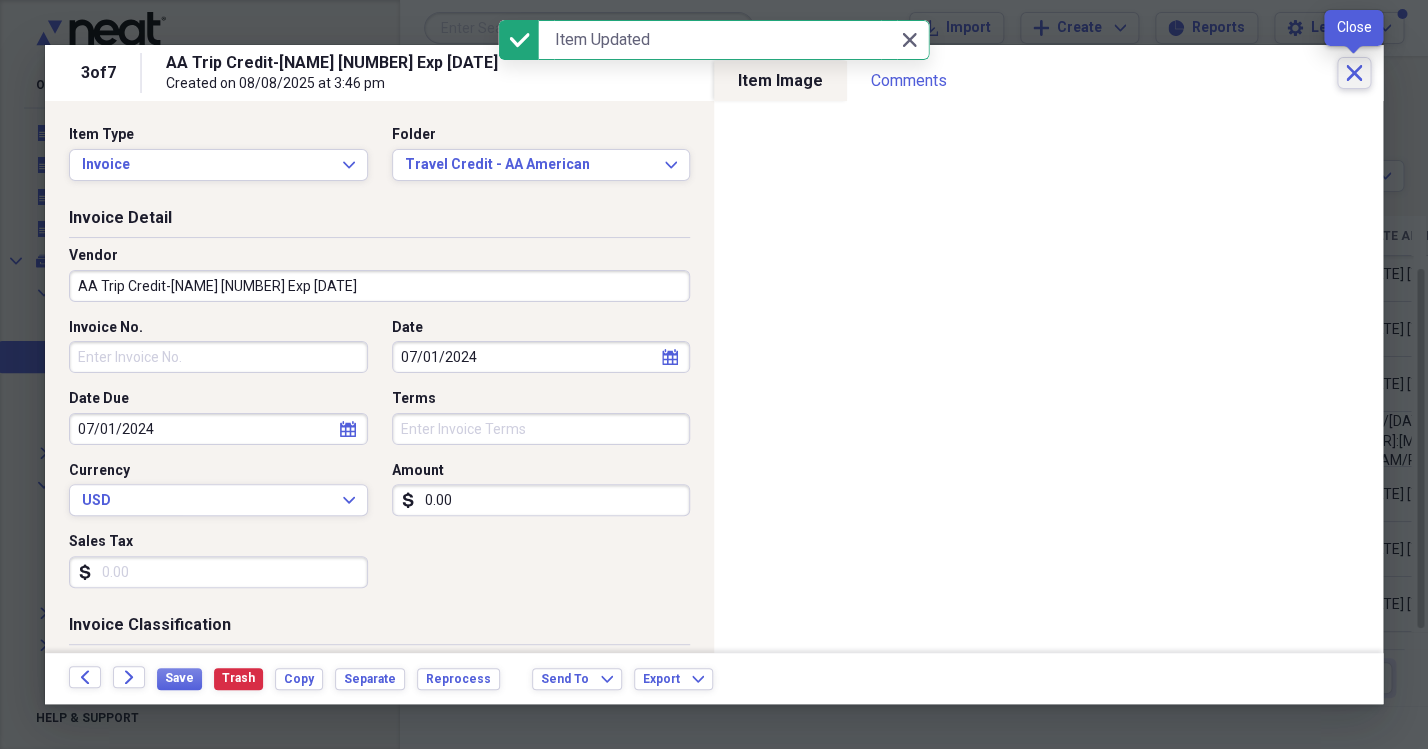 click on "Close" 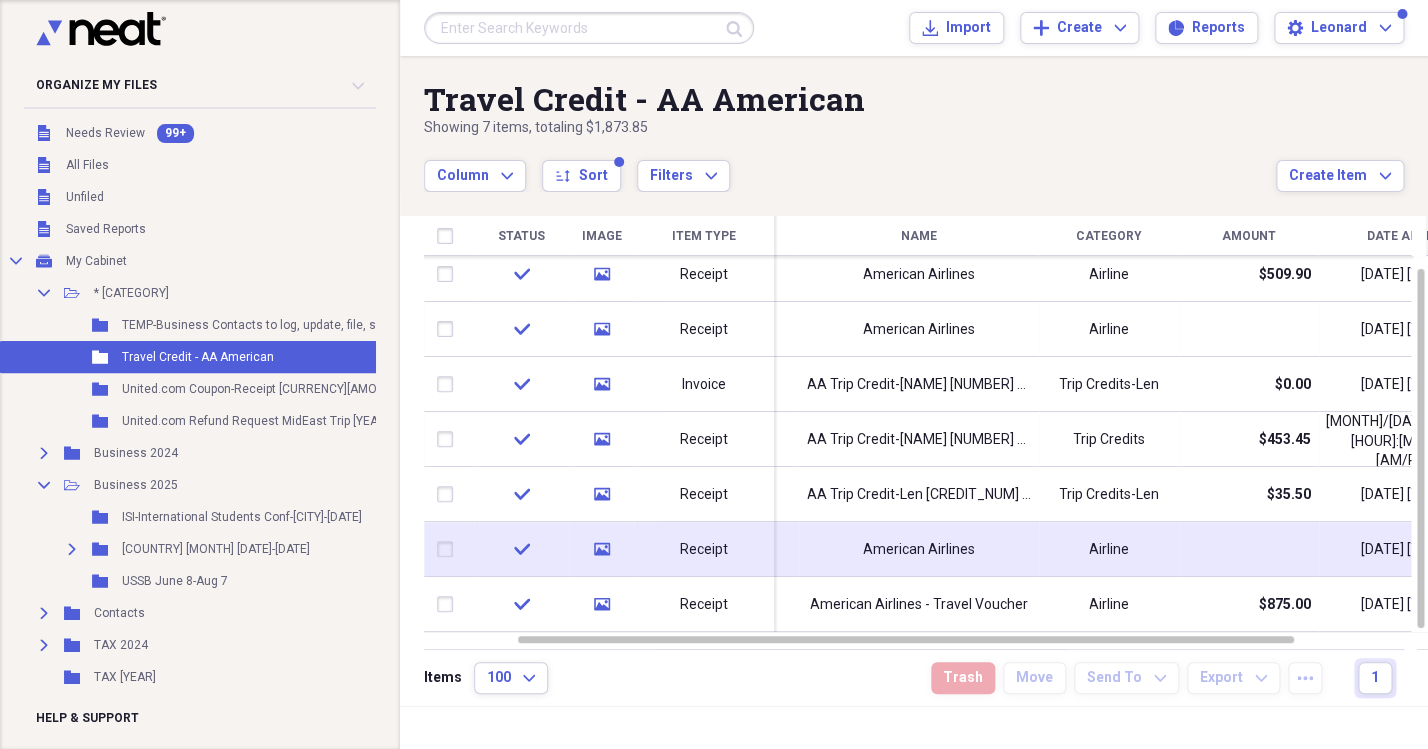 click on "American Airlines" at bounding box center [919, 550] 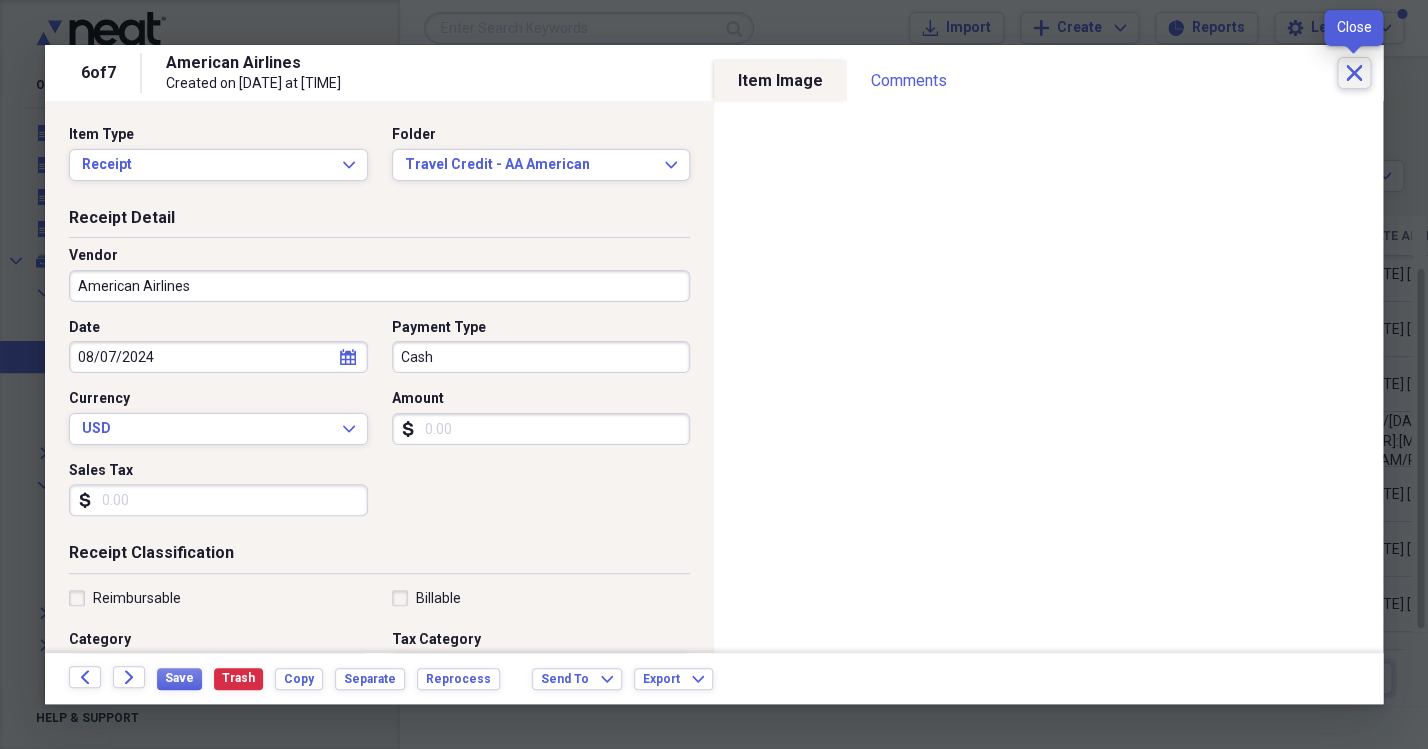 click 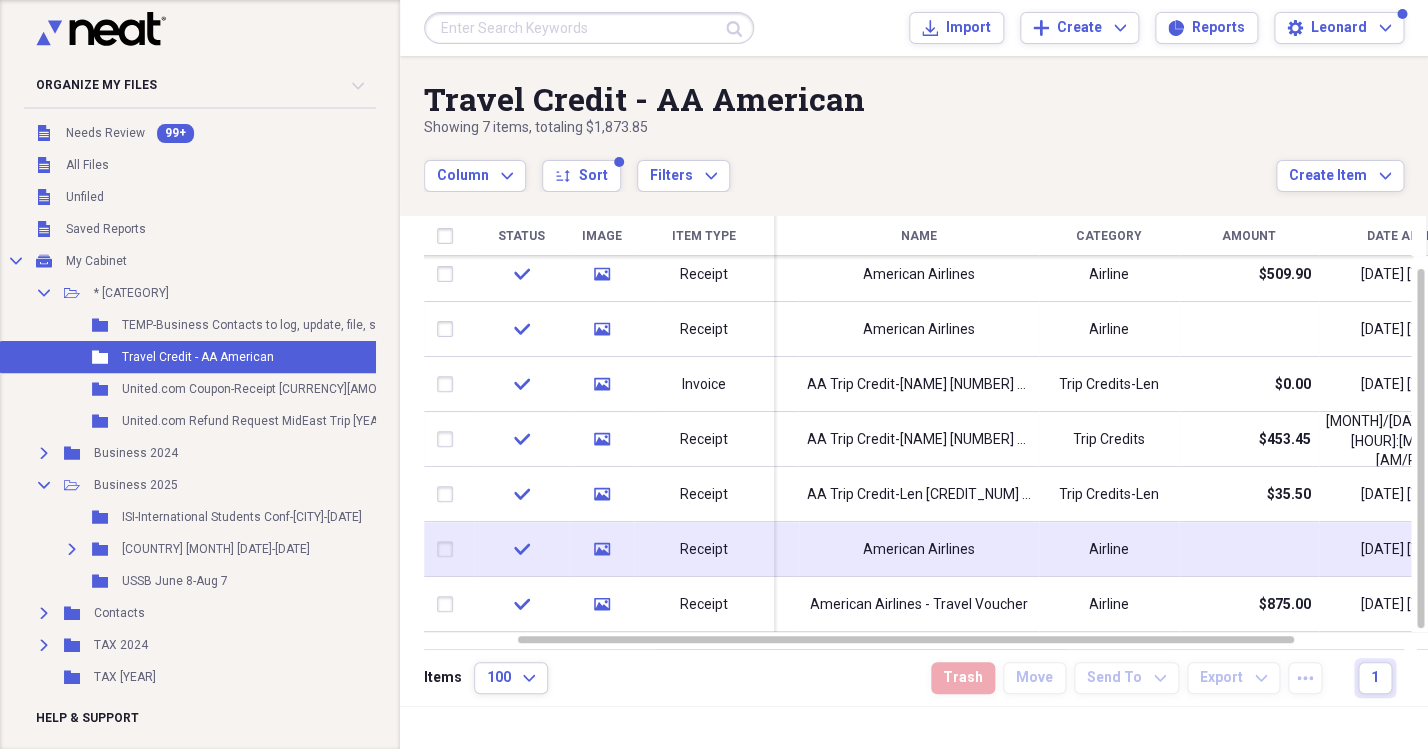 click on "American Airlines" at bounding box center (919, 550) 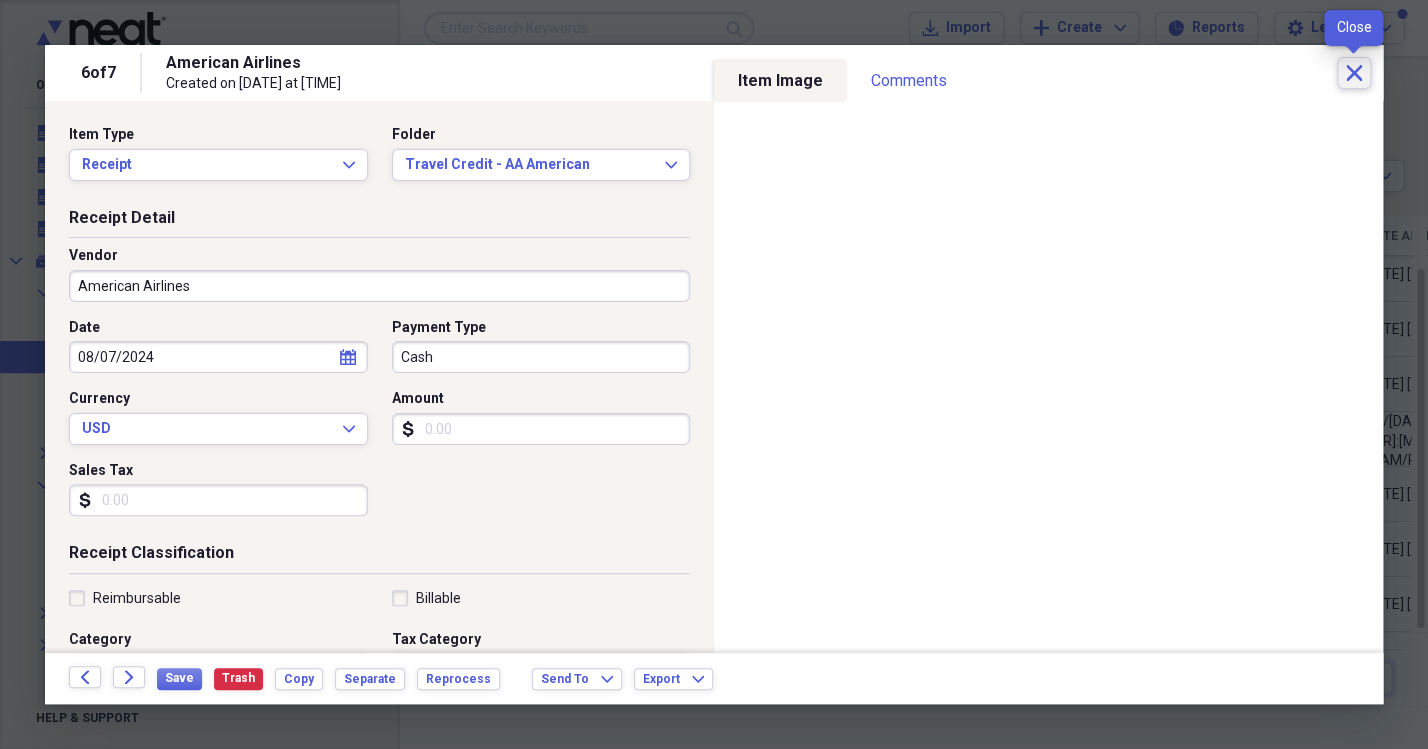 click on "Close" 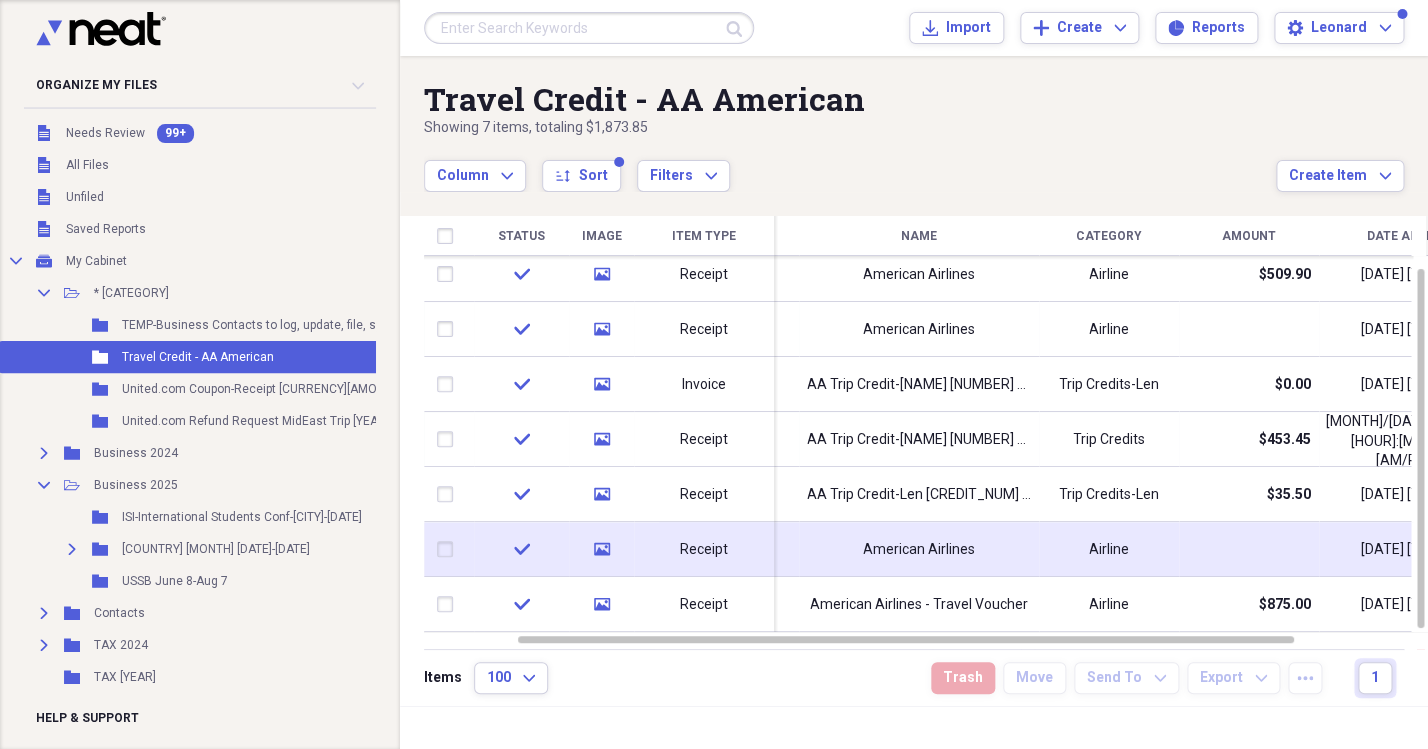 click at bounding box center (449, 549) 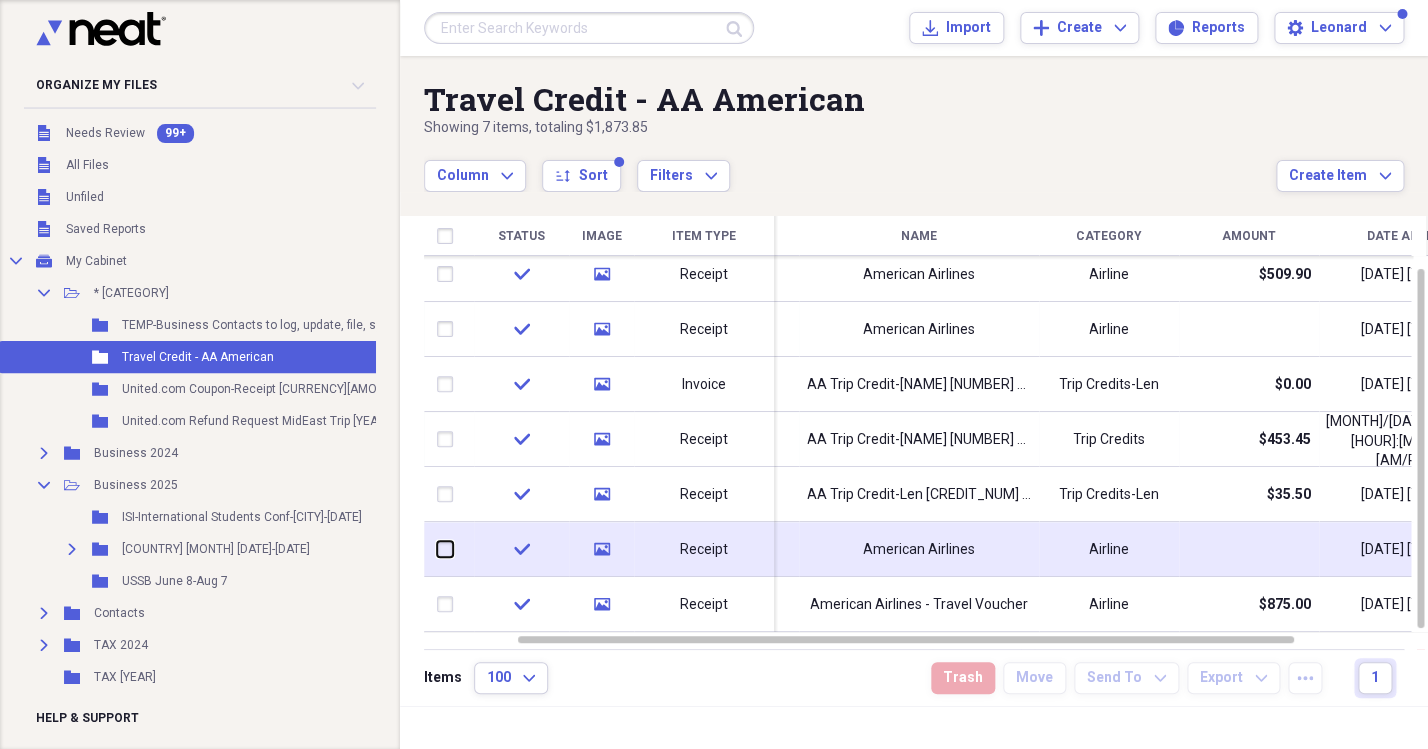 click at bounding box center (437, 549) 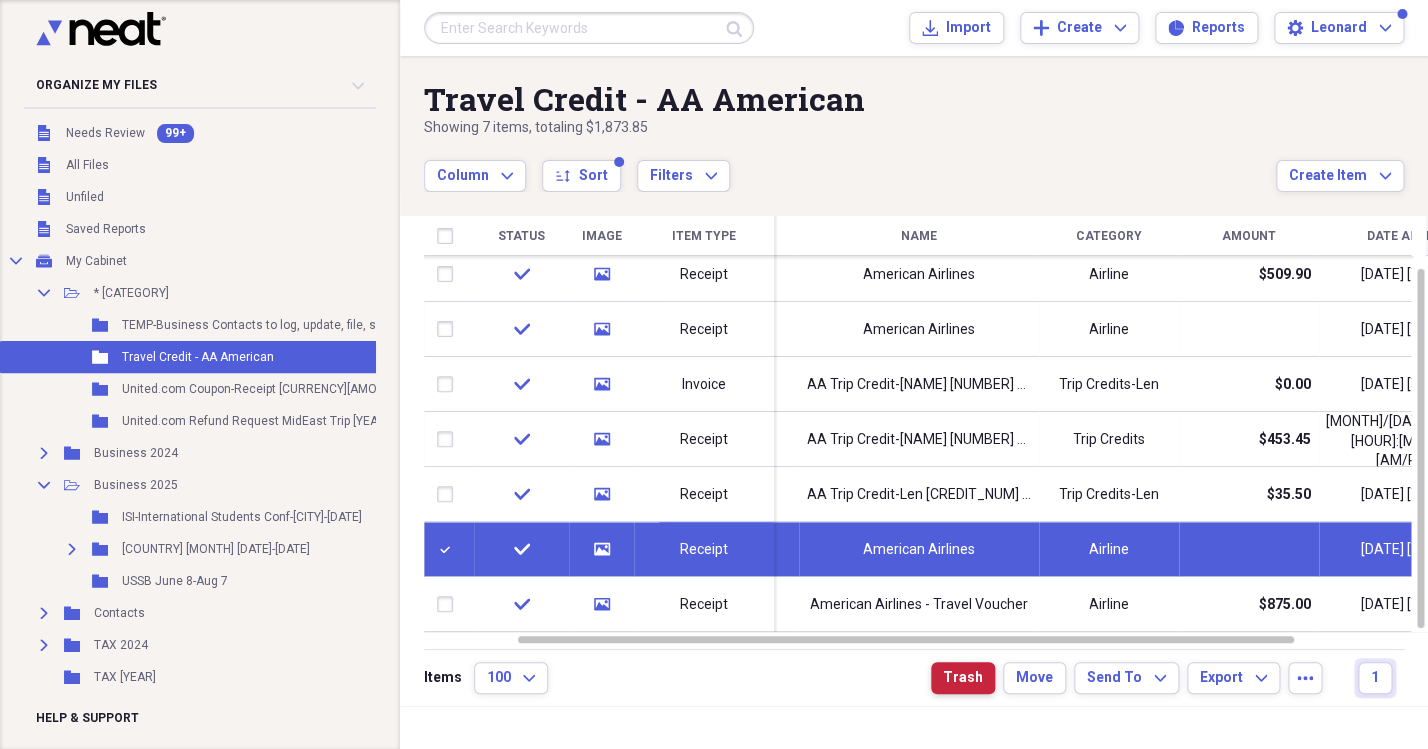 click on "Trash" at bounding box center [963, 678] 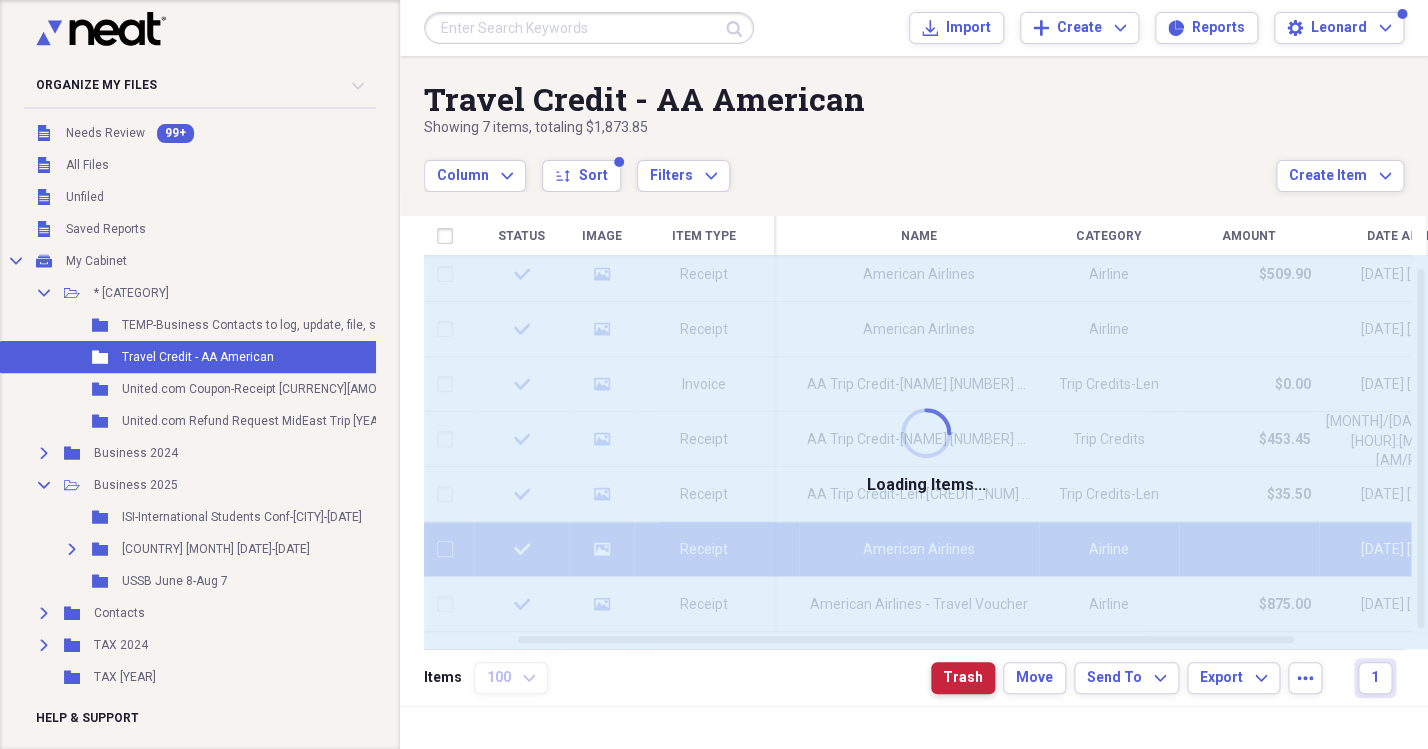 checkbox on "false" 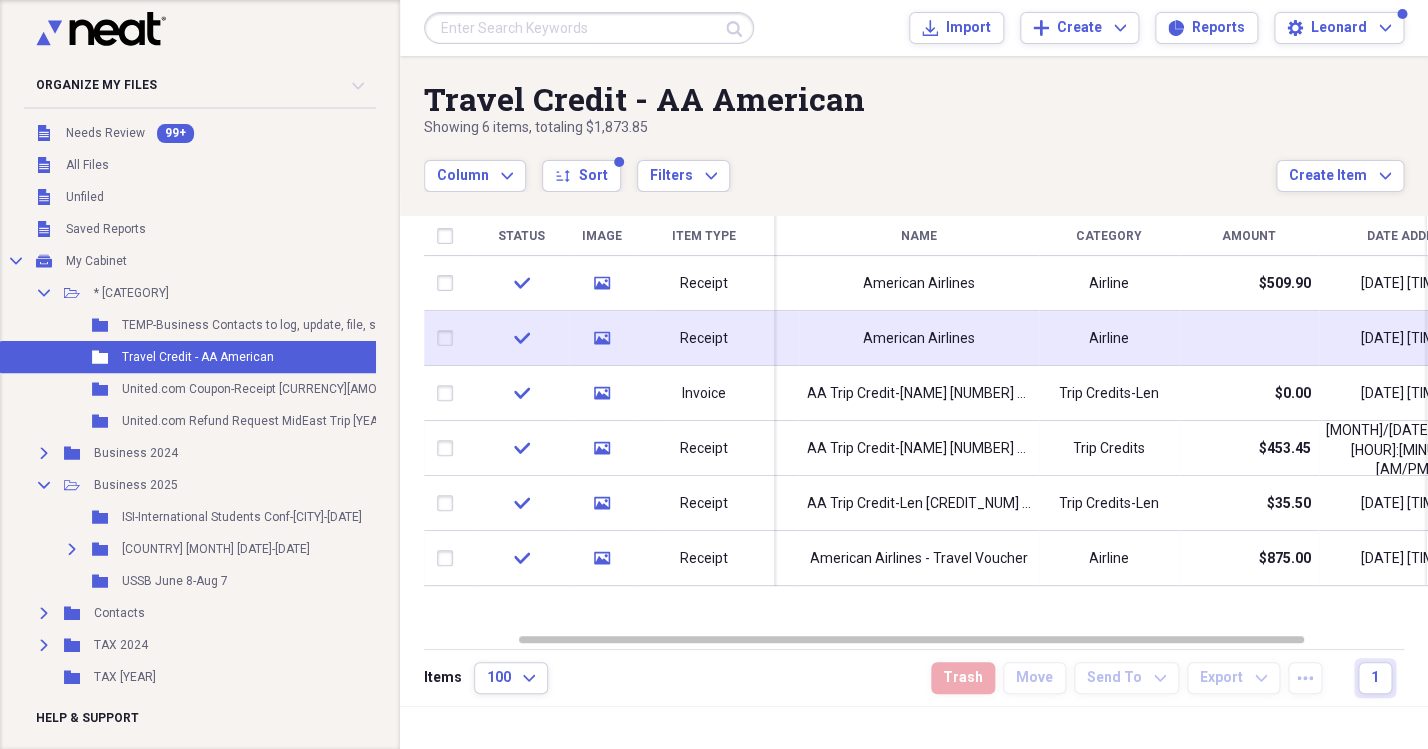 click on "American Airlines" at bounding box center (919, 338) 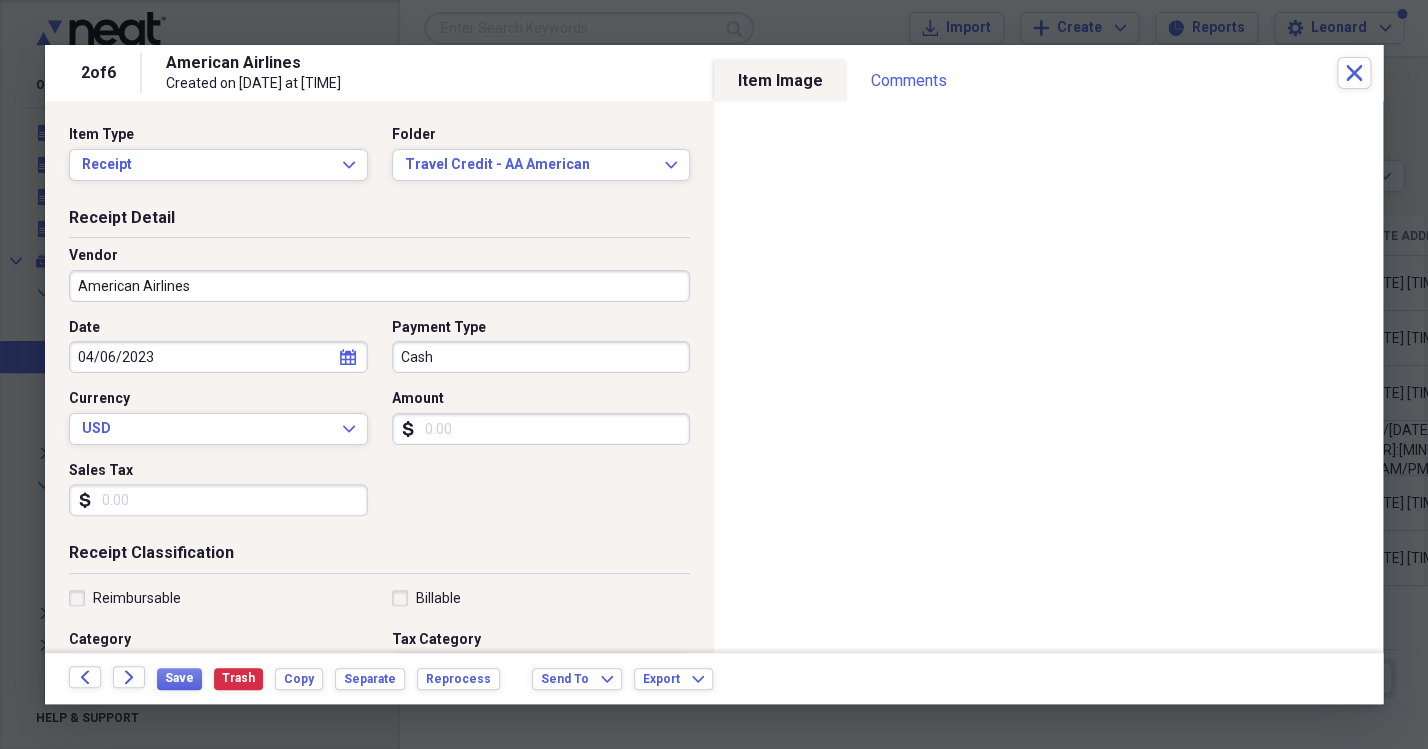 click on "American Airlines" at bounding box center (379, 286) 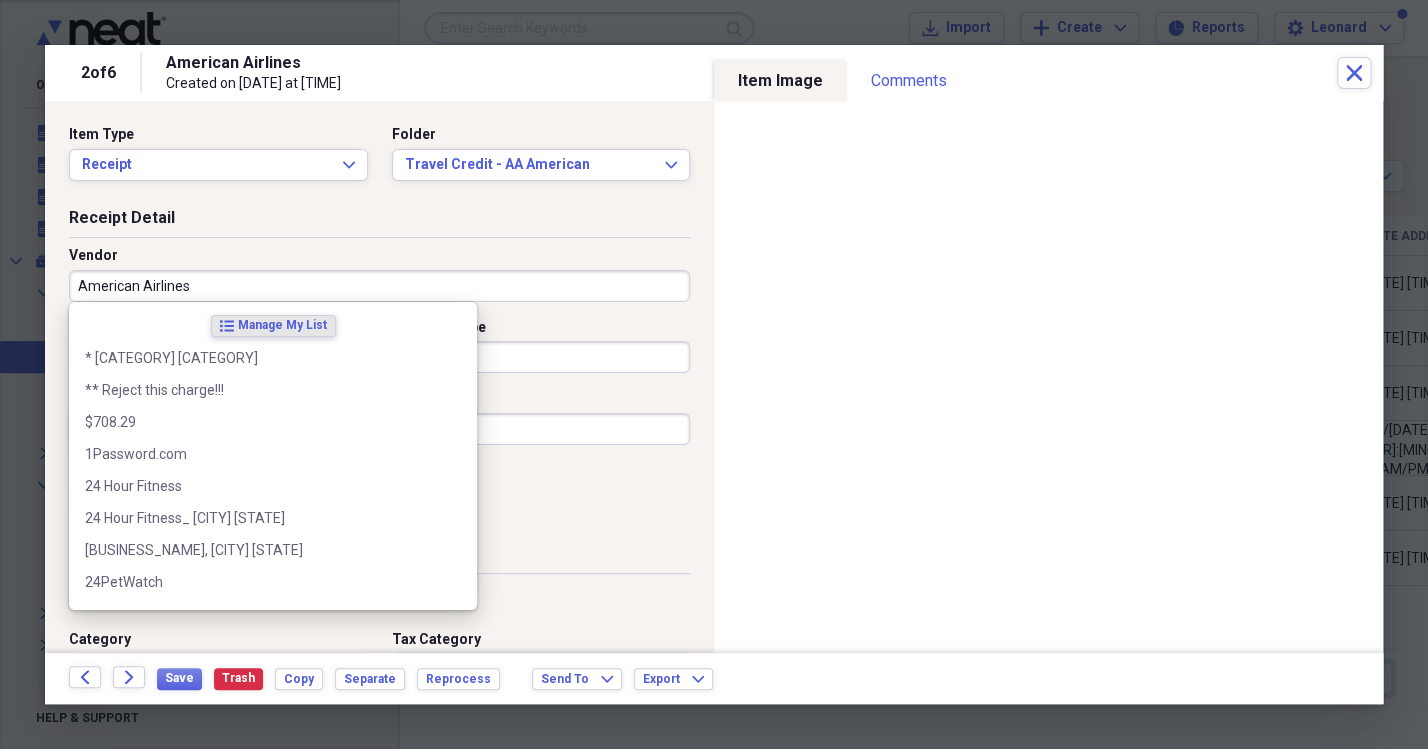 paste on "[CATEGORY] Credit-[PERSON] [CREDIT_NUM] Exp [DATE]" 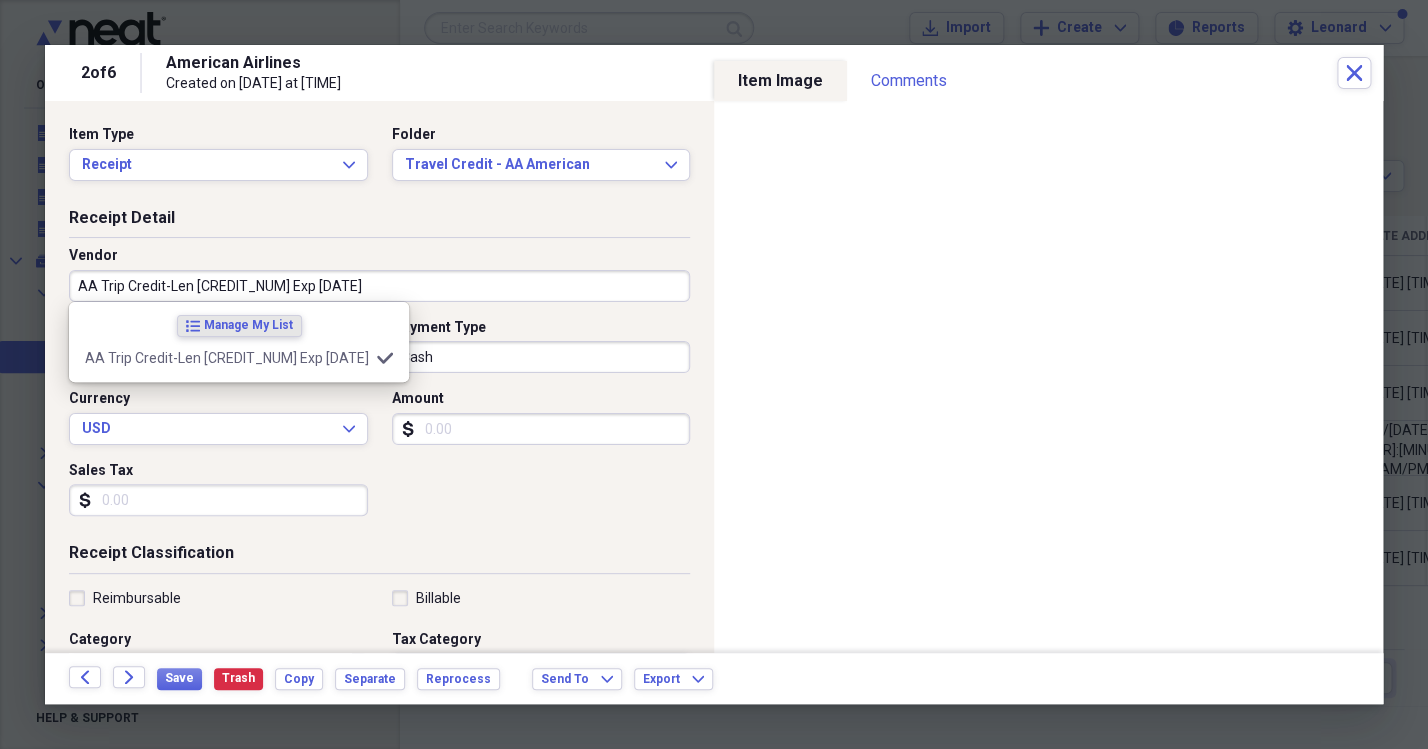 type on "Trip Credits-Len" 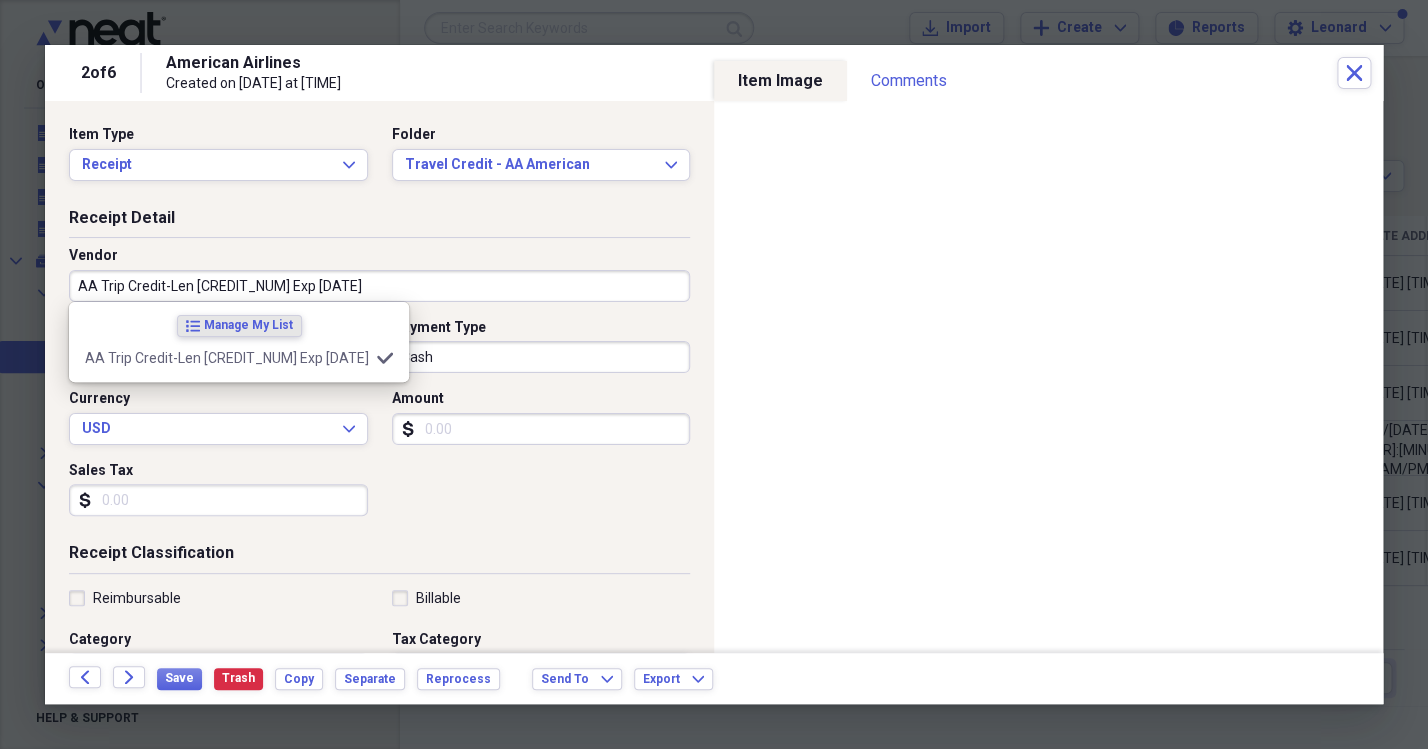click on "AA Trip Credit-Len [CREDIT_NUM] Exp [DATE]" at bounding box center [379, 286] 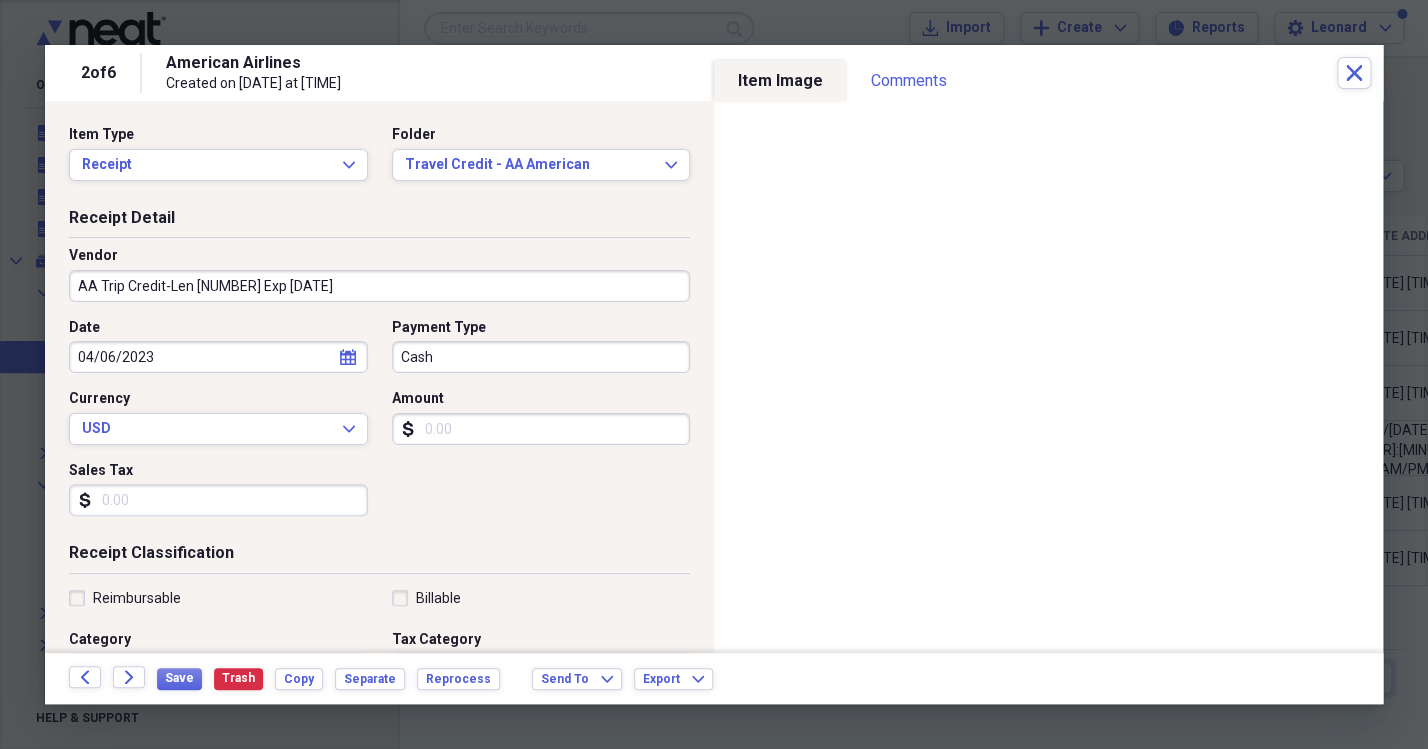 type on "AA Trip Credit-Len [NUMBER] Exp [DATE]" 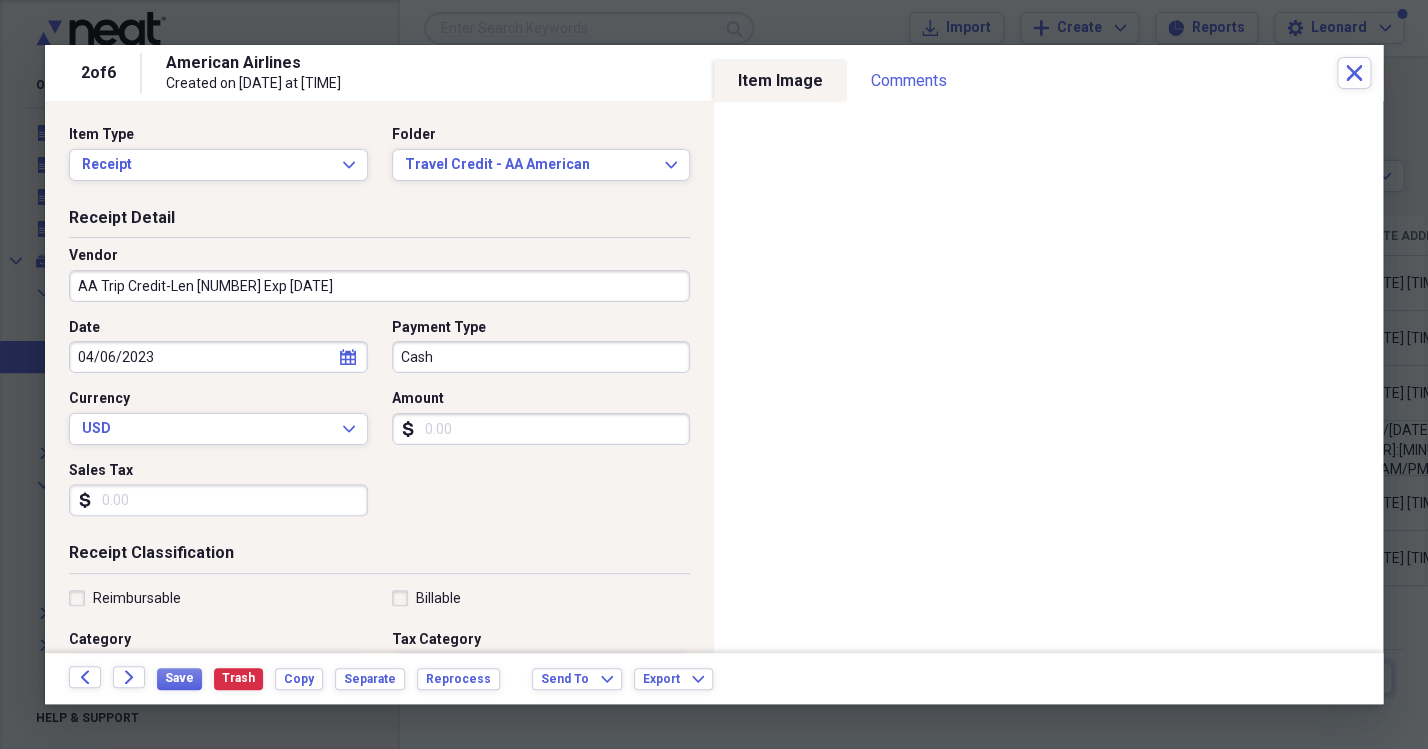type on "0.00" 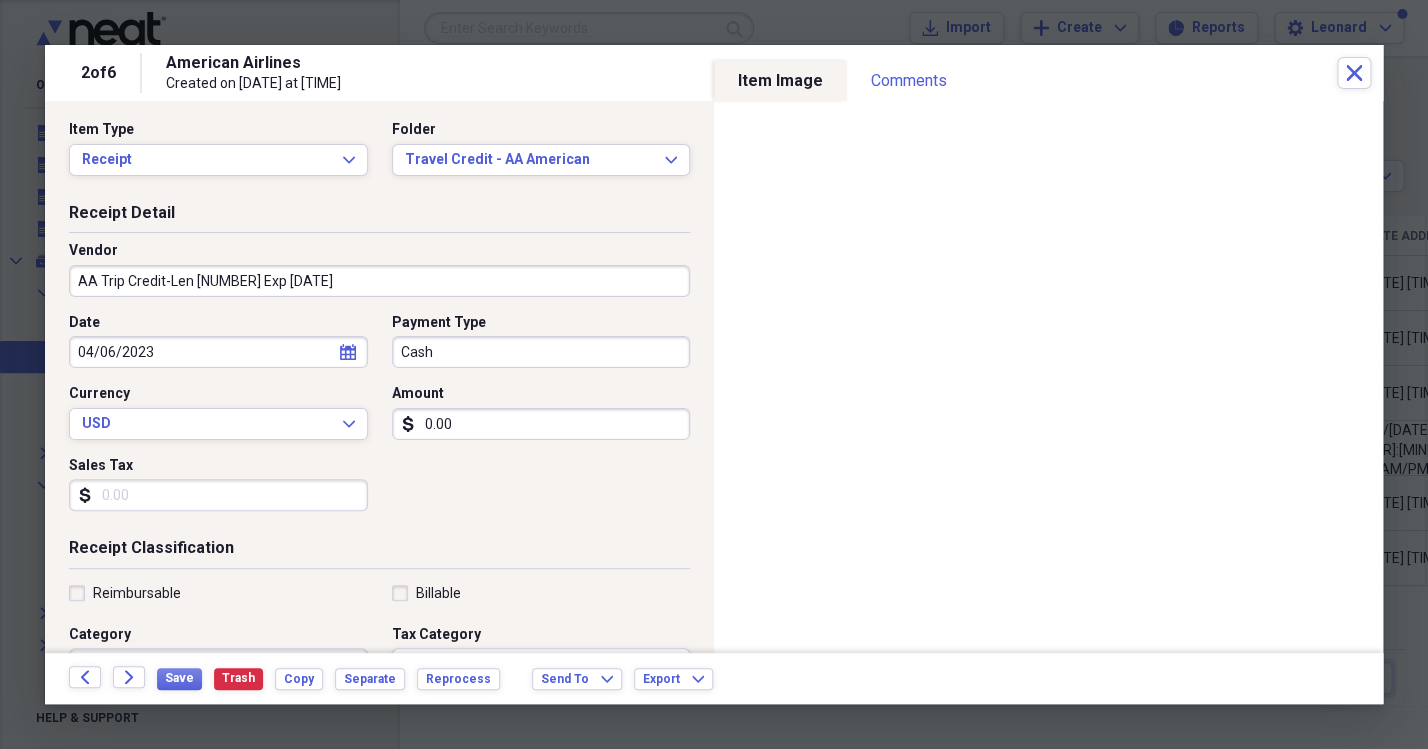 scroll, scrollTop: 0, scrollLeft: 0, axis: both 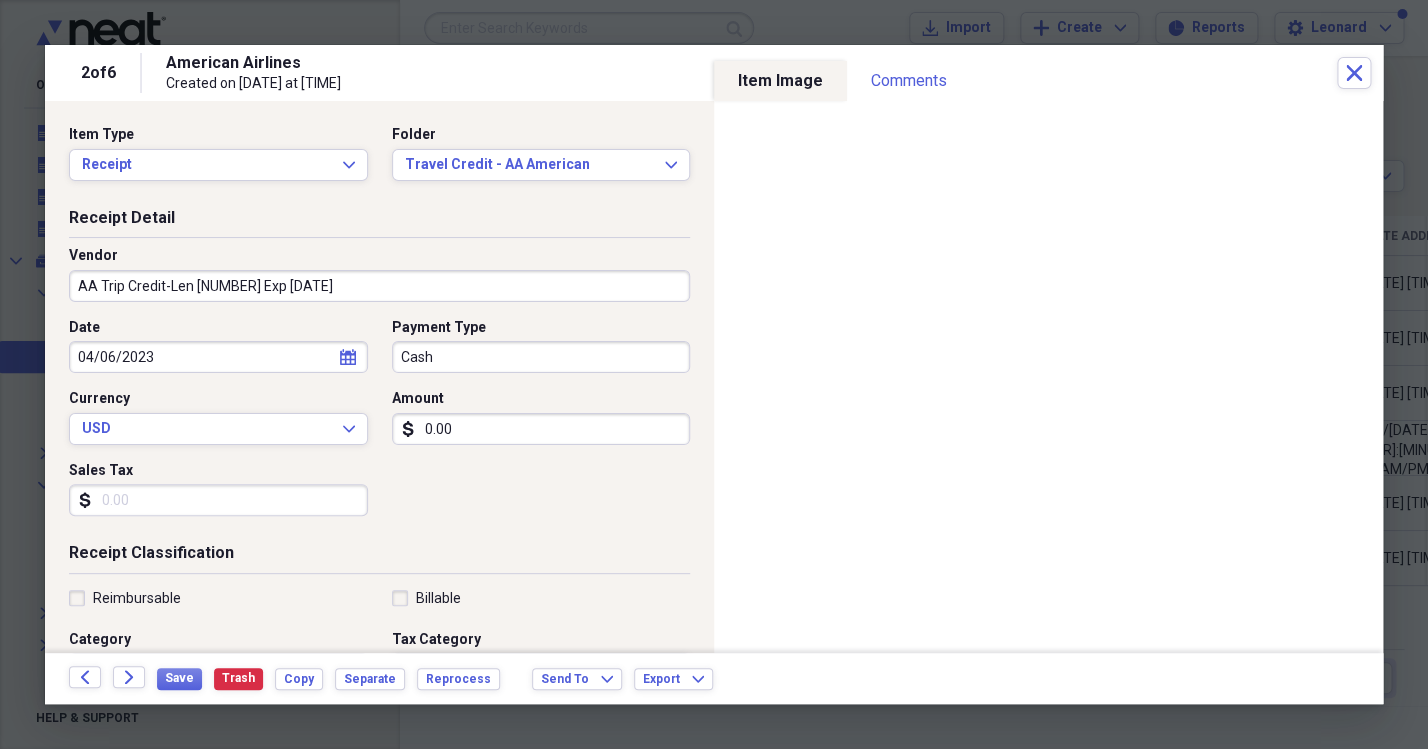 click on "AA Trip Credit-Len [NUMBER] Exp [DATE]" at bounding box center (379, 286) 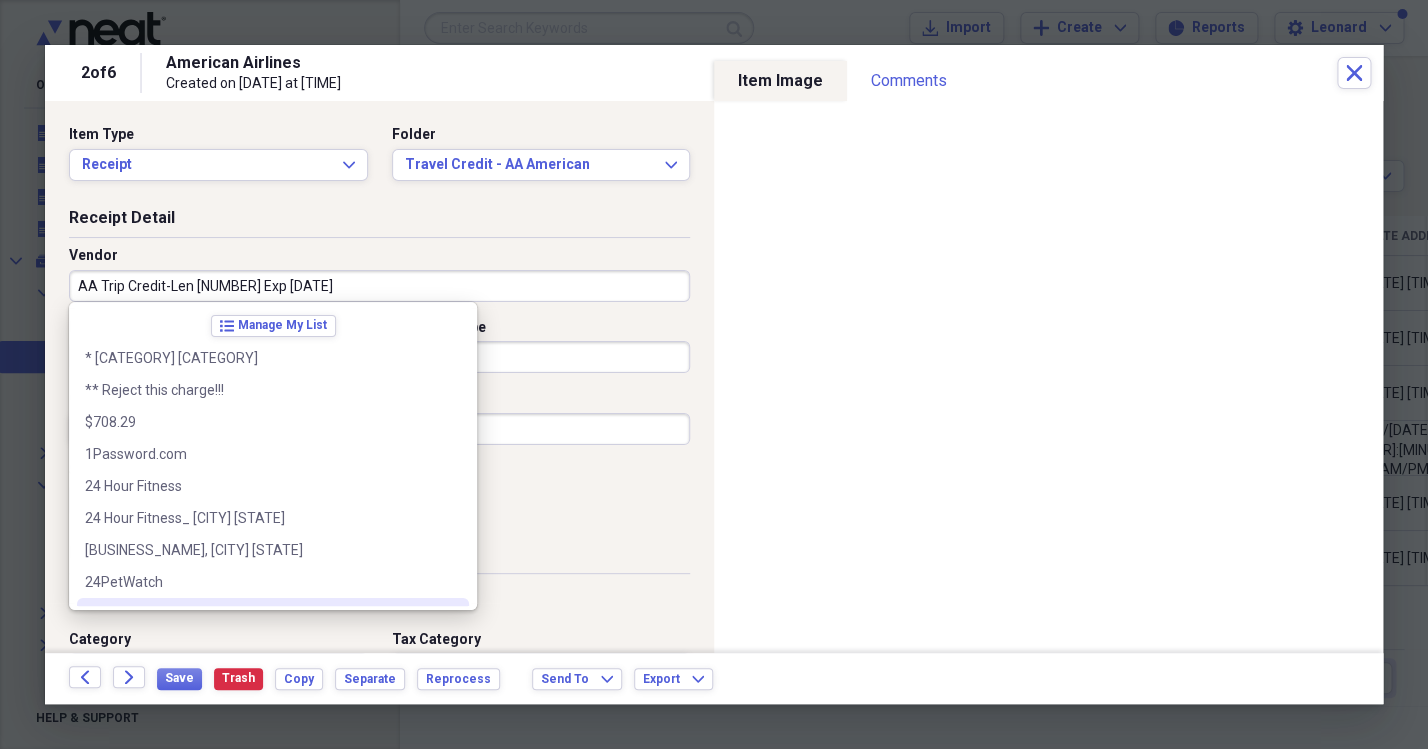 click on "Receipt Classification" at bounding box center [379, 557] 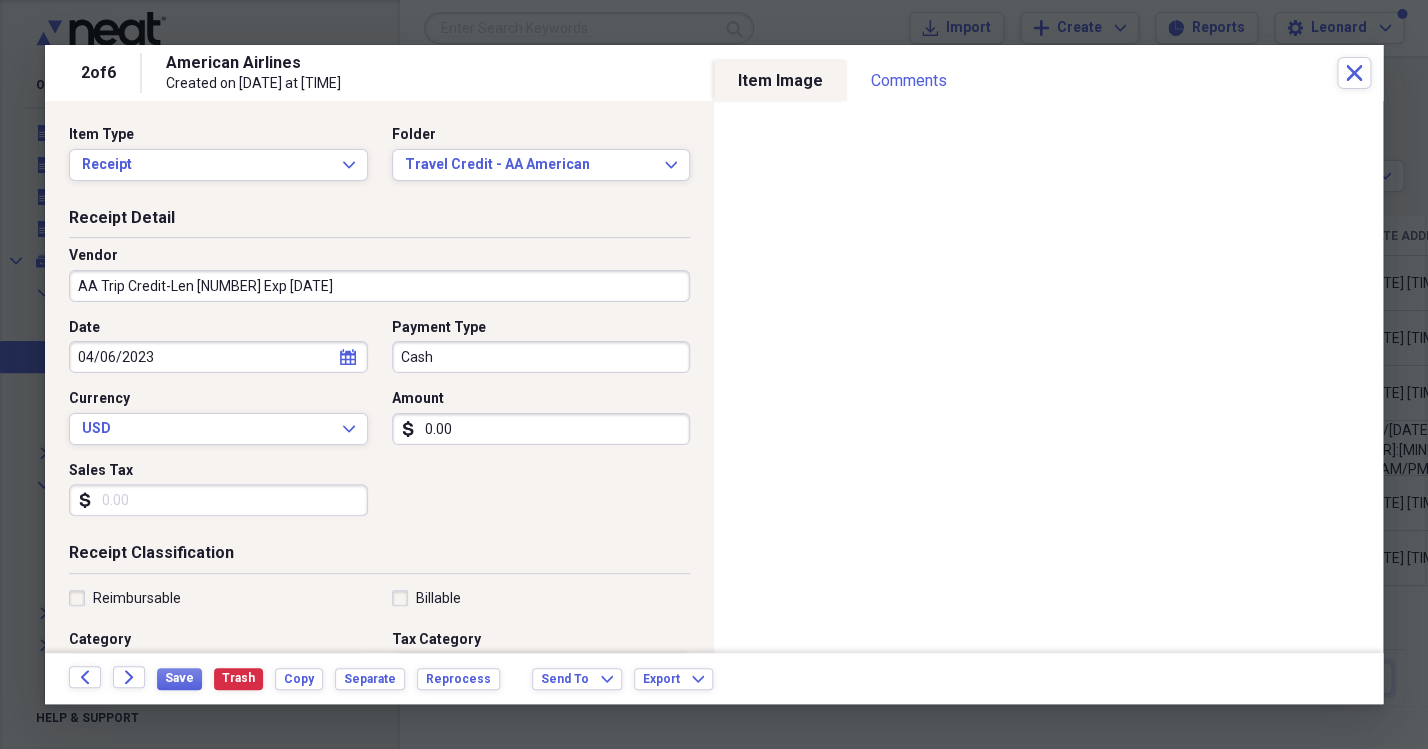 click on "AA Trip Credit-Len [NUMBER] Exp [DATE]" at bounding box center (379, 286) 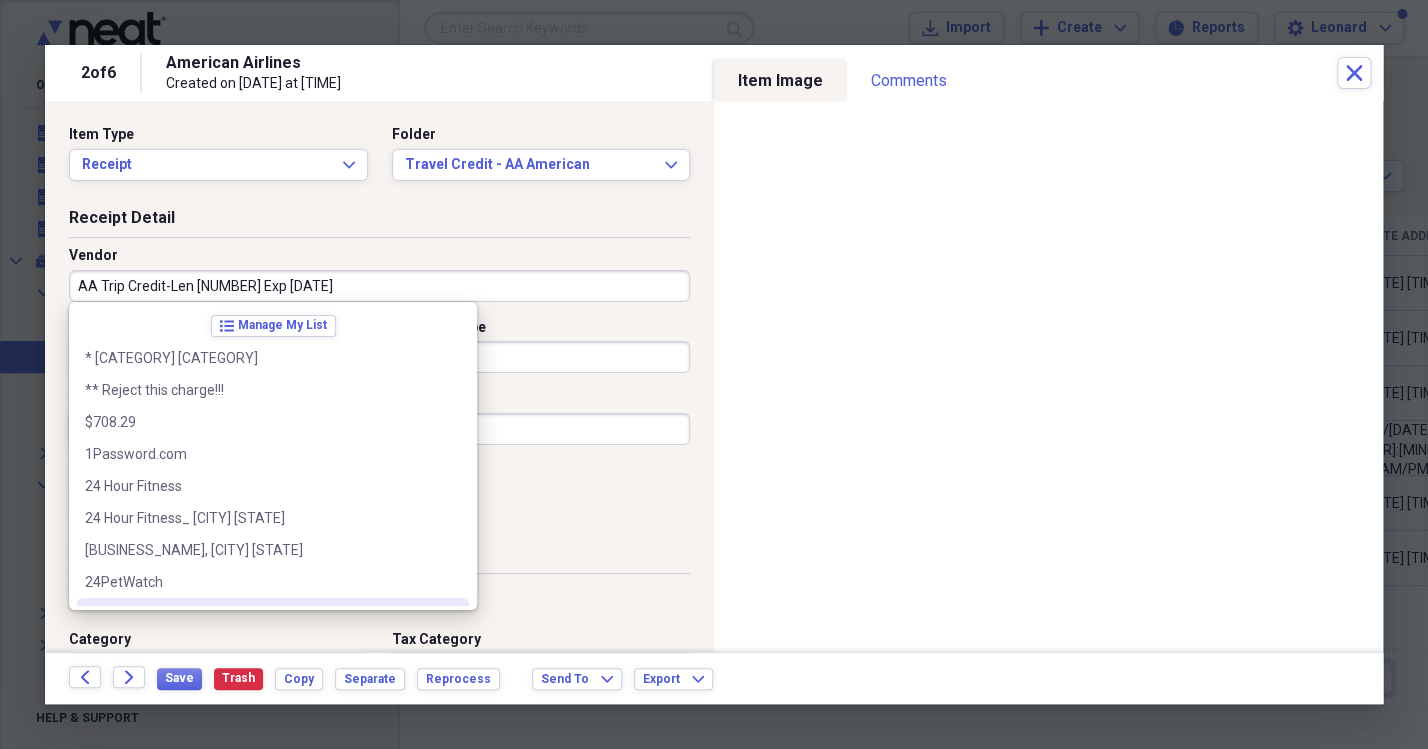 scroll, scrollTop: 60, scrollLeft: 0, axis: vertical 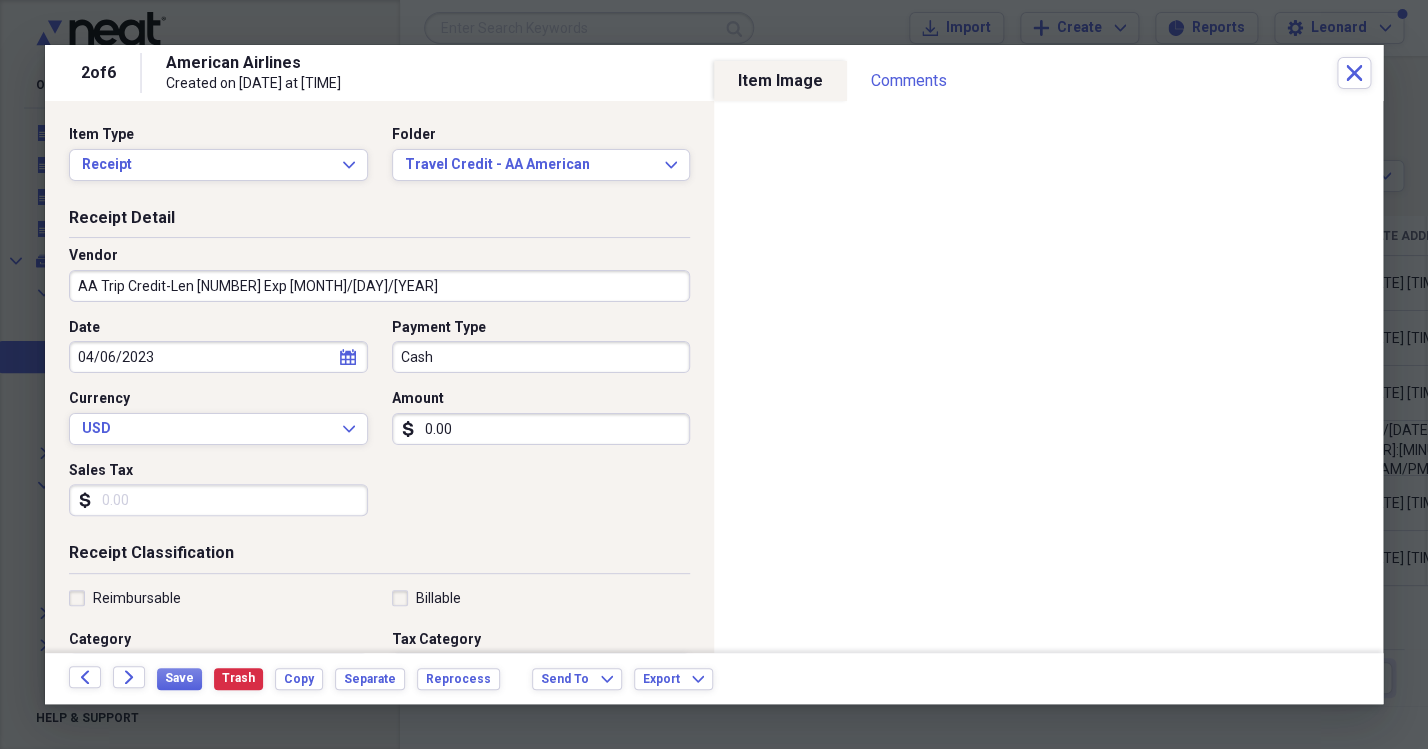 click on "AA Trip Credit-Len [NUMBER] Exp [MONTH]/[DAY]/[YEAR]" at bounding box center [379, 286] 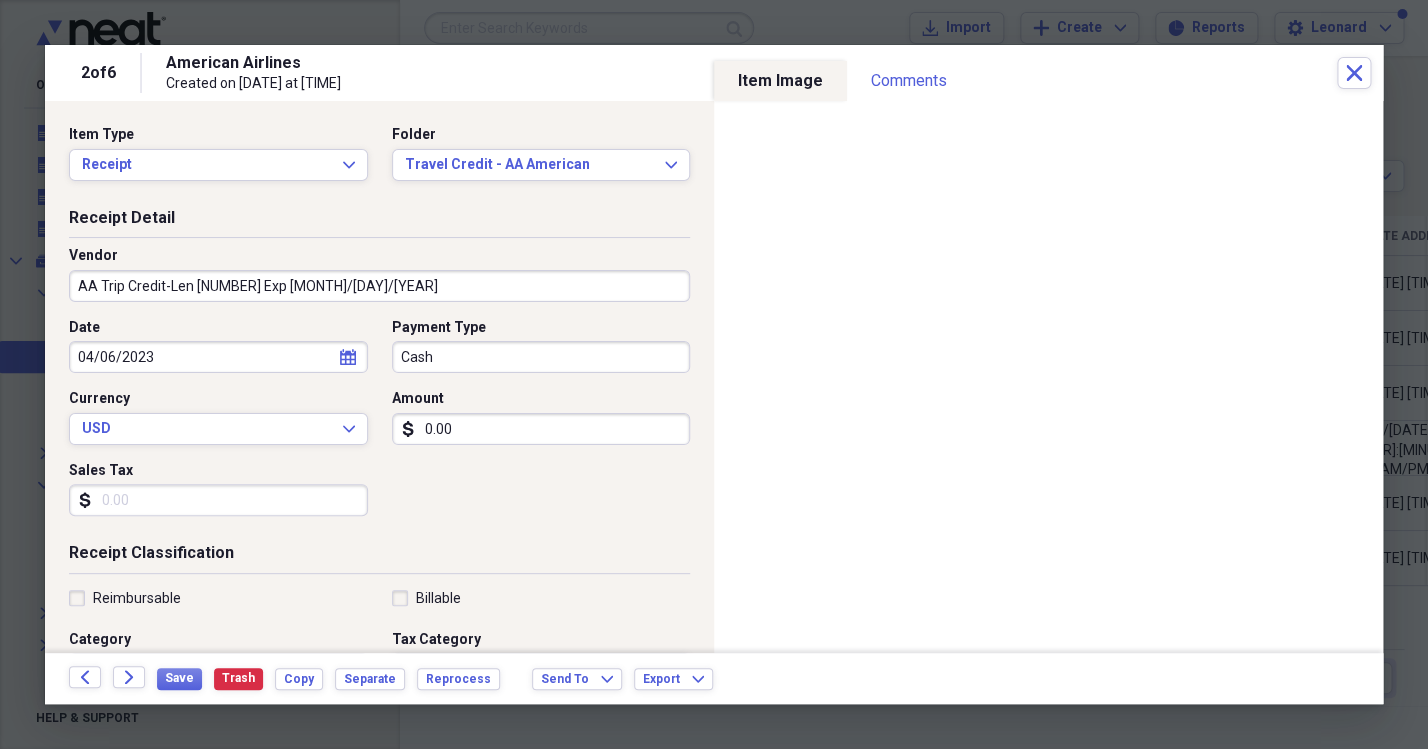 click on "AA Trip Credit-Len [NUMBER] Exp [MONTH]/[DAY]/[YEAR]" at bounding box center (379, 286) 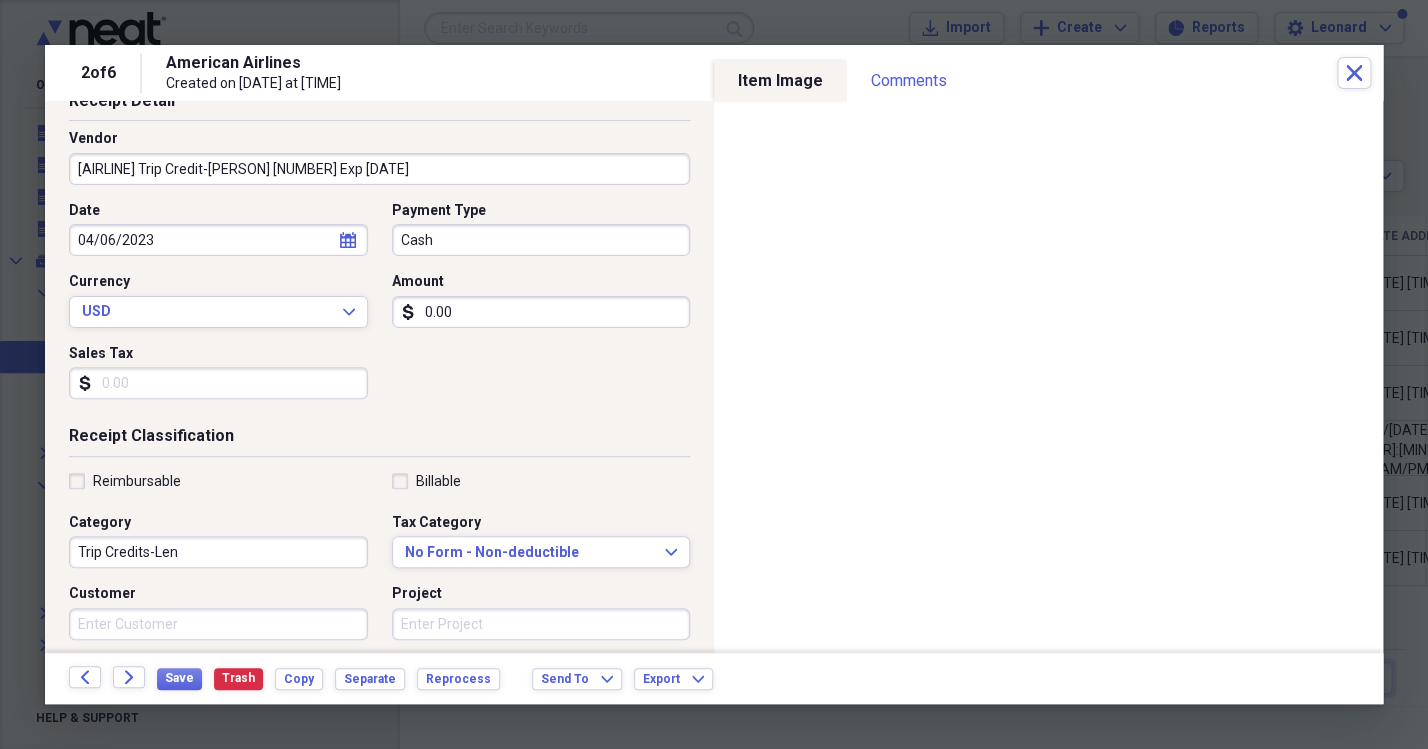 scroll, scrollTop: 287, scrollLeft: 0, axis: vertical 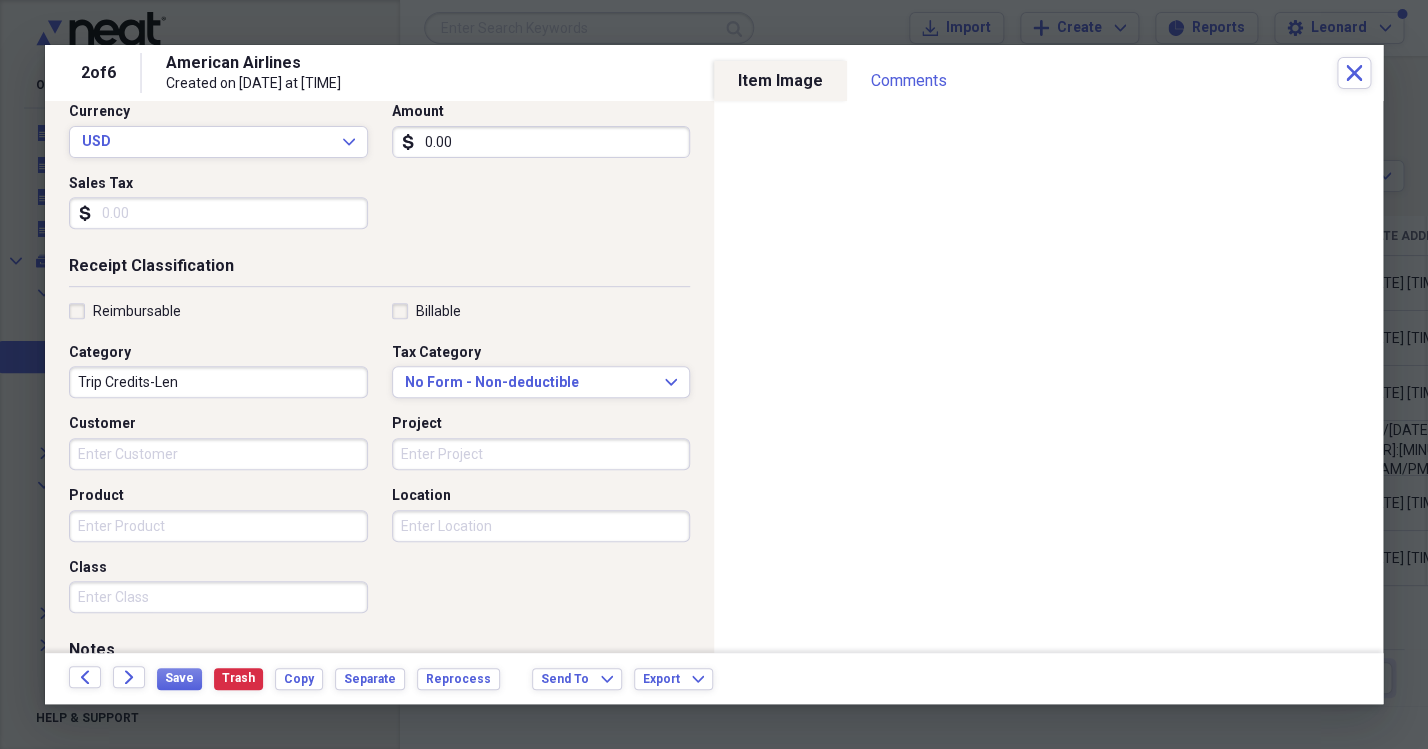 type on "[AIRLINE] Trip Credit-[PERSON] [NUMBER] Exp [DATE]" 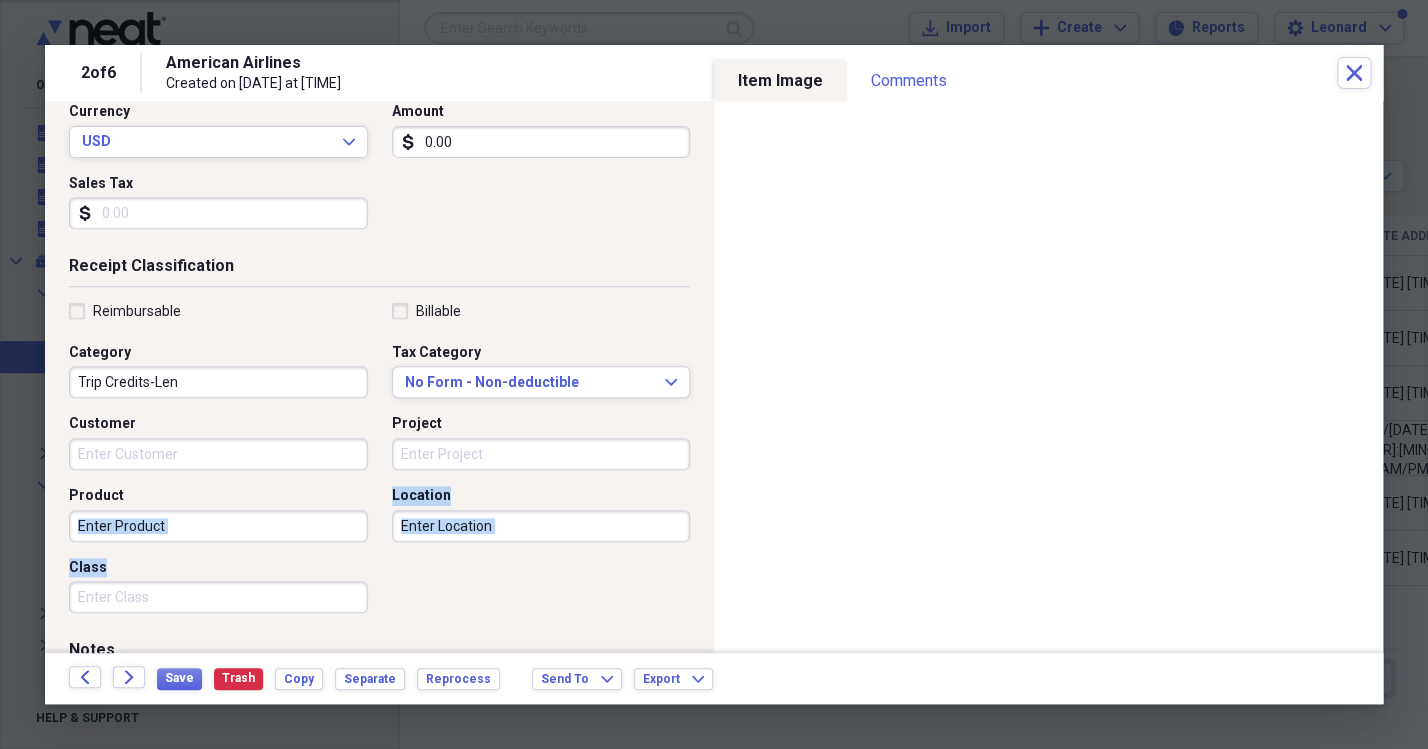 drag, startPoint x: 336, startPoint y: 490, endPoint x: 336, endPoint y: 613, distance: 123 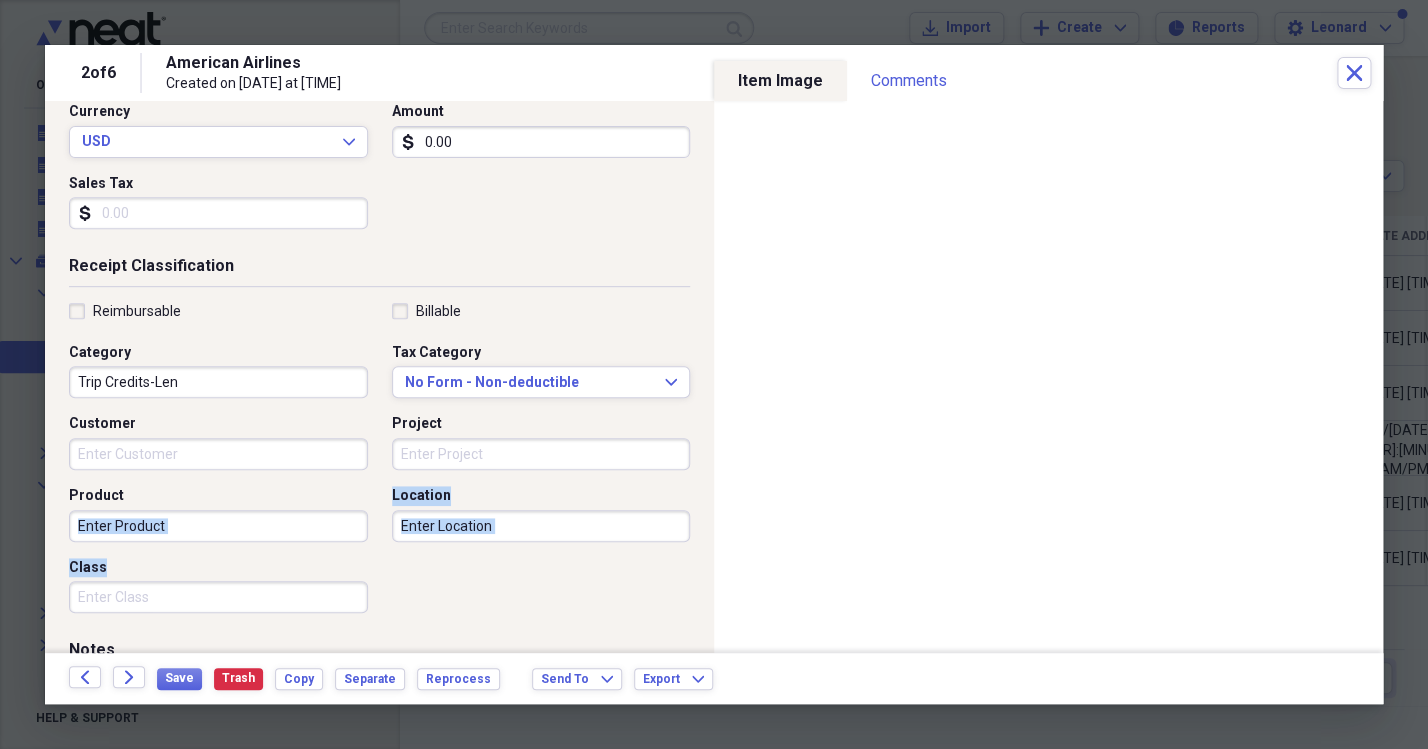 click on "Reimbursable Billable Category Trip Credits-Len Tax Category No Form - Non-deductible Expand Customer Project Product Location Class" at bounding box center [379, 462] 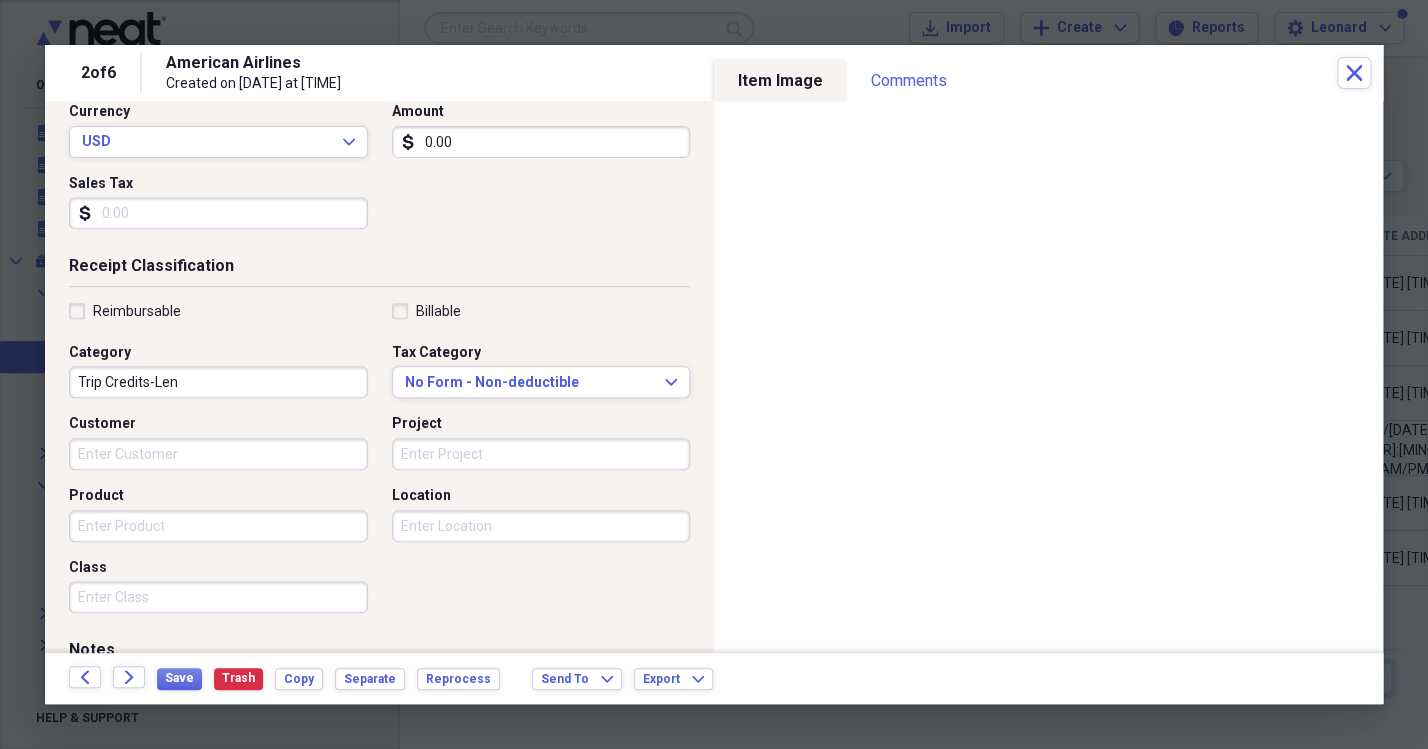 scroll, scrollTop: 0, scrollLeft: 0, axis: both 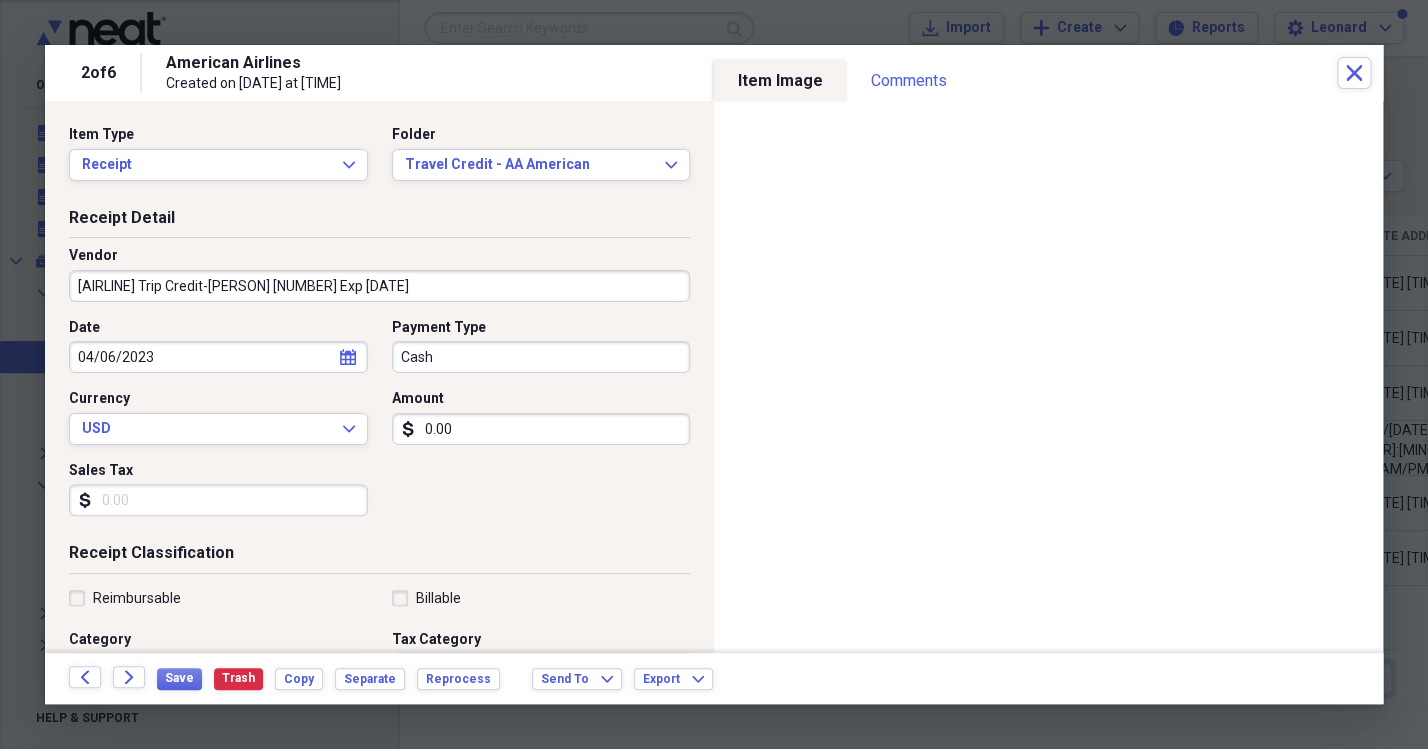 click on "[AIRLINE] Trip Credit-[PERSON] [NUMBER] Exp [DATE]" at bounding box center [379, 286] 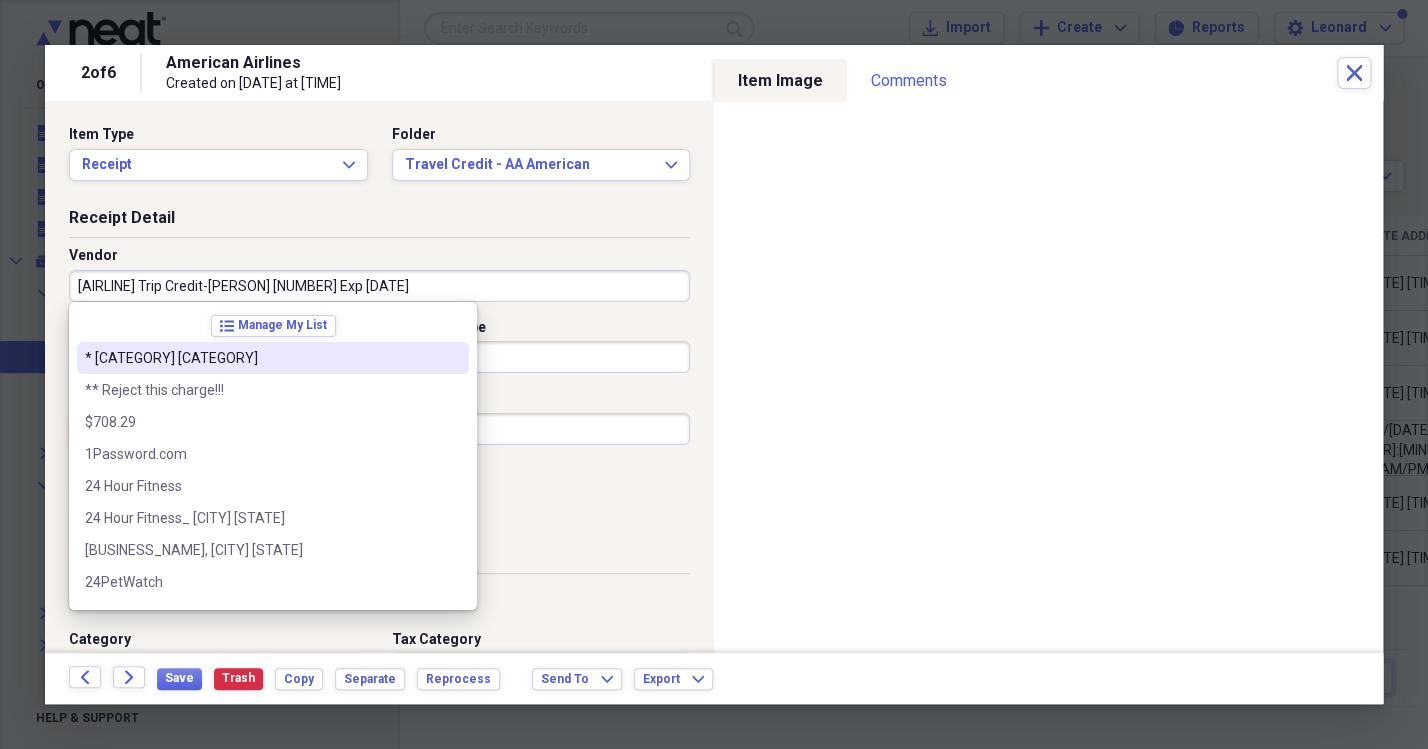click on "Receipt Classification" at bounding box center [379, 557] 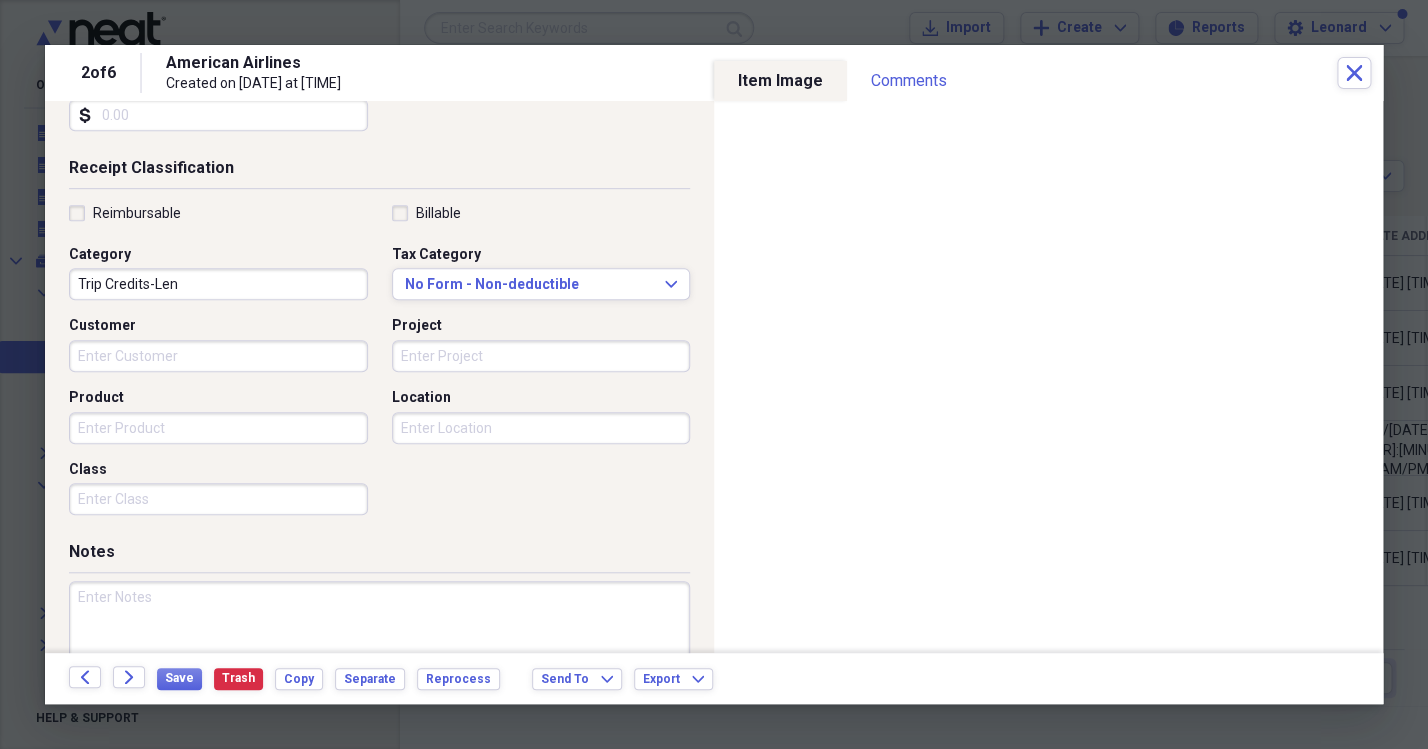 scroll, scrollTop: 467, scrollLeft: 0, axis: vertical 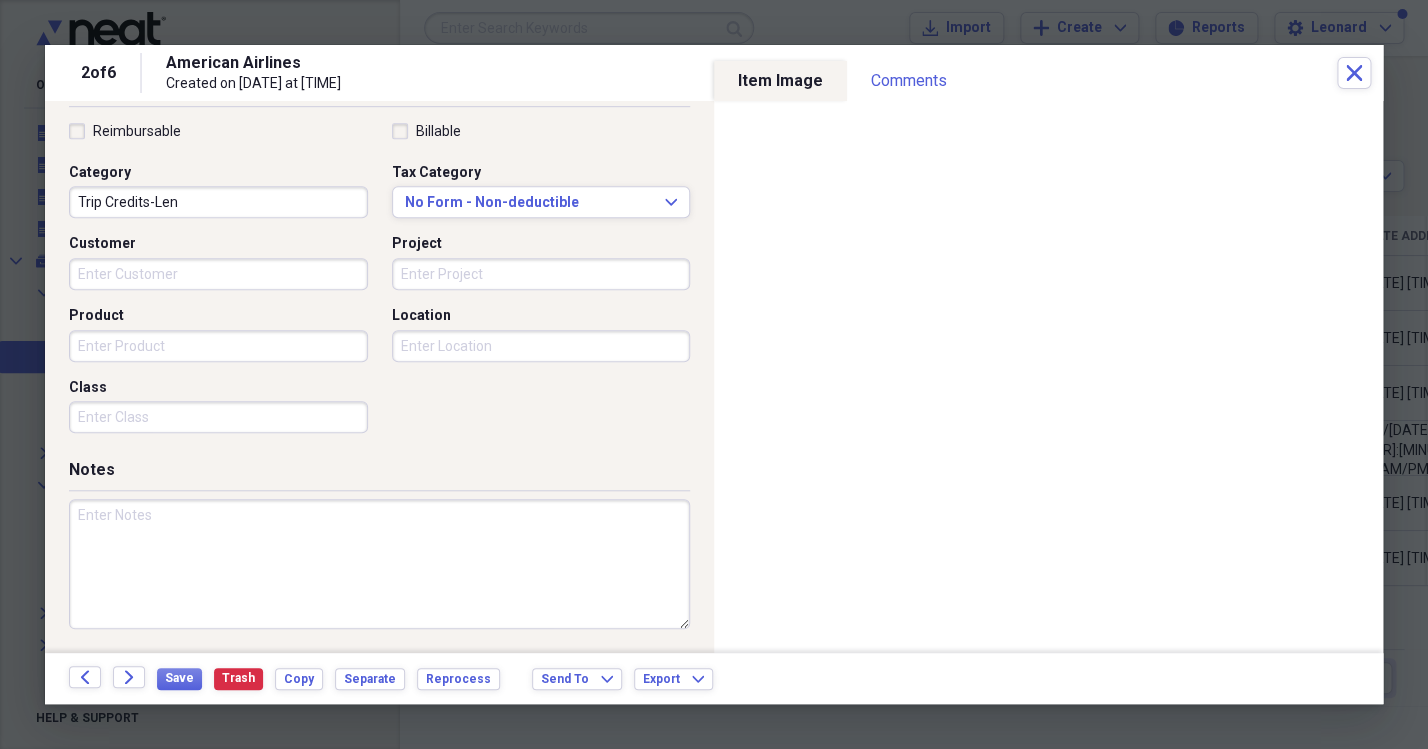 click at bounding box center [379, 564] 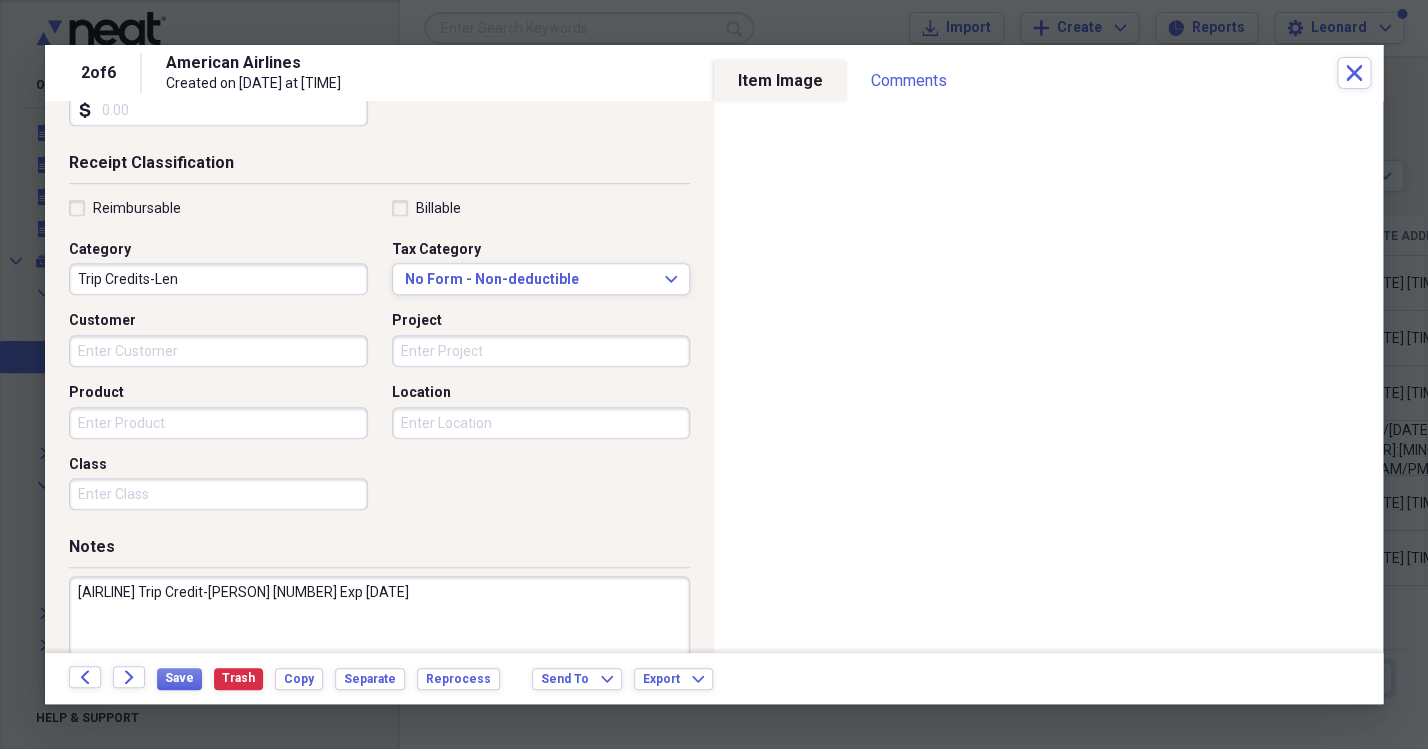 scroll, scrollTop: 467, scrollLeft: 0, axis: vertical 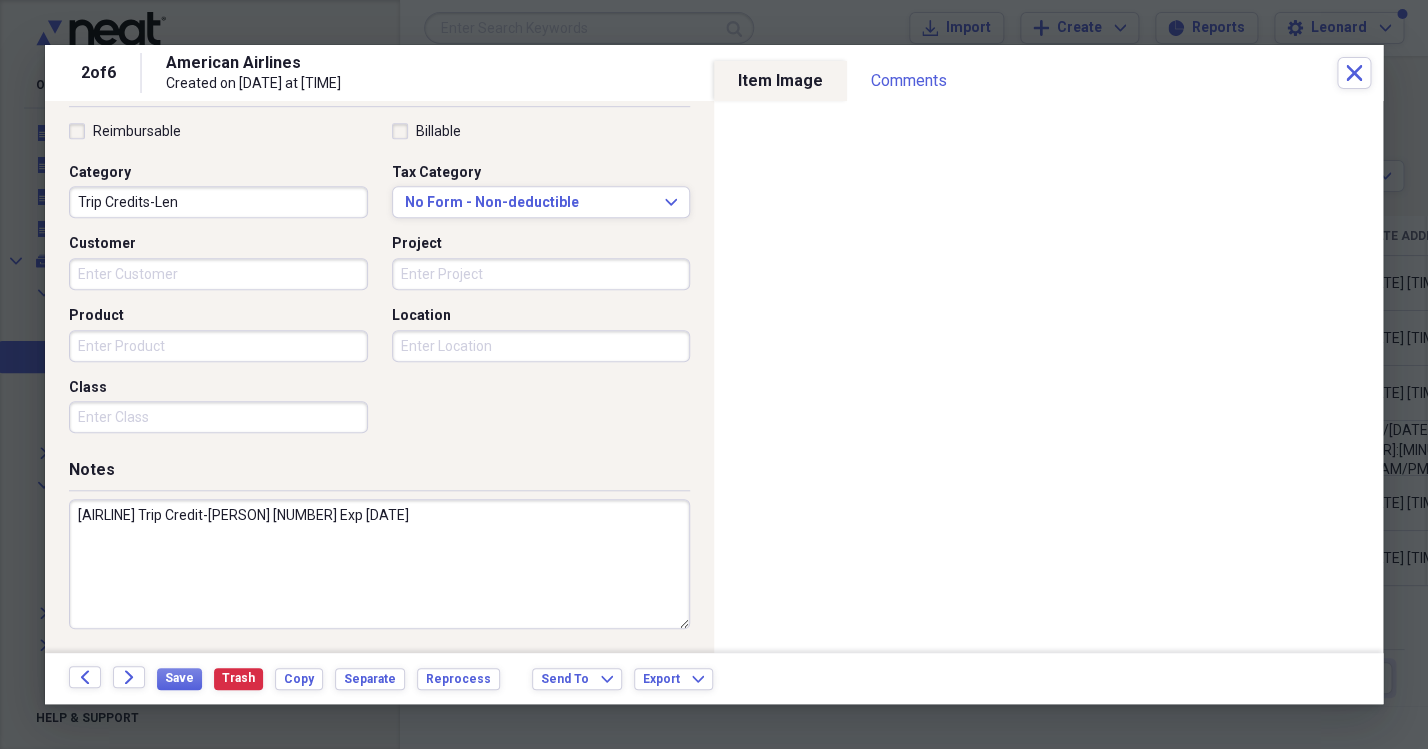 click on "[AIRLINE] Trip Credit-[PERSON] [NUMBER] Exp [DATE]" at bounding box center [379, 564] 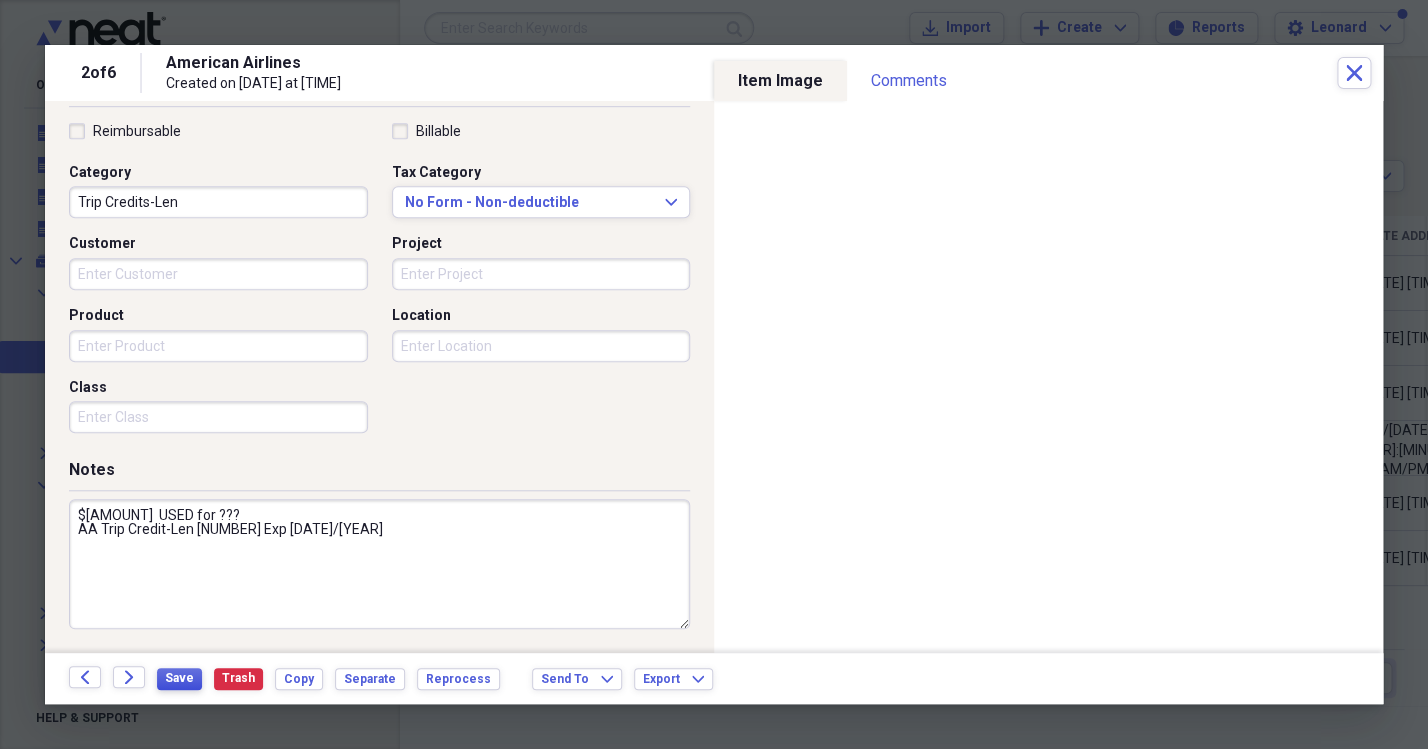 click on "Save" at bounding box center (179, 678) 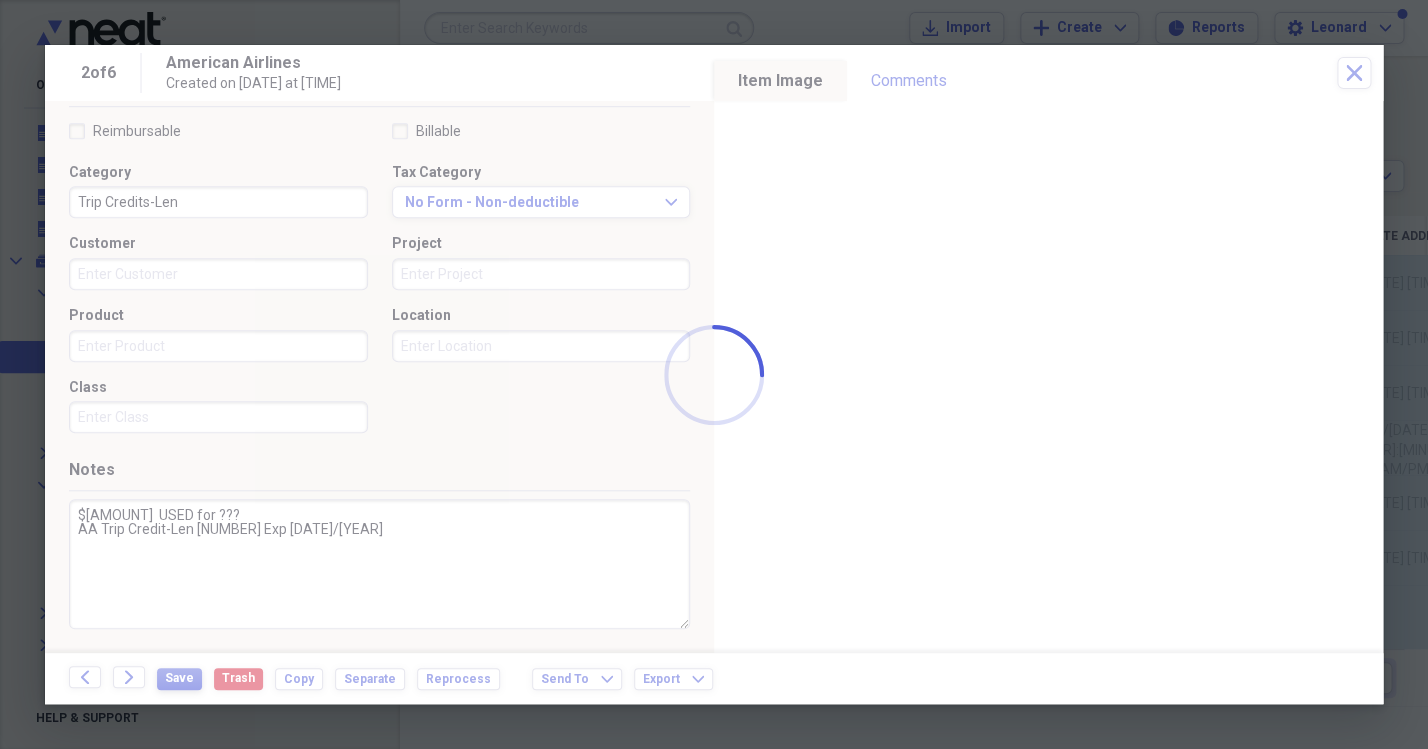 type on "$[AMOUNT]  USED for ???
AA Trip Credit-Len [NUMBER] Exp [DATE]/[YEAR]" 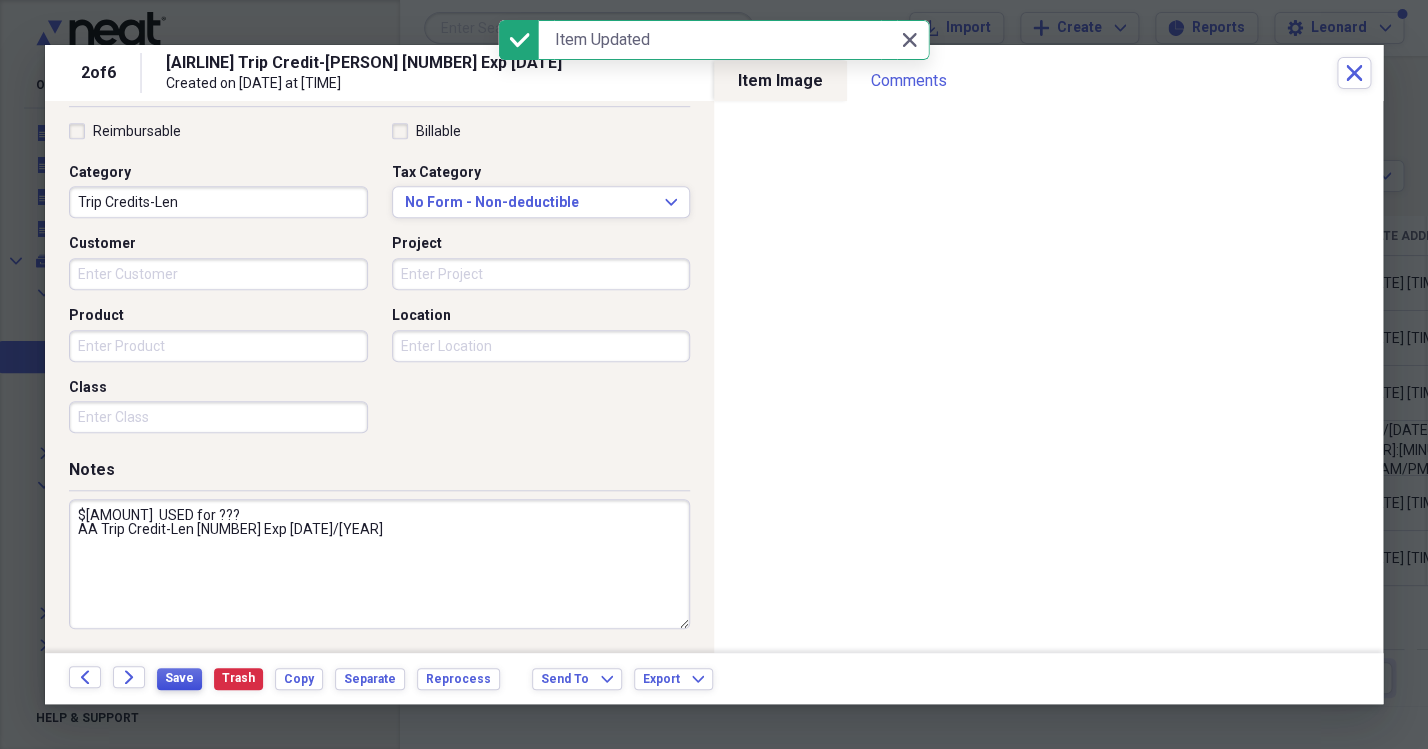 scroll, scrollTop: 0, scrollLeft: 0, axis: both 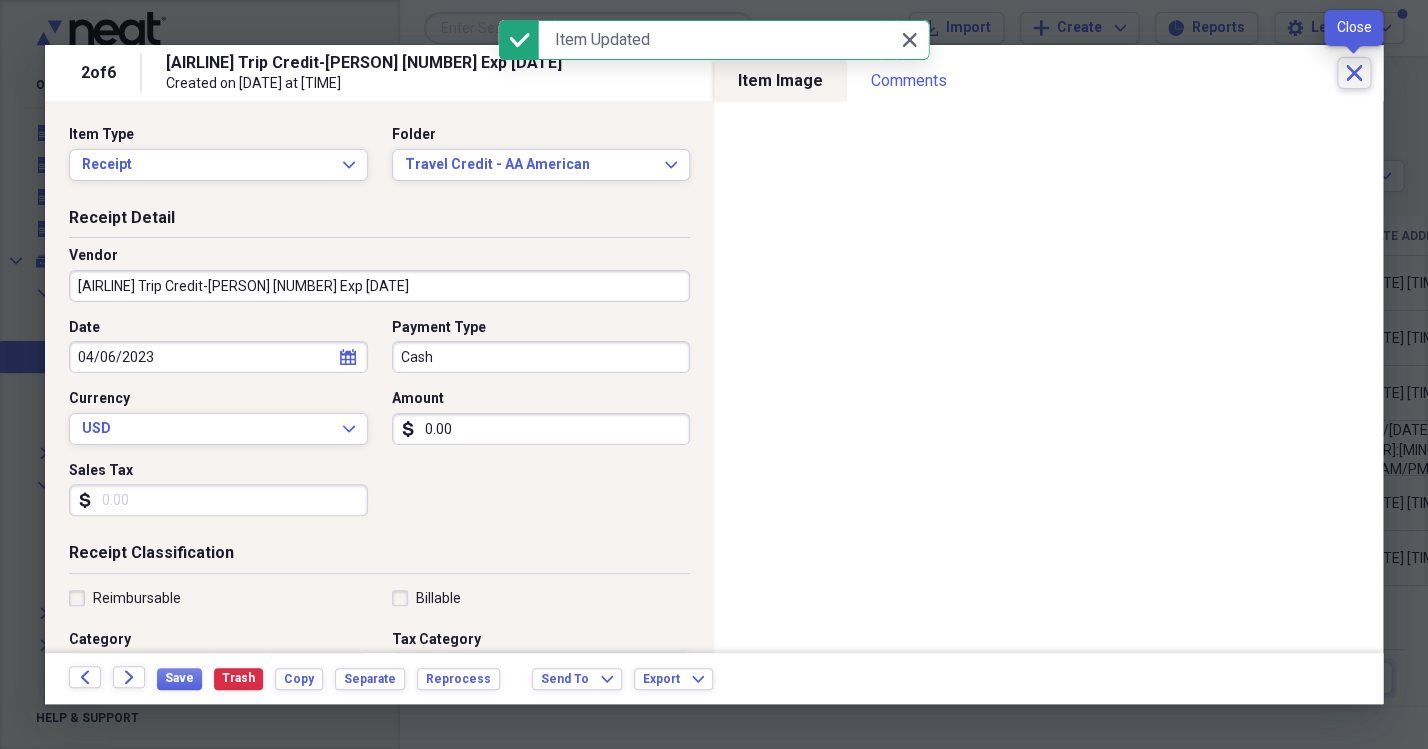 click on "Close" 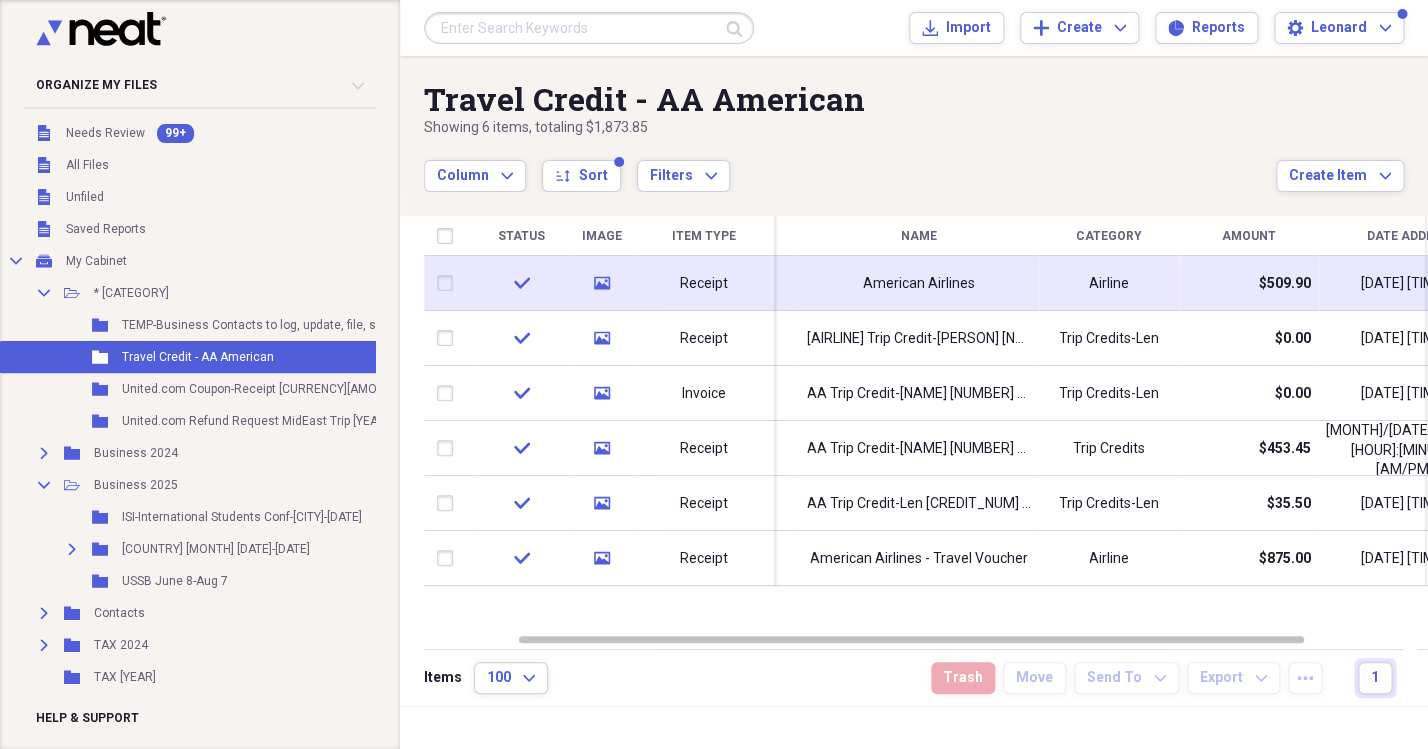 click on "American Airlines" at bounding box center (919, 284) 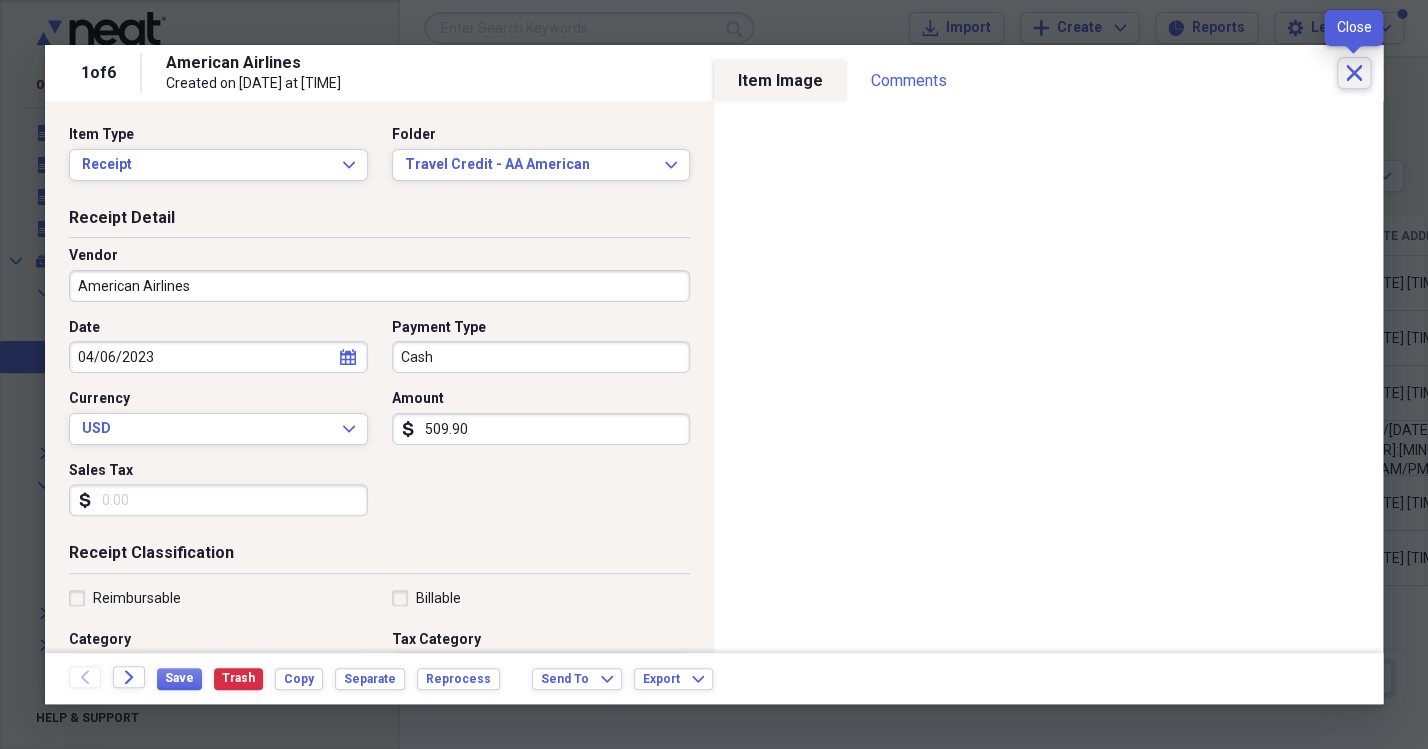 click 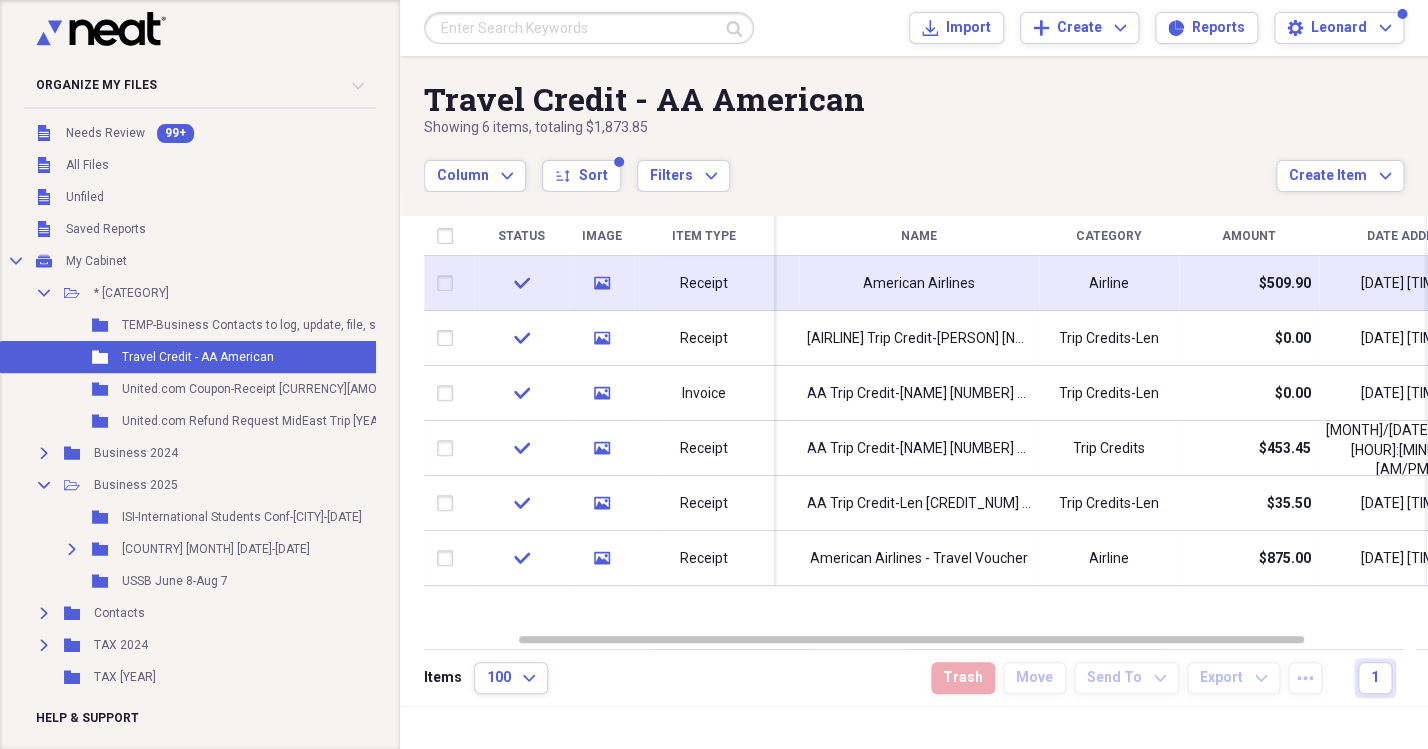 click on "$509.90" at bounding box center [1249, 283] 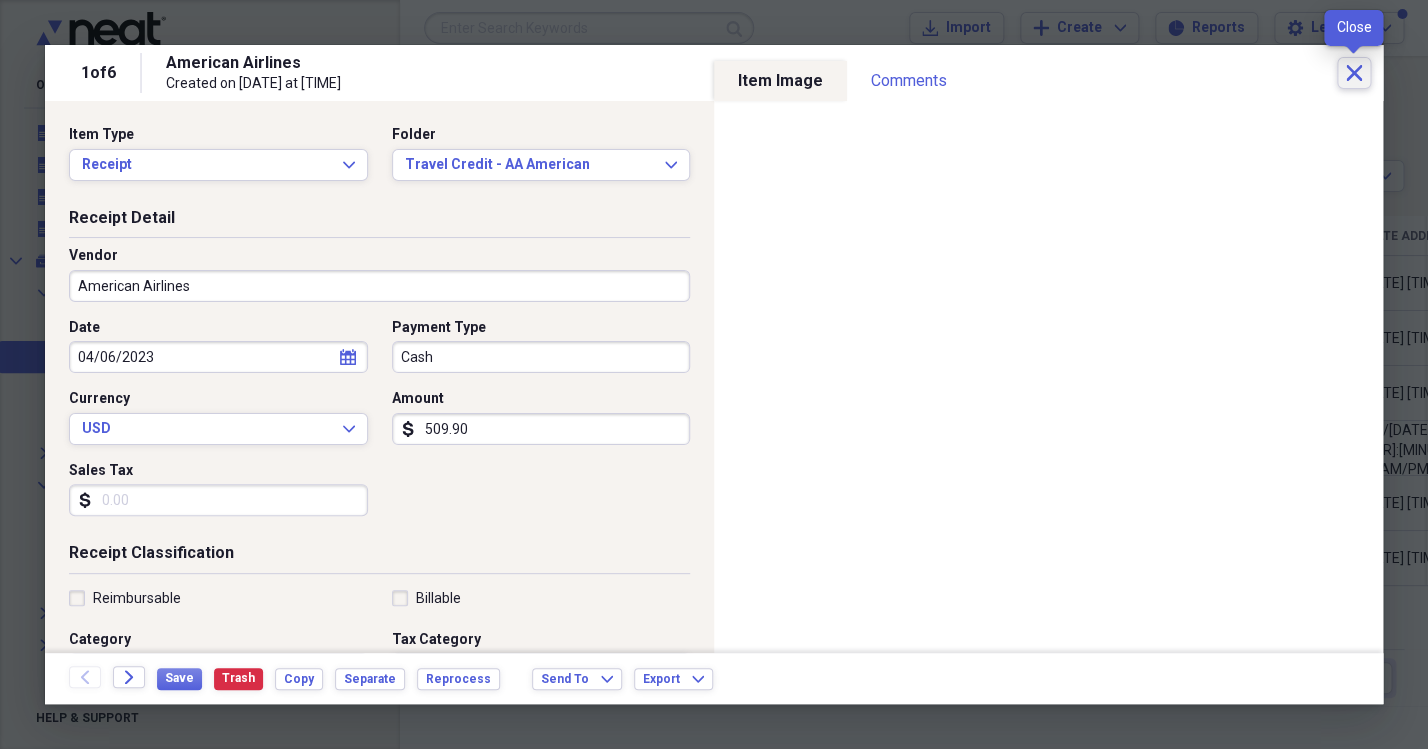 click 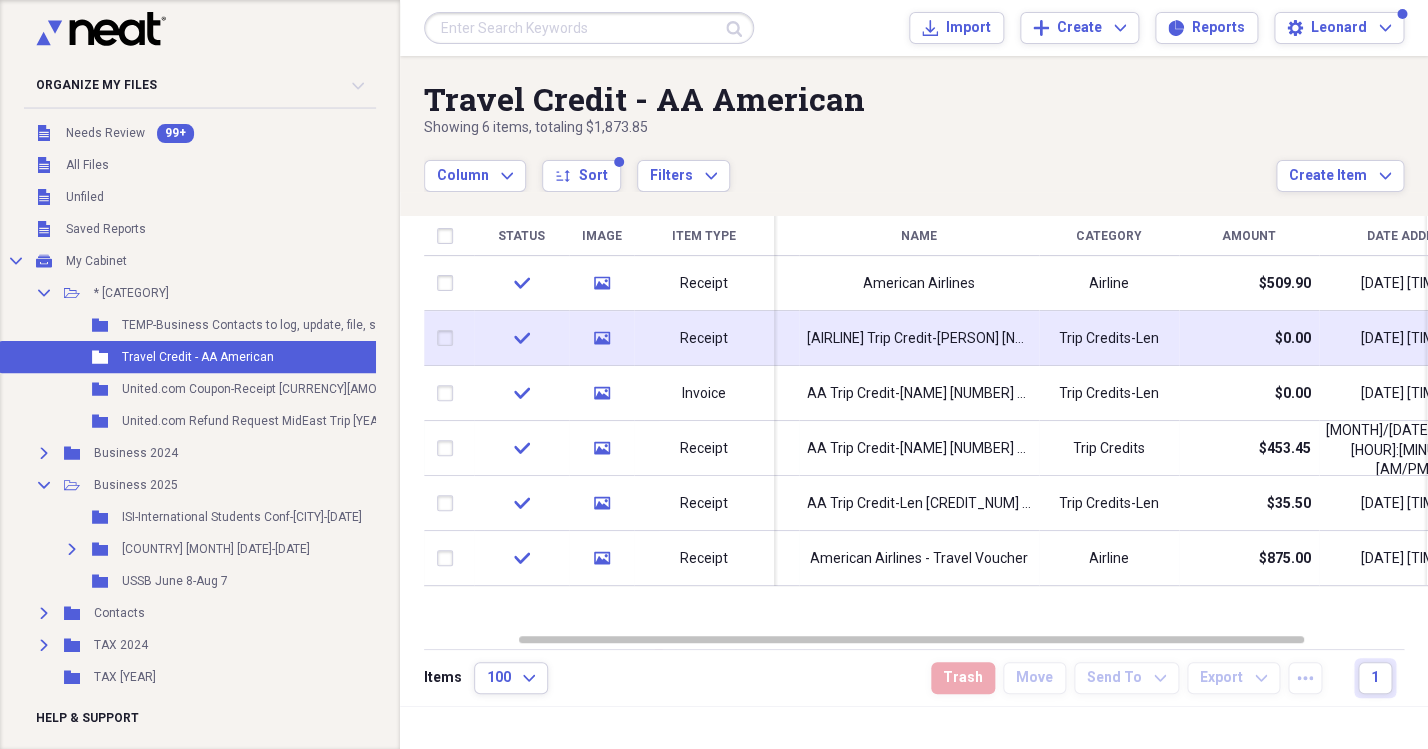 click on "[AIRLINE] Trip Credit-[PERSON] [NUMBER] Exp [DATE]" at bounding box center [919, 339] 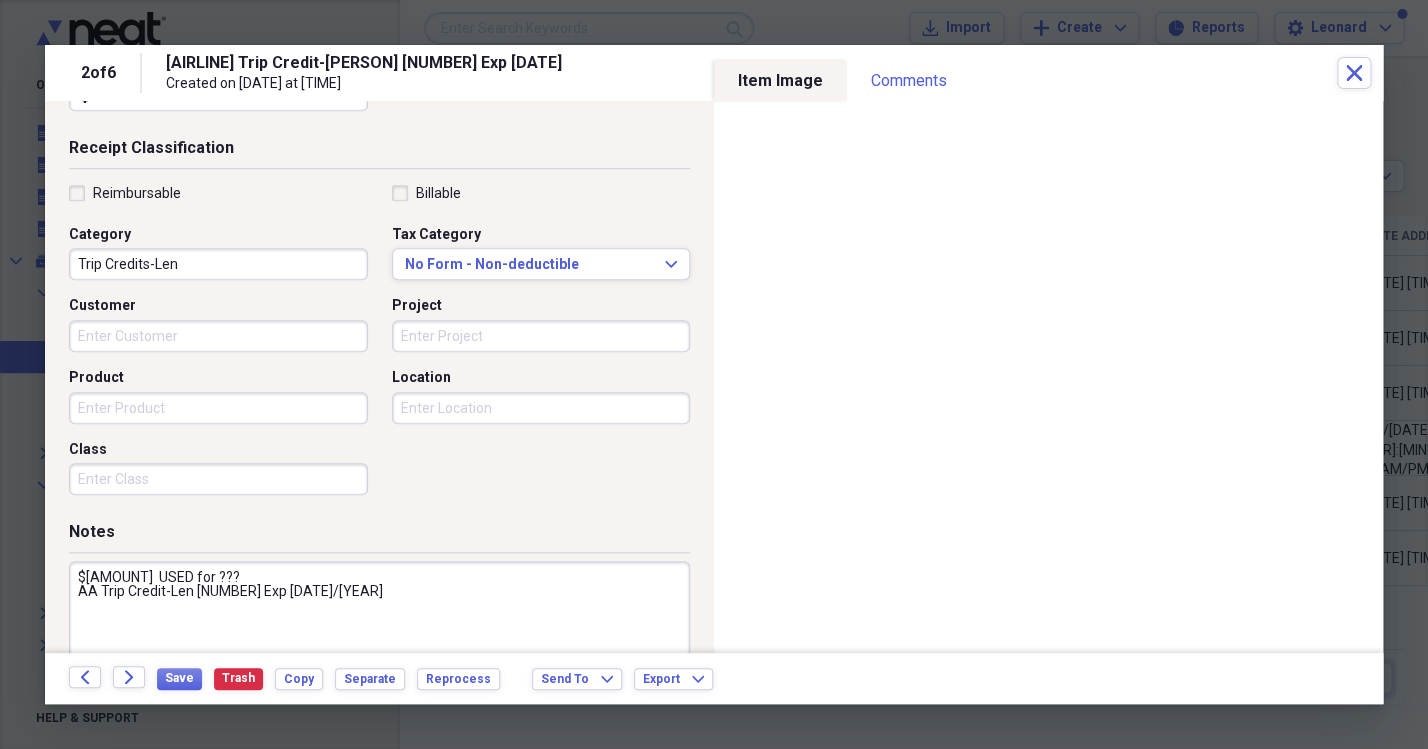 scroll, scrollTop: 414, scrollLeft: 0, axis: vertical 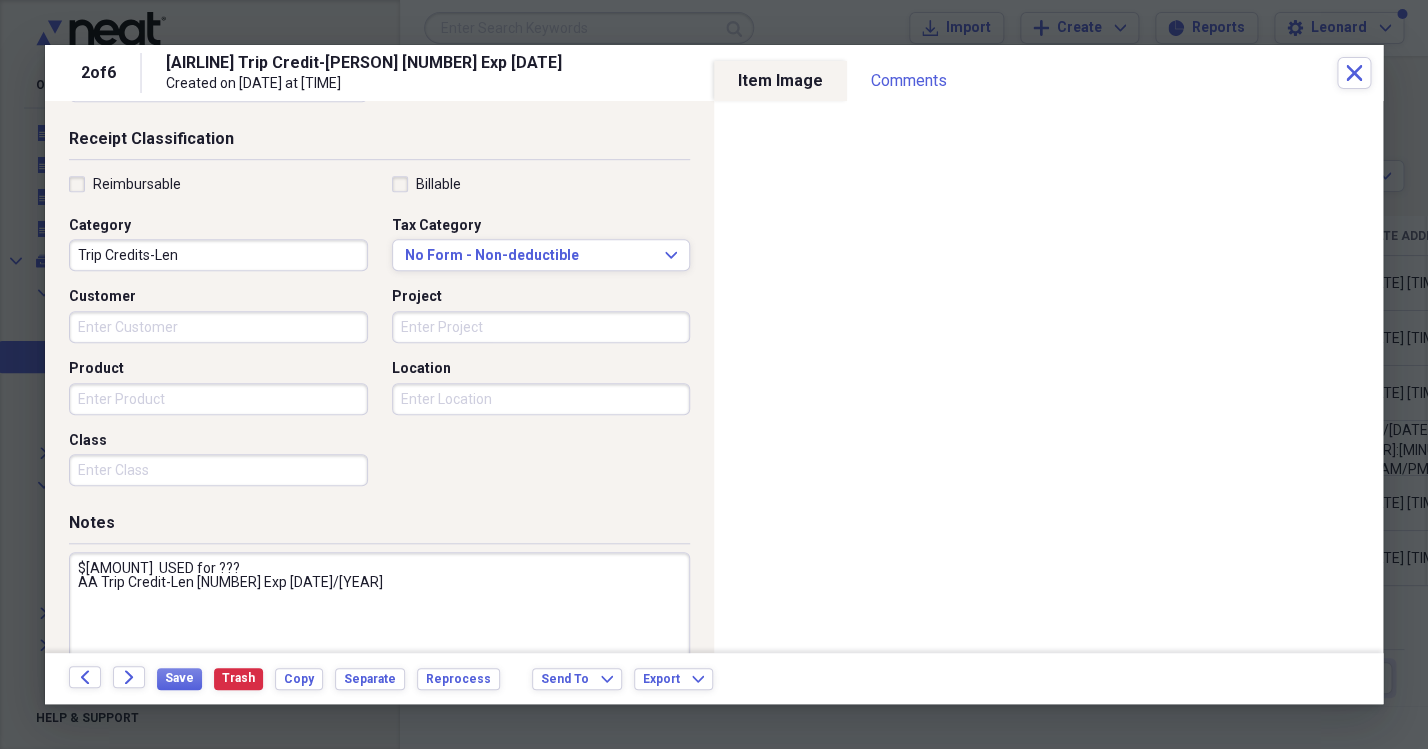 click on "$[AMOUNT]  USED for ???
AA Trip Credit-Len [NUMBER] Exp [DATE]/[YEAR]" at bounding box center [379, 617] 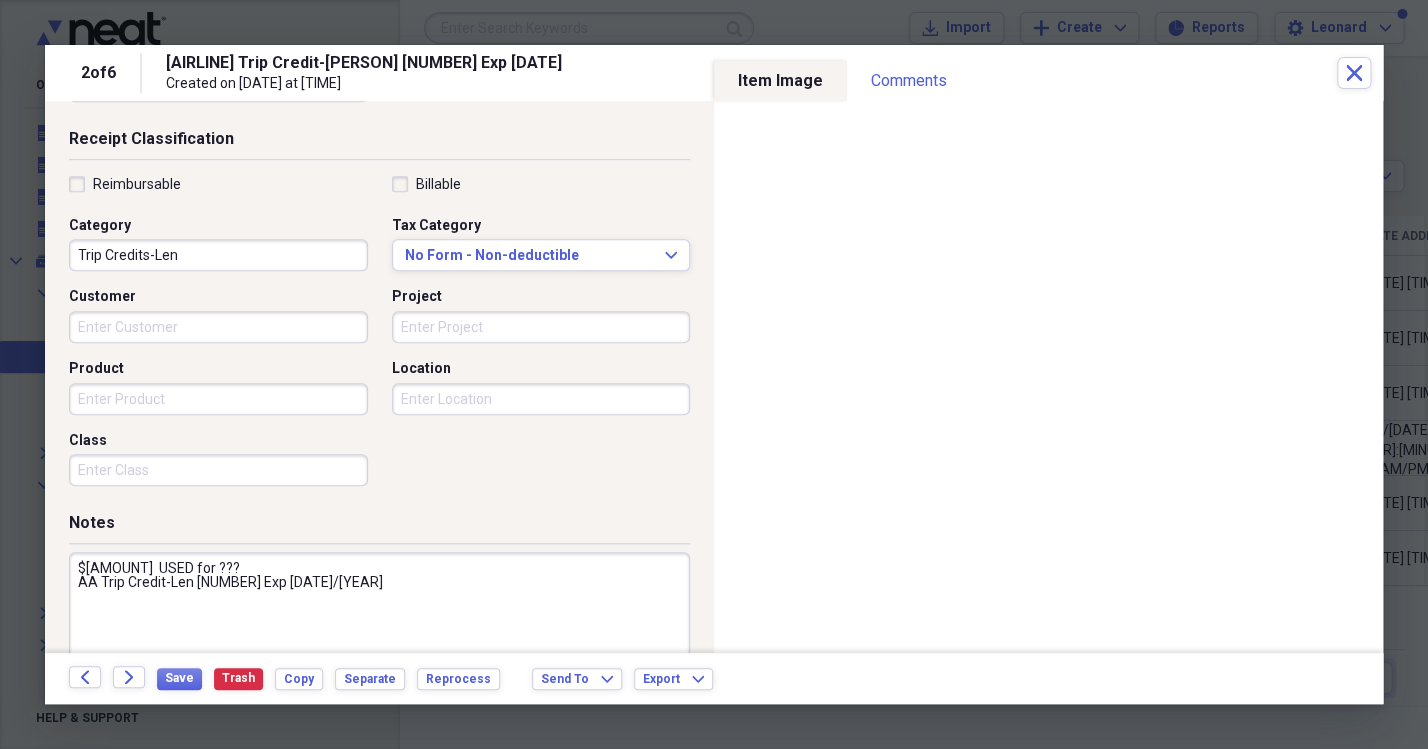 drag, startPoint x: 295, startPoint y: 579, endPoint x: 221, endPoint y: 582, distance: 74.06078 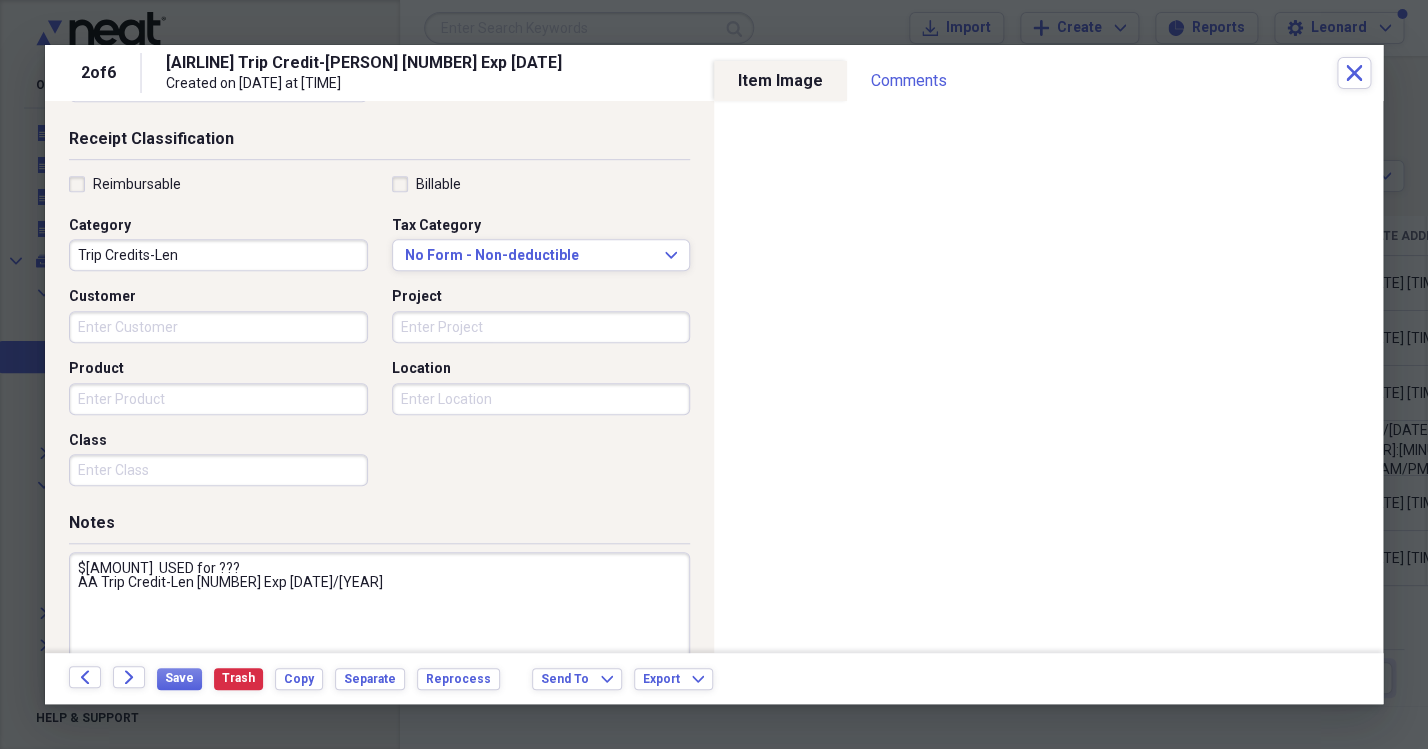 click on "$[AMOUNT]  USED for ???
AA Trip Credit-Len [NUMBER] Exp [DATE]/[YEAR]" at bounding box center [379, 617] 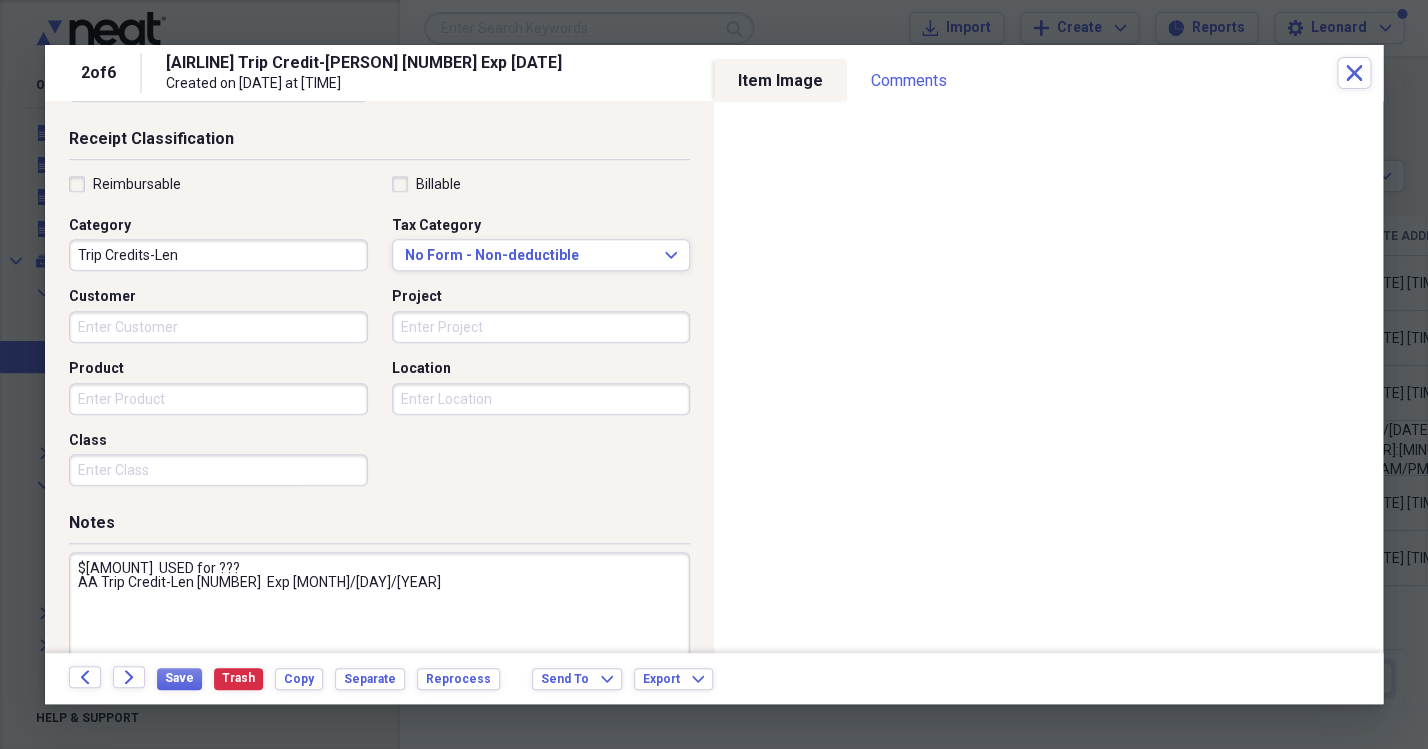 click on "$[AMOUNT]  USED for ???
AA Trip Credit-Len [NUMBER]  Exp [MONTH]/[DAY]/[YEAR]" at bounding box center [379, 617] 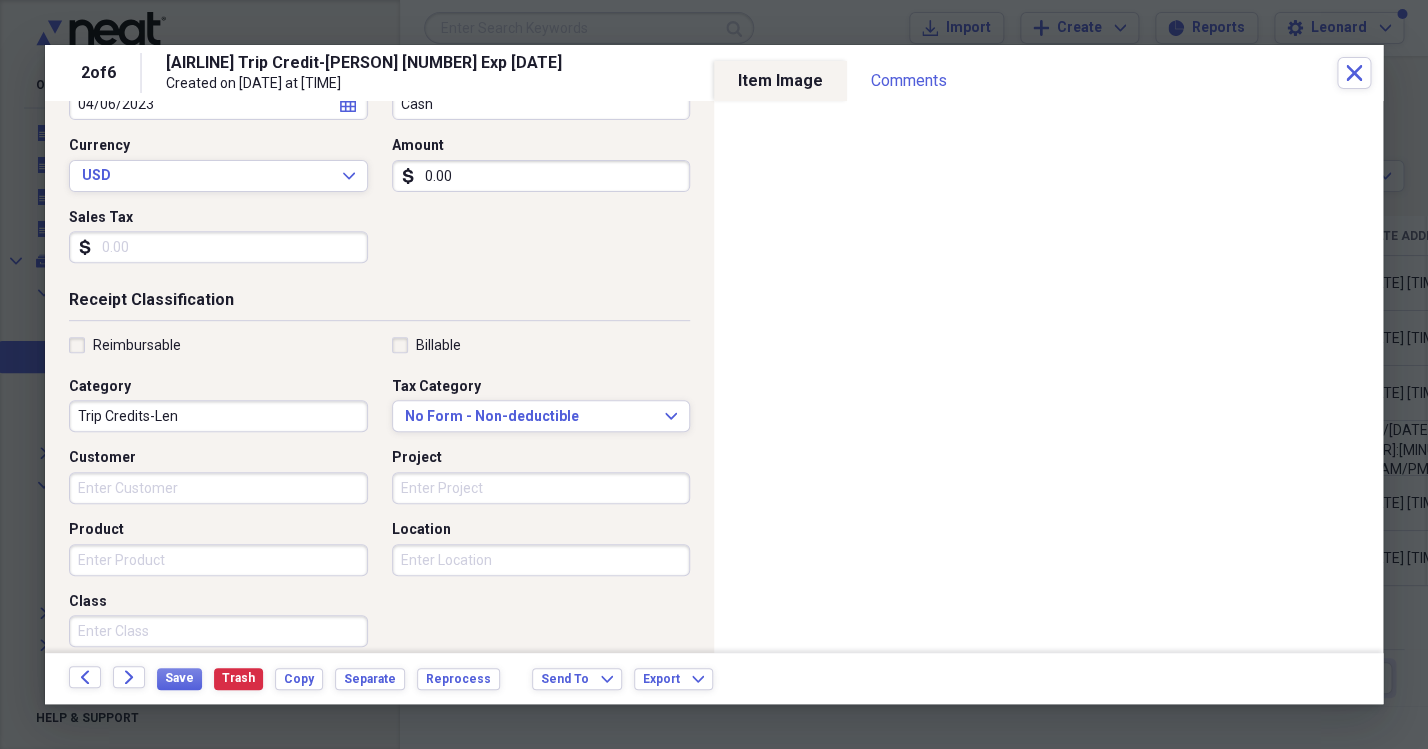 scroll, scrollTop: 0, scrollLeft: 0, axis: both 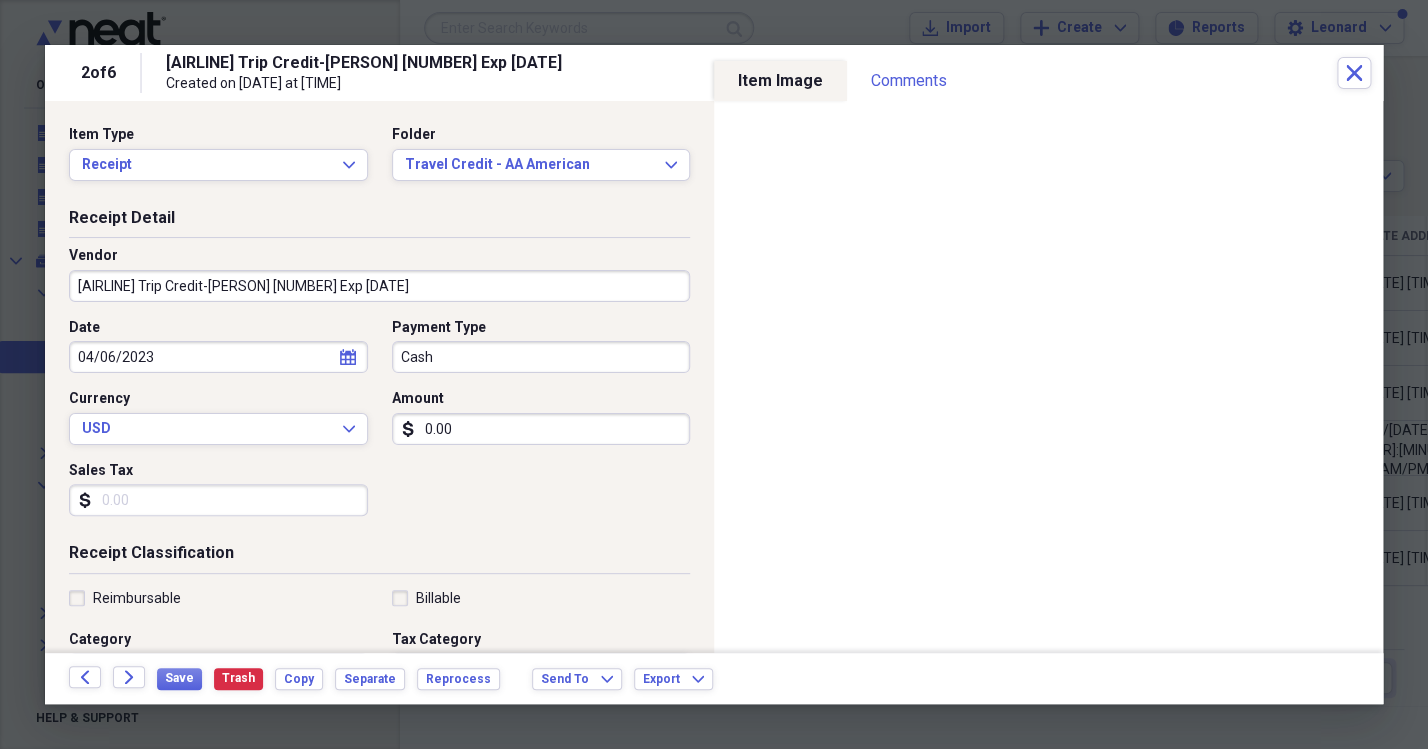type on "$[AMOUNT]  USED for ???
AA Trip Credit-Len [NUMBER]  Exp [MONTH]/[DAY]/[YEAR]" 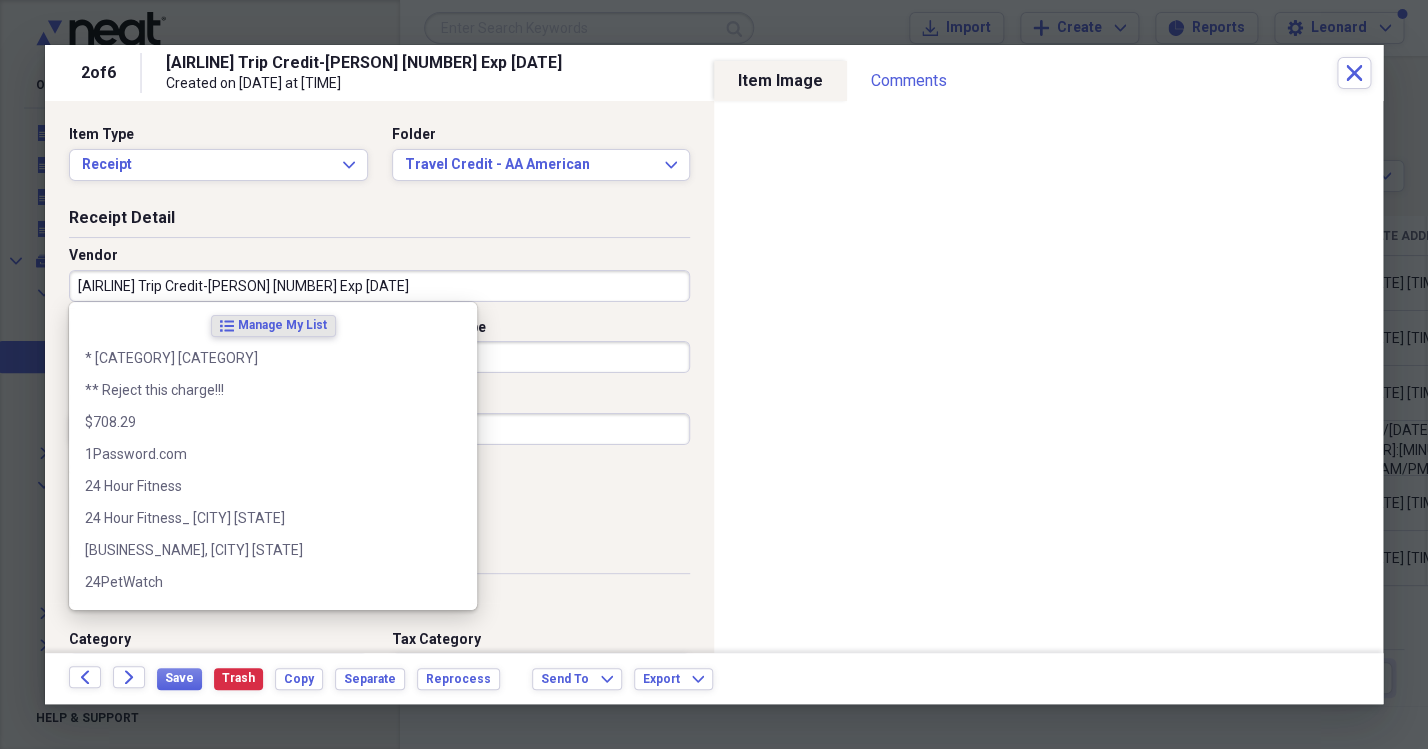 paste on "[NUMBER]" 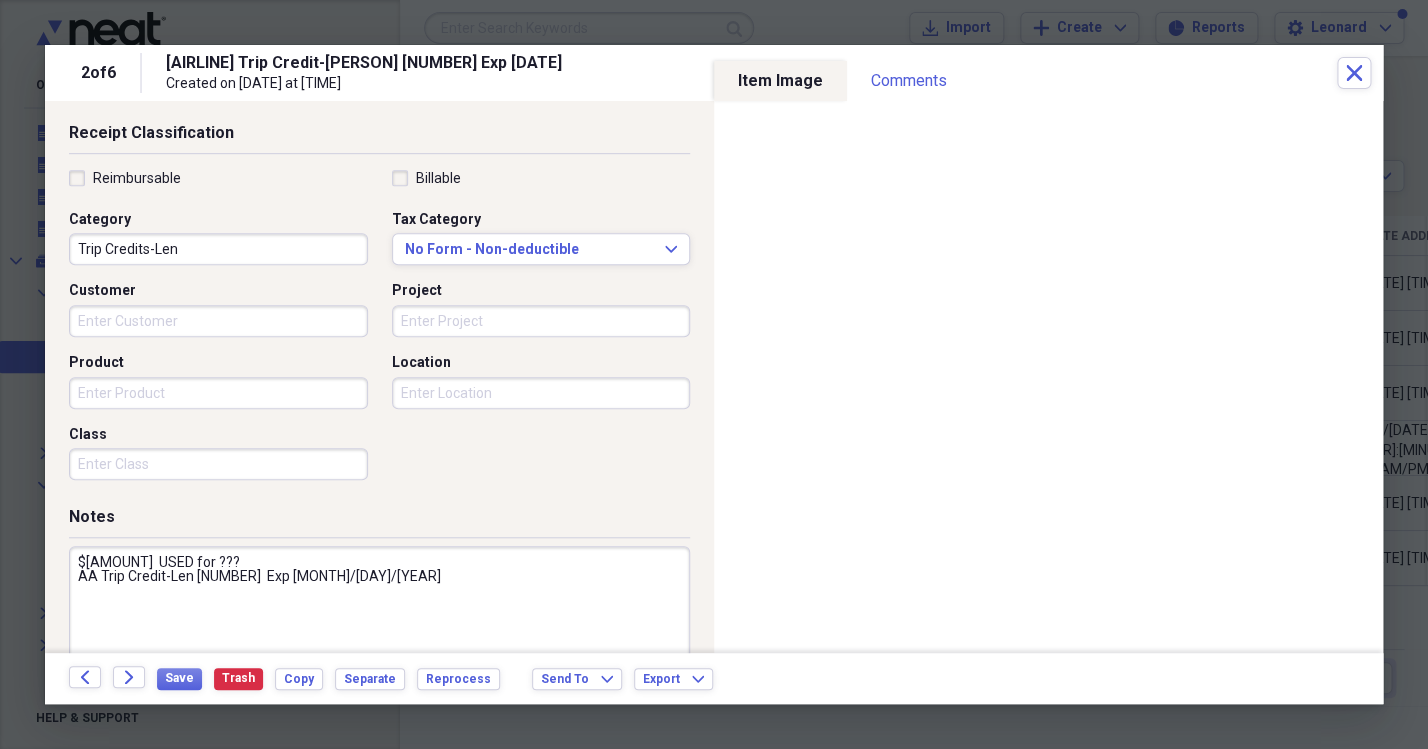 scroll, scrollTop: 467, scrollLeft: 0, axis: vertical 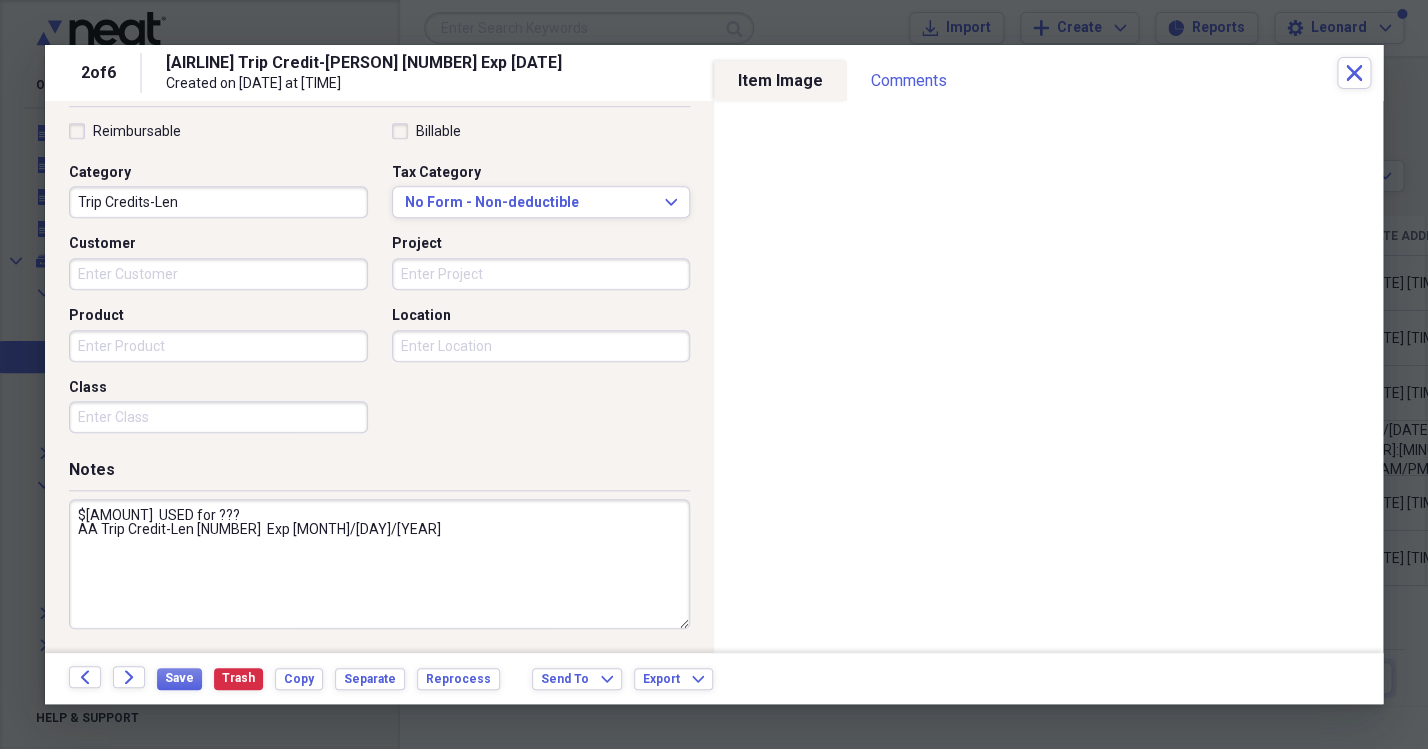 type on "AA Trip Credit-Len [NUMBER]  Exp [DATE]" 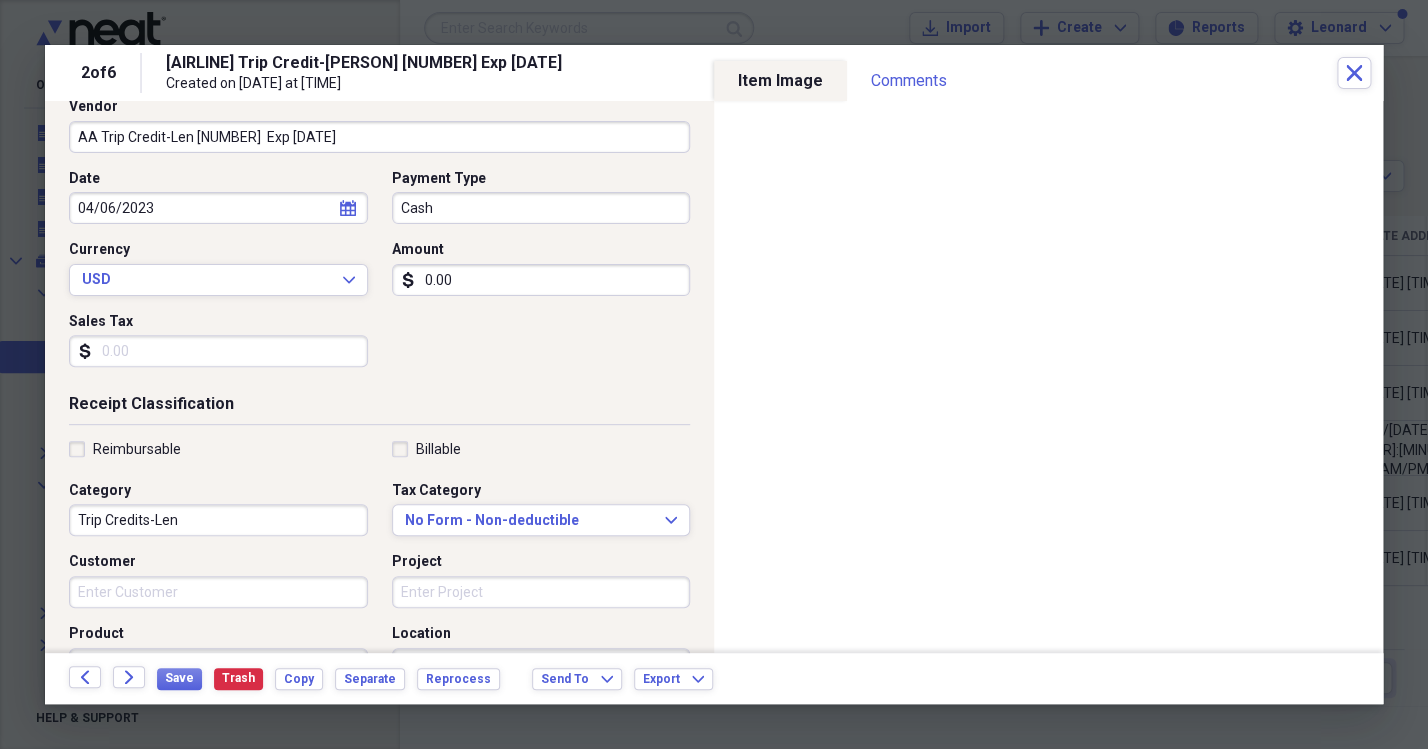 scroll, scrollTop: 467, scrollLeft: 0, axis: vertical 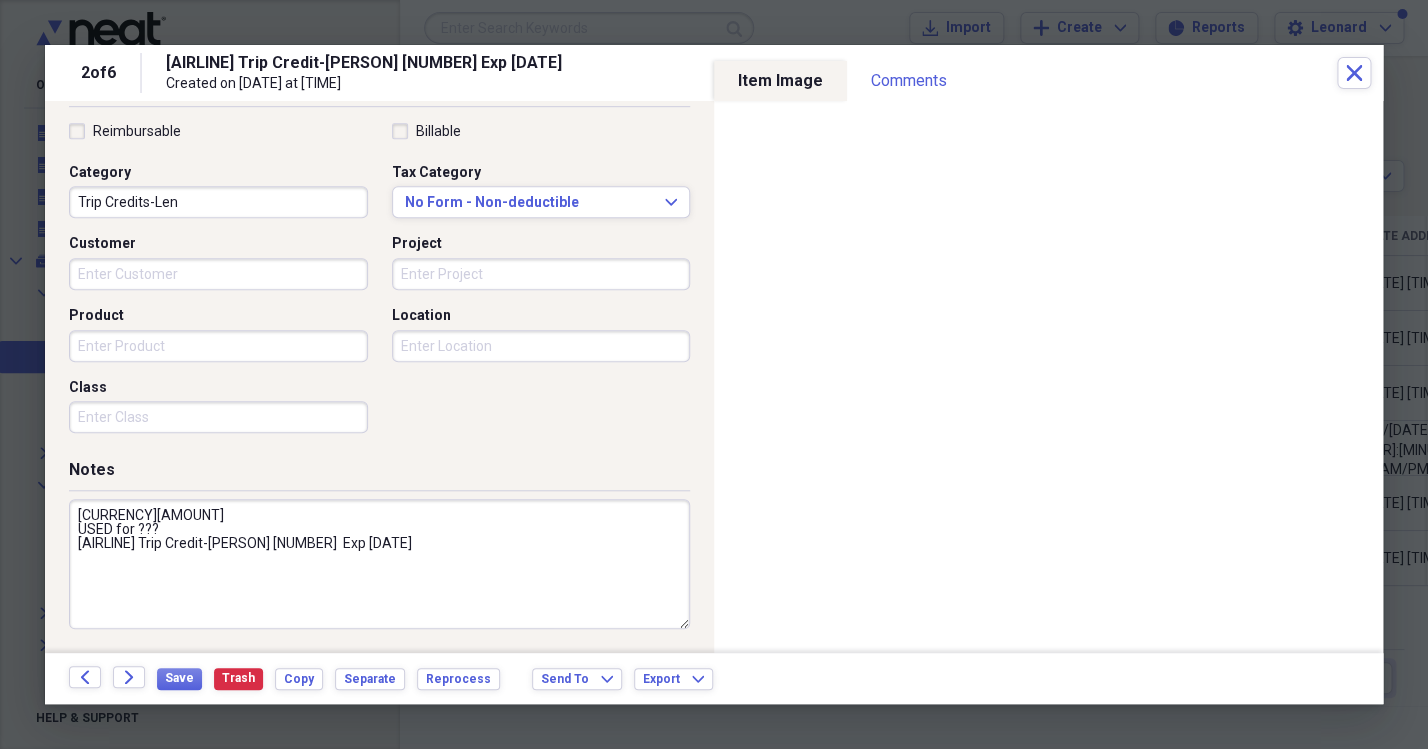 click on "[CURRENCY][AMOUNT]
USED for ???
[AIRLINE] Trip Credit-[PERSON] [NUMBER]  Exp [DATE]" at bounding box center [379, 564] 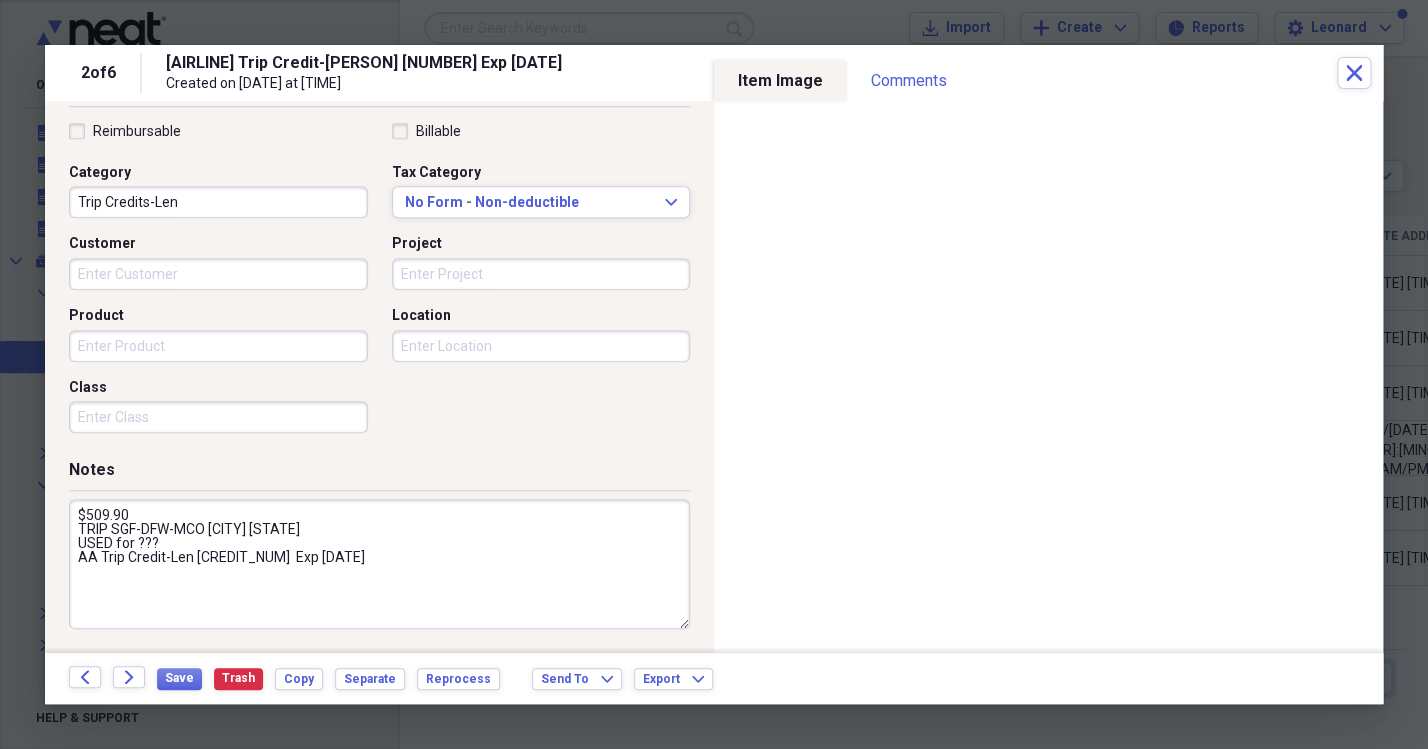 click on "$509.90
TRIP SGF-DFW-MCO [CITY] [STATE]
USED for ???
AA Trip Credit-Len [CREDIT_NUM]  Exp [DATE]" at bounding box center (379, 564) 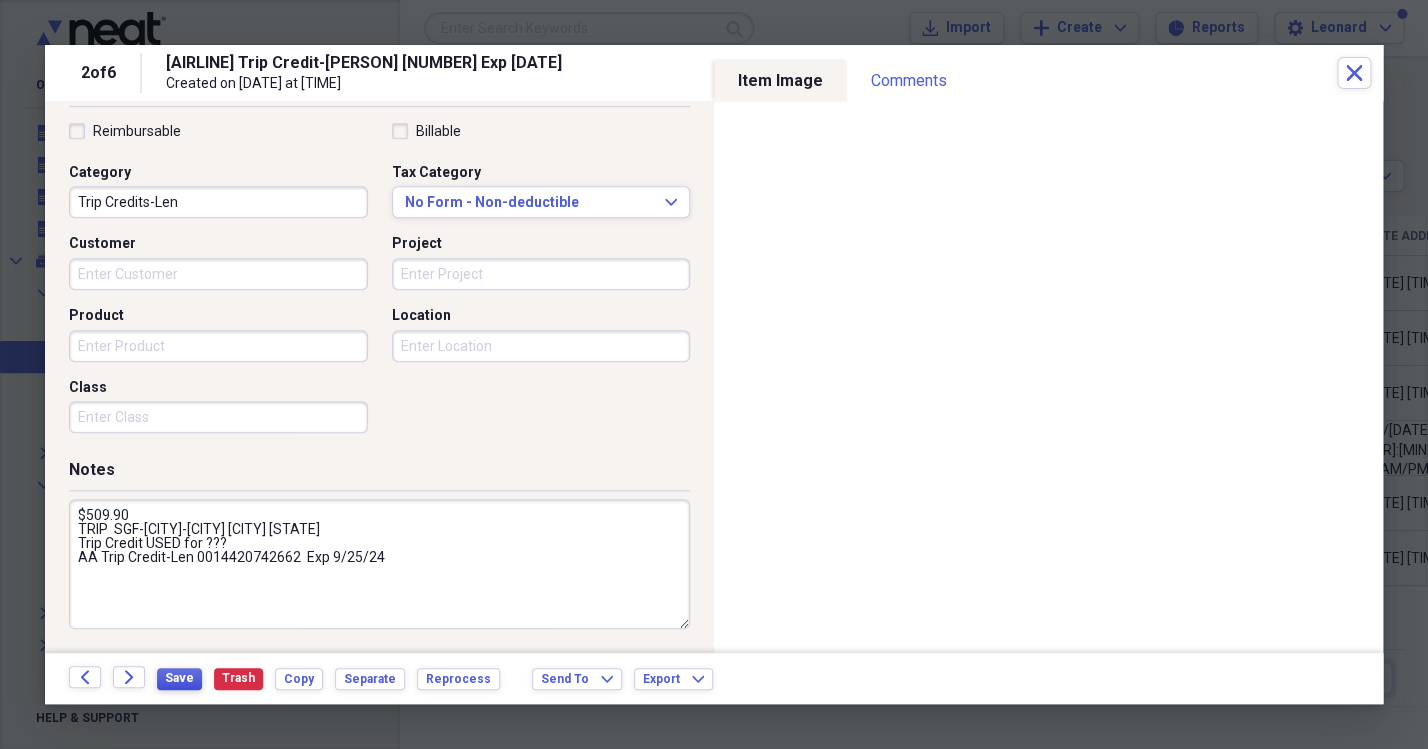 type on "$509.90
TRIP  SGF-[CITY]-[CITY] [CITY] [STATE]
Trip Credit USED for ???
AA Trip Credit-Len 0014420742662  Exp 9/25/24" 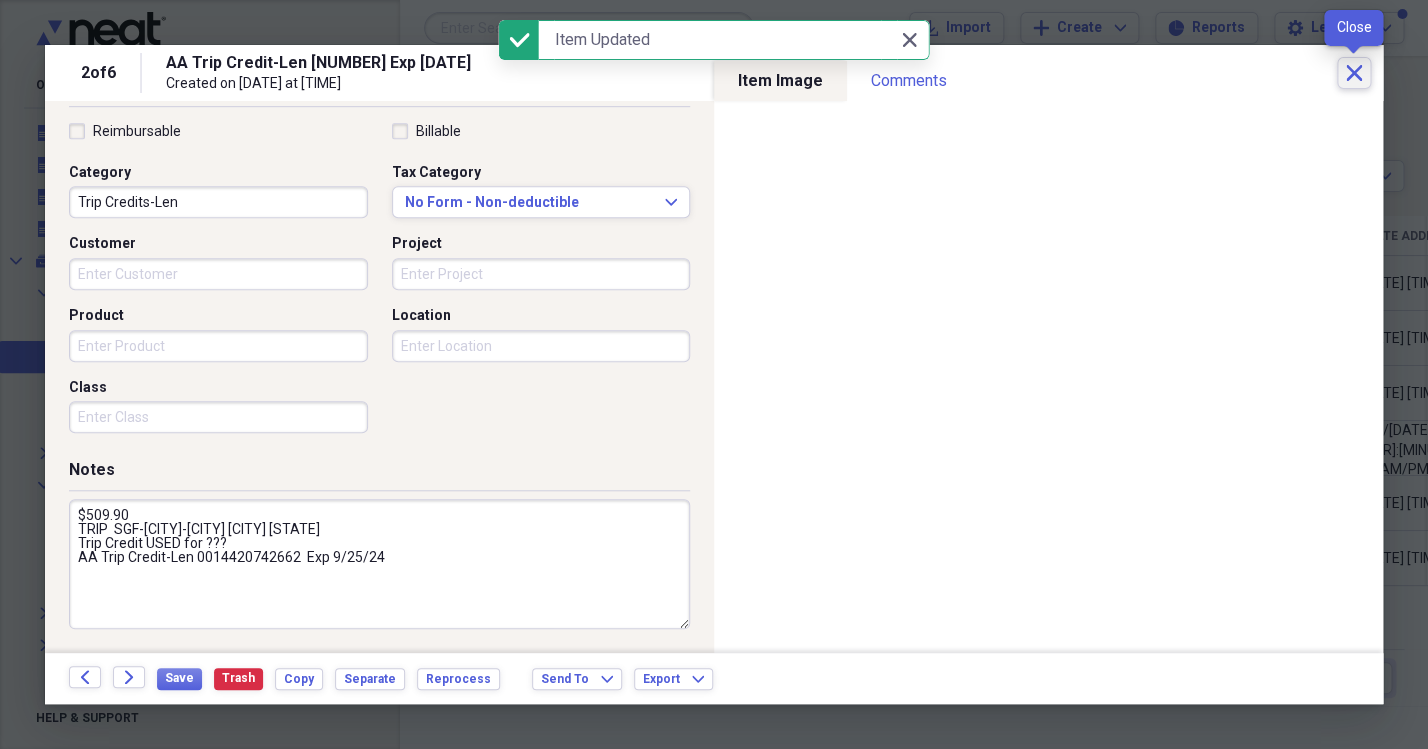 click 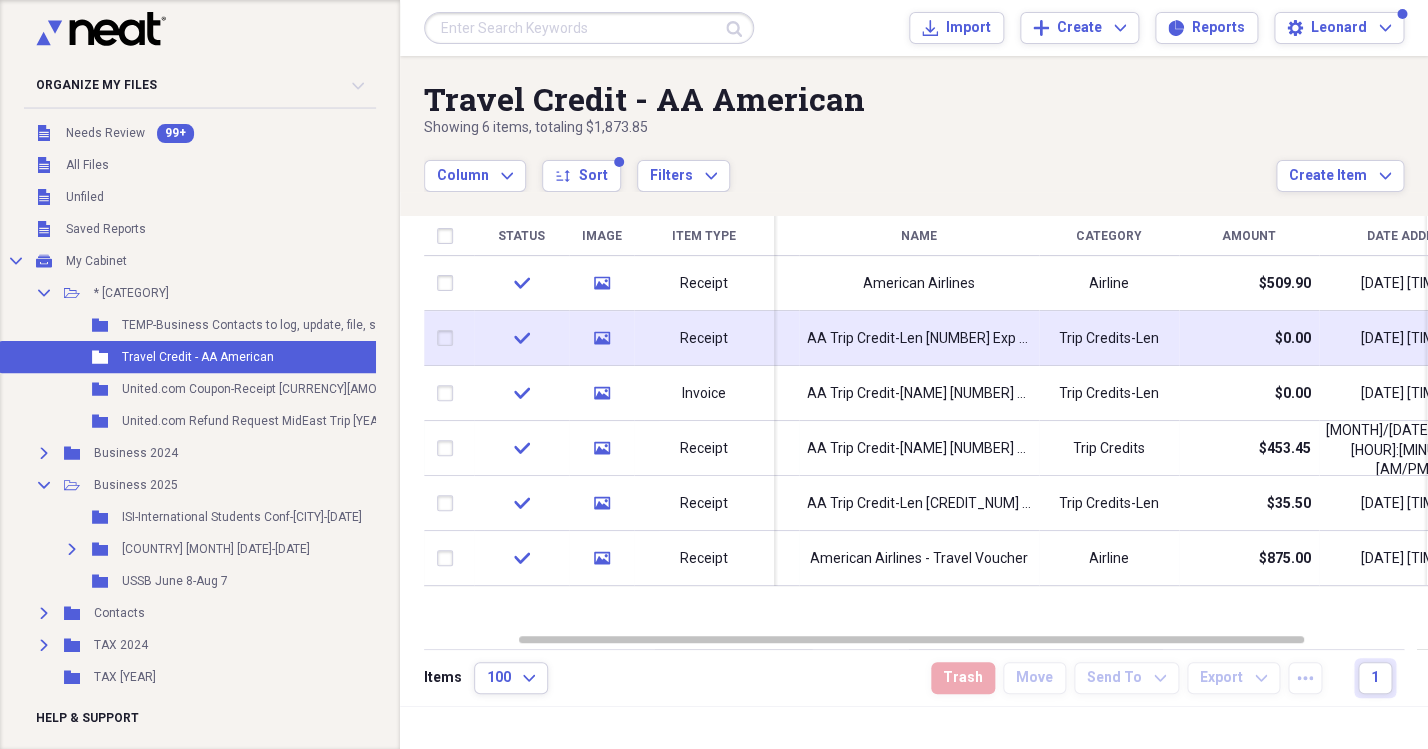 click on "AA Trip Credit-Len [NUMBER]  Exp [DATE]" at bounding box center (919, 339) 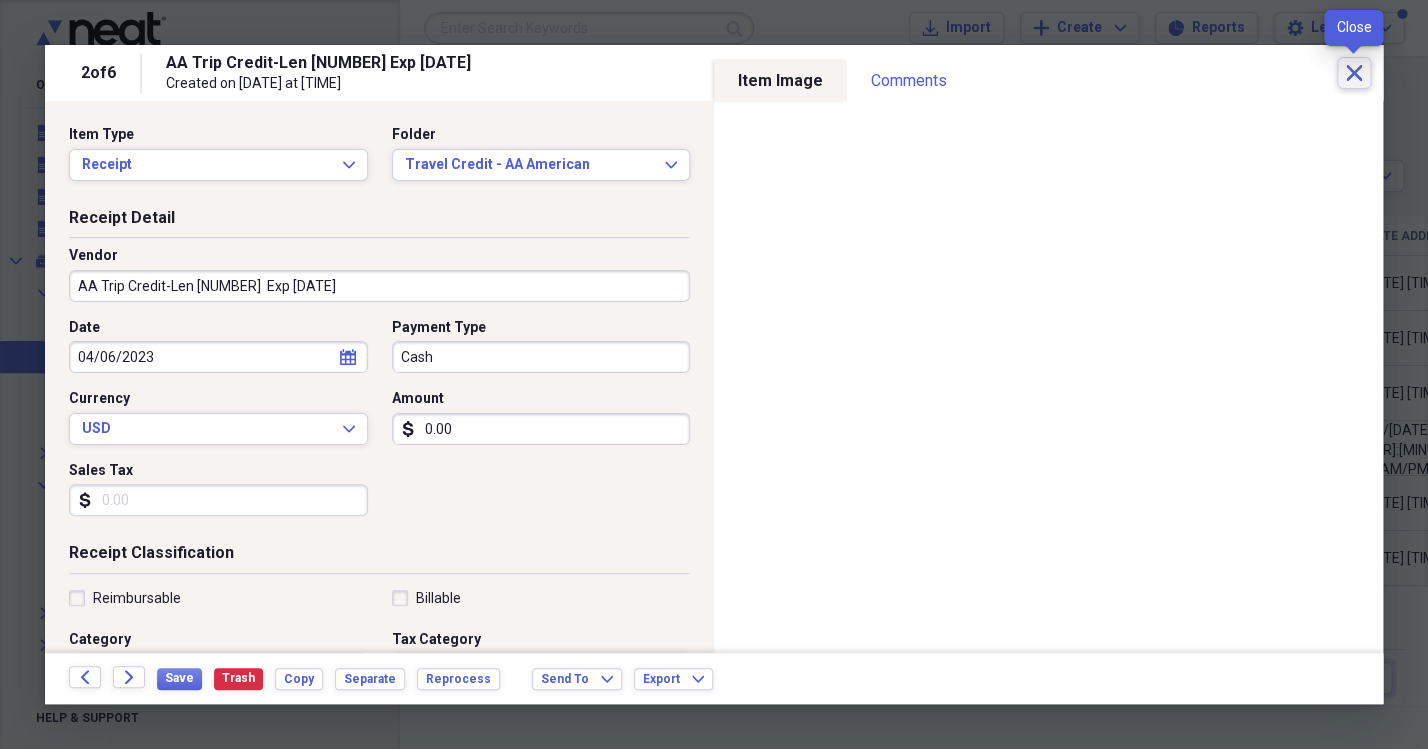 click 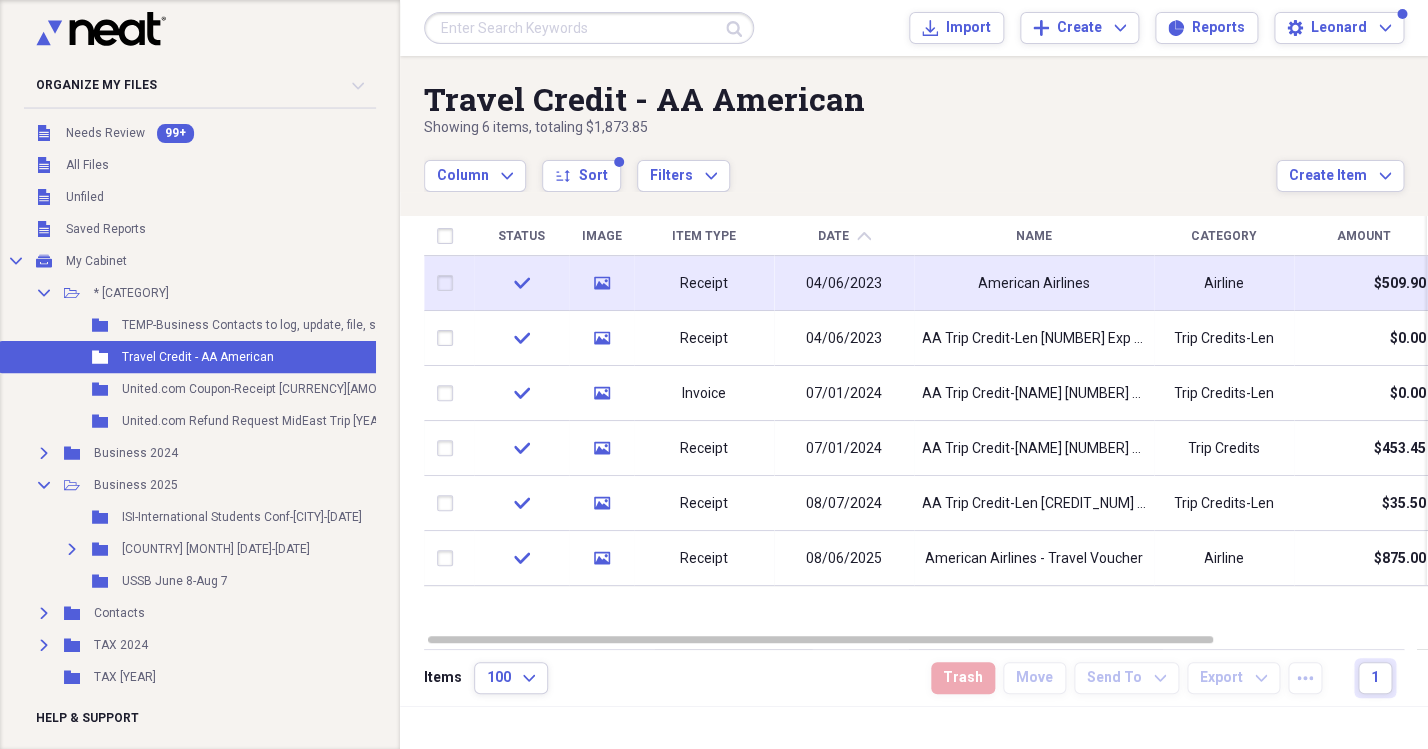 click on "04/06/2023" at bounding box center [844, 284] 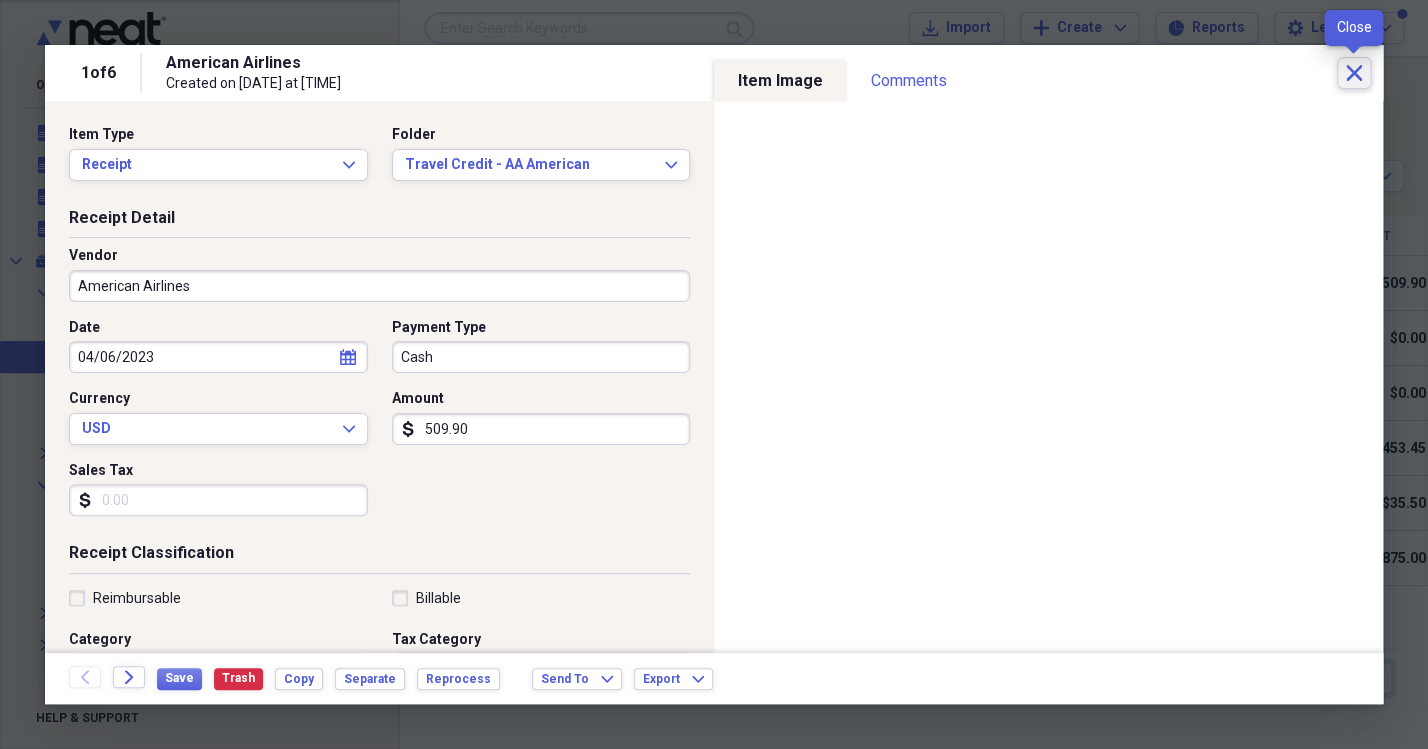 click 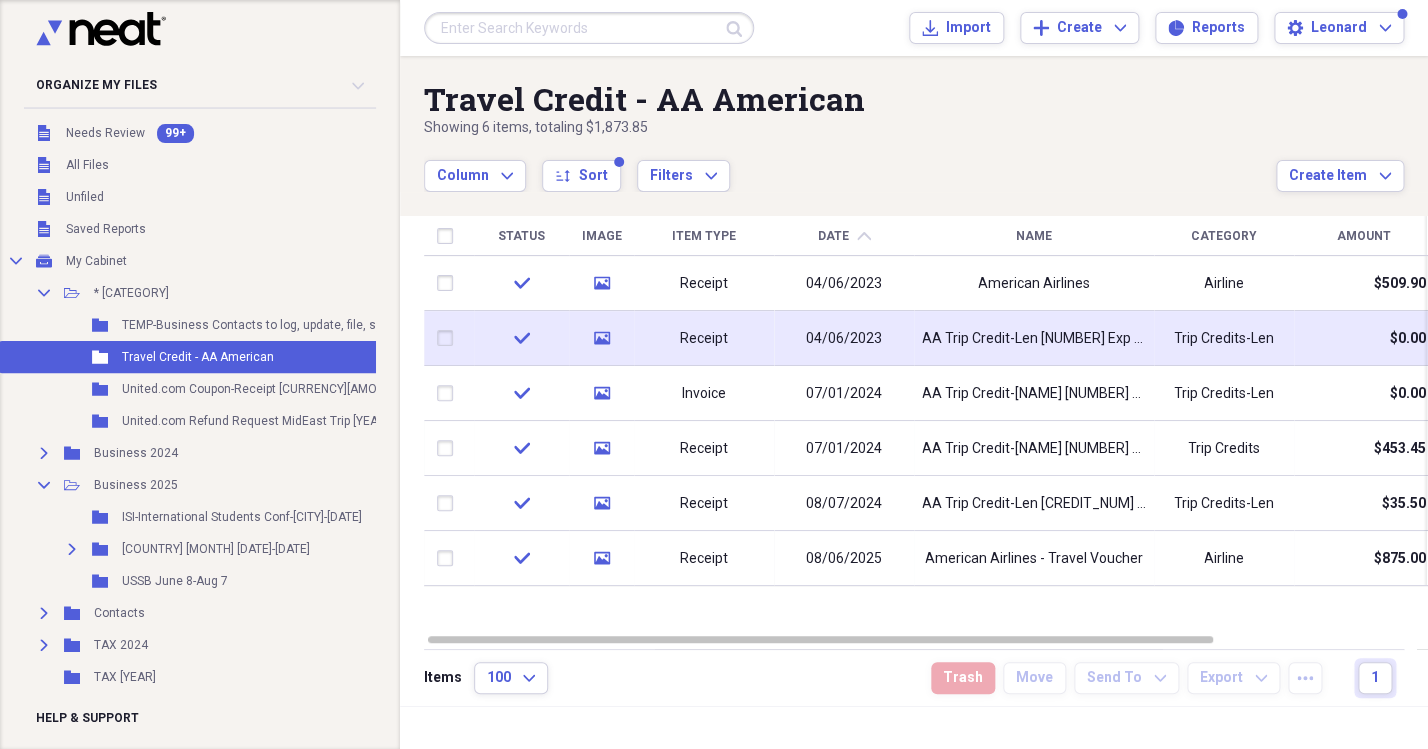 click on "AA Trip Credit-Len [NUMBER]  Exp [DATE]" at bounding box center [1034, 339] 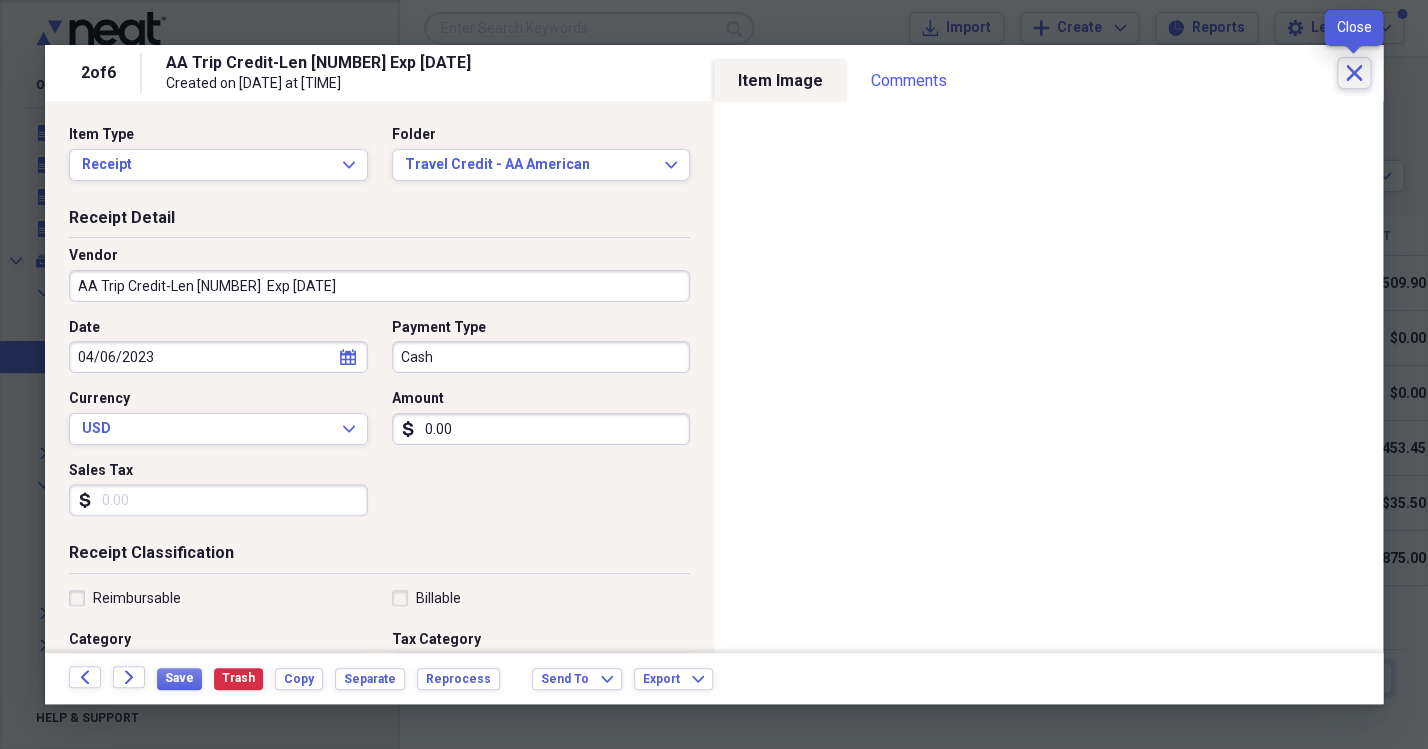 click 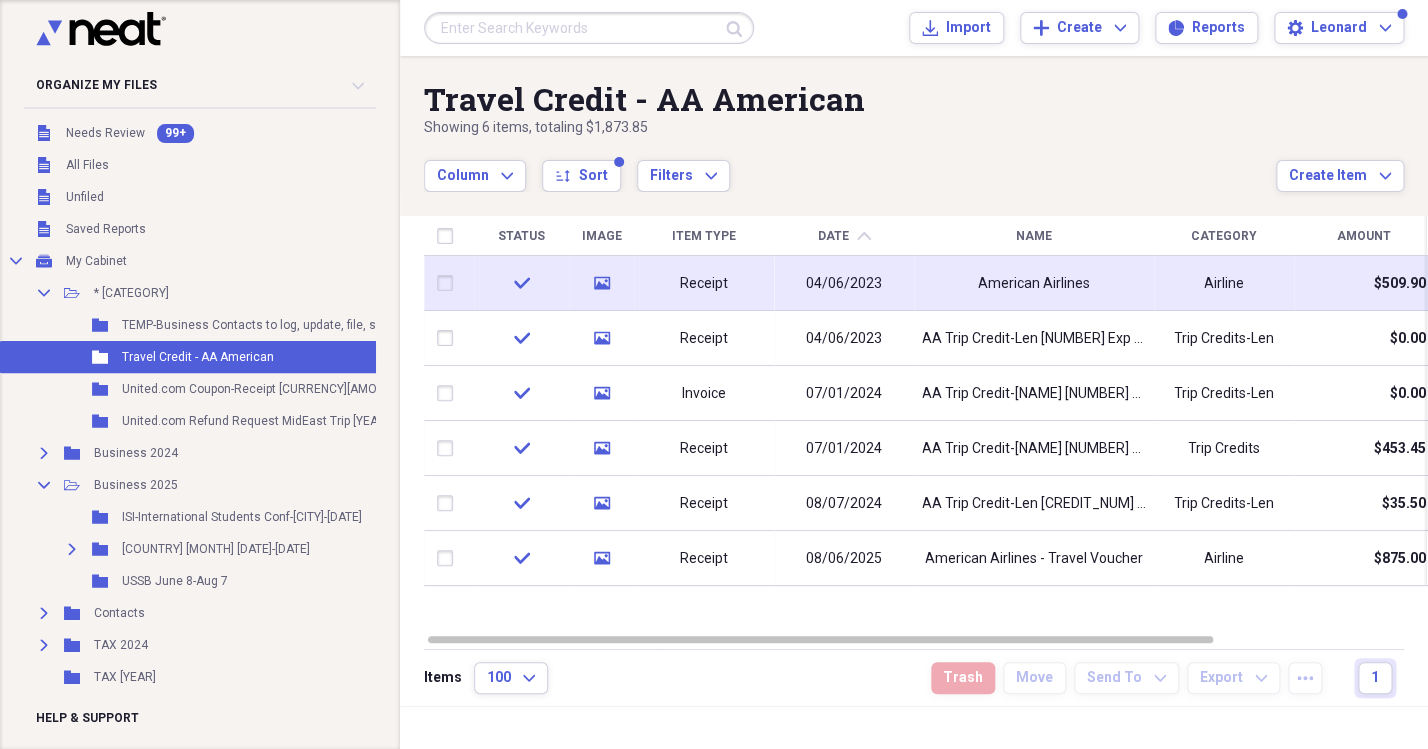 click at bounding box center [449, 283] 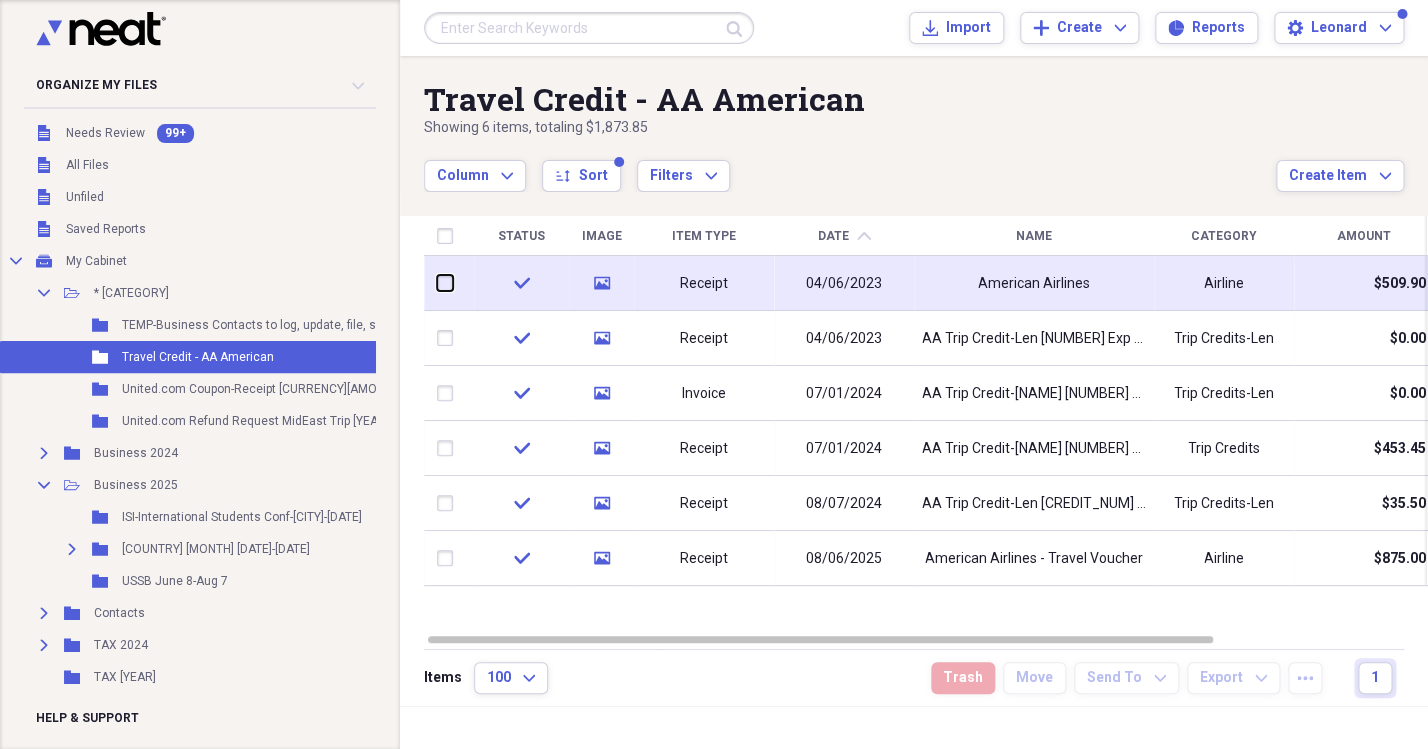 click at bounding box center (437, 283) 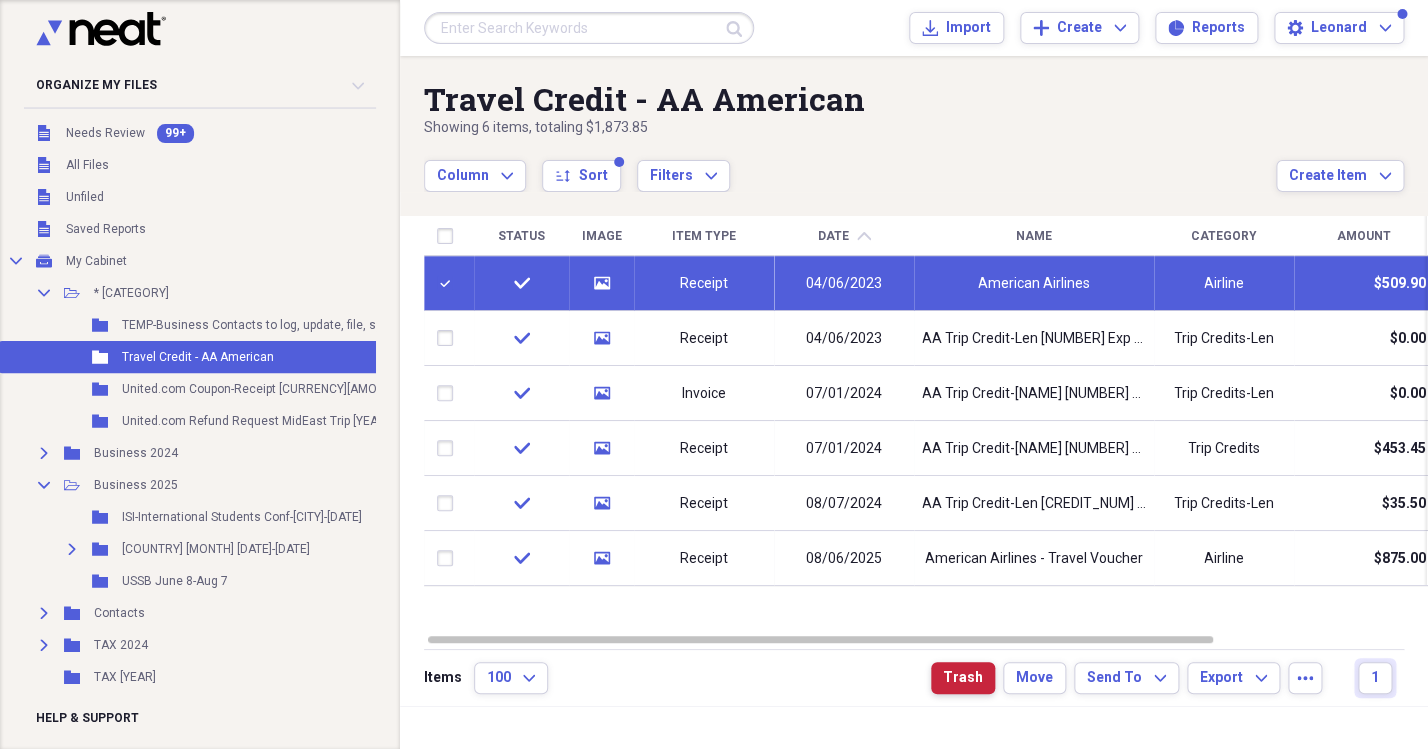 click on "Trash" at bounding box center (963, 678) 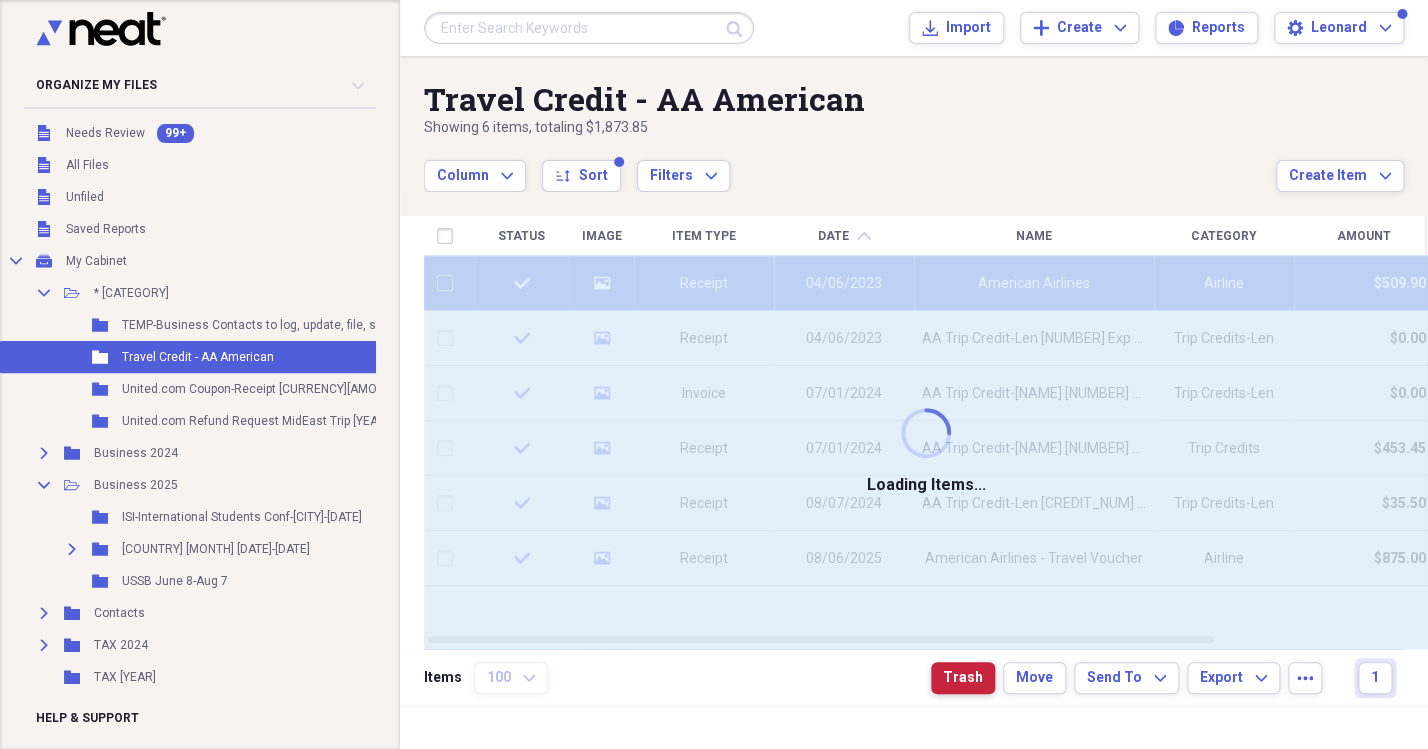 checkbox on "false" 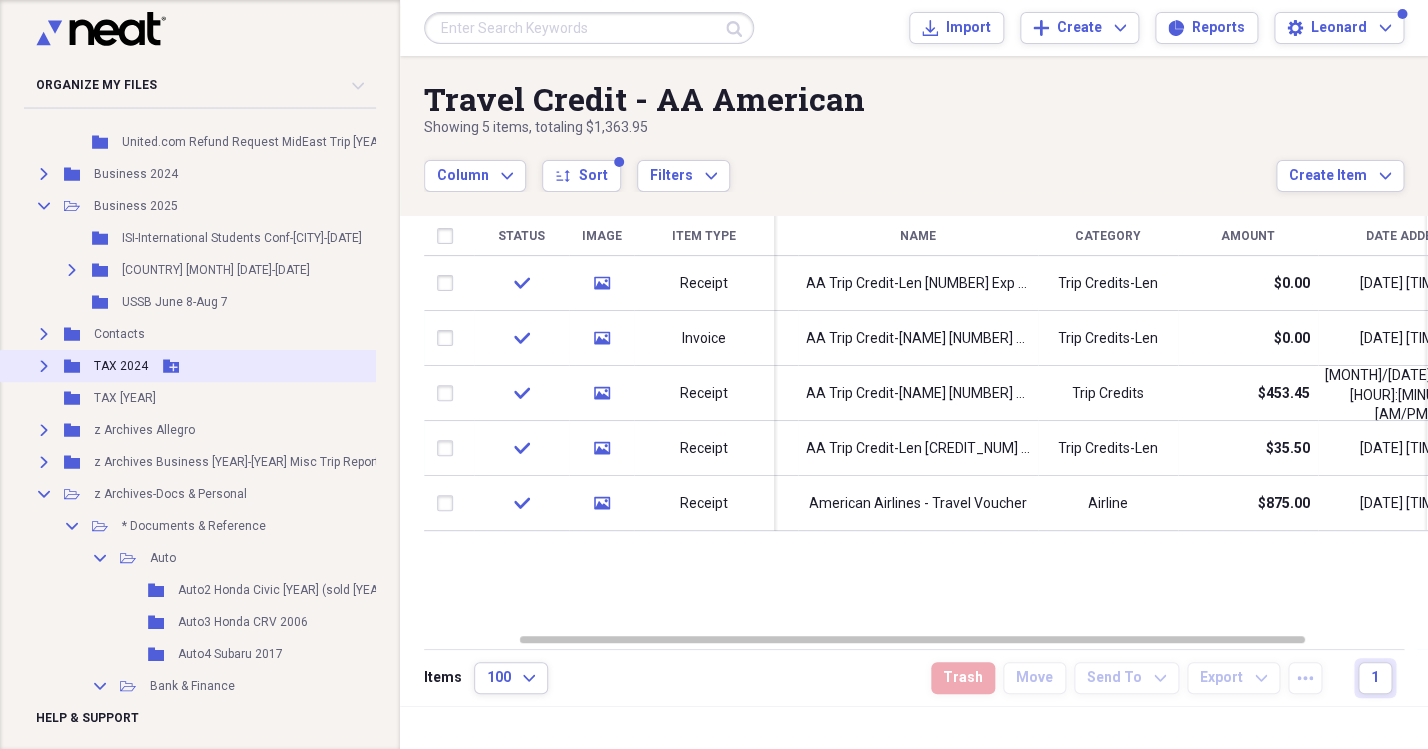 scroll, scrollTop: 273, scrollLeft: 0, axis: vertical 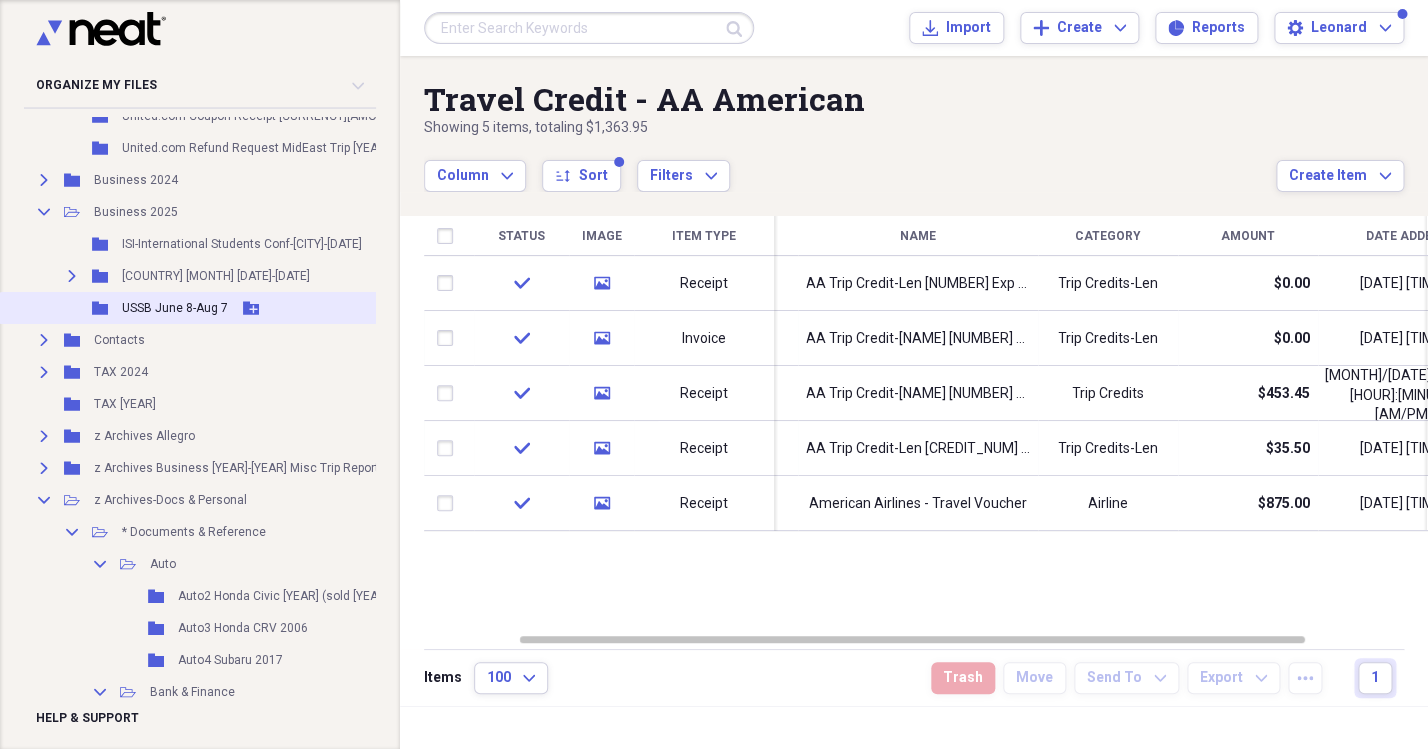 click on "USSB June 8-Aug 7" at bounding box center [175, 308] 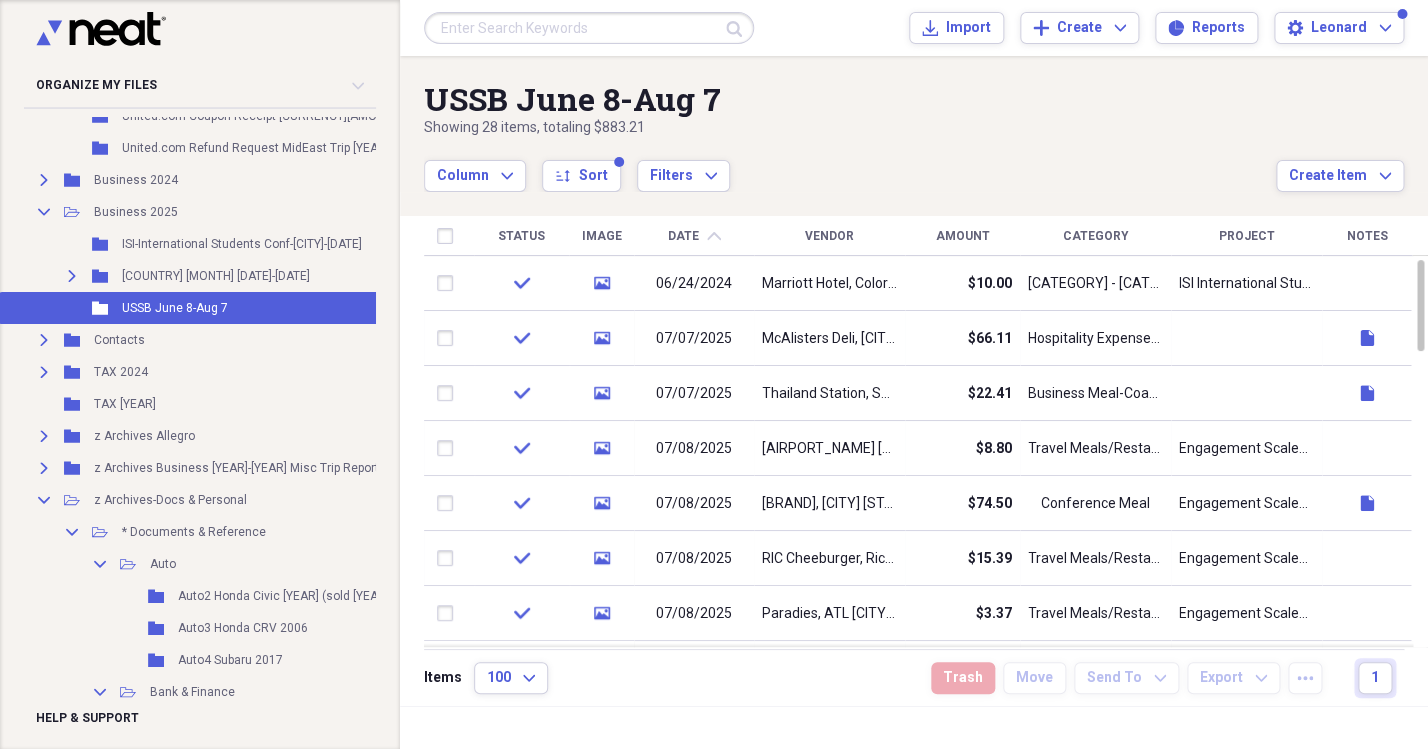click on "Vendor" at bounding box center [829, 236] 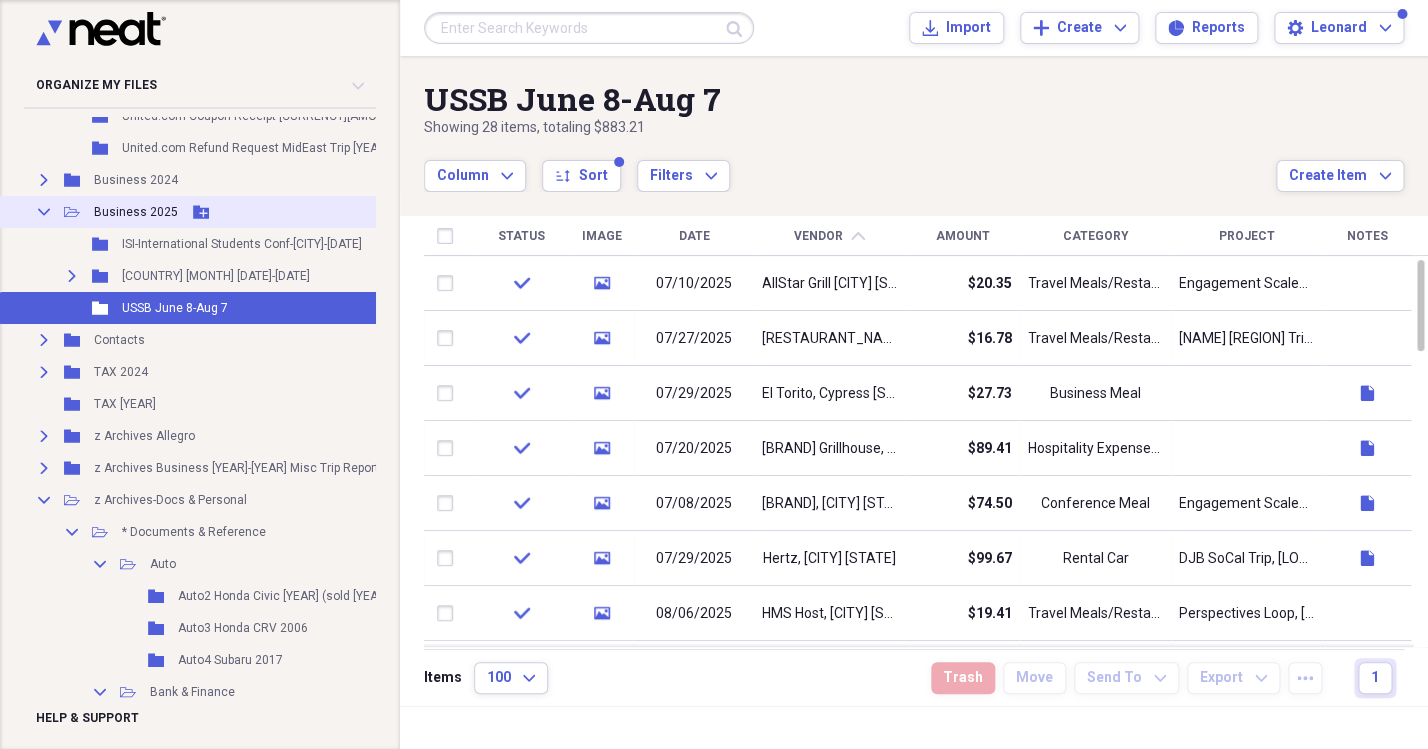 click on "Business 2025" at bounding box center [136, 212] 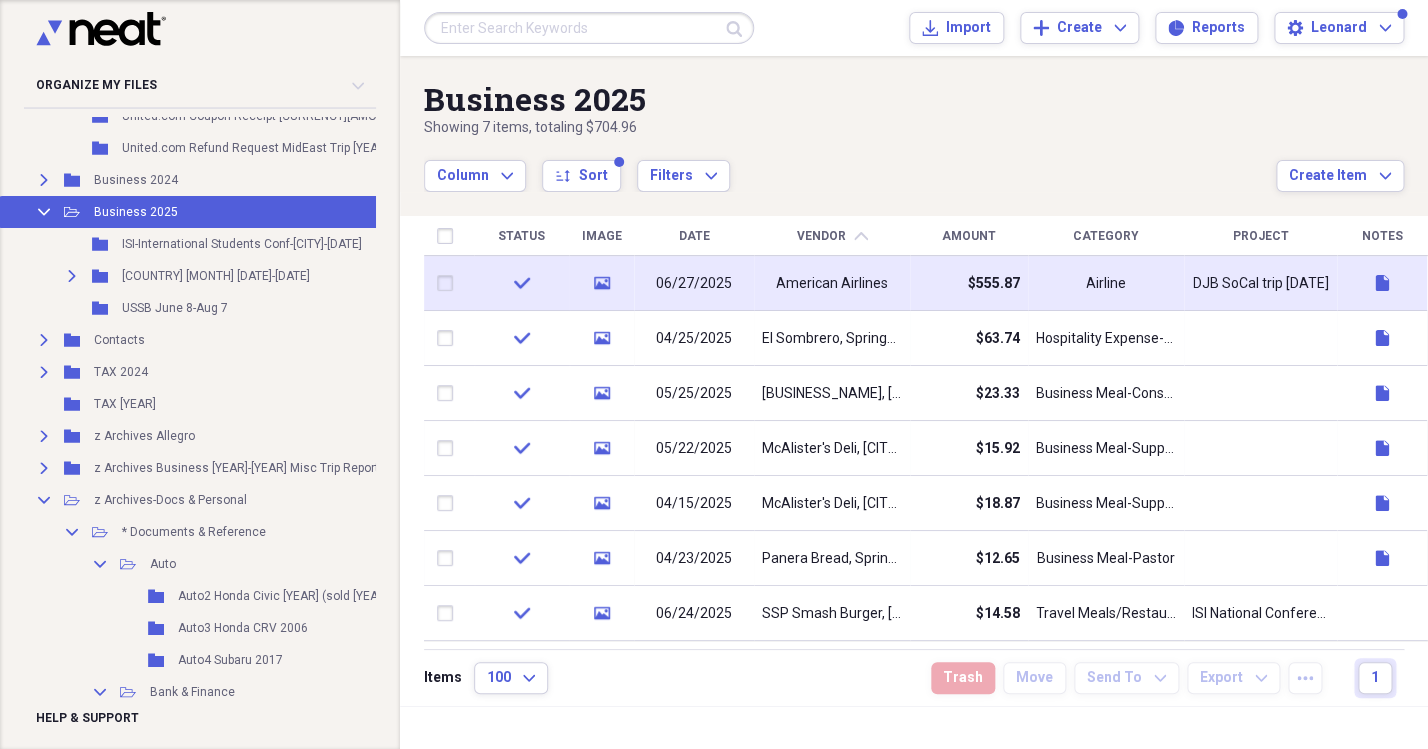 click at bounding box center [449, 283] 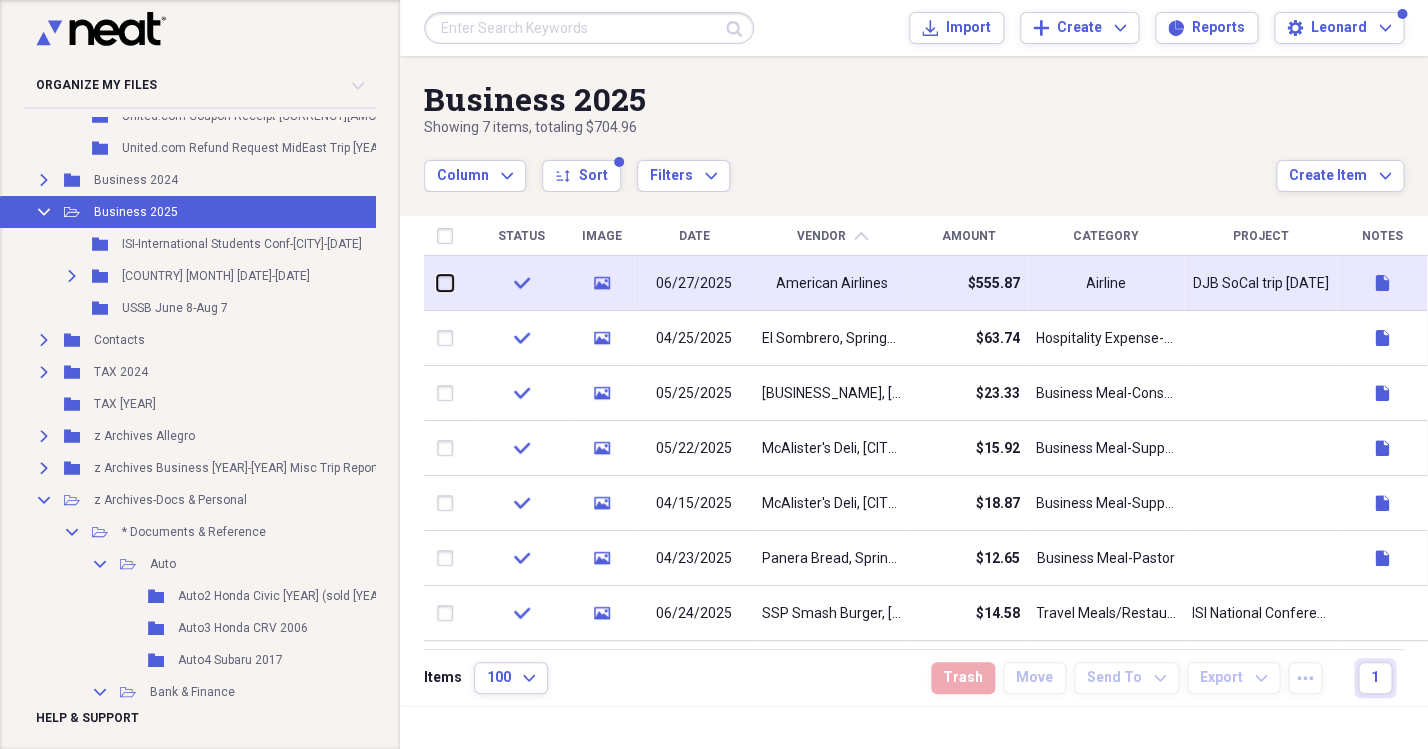 click at bounding box center (437, 283) 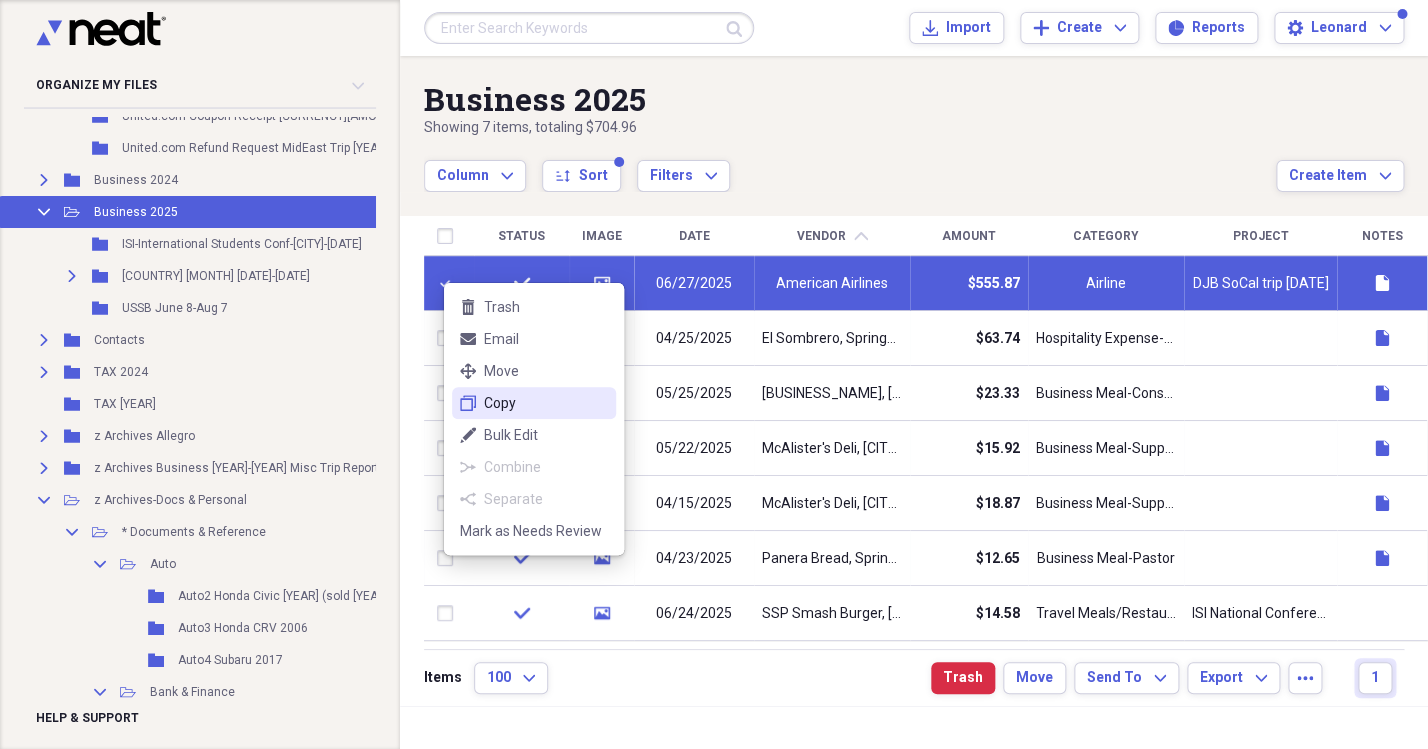 click on "Copy" at bounding box center [546, 403] 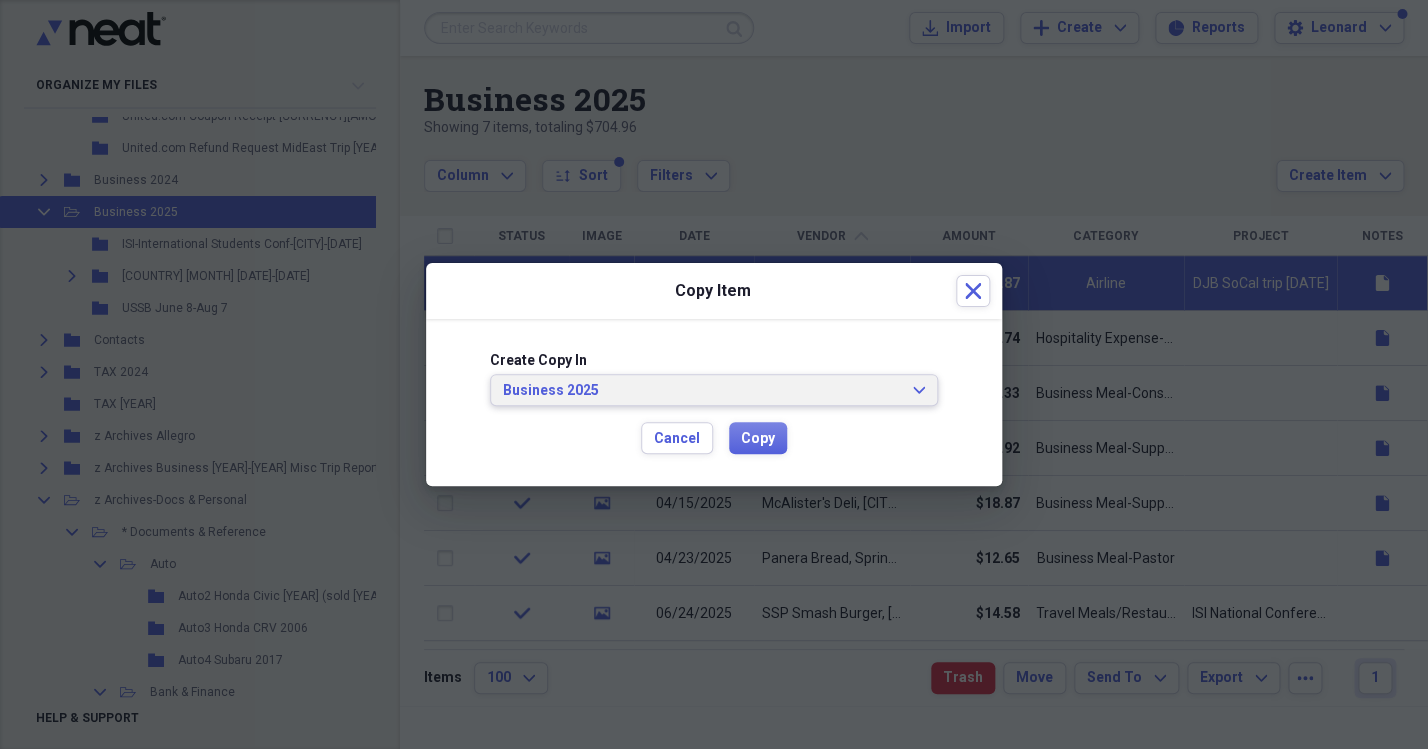 click on "Business 2025 Expand" at bounding box center (714, 391) 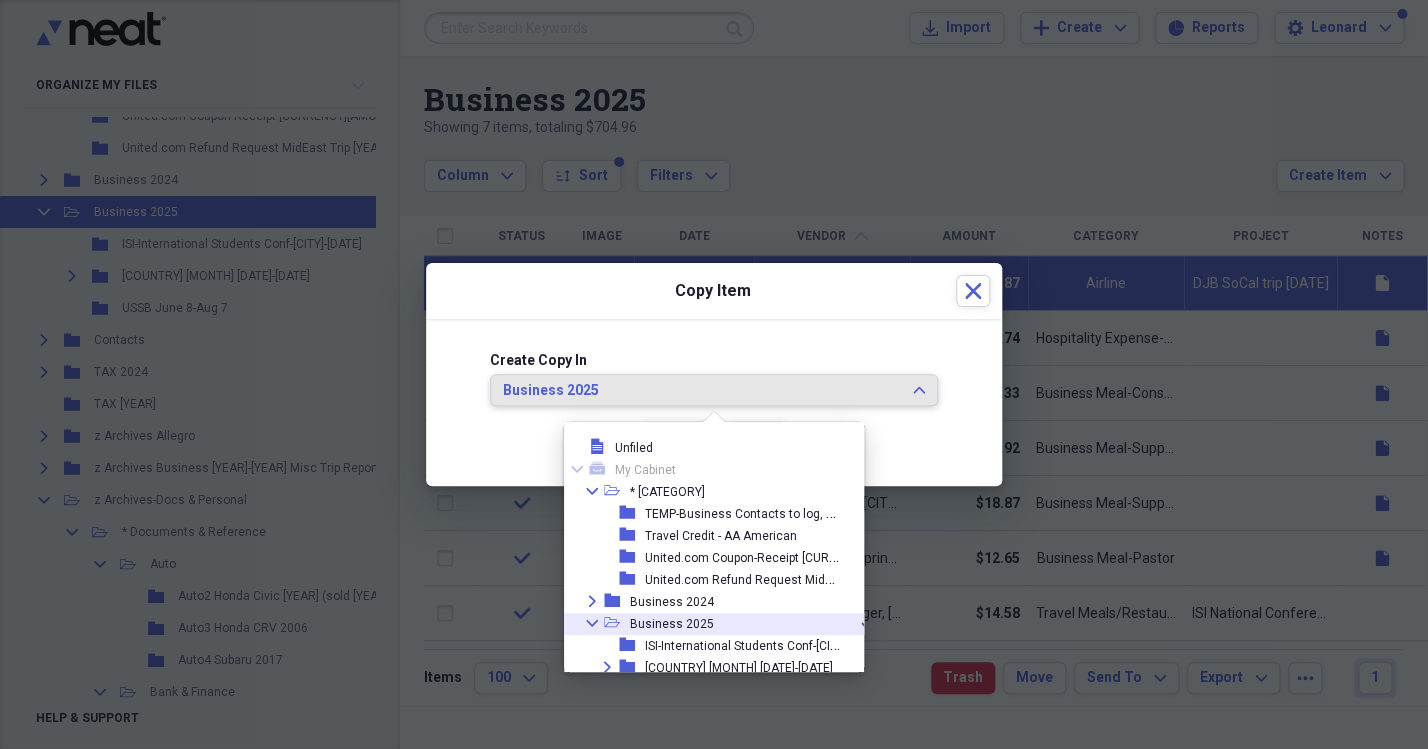 scroll, scrollTop: 76, scrollLeft: 0, axis: vertical 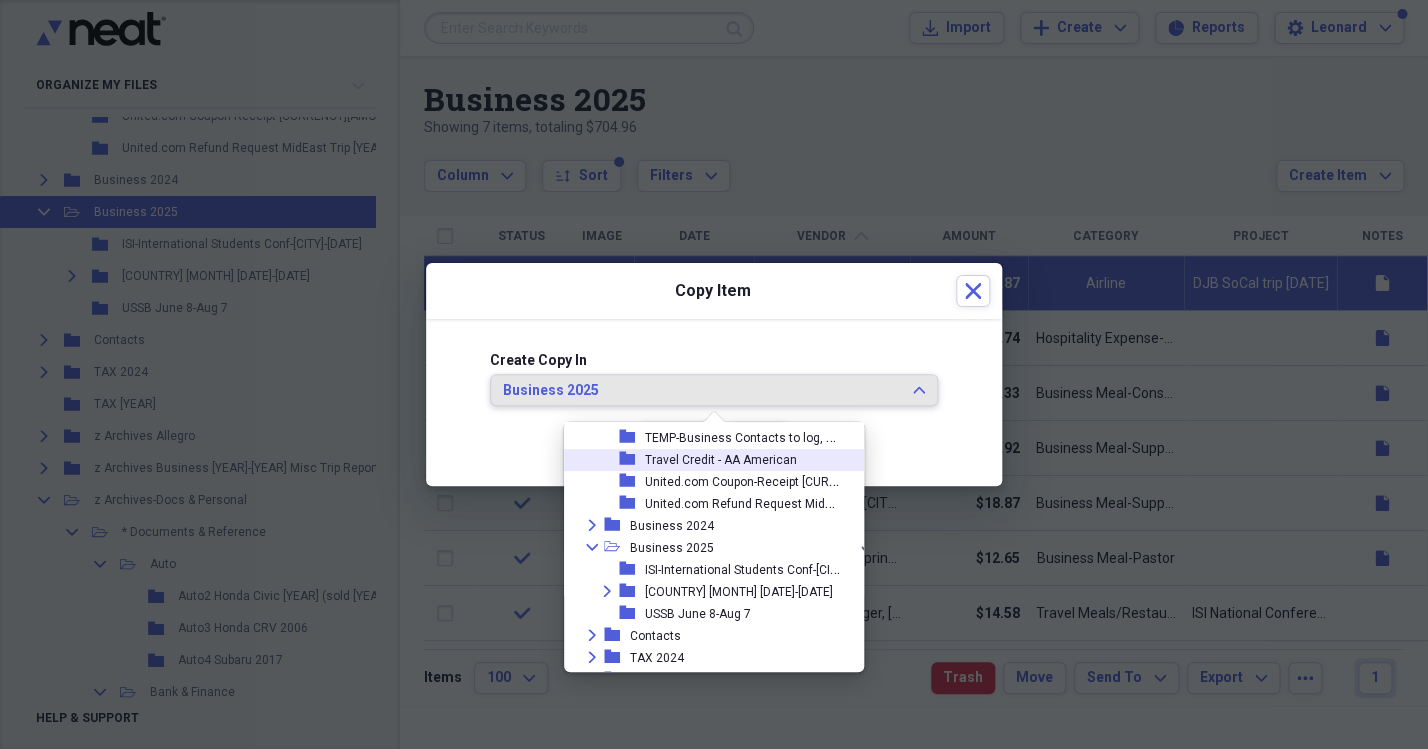 click on "Travel Credit - AA American" at bounding box center [721, 460] 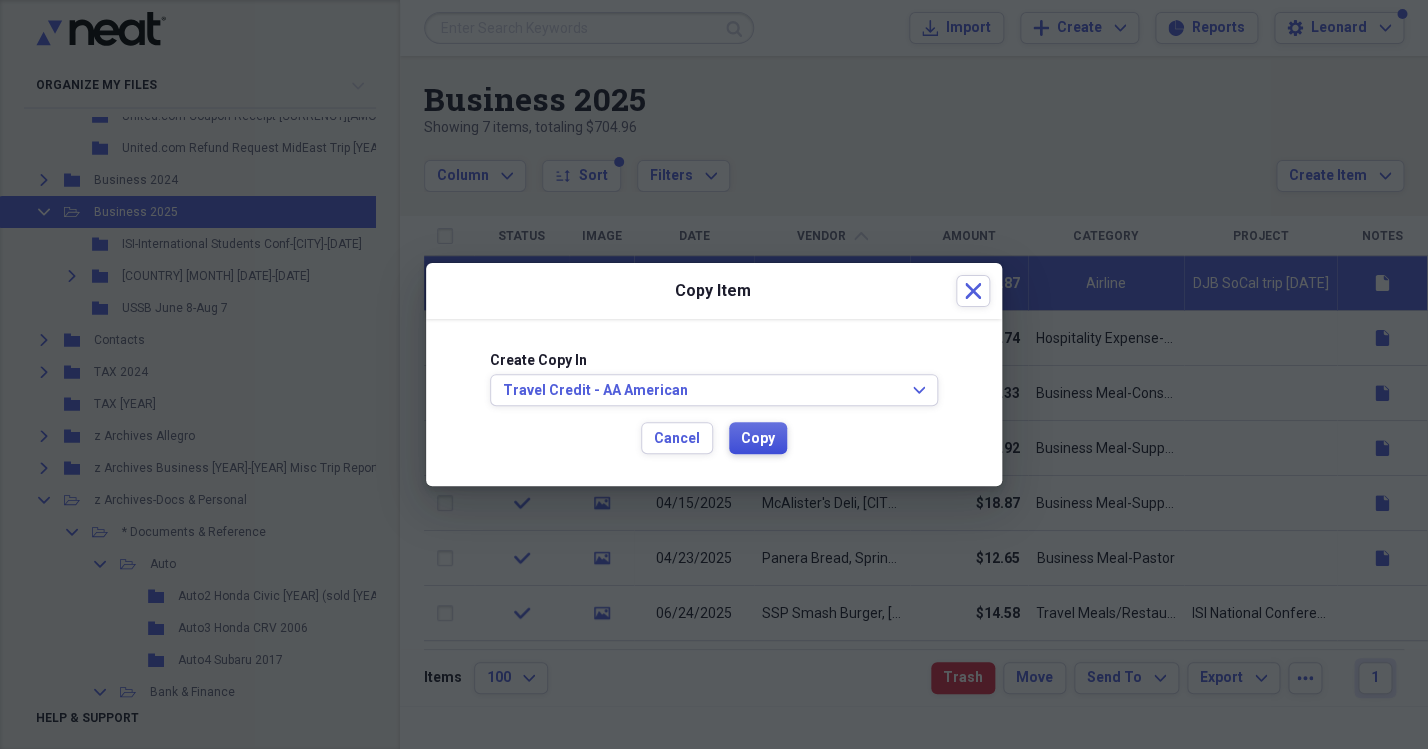 click on "Copy" at bounding box center (758, 439) 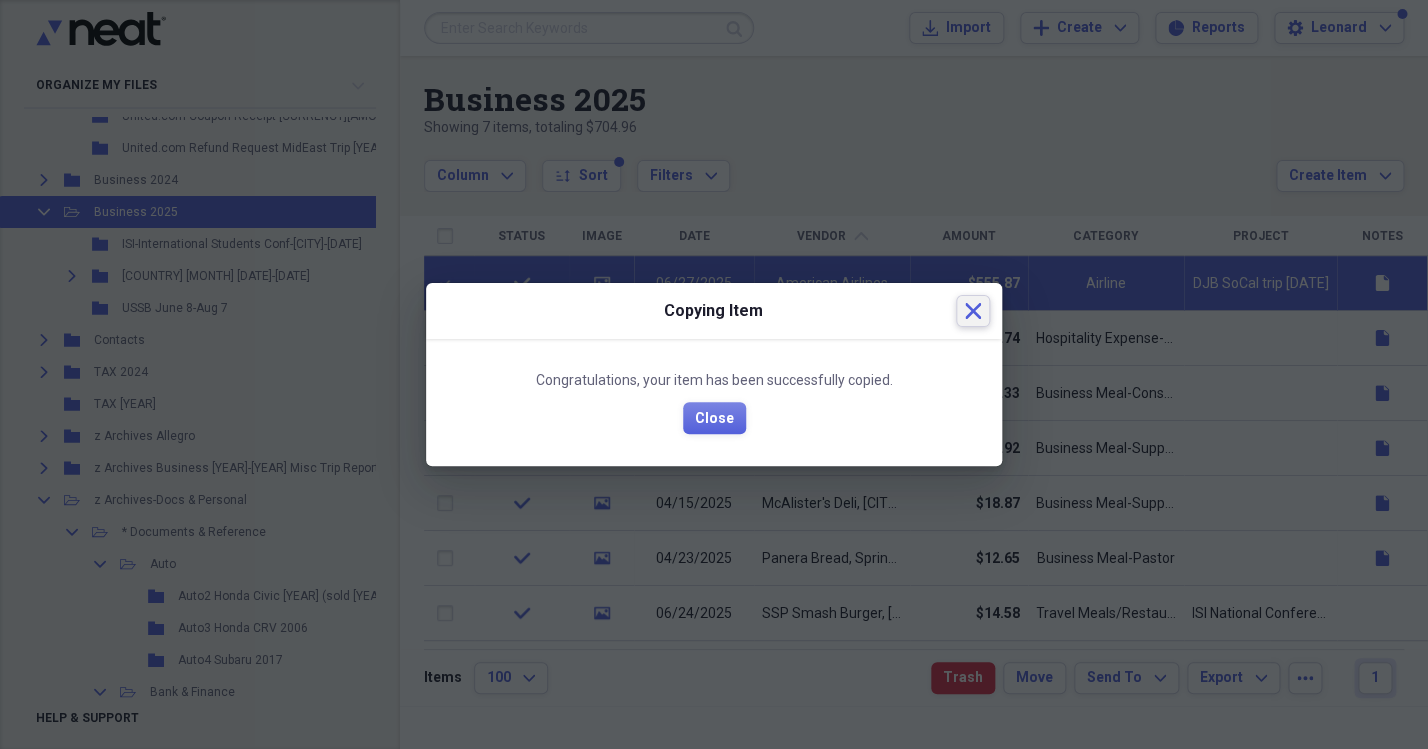 click 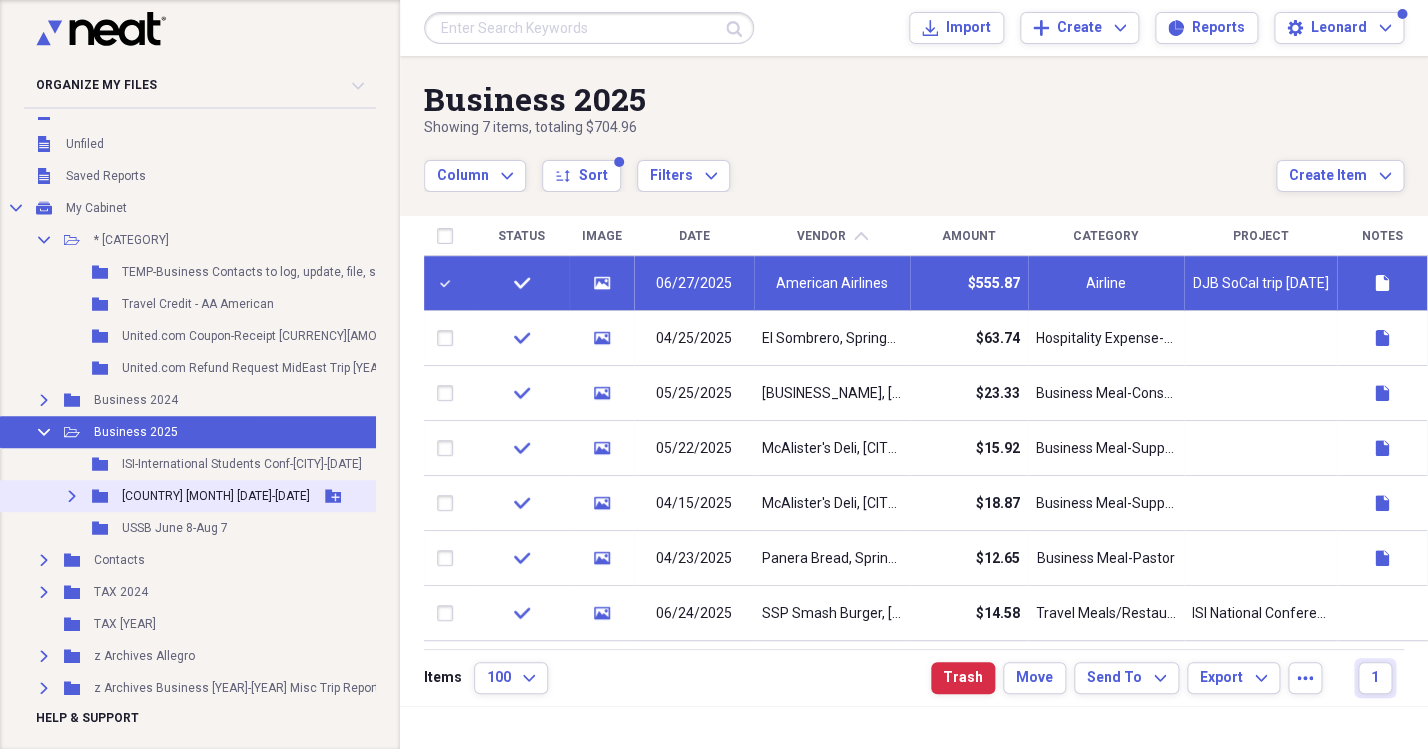 scroll, scrollTop: 49, scrollLeft: 0, axis: vertical 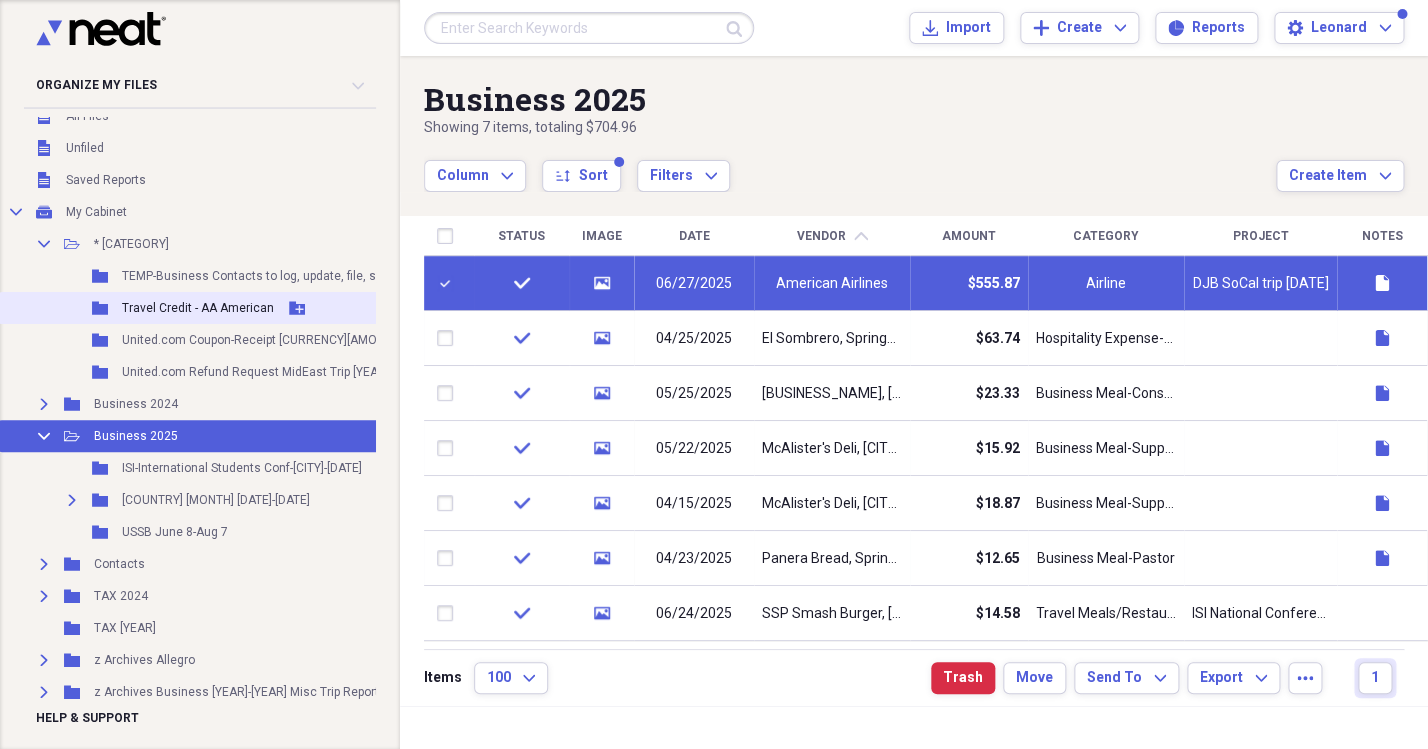 click on "Travel Credit - AA American" at bounding box center (198, 308) 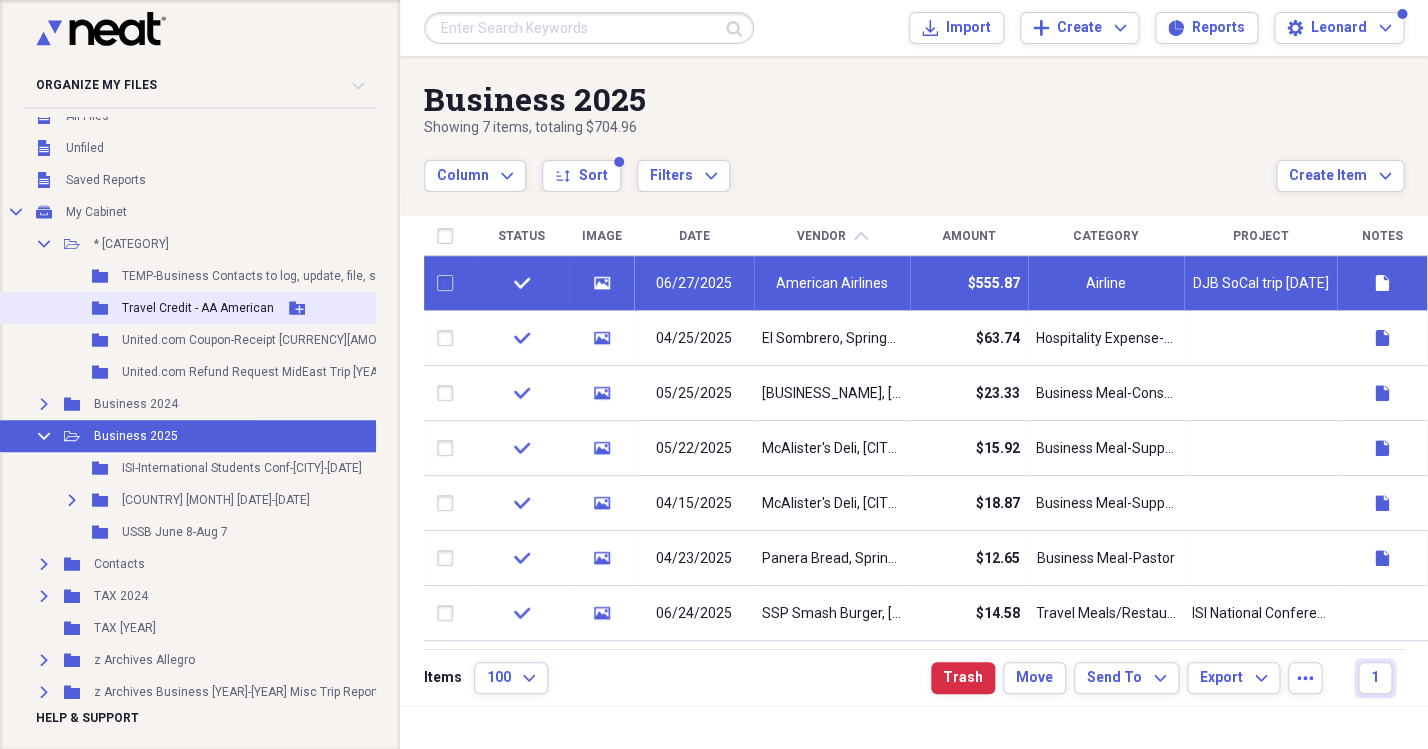 checkbox on "false" 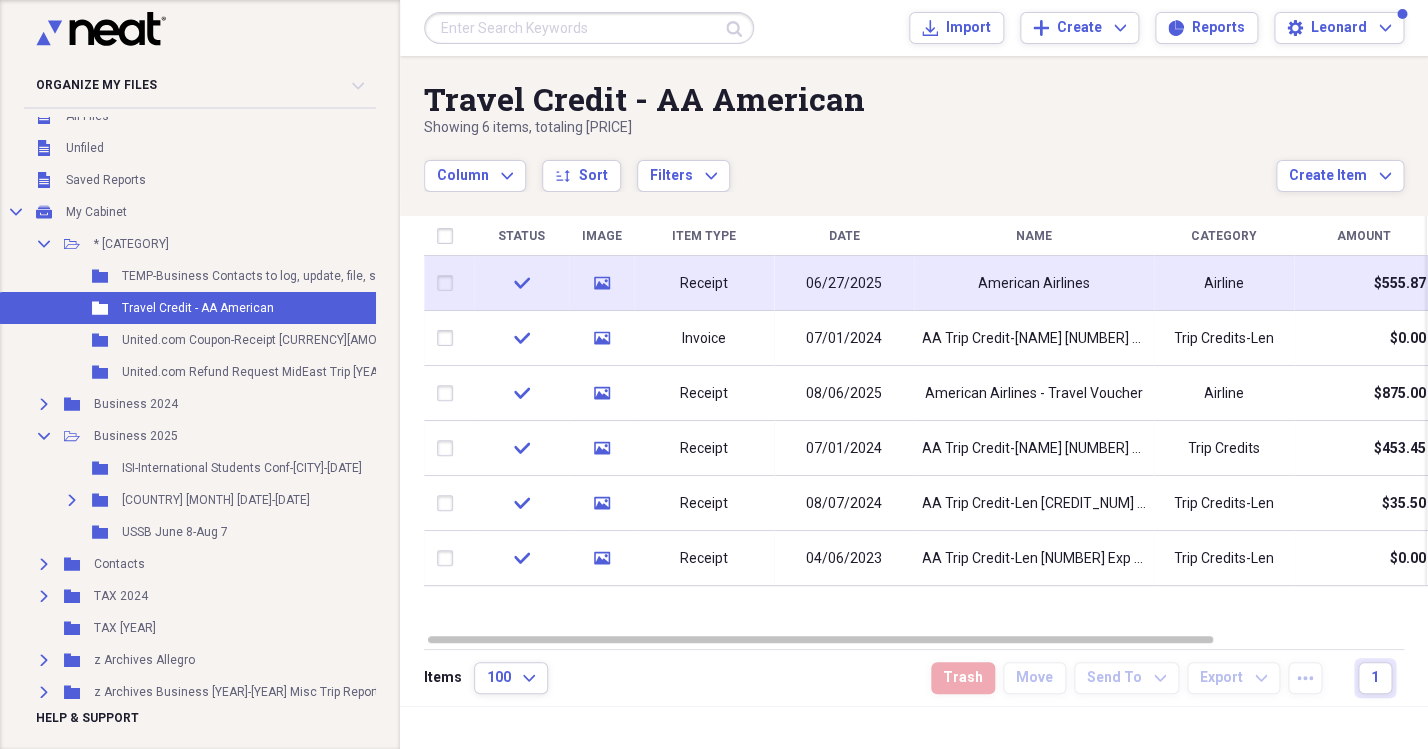 click on "06/27/2025" at bounding box center [844, 284] 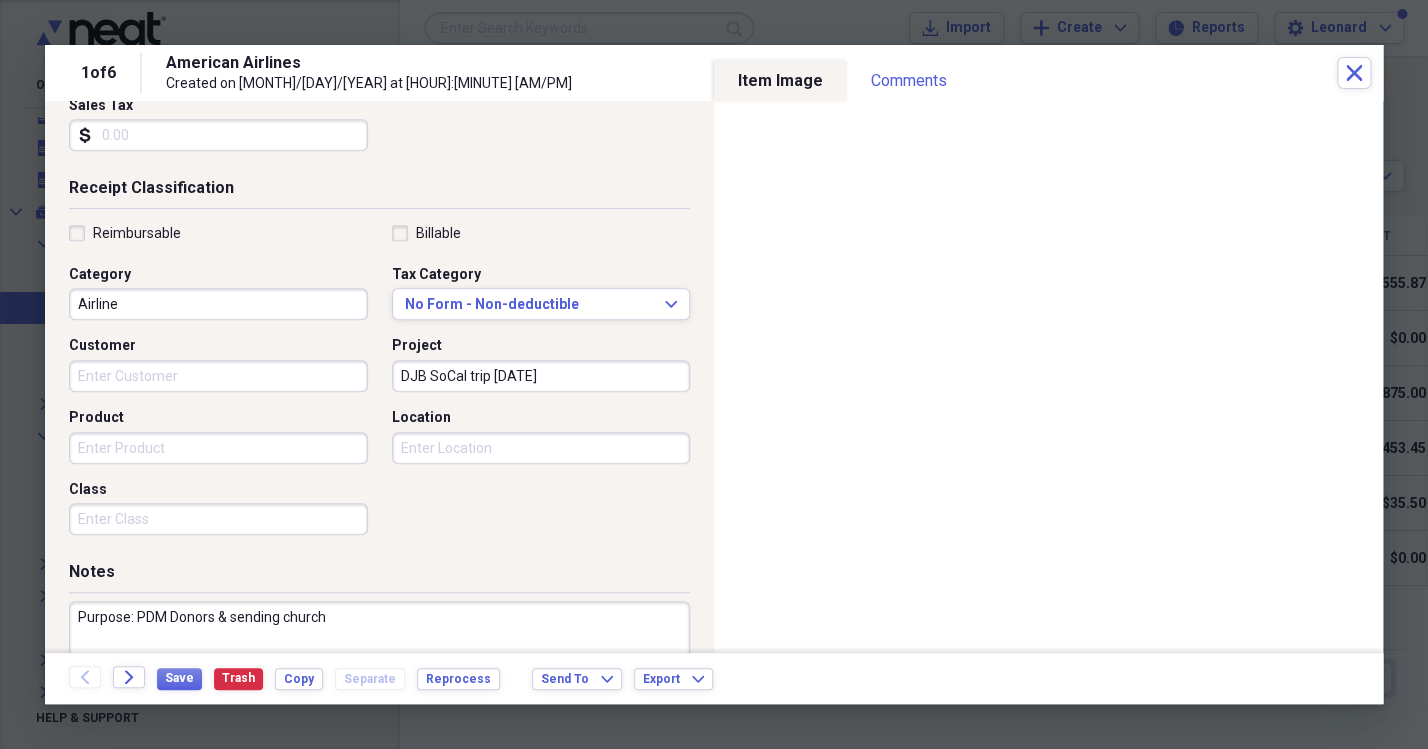 scroll, scrollTop: 371, scrollLeft: 0, axis: vertical 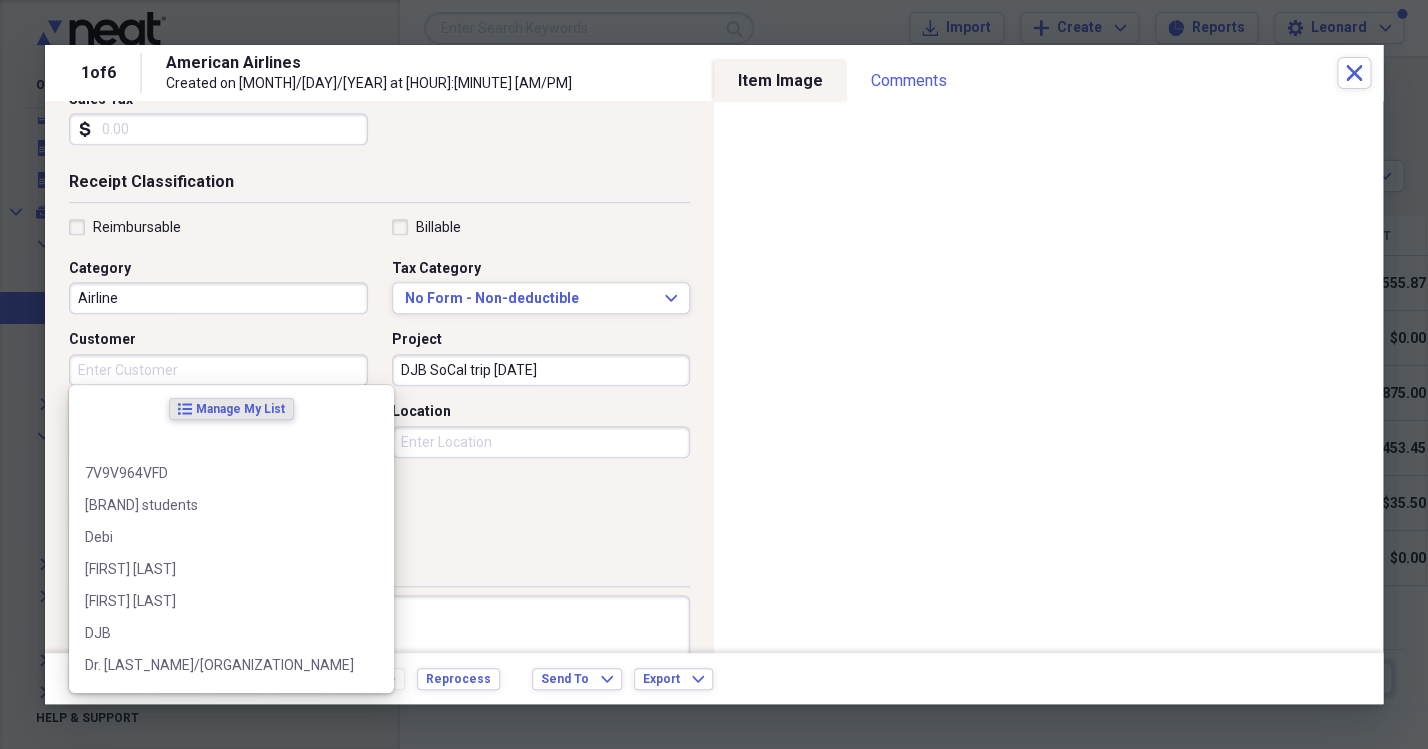 click on "Customer" at bounding box center [218, 370] 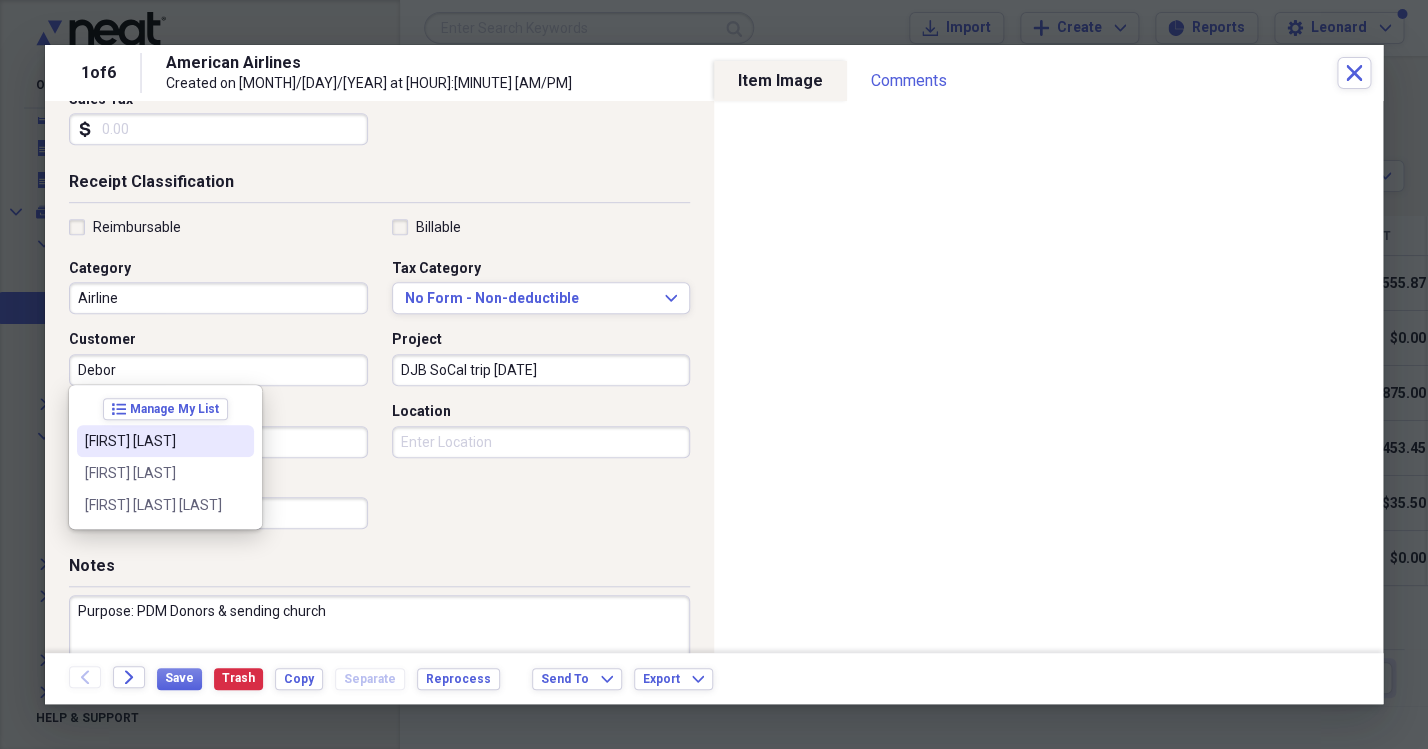 click on "[FIRST] [LAST]" at bounding box center (153, 441) 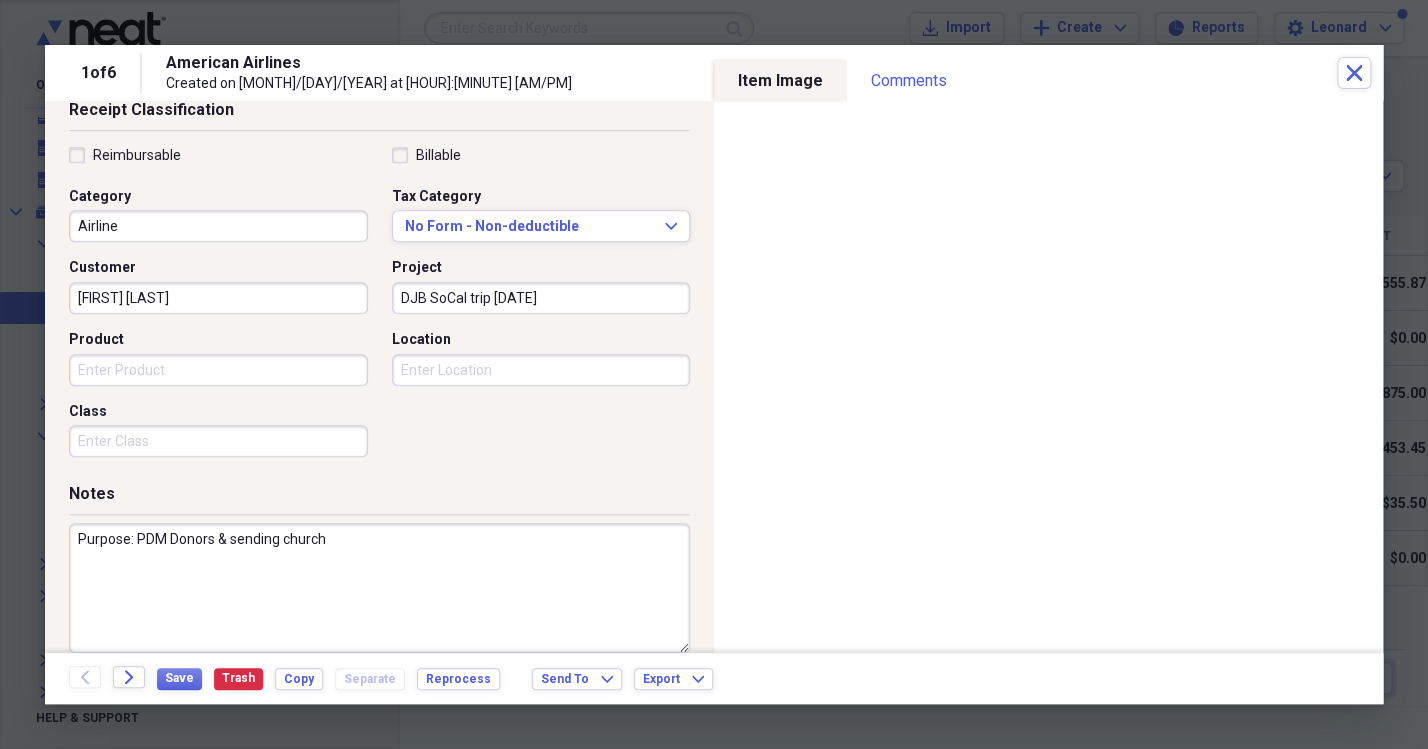 scroll, scrollTop: 450, scrollLeft: 0, axis: vertical 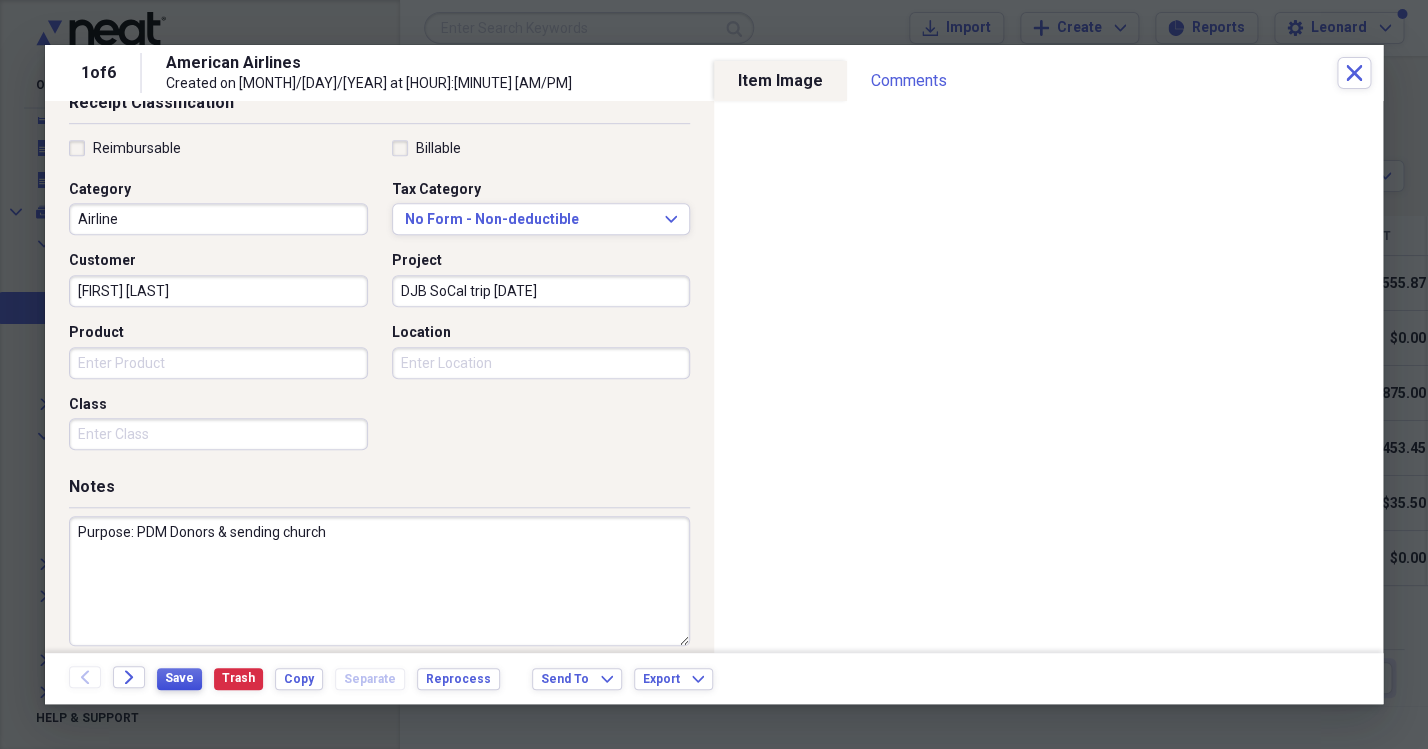 click on "Save" at bounding box center (179, 678) 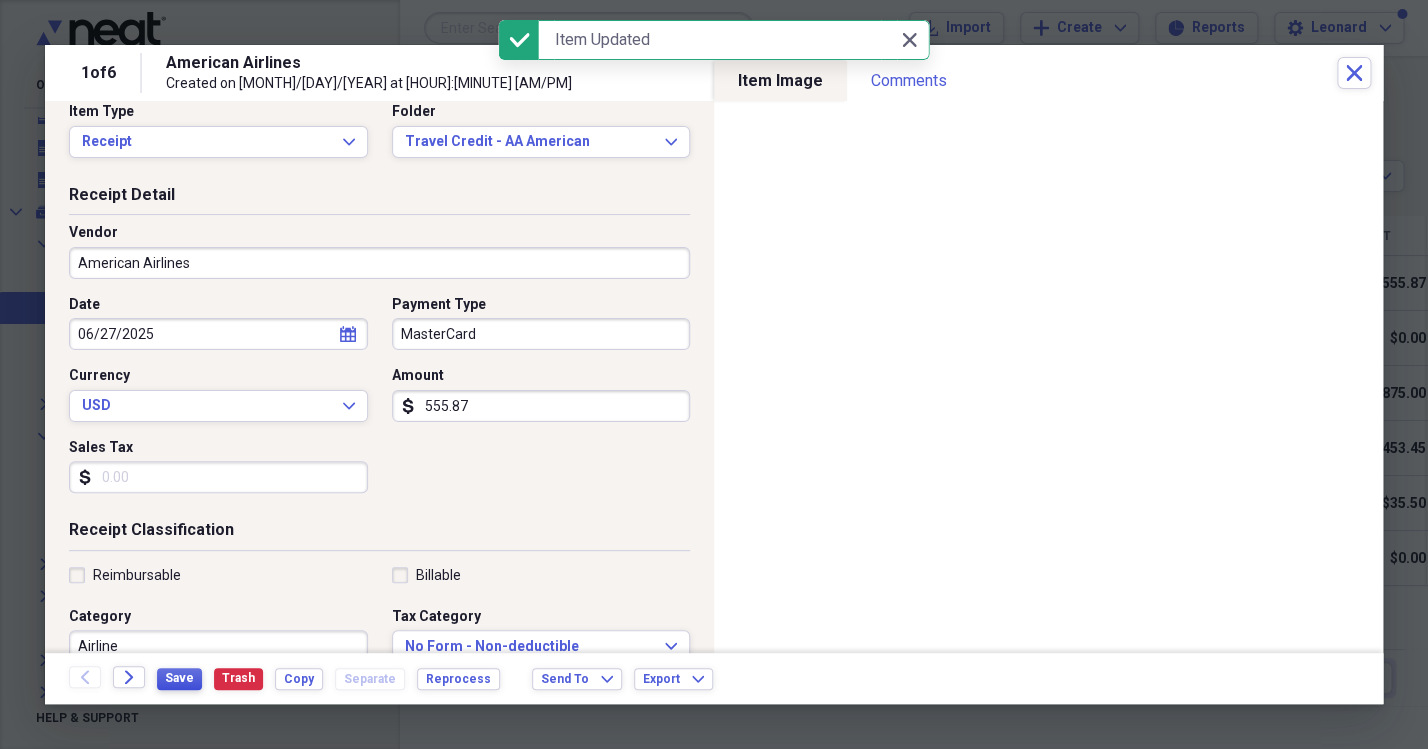 scroll, scrollTop: 0, scrollLeft: 0, axis: both 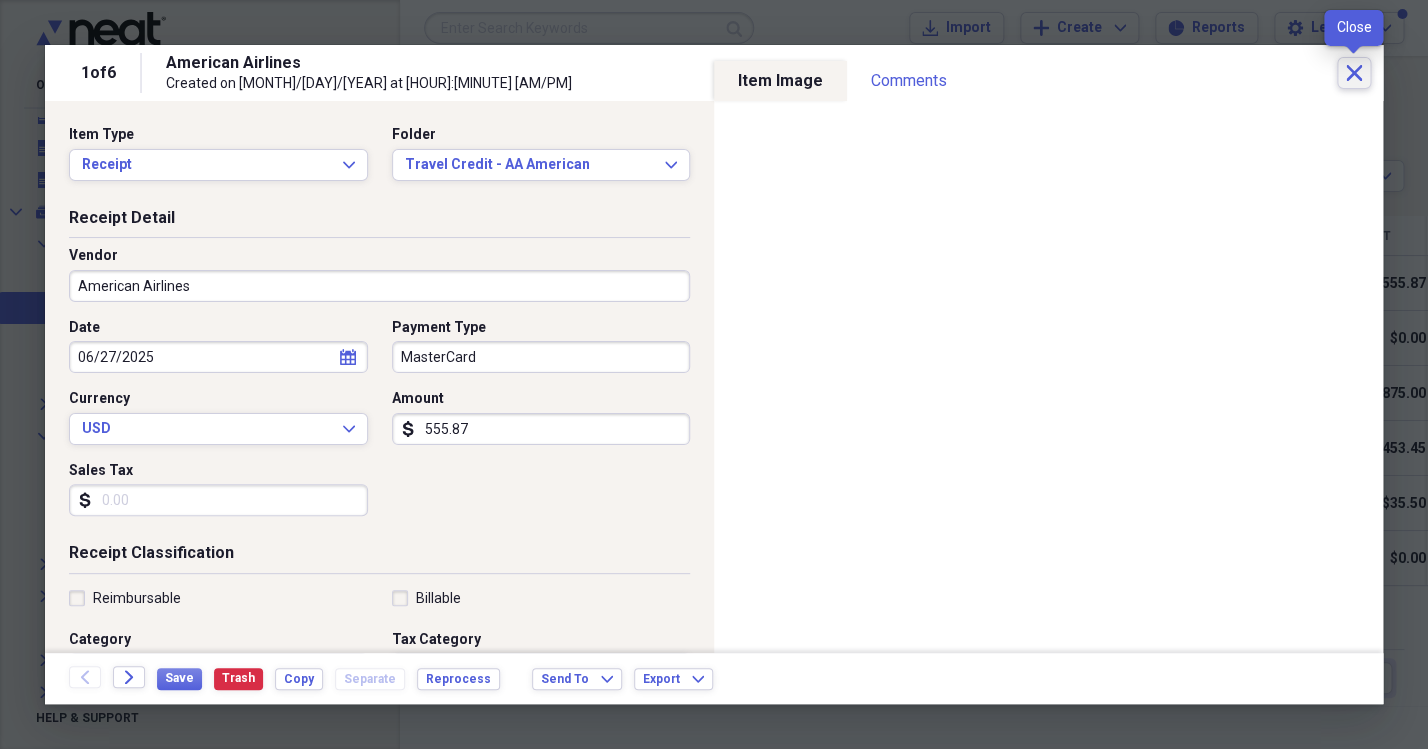 click 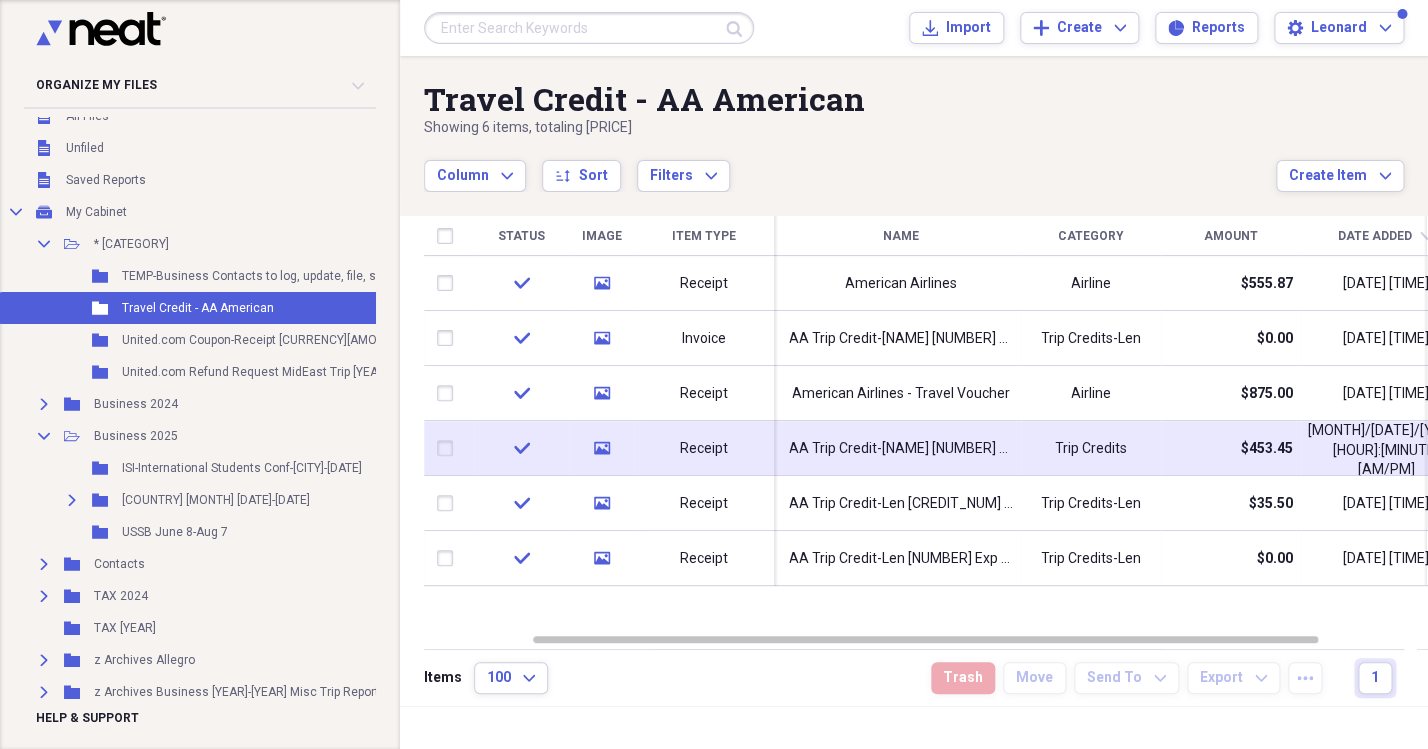 click on "AA Trip Credit-[NAME] [NUMBER] Exp [DATE]" at bounding box center (901, 449) 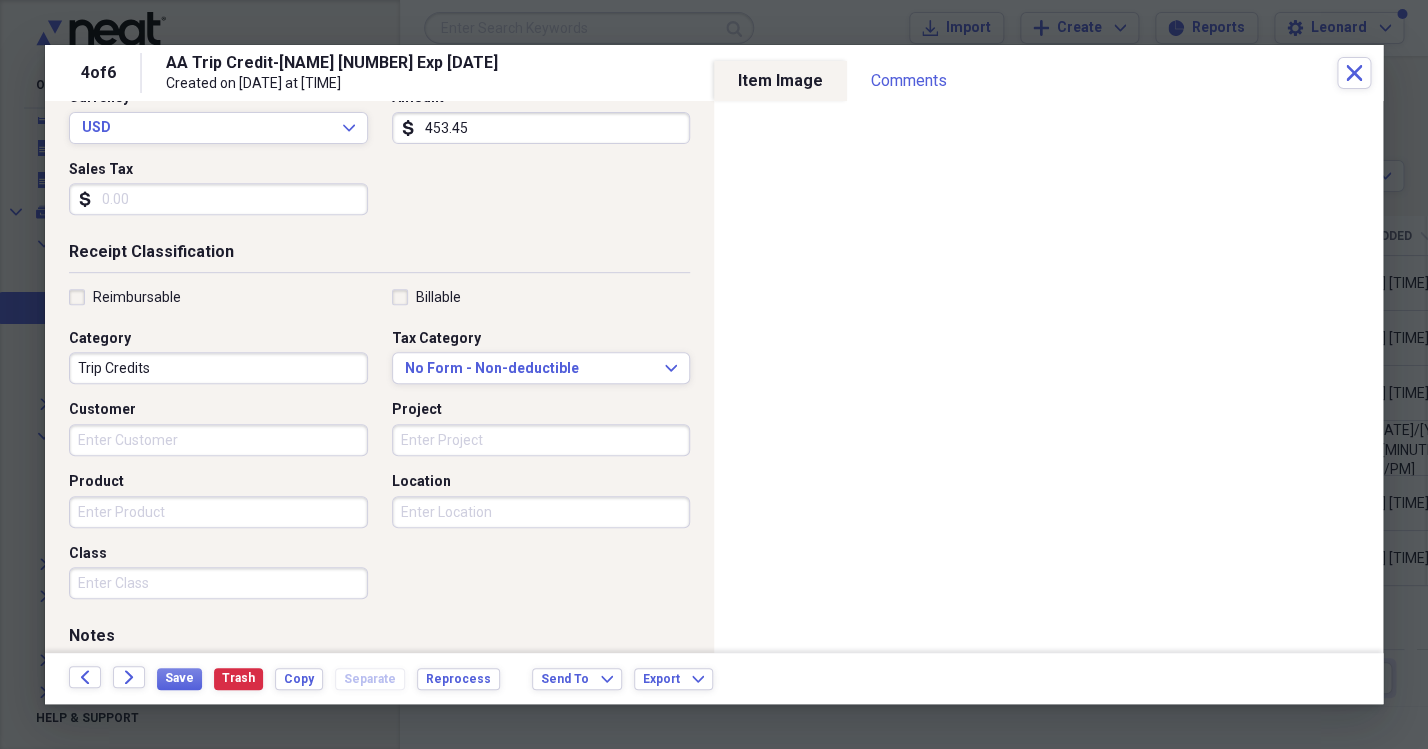 scroll, scrollTop: 467, scrollLeft: 0, axis: vertical 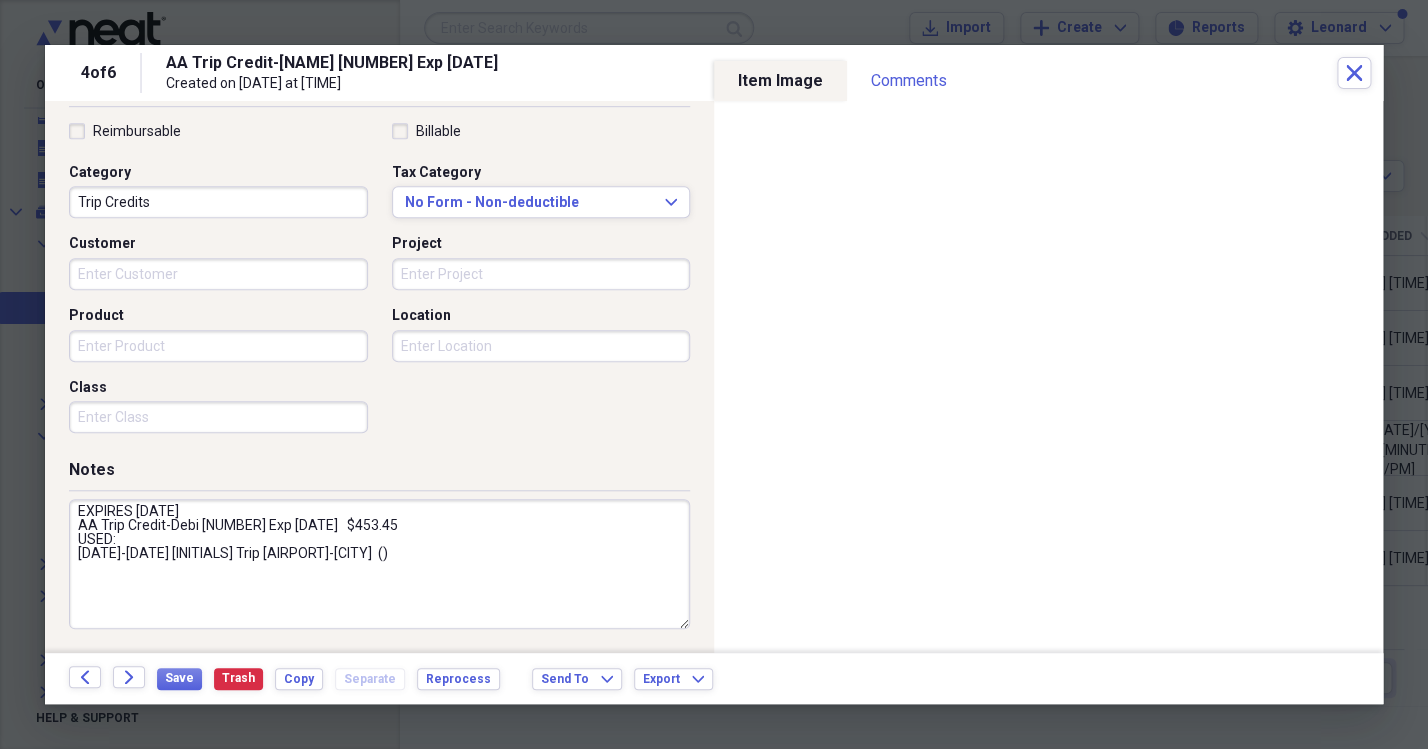 click on "EXPIRES [DATE]
AA Trip Credit-Debi [NUMBER] Exp [DATE]   $453.45
USED:
[DATE]-[DATE] [INITIALS] Trip [AIRPORT]-[CITY]  ()
Balance  - Ref[INITIALS] und to Trip Credit [NUMBER]                       $35.50
$453.45 Used toward [NAME]'s trip to [REGION] (AA flight, [AIRPORT]-[AIRPORT]), [DATE]" at bounding box center [379, 564] 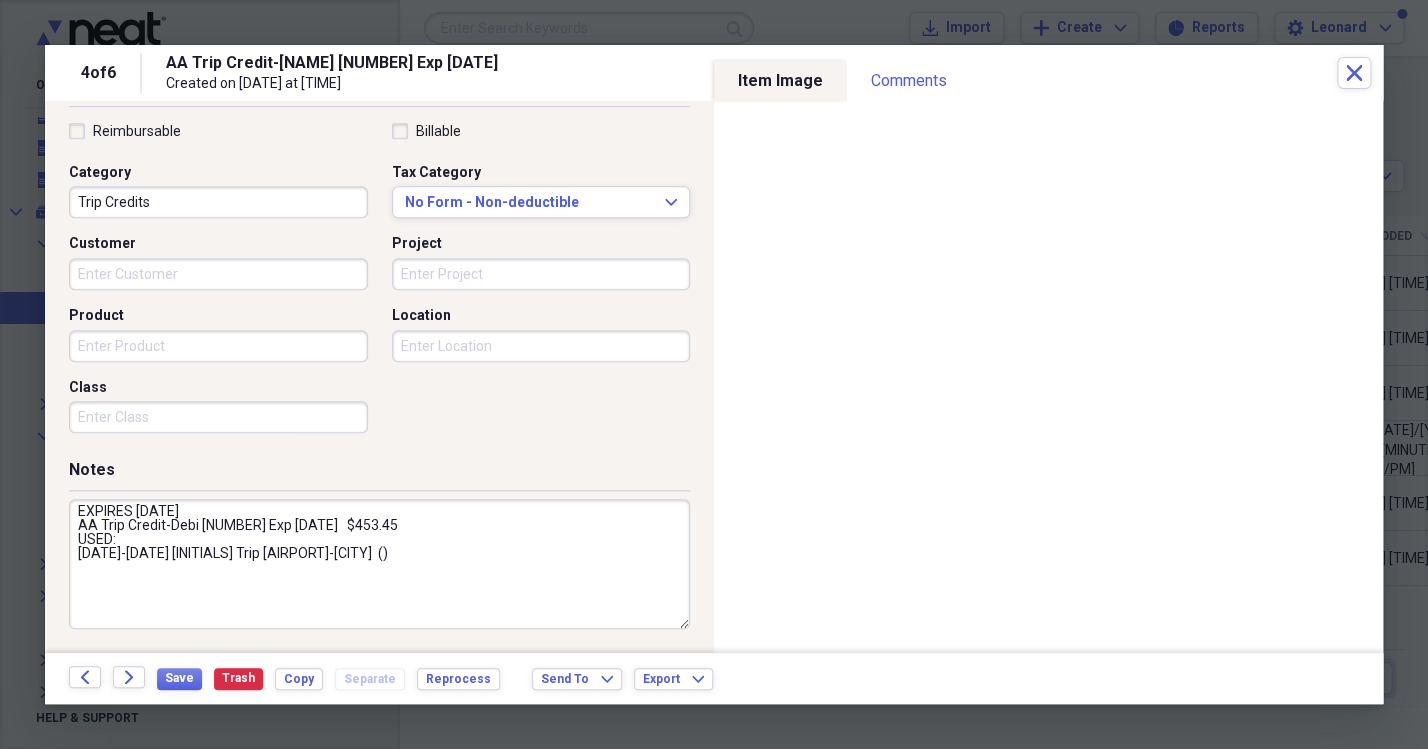 click on "EXPIRES [DATE]
AA Trip Credit-Debi [NUMBER] Exp [DATE]   $453.45
USED:
[DATE]-[DATE] [INITIALS] Trip [AIRPORT]-[CITY]  ()
Balance  - Ref[INITIALS] und to Trip Credit [NUMBER]                       $35.50
$453.45 Used toward [NAME]'s trip to [REGION] (AA flight, [AIRPORT]-[AIRPORT]), [DATE]" at bounding box center [379, 564] 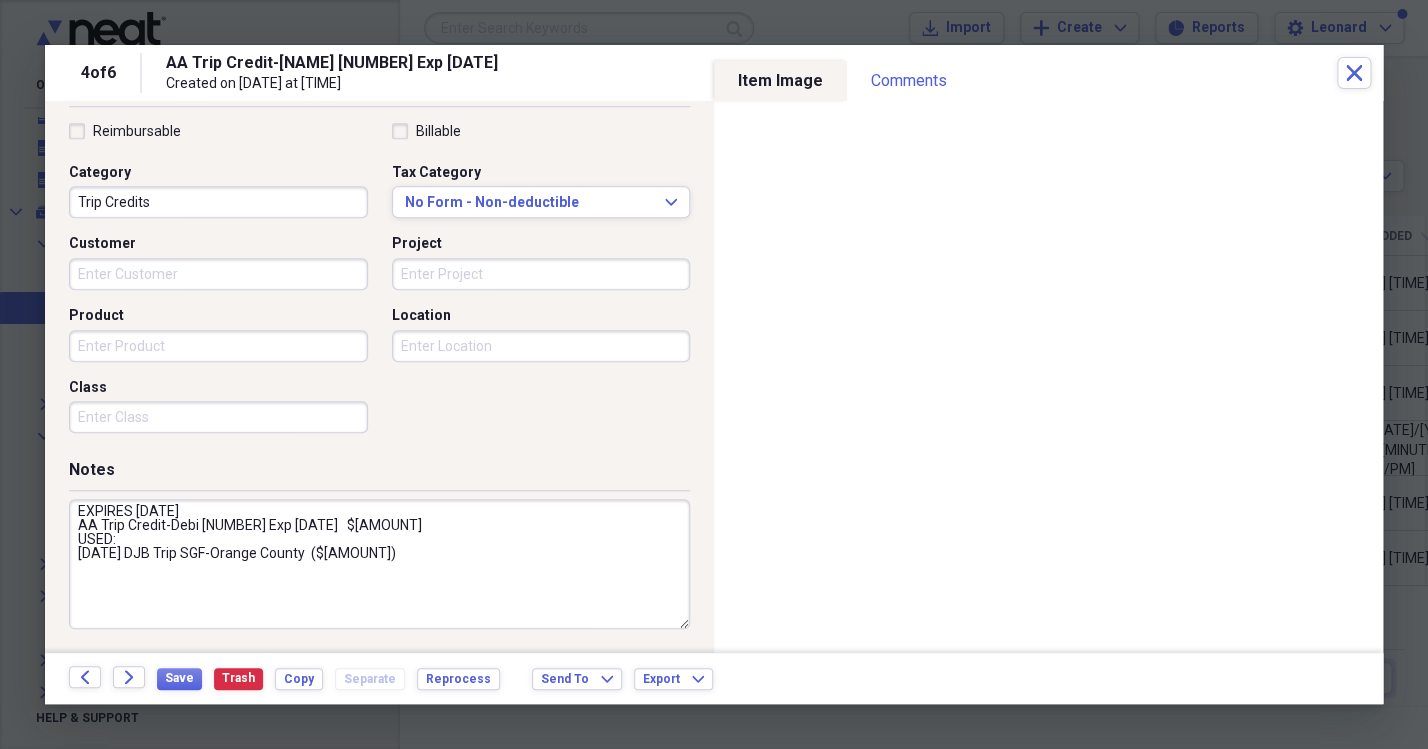 click on "EXPIRES [DATE]
AA Trip Credit-Debi [NUMBER] Exp [DATE]   $[AMOUNT]
USED:
[DATE] DJB Trip SGF-Orange County  ($[AMOUNT])
Balance  - RefDJB und to Trip Credit [NUMBER]                       $[AMOUNT]
$[AMOUNT] Used toward Debi's trip to SoCal (AA flight, SGF-SNA), [DATE], [YEAR]" at bounding box center (379, 564) 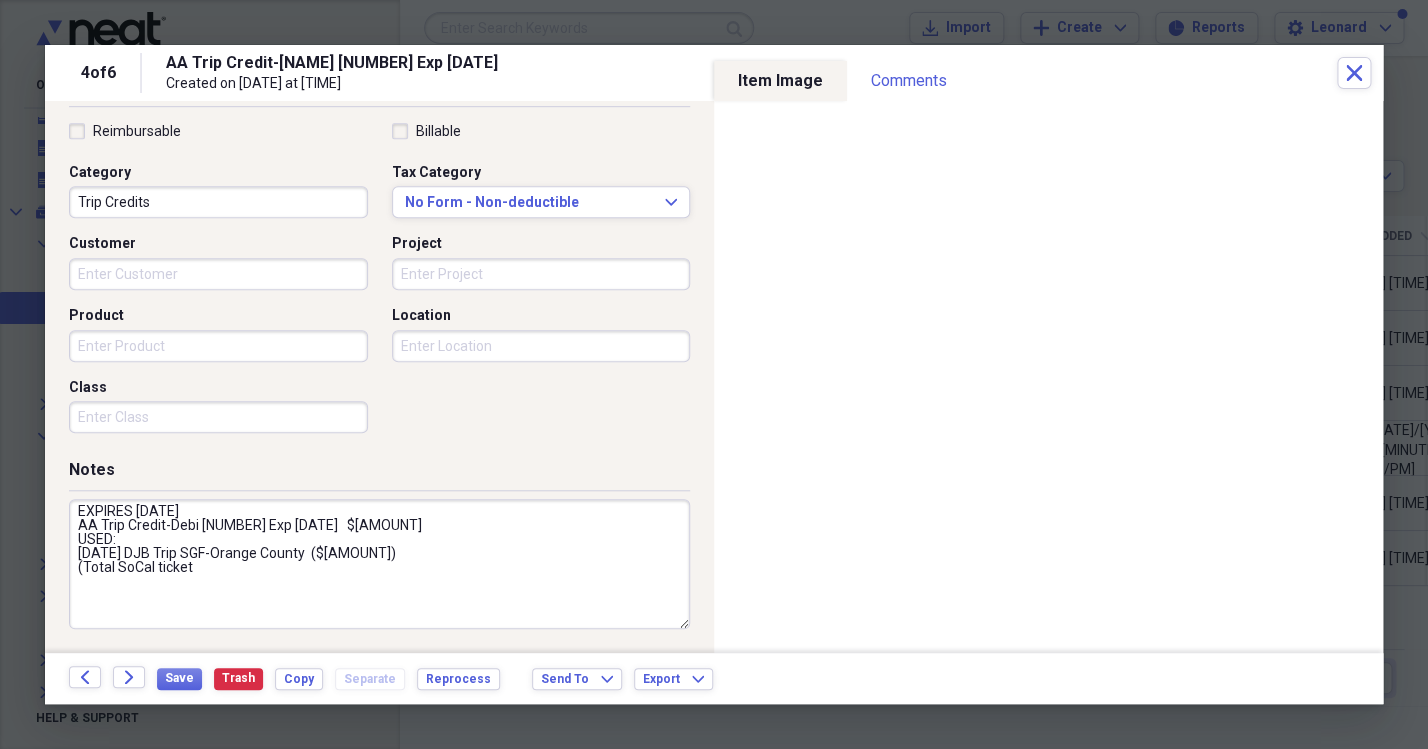 click on "EXPIRES [DATE]
AA Trip Credit-Debi [NUMBER] Exp [DATE]   $[AMOUNT]
USED:
[DATE] DJB Trip SGF-Orange County  ($[AMOUNT])
(Total SoCal ticket
Balance  - RefDJB und to Trip Credit [NUMBER]                       $[AMOUNT]
$[AMOUNT] Used toward Debi's trip to SoCal (AA flight, SGF-SNA), [DATE], [YEAR]" at bounding box center [379, 564] 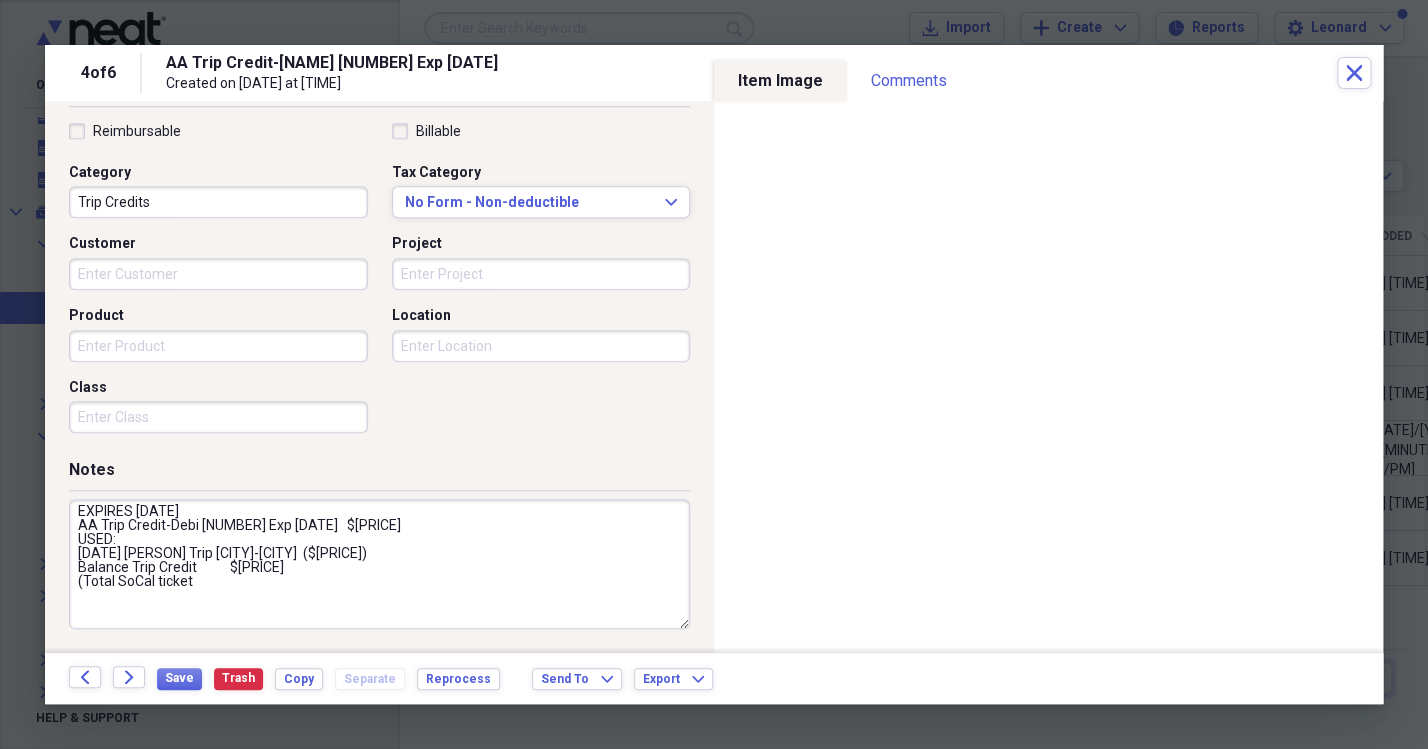 click on "EXPIRES [DATE]
AA Trip Credit-Debi [NUMBER] Exp [DATE]   $[PRICE]
USED:
[DATE] [PERSON] Trip [CITY]-[CITY]  ($[PRICE])
Balance Trip Credit           $[PRICE]
(Total SoCal ticket
Balance  - Ref[PERSON] und to Trip Credit [NUMBER]                       $[PRICE]
$[PRICE] Used toward [PERSON]'s trip to SoCal (AA flight, [CITY]-[CITY]), [DATE]" at bounding box center (379, 564) 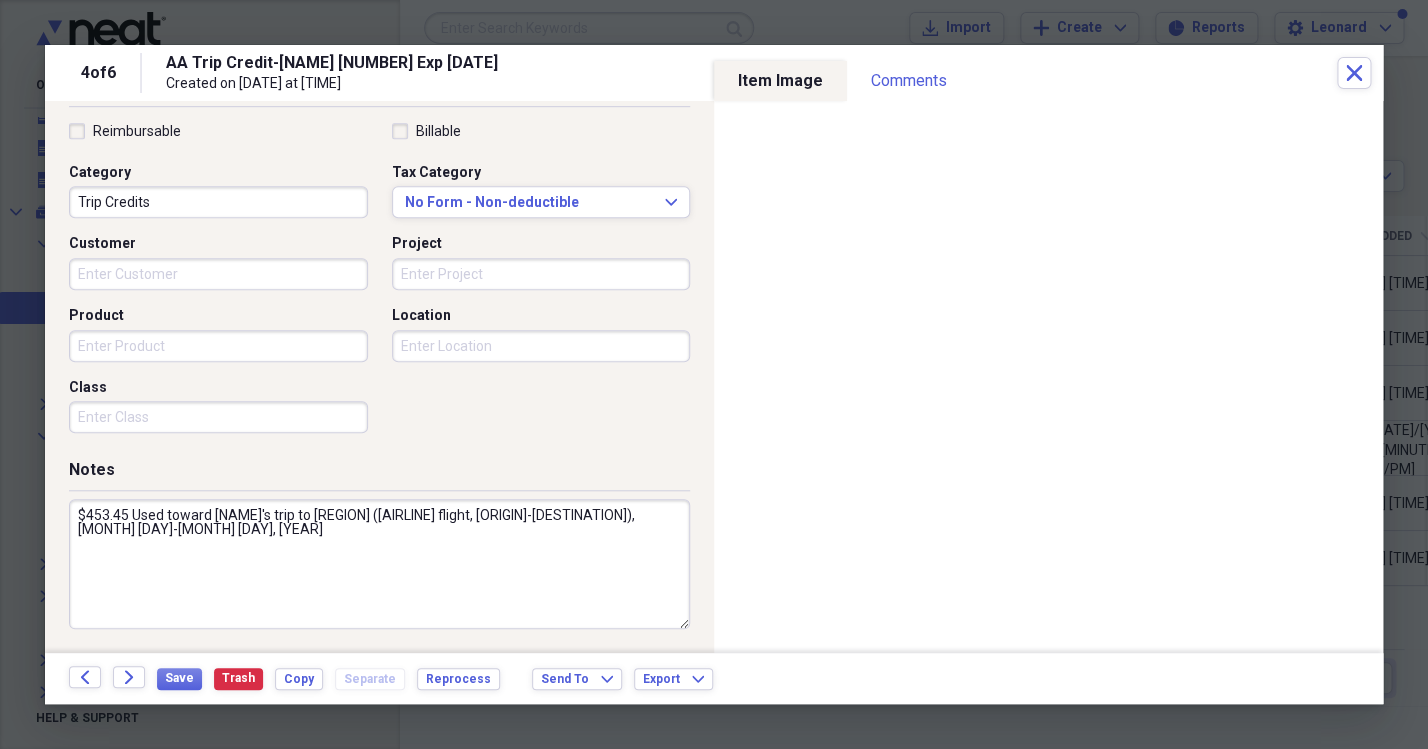 click on "$453.45 Used toward [NAME]'s trip to [REGION] ([AIRLINE] flight, [ORIGIN]-[DESTINATION]), [MONTH] [DAY]-[MONTH] [DAY], [YEAR]" at bounding box center (379, 564) 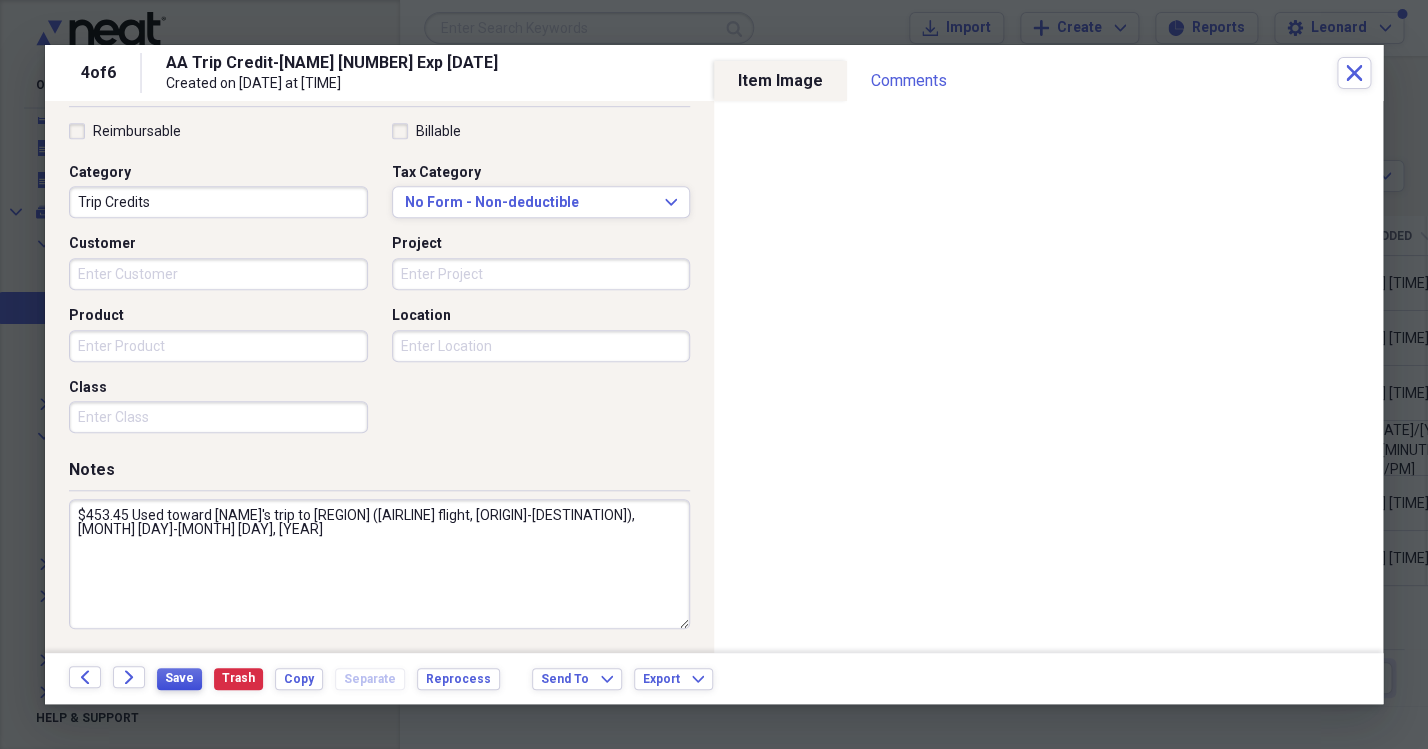 type on "$453.45 Used toward [NAME]'s trip to [REGION] ([AIRLINE] flight, [ORIGIN]-[DESTINATION]), [MONTH] [DAY]-[MONTH] [DAY], [YEAR]" 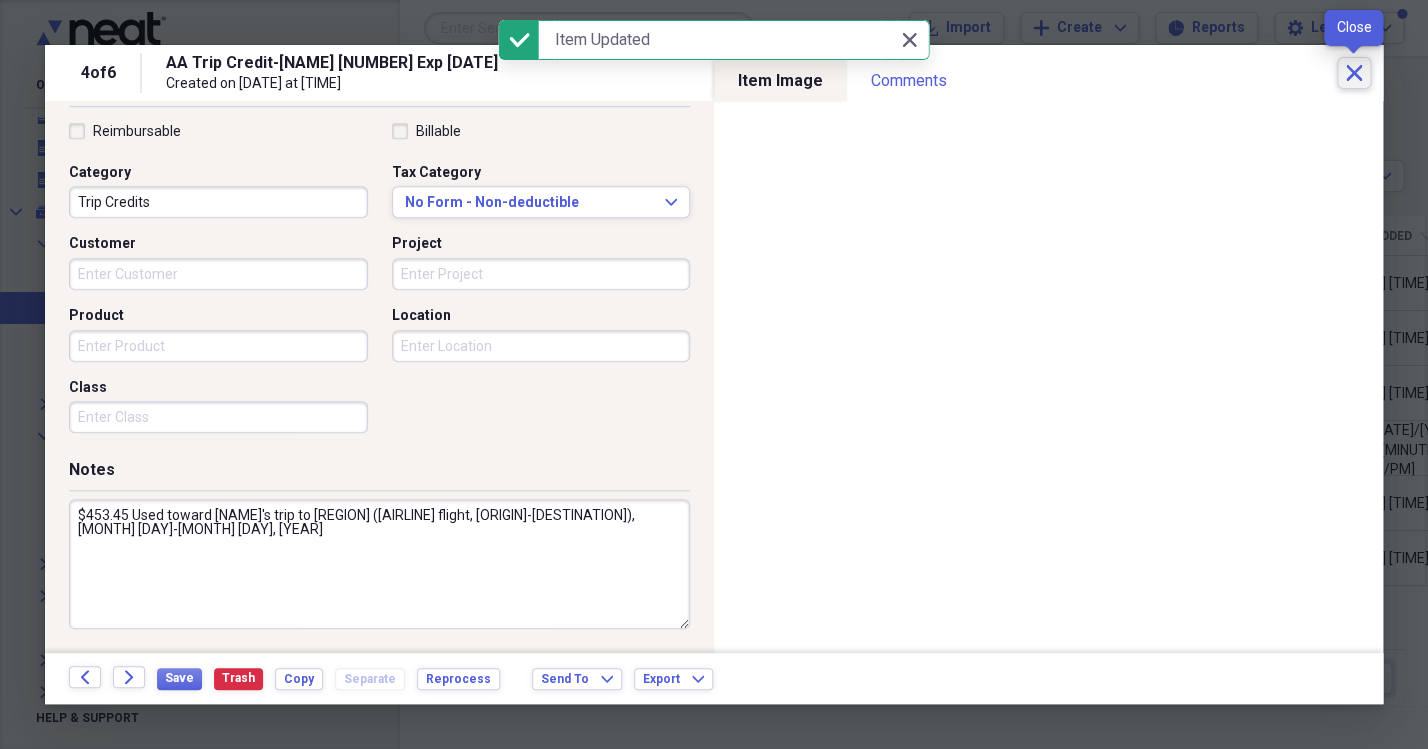 click on "Close" at bounding box center (1354, 73) 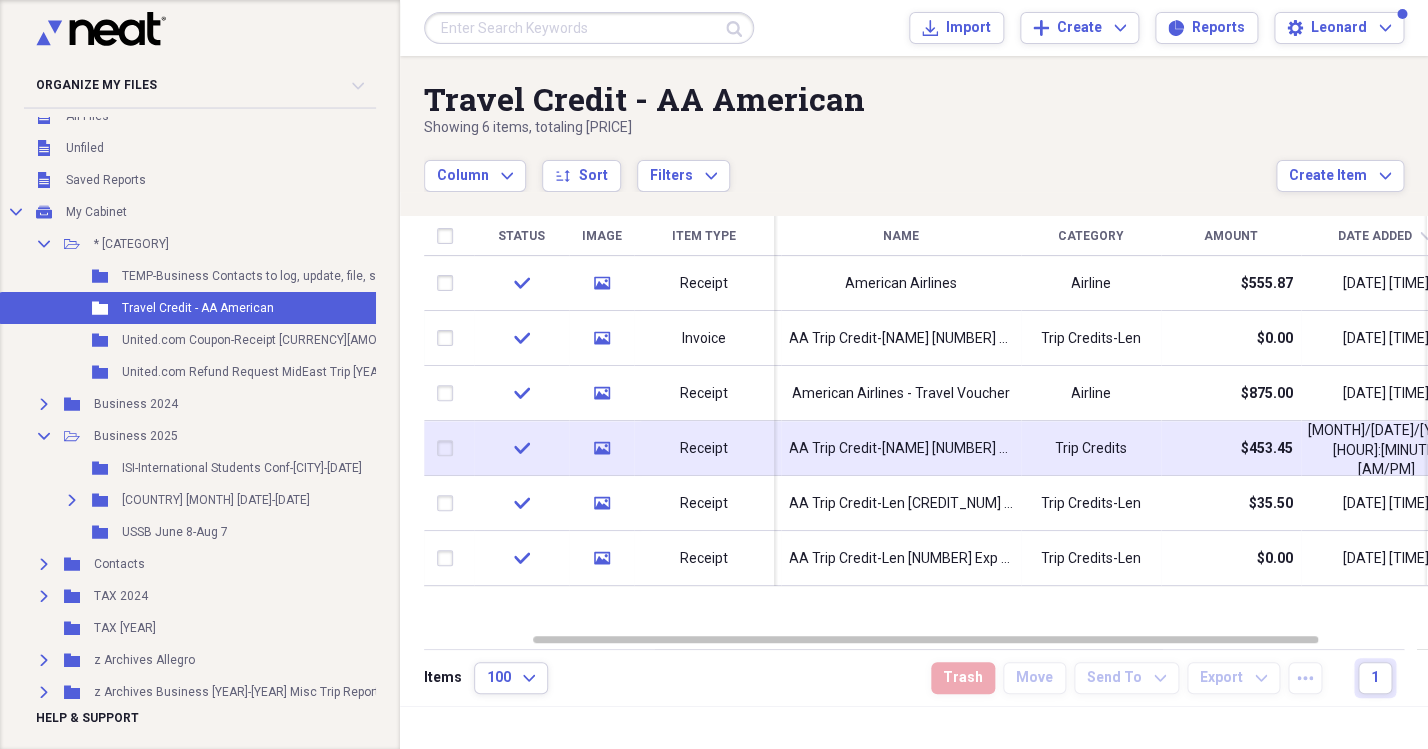 click on "AA Trip Credit-[NAME] [NUMBER] Exp [DATE]" at bounding box center [901, 449] 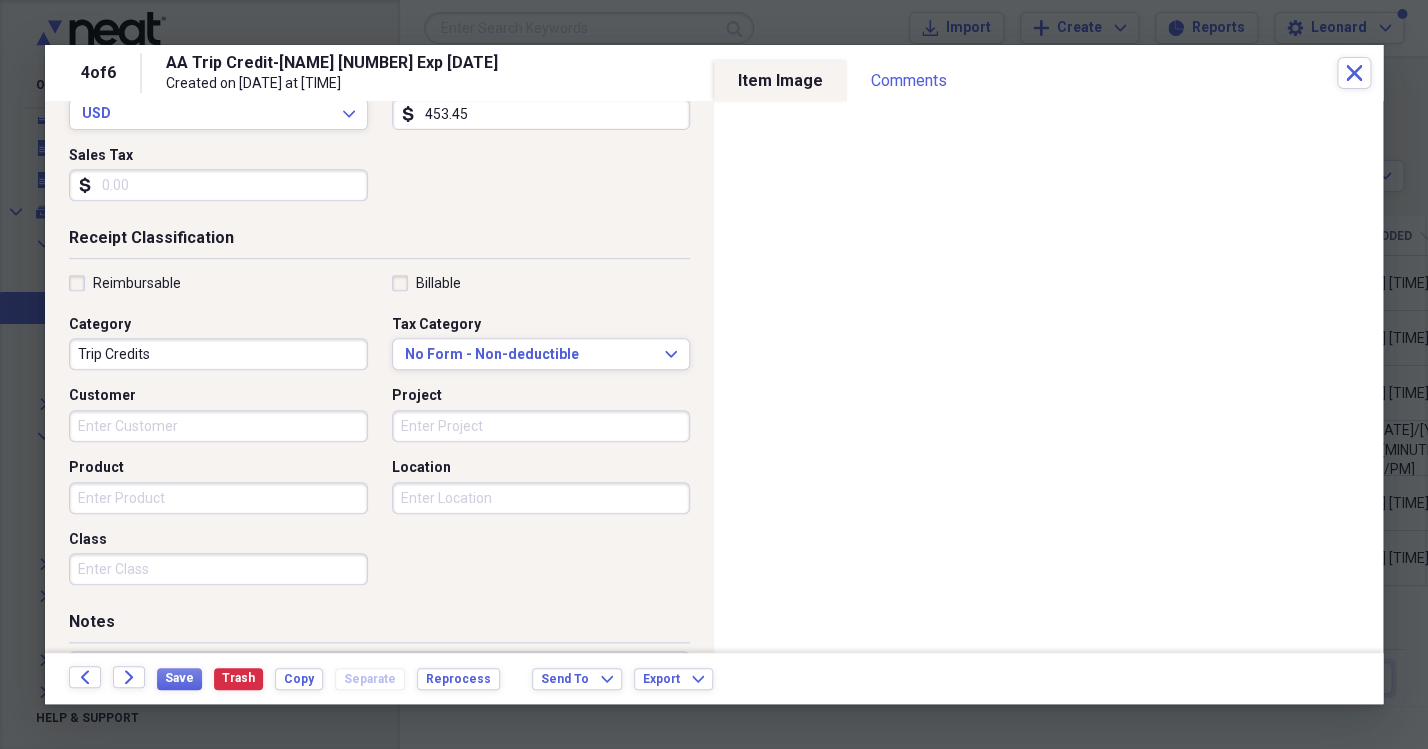 scroll, scrollTop: 467, scrollLeft: 0, axis: vertical 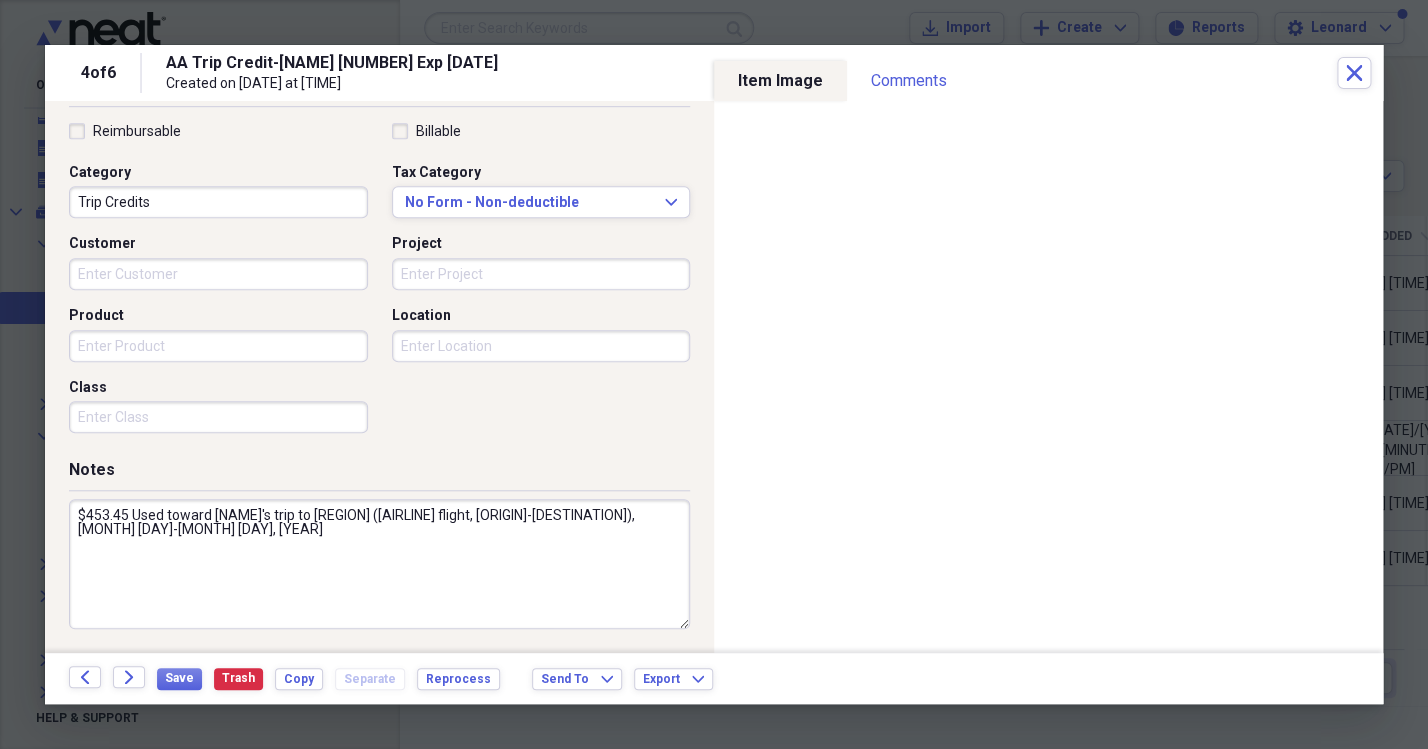 click on "$453.45 Used toward [NAME]'s trip to [REGION] ([AIRLINE] flight, [ORIGIN]-[DESTINATION]), [MONTH] [DAY]-[MONTH] [DAY], [YEAR]" at bounding box center [379, 564] 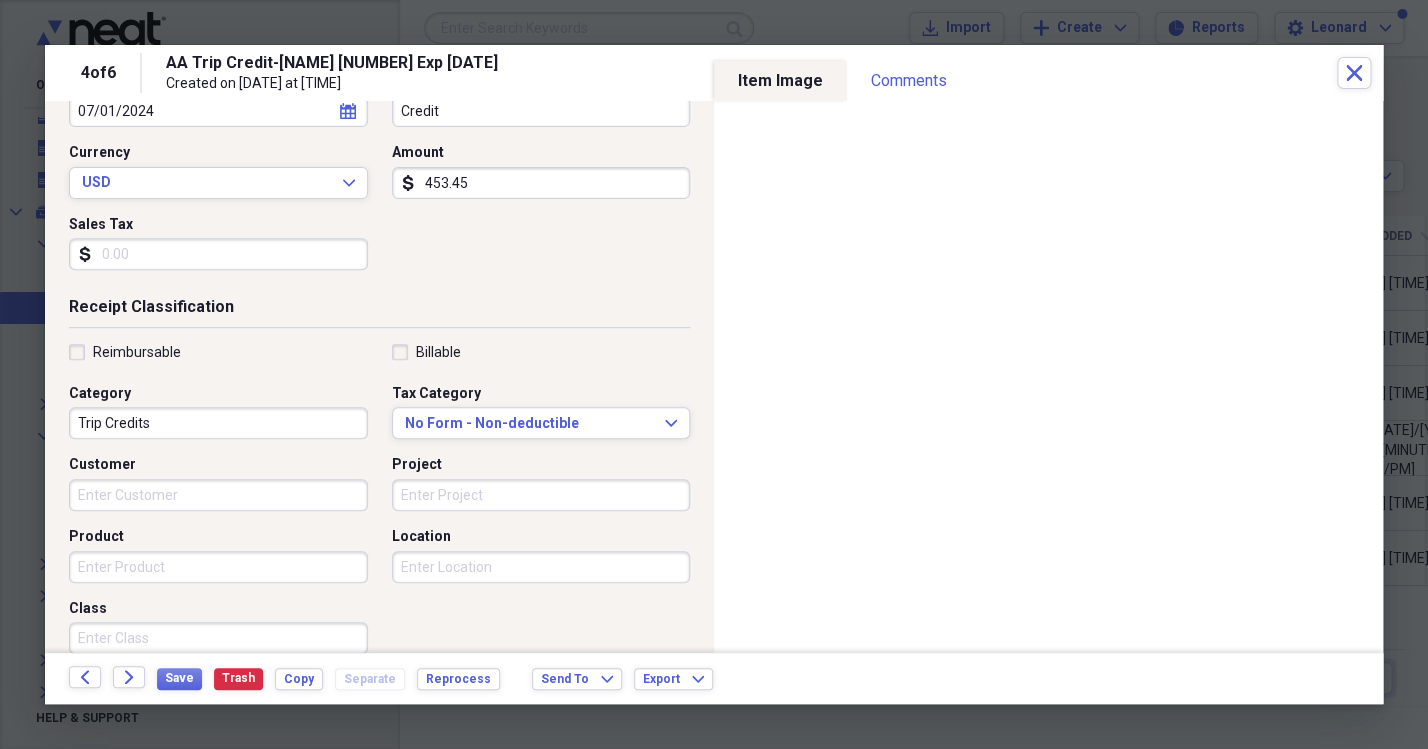scroll, scrollTop: 0, scrollLeft: 0, axis: both 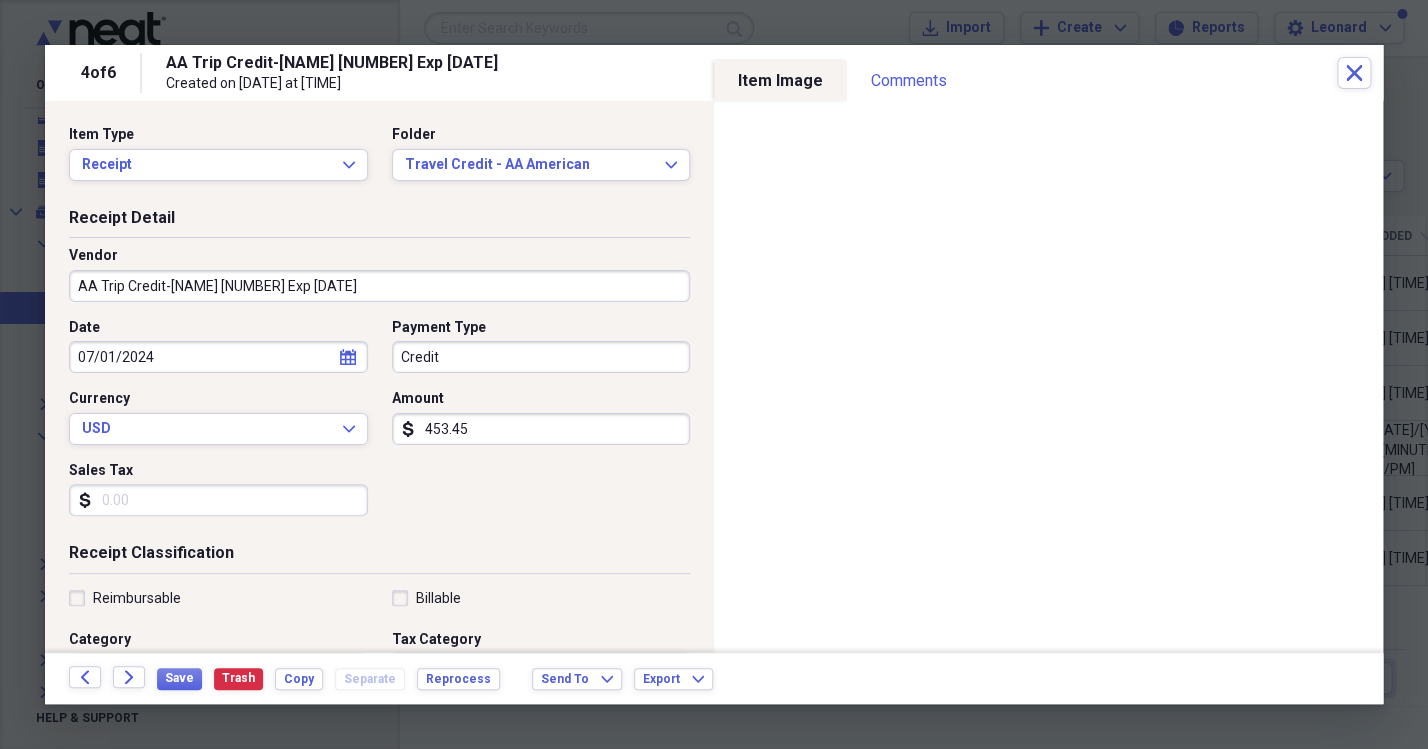 type on "EXPIRES [DATE]
AA Trip Credit-Debi [NUMBER] Exp [DATE]   $453.45
USED:
[DATE]-[DATE] [INITIALS] Trip [AIRPORT]-[CITY]  ($453.45)
Balance Trip Credit           $0.00
(Used toward total SoCal ticket $555.87 minus 453.45 = $102.42 on credit card)
Balance  - Ref[INITIALS] und to Trip Credit [NUMBER]                       $35.50
$453.45 Used toward [NAME]'s trip to [REGION] (AA flight, [AIRPORT]-[AIRPORT]), [DATE]" 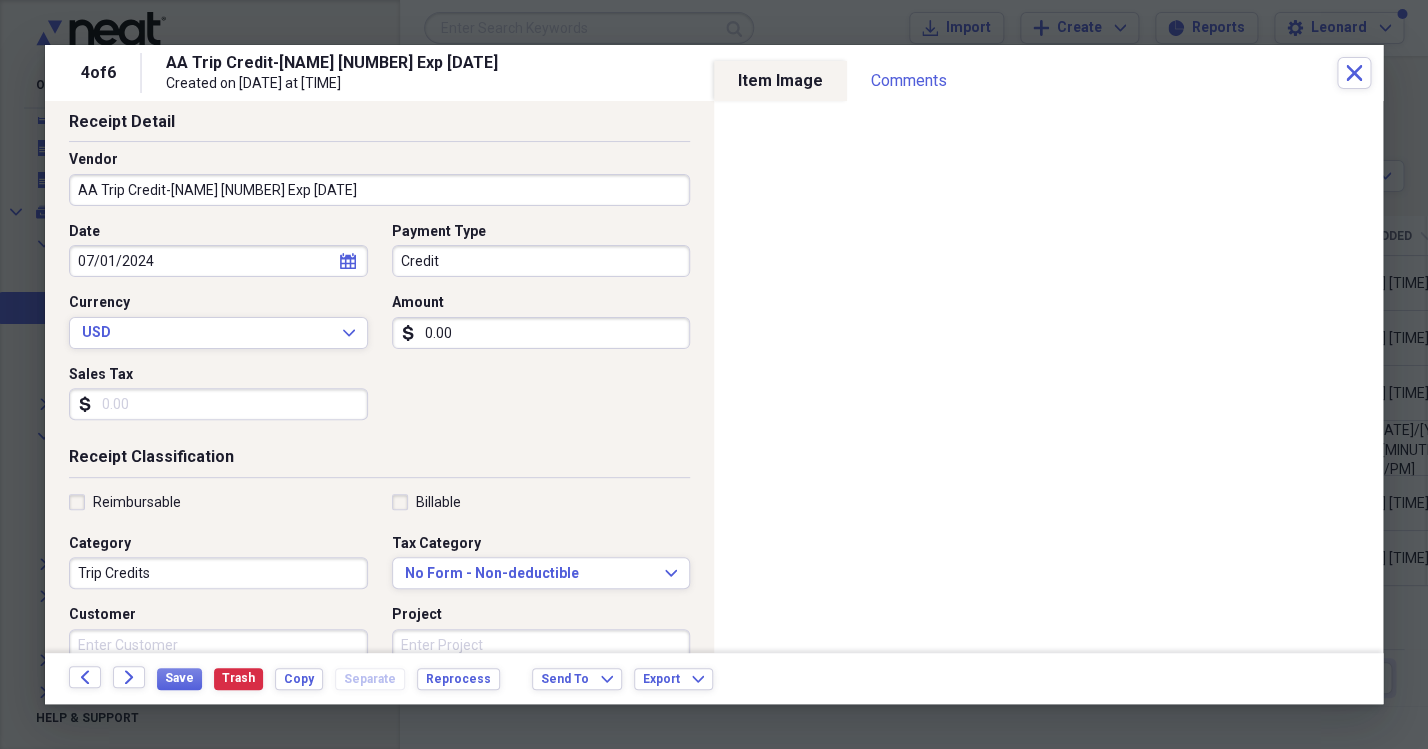 scroll, scrollTop: 108, scrollLeft: 0, axis: vertical 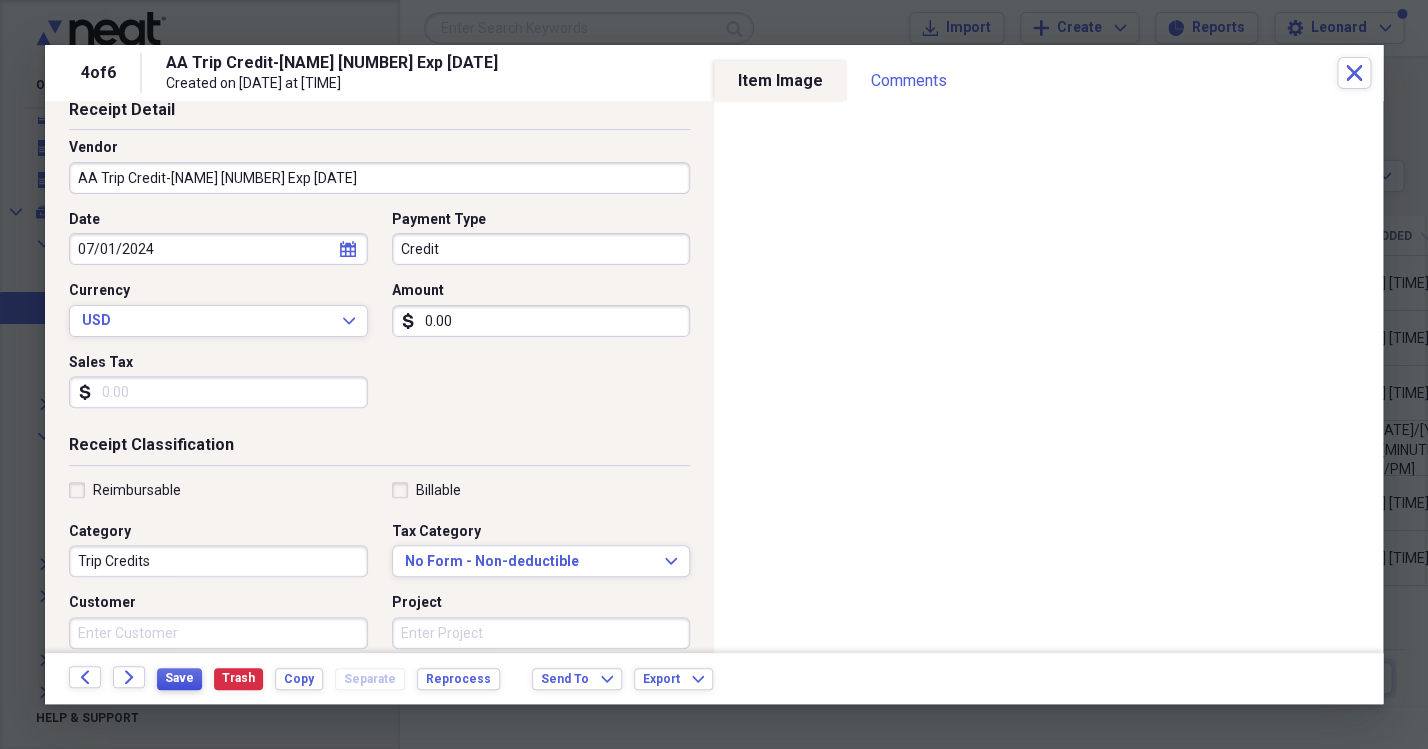 click on "Save" at bounding box center [179, 678] 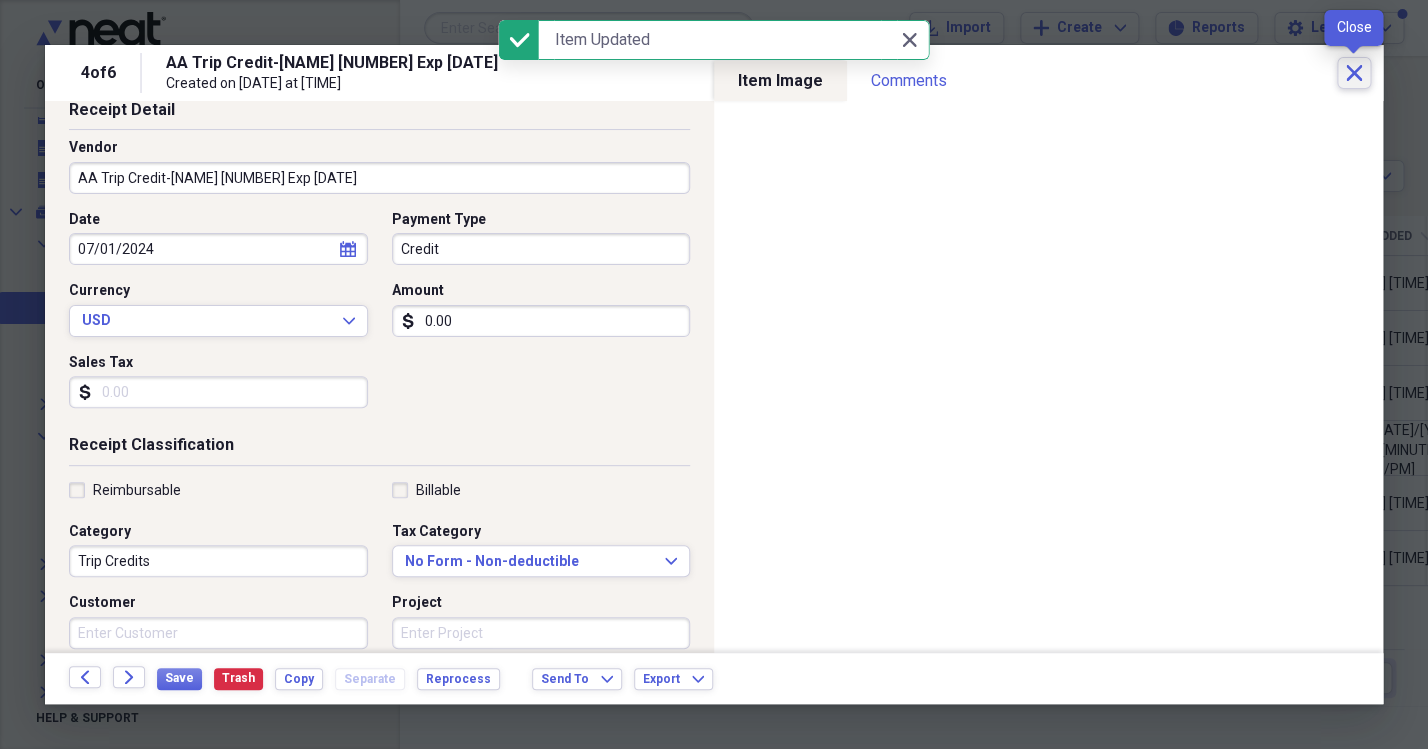 click on "Close" 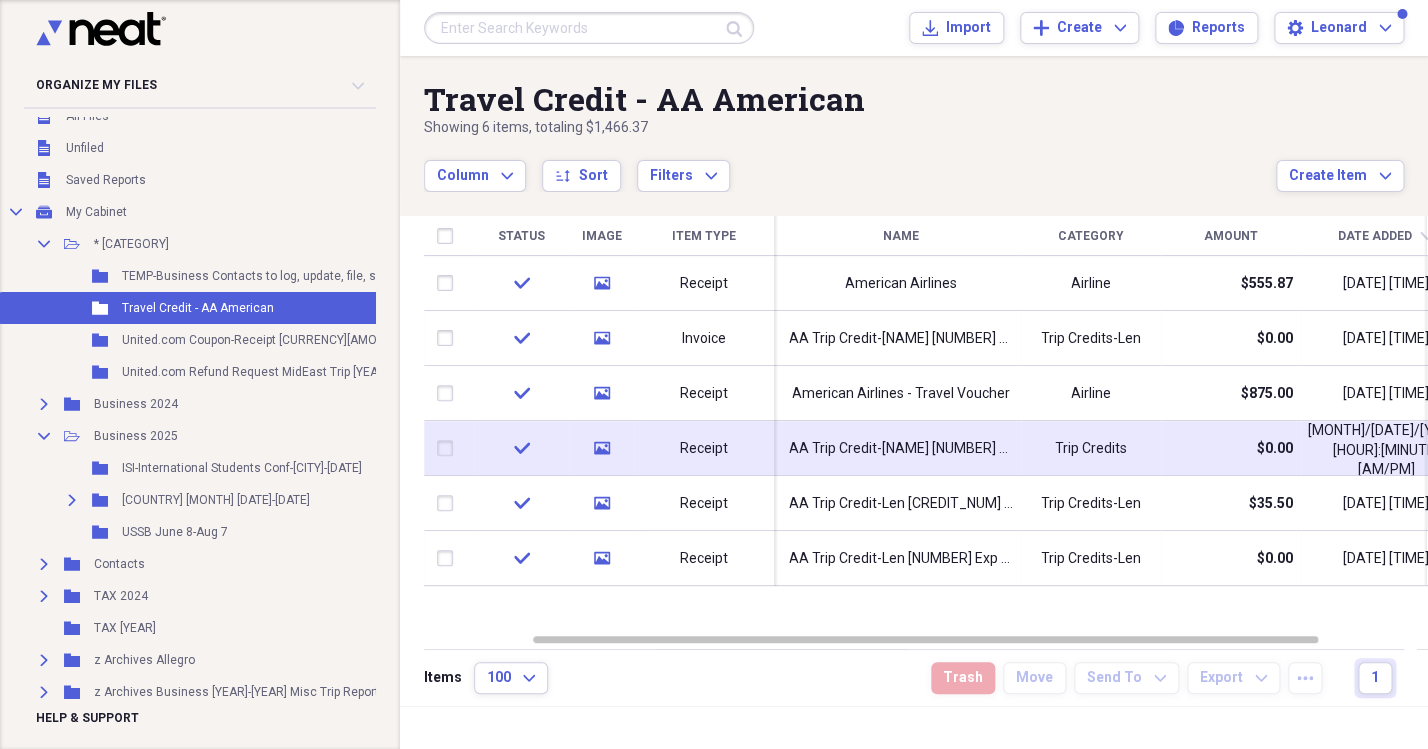 click at bounding box center (449, 448) 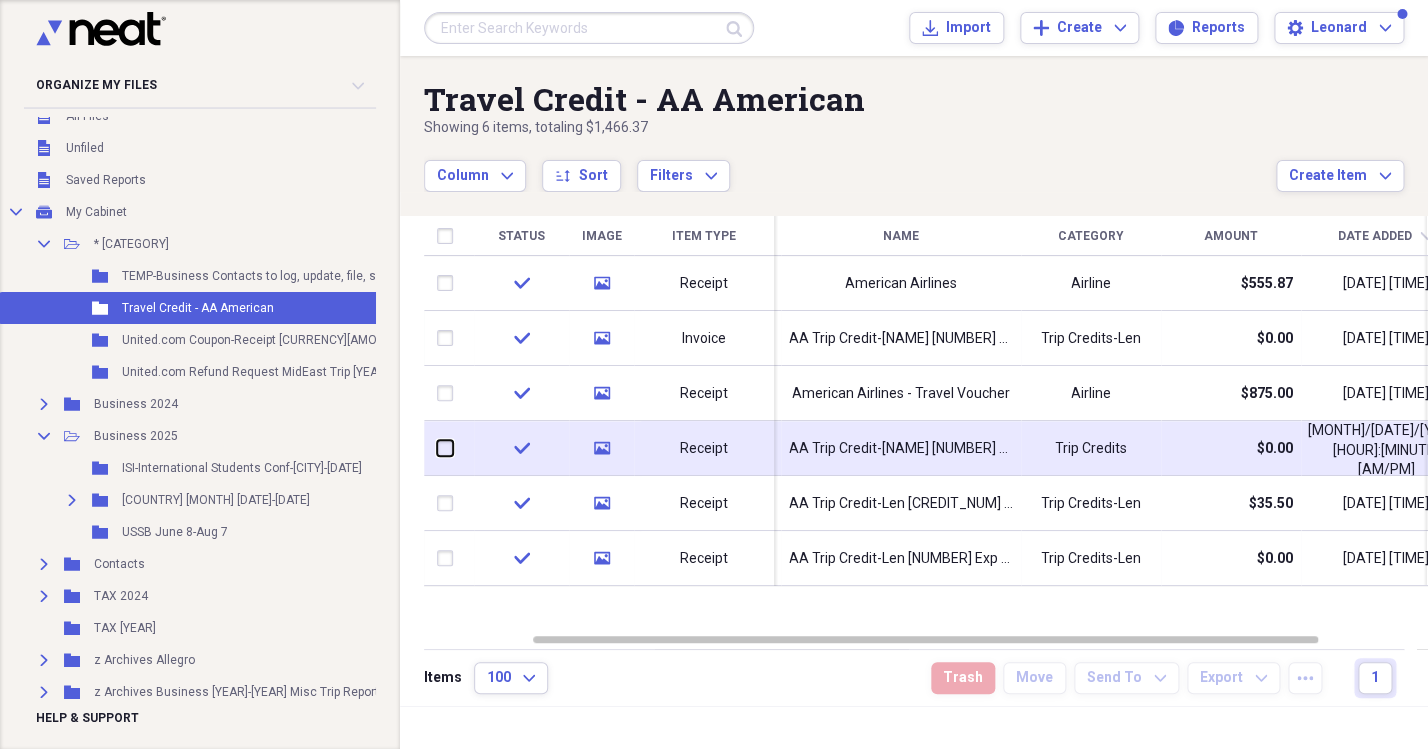 click at bounding box center (437, 448) 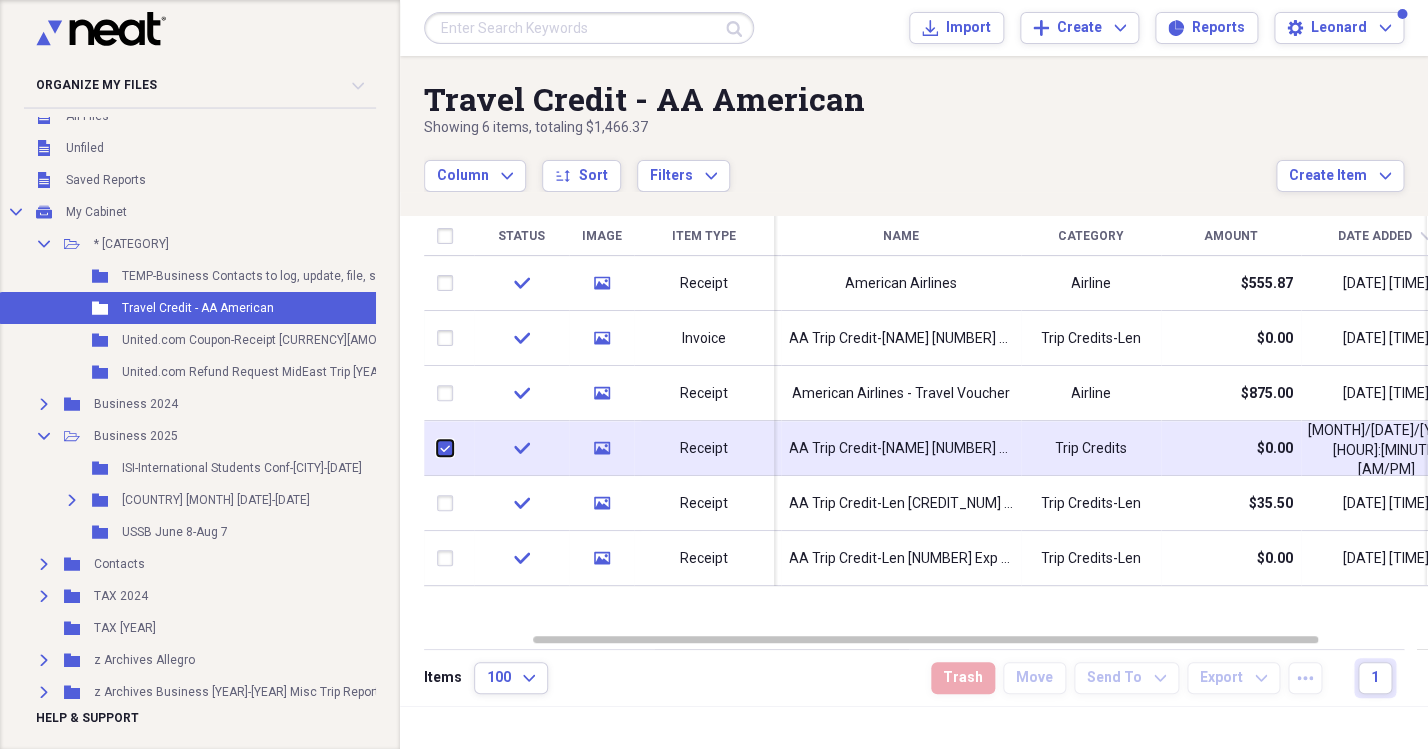 checkbox on "true" 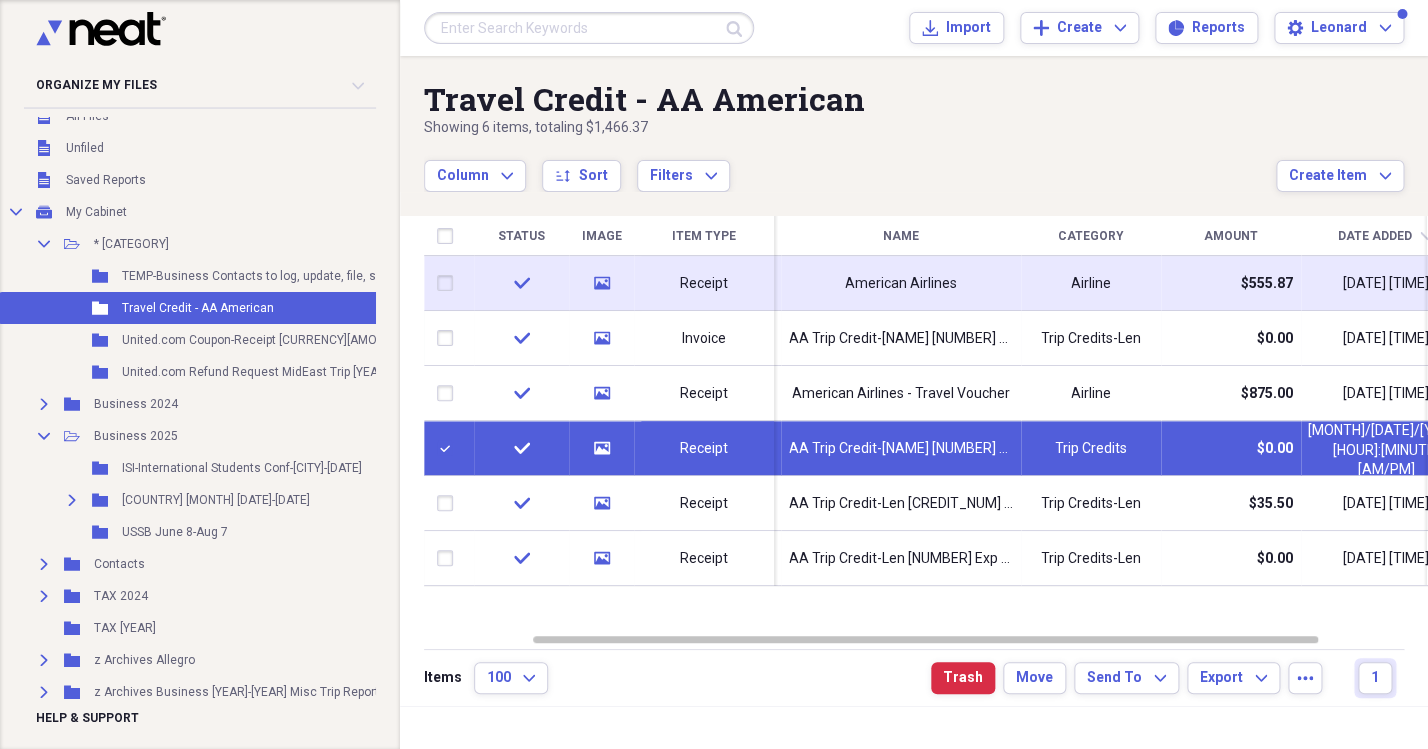 click at bounding box center [449, 283] 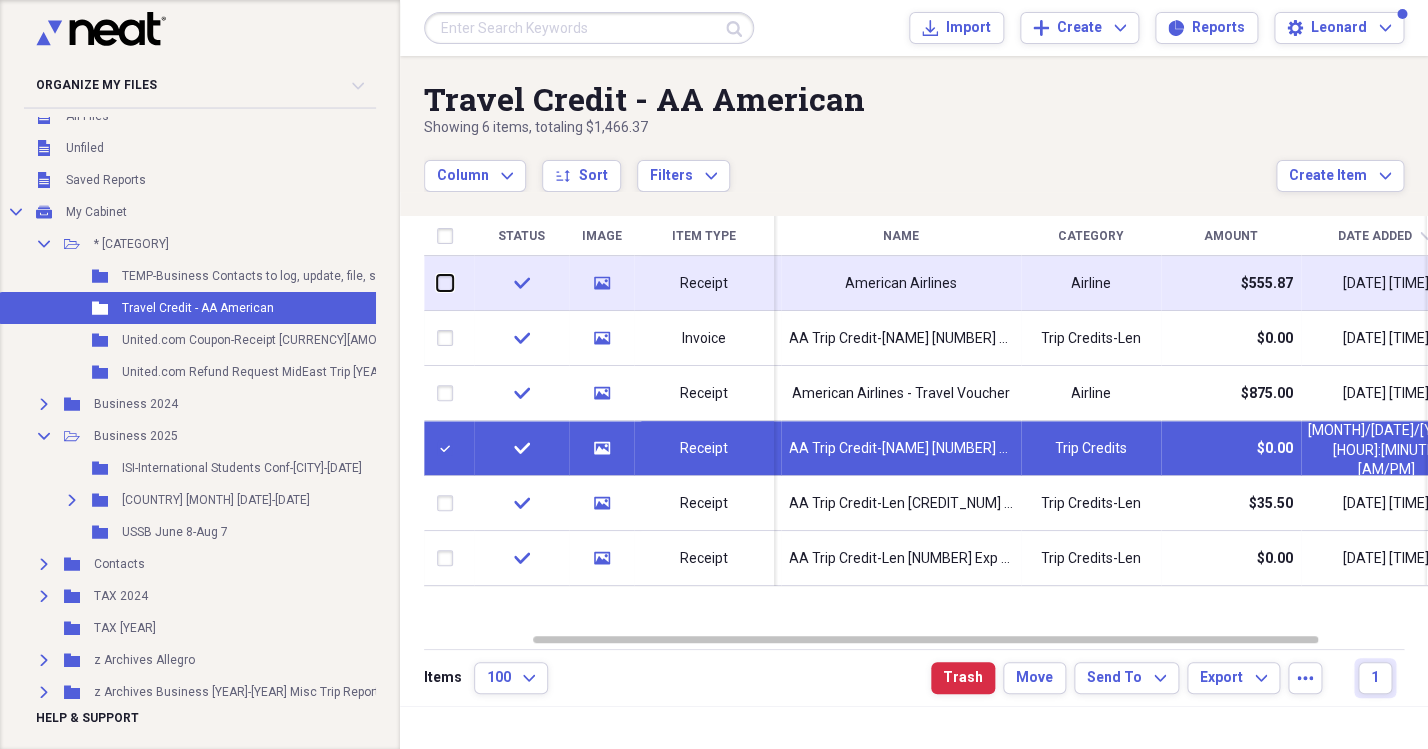 click at bounding box center (437, 283) 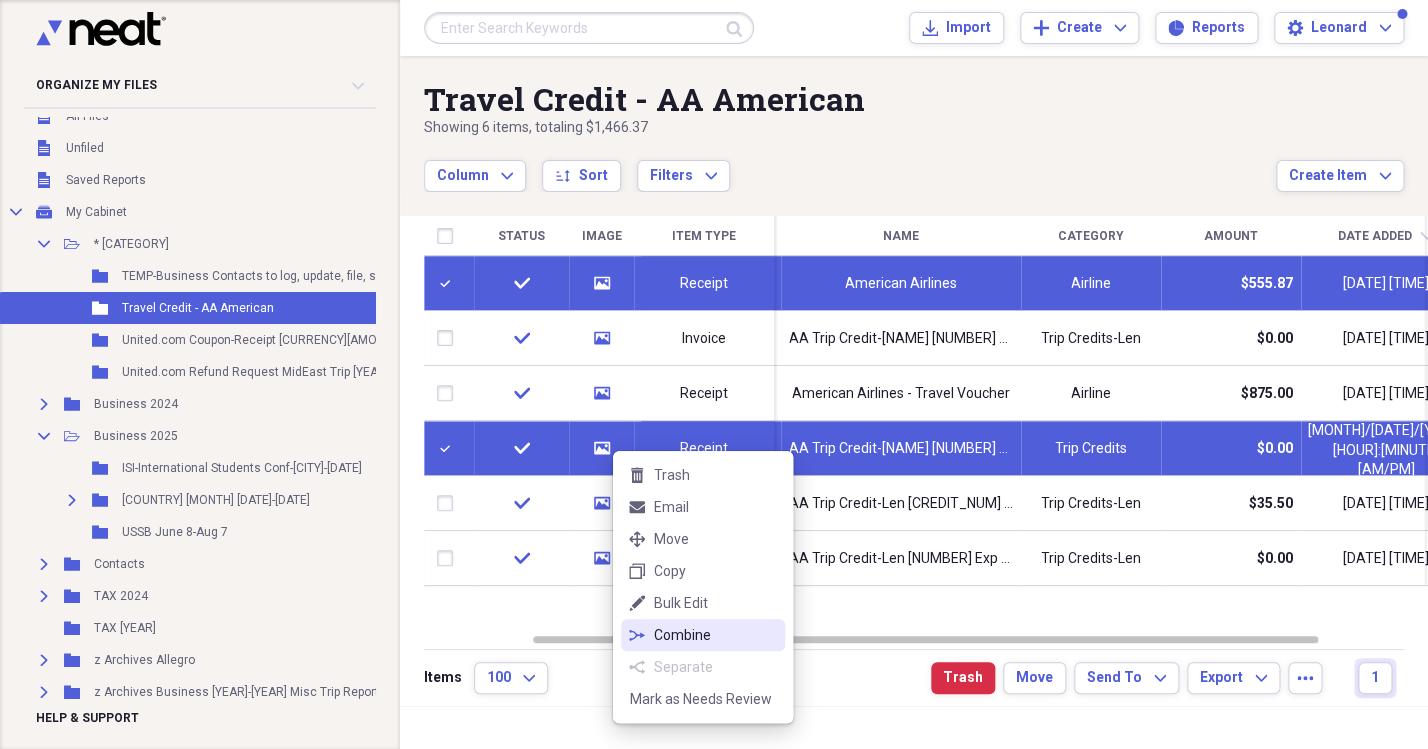 click on "Combine" at bounding box center [715, 635] 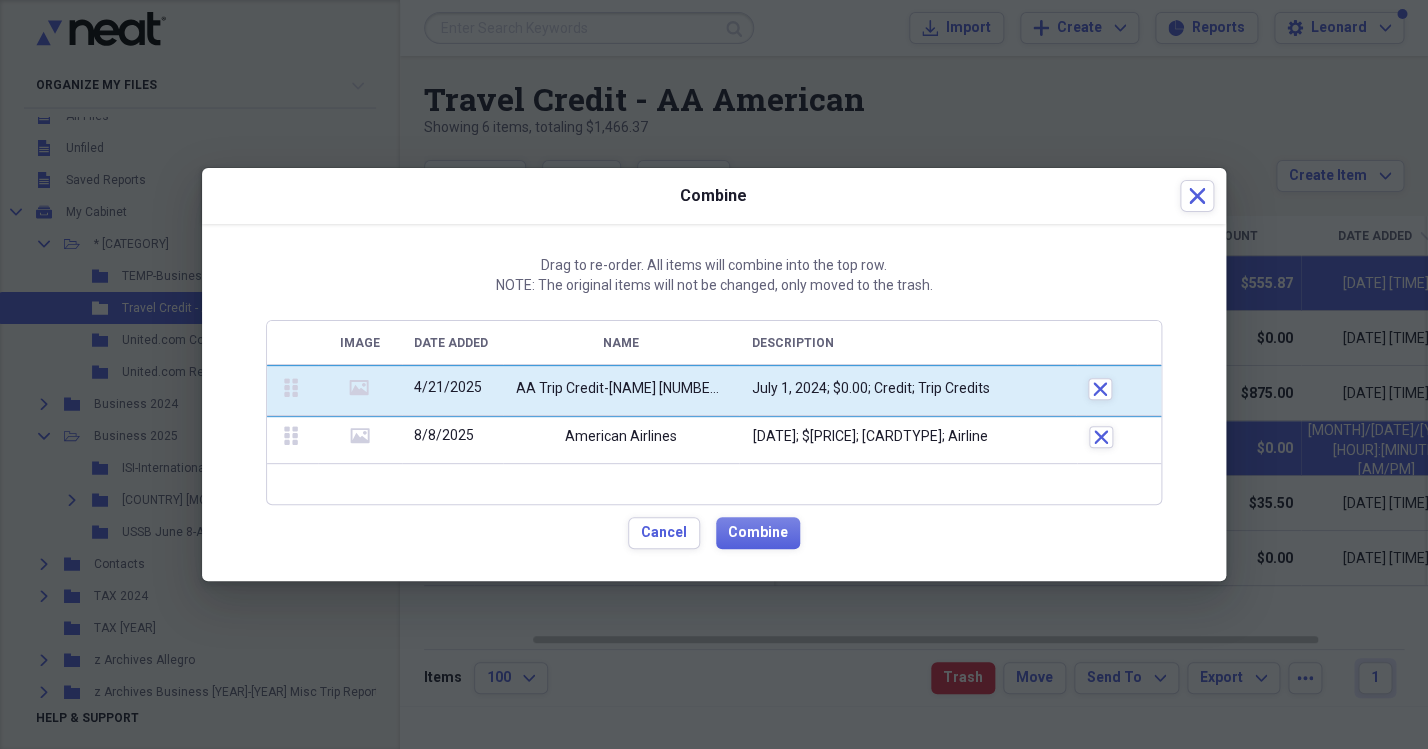 drag, startPoint x: 289, startPoint y: 439, endPoint x: 283, endPoint y: 382, distance: 57.31492 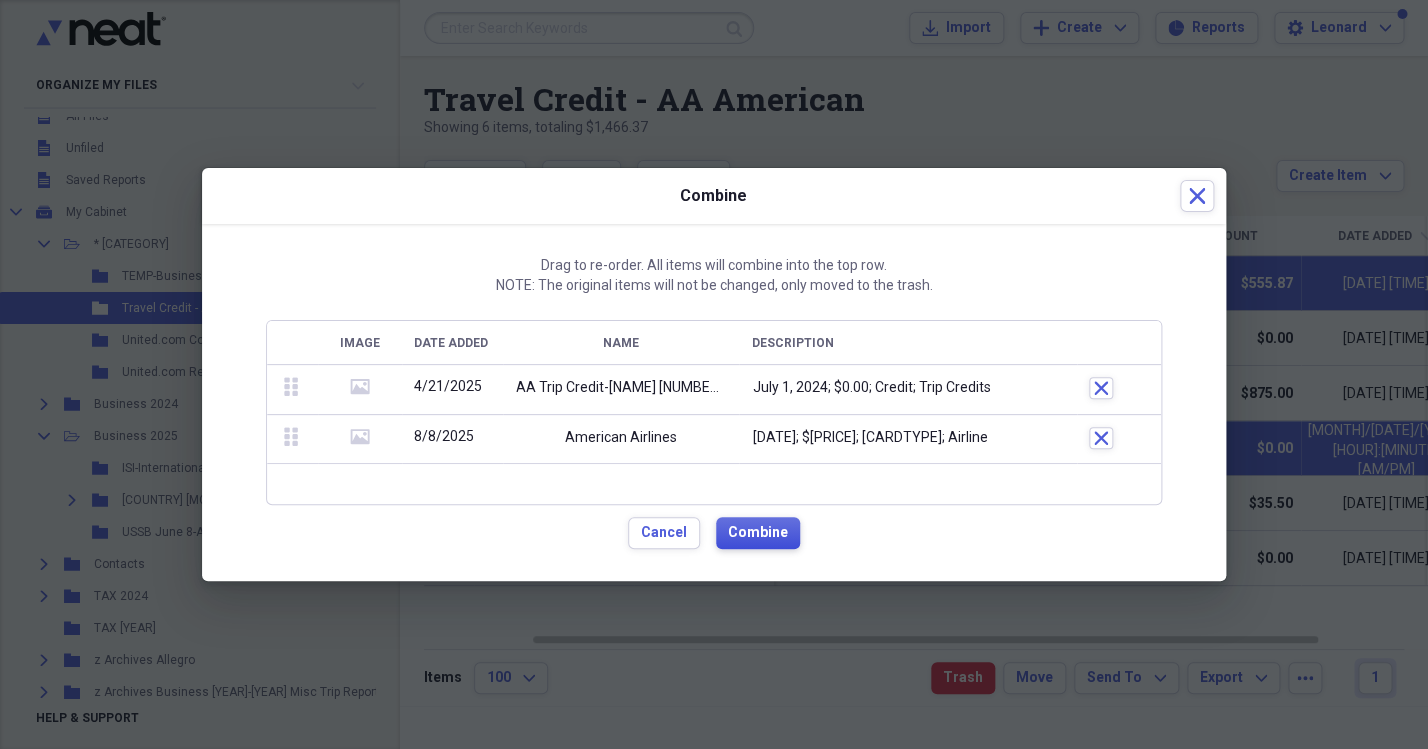 click on "Combine" at bounding box center [758, 533] 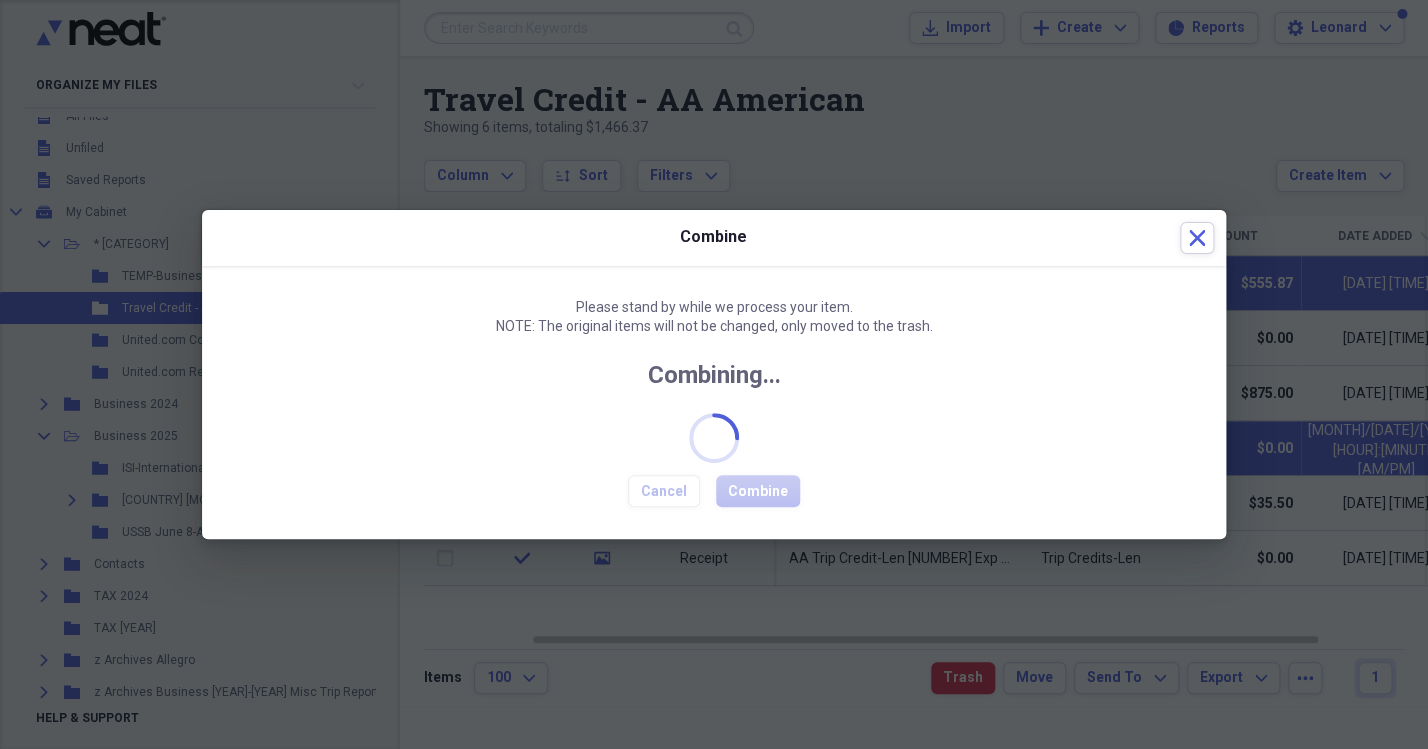 checkbox on "false" 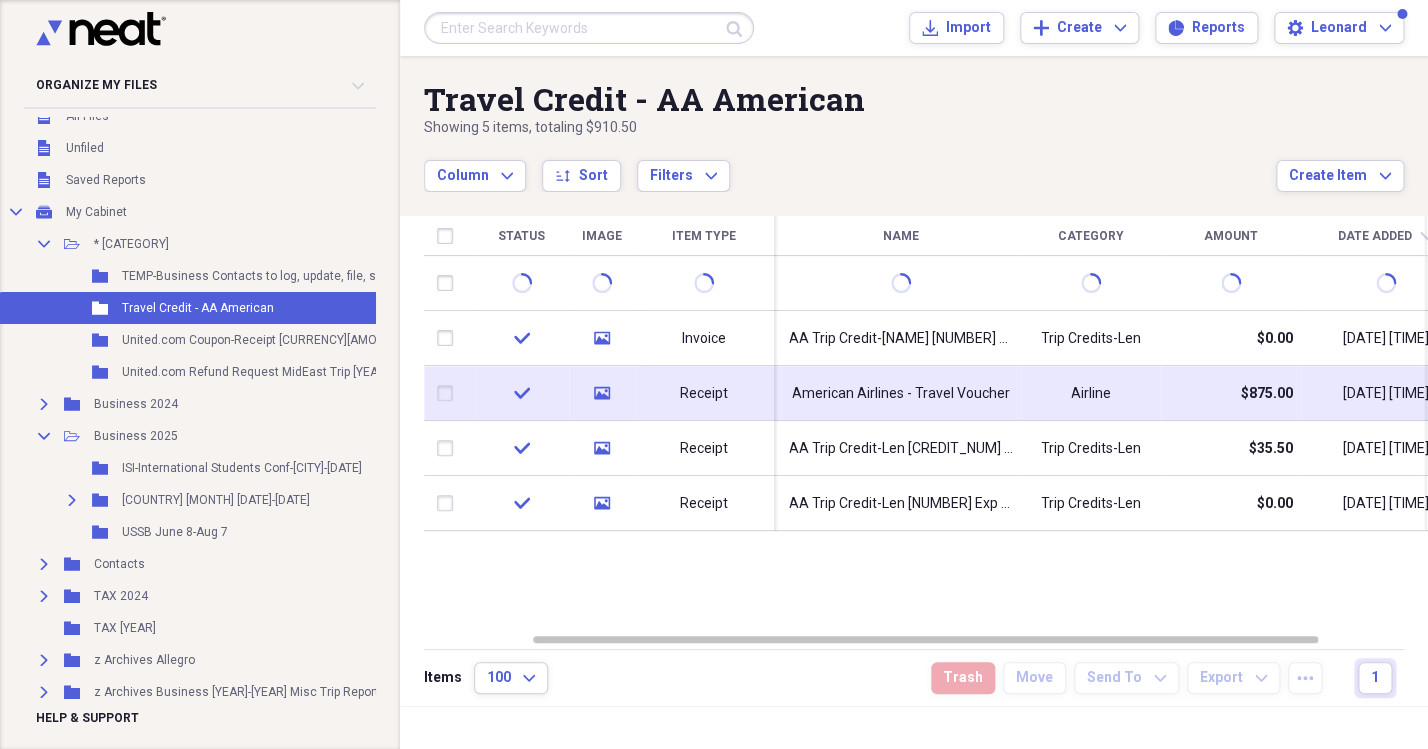 click on "Airline" at bounding box center (1091, 394) 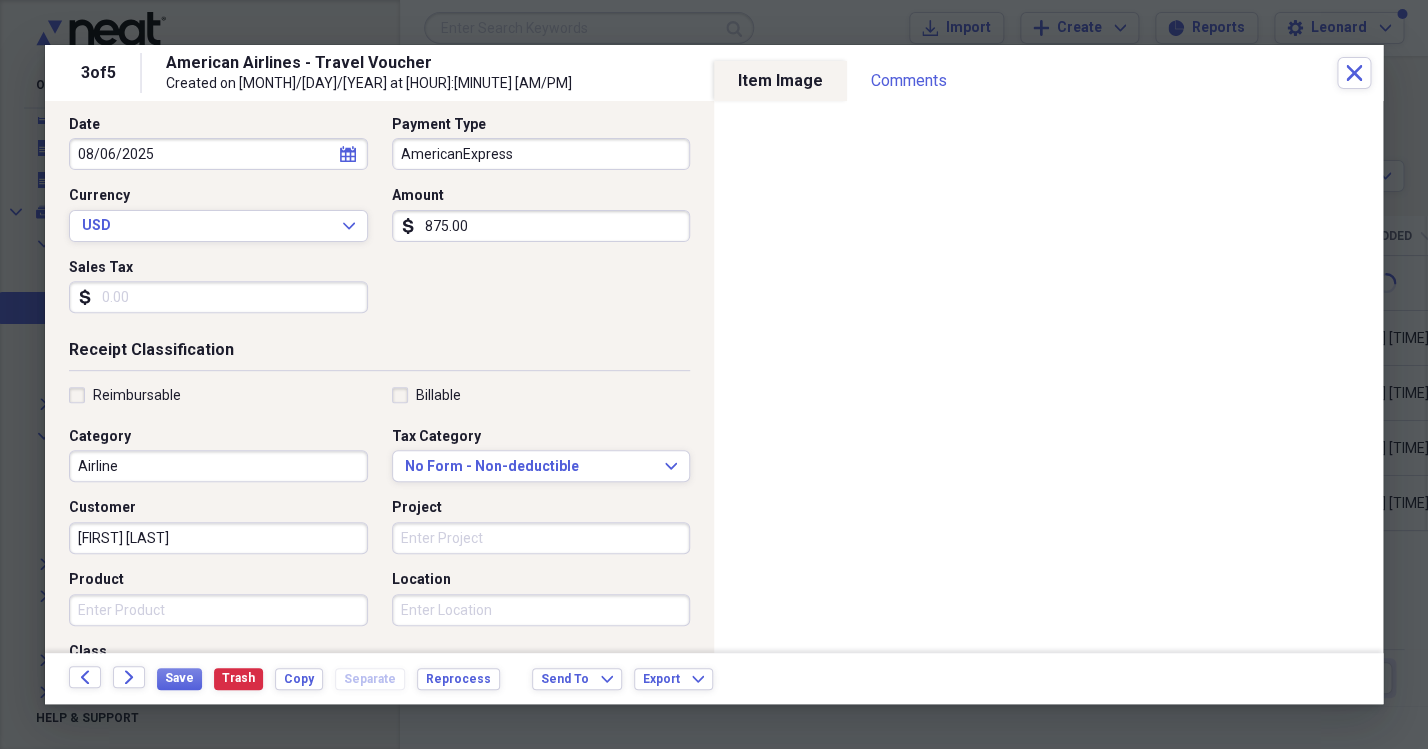 scroll, scrollTop: 467, scrollLeft: 0, axis: vertical 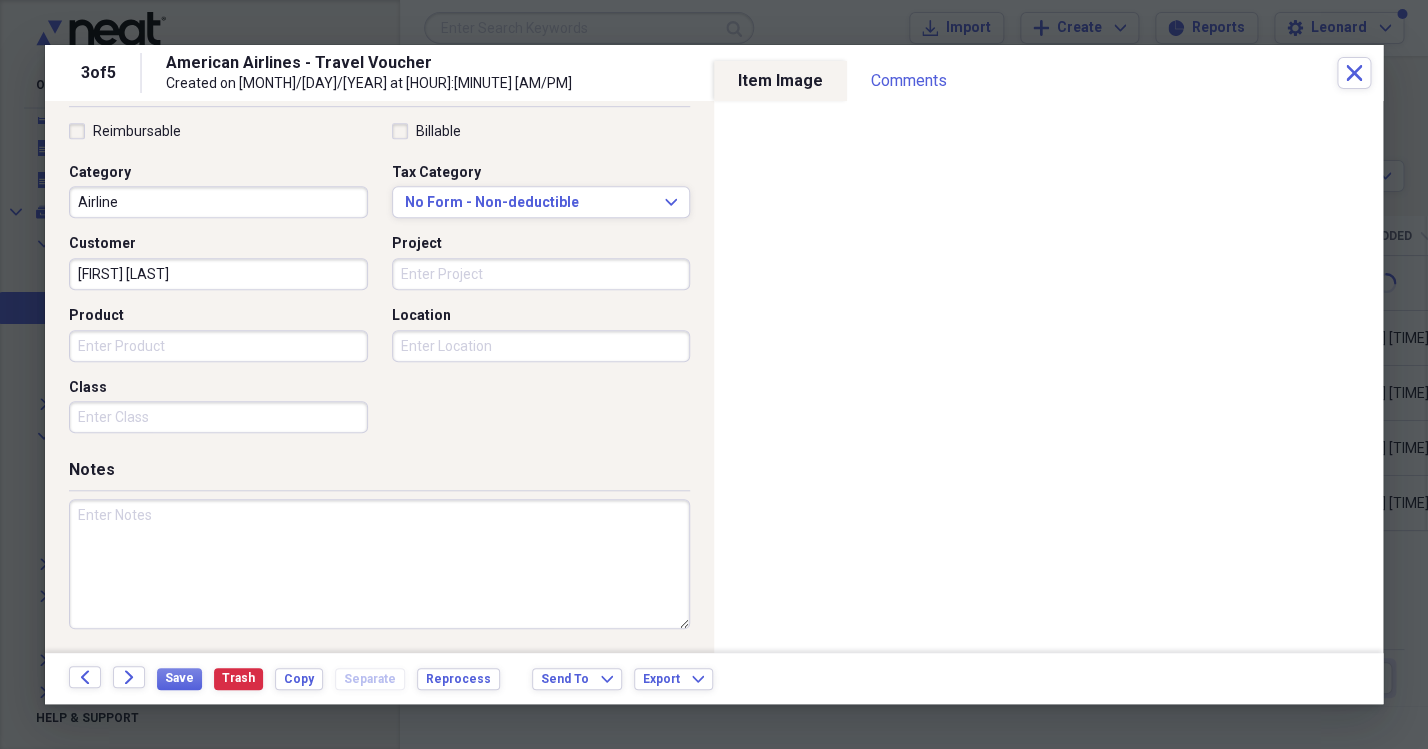 click on "Airline" at bounding box center [218, 202] 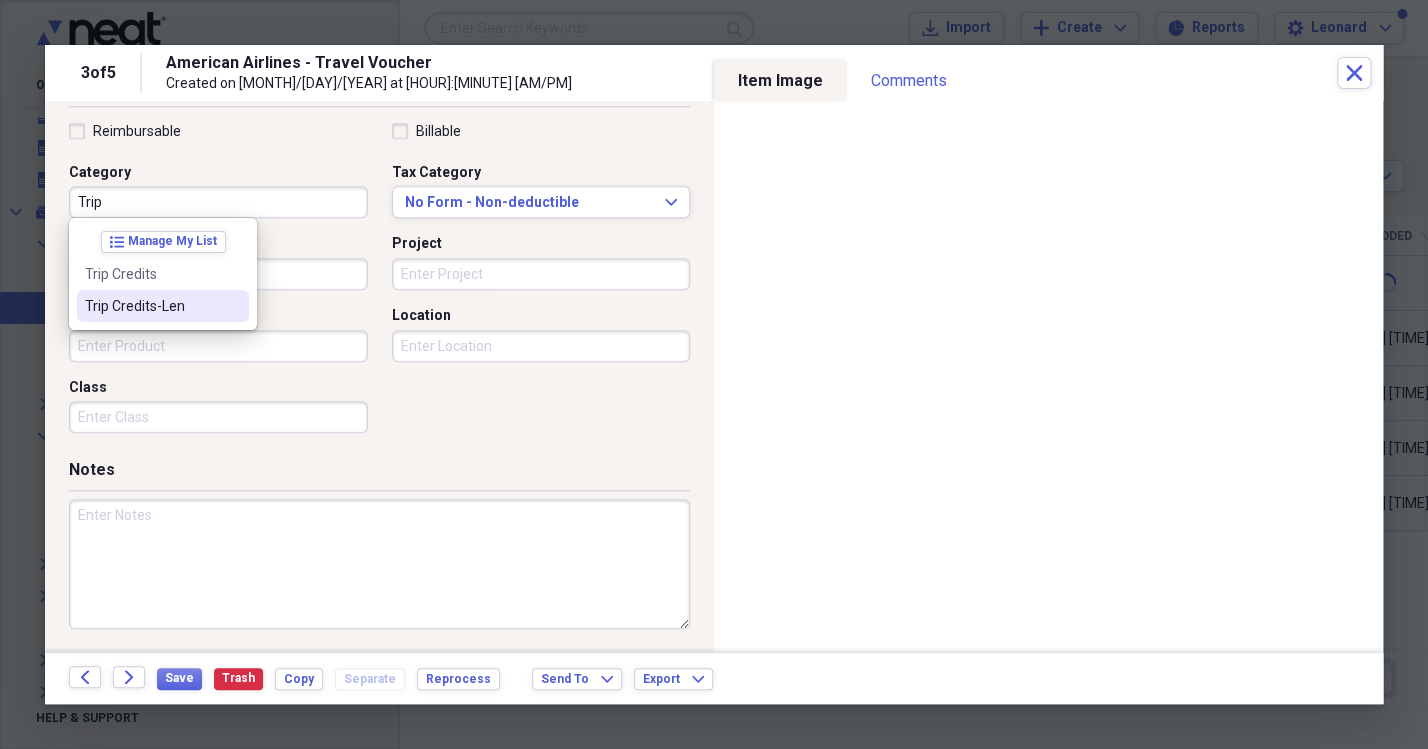 click on "Trip Credits-Len" at bounding box center (151, 306) 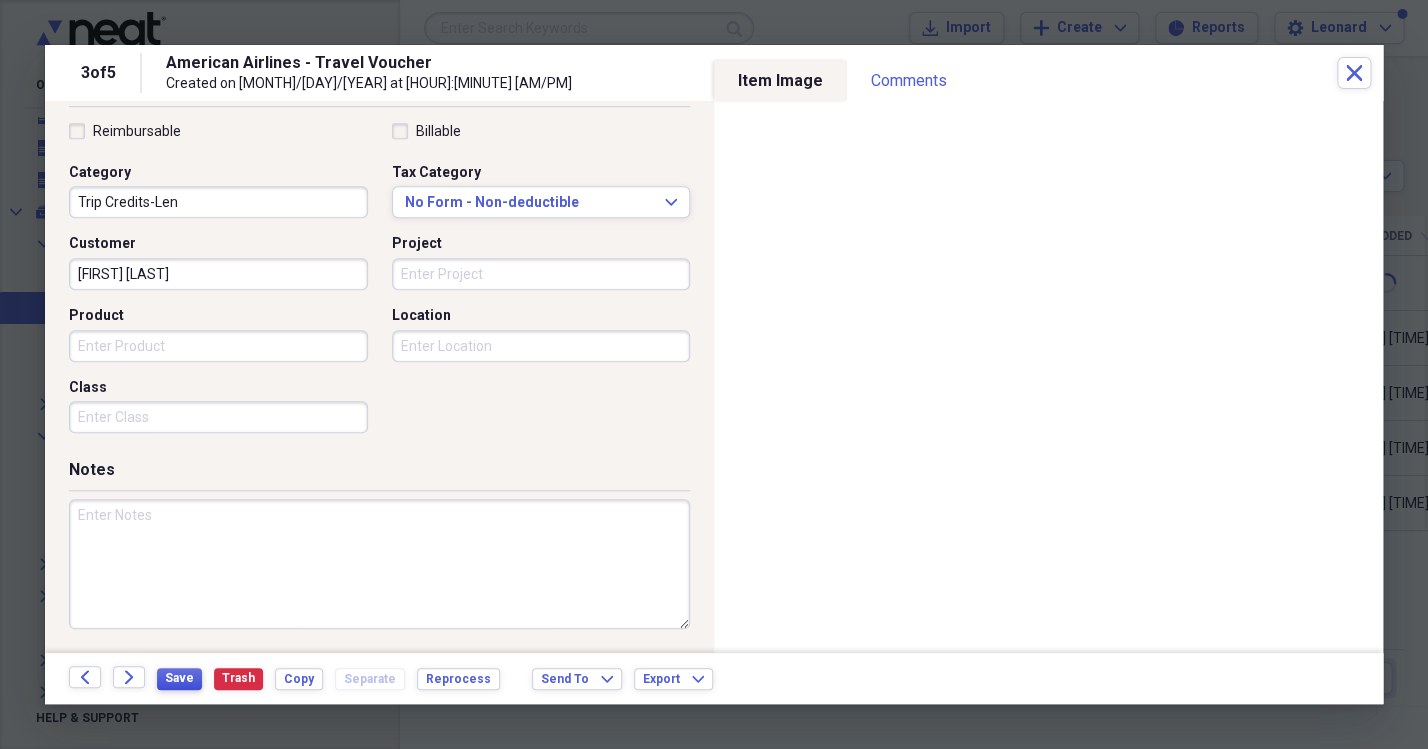 click on "Save" at bounding box center [179, 678] 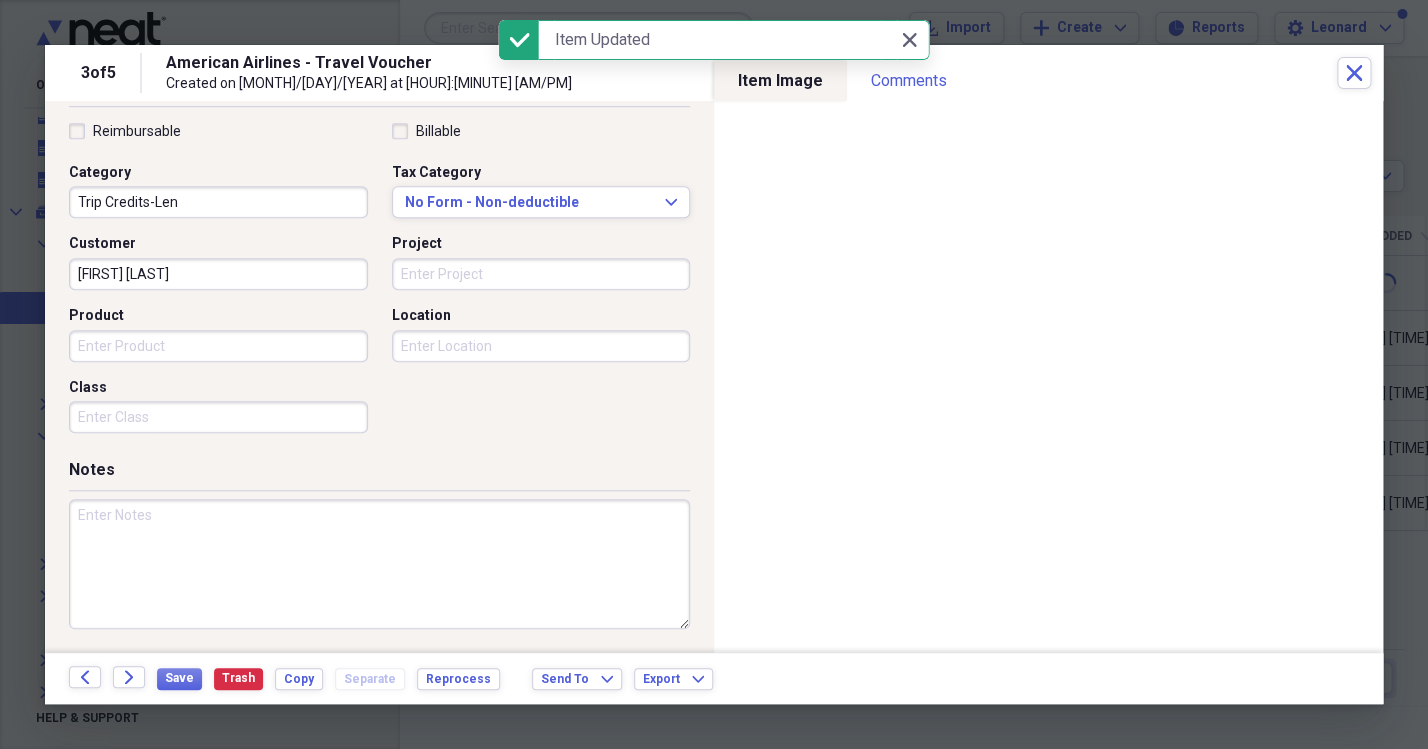 click at bounding box center [379, 564] 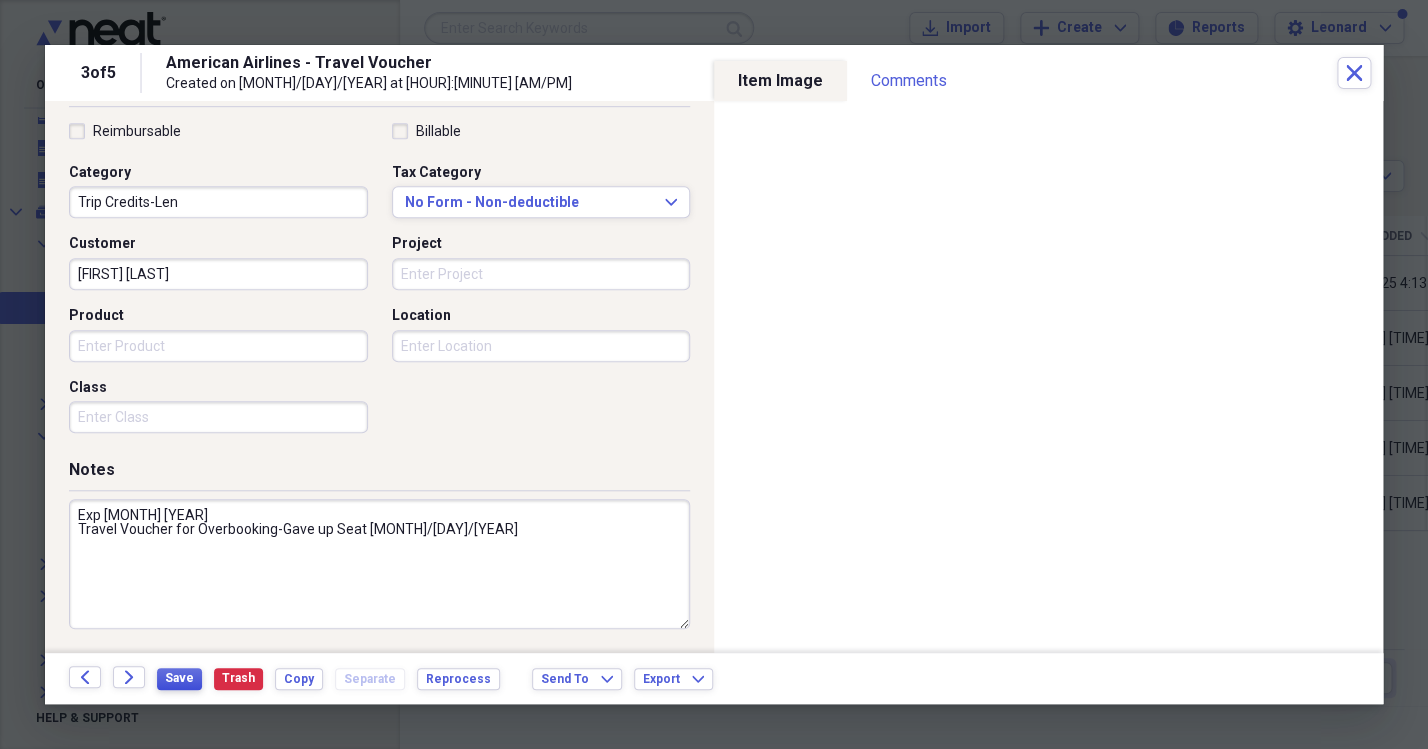 click on "Save" at bounding box center (179, 678) 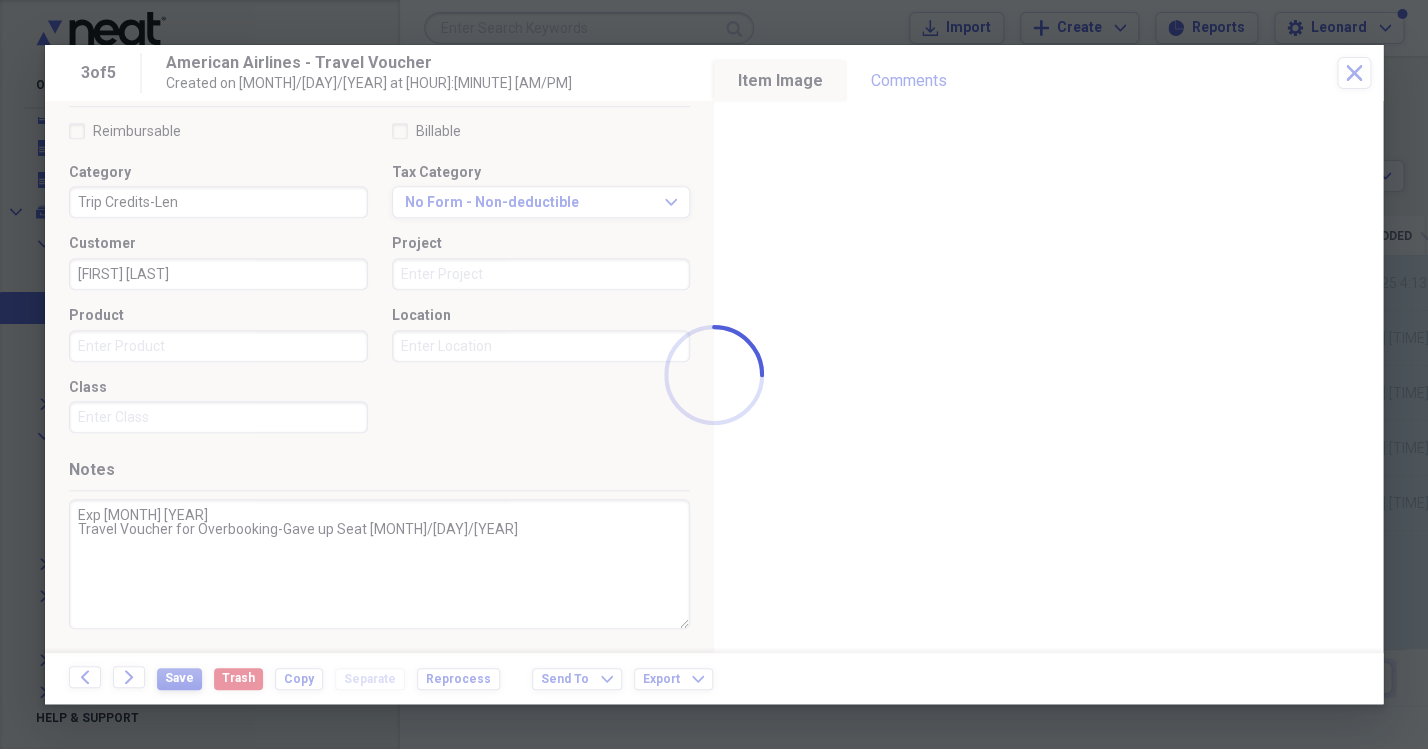 type on "Exp [MONTH] [YEAR]
Travel Voucher for Overbooking-Gave up Seat [MONTH]/[DAY]/[YEAR]" 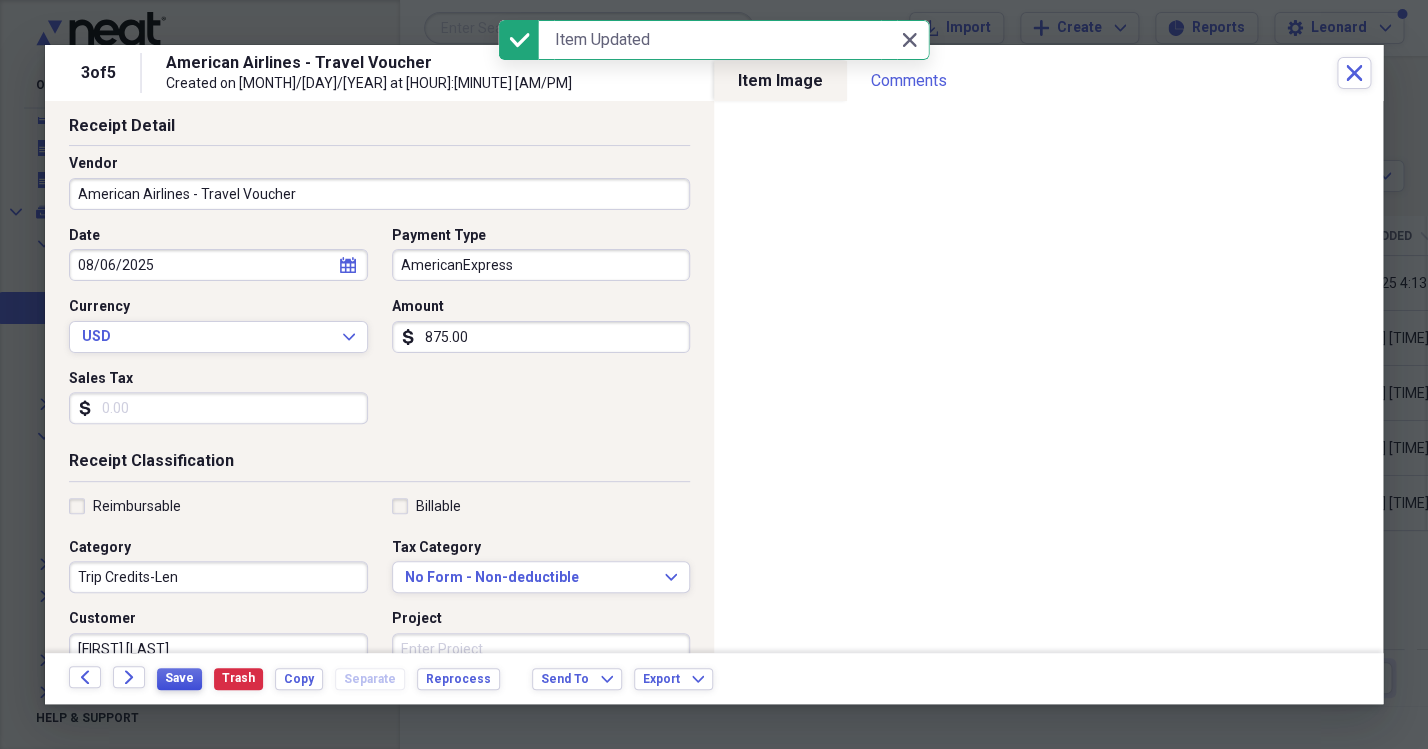 scroll, scrollTop: 0, scrollLeft: 0, axis: both 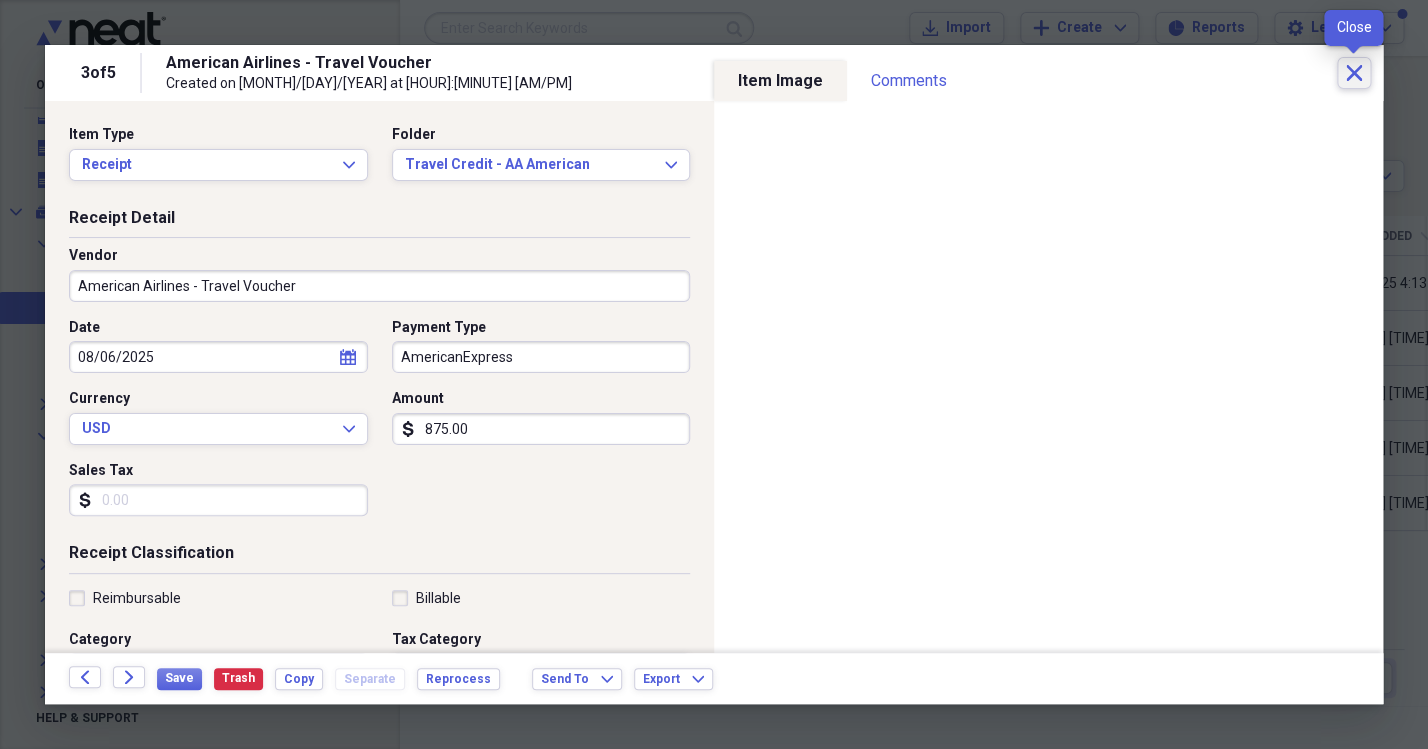 click 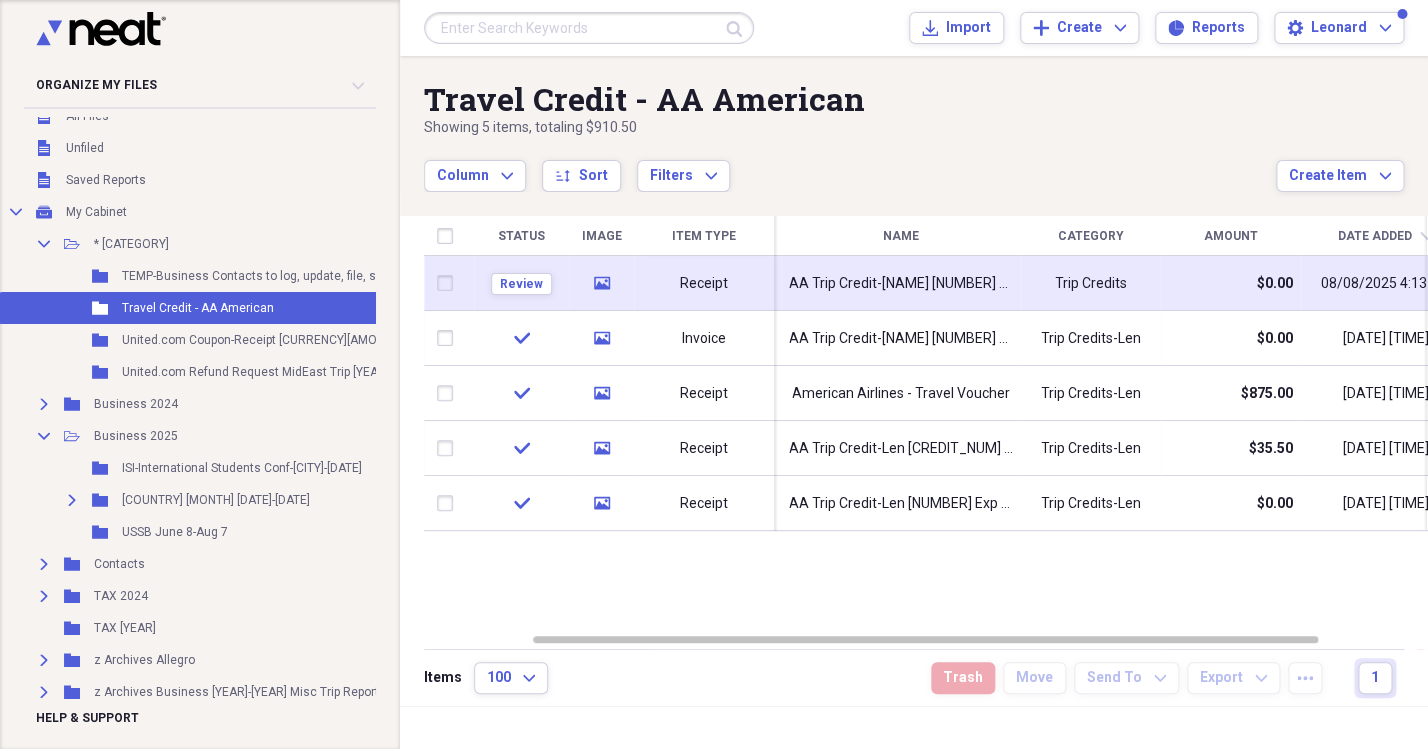 click on "AA Trip Credit-[NAME] [NUMBER] Exp [DATE]" at bounding box center (901, 284) 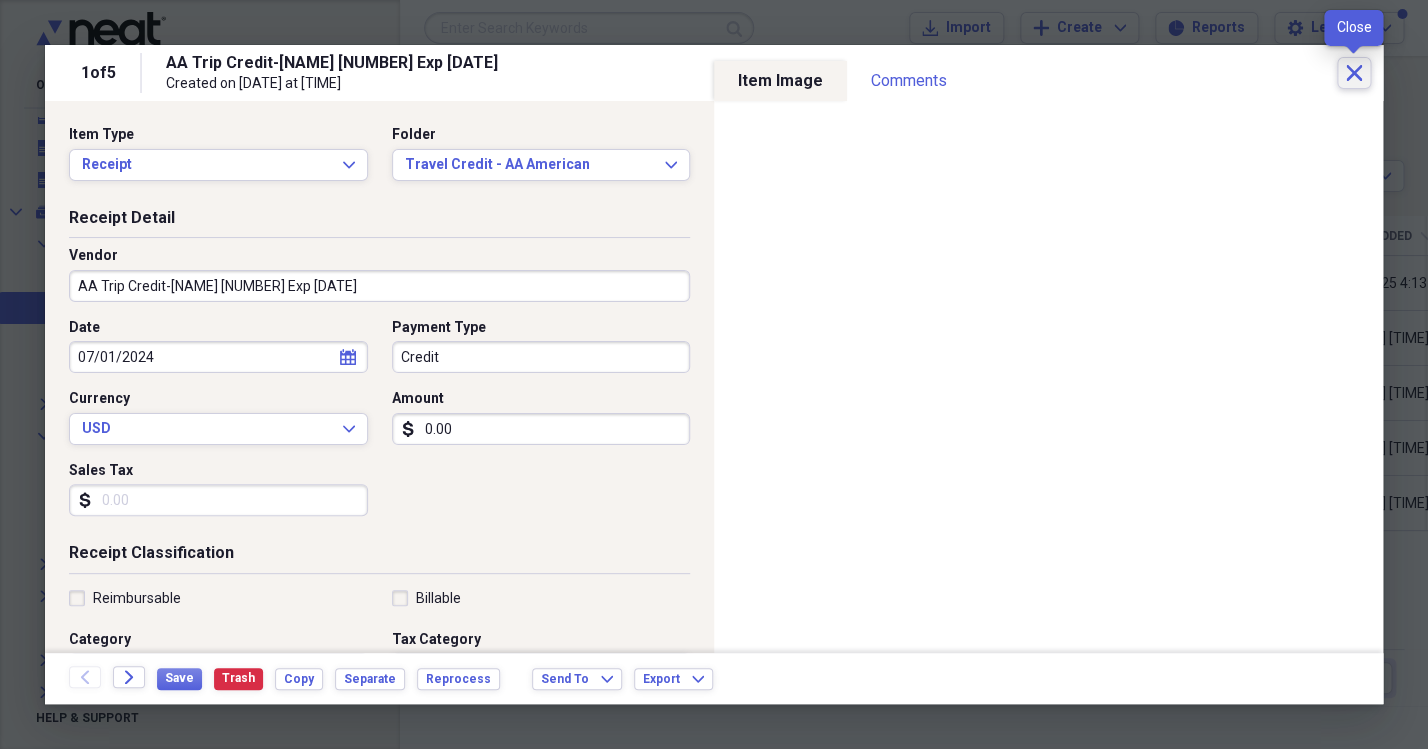 click 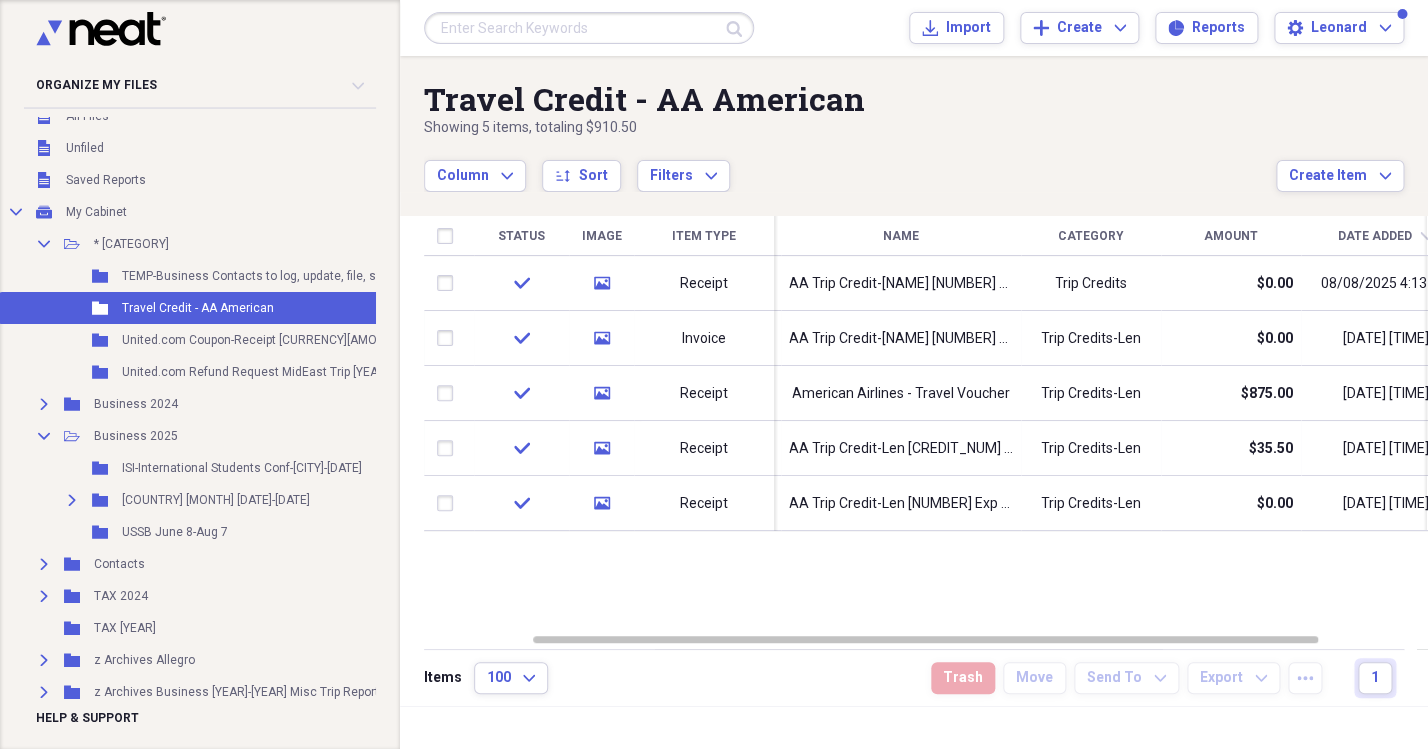click at bounding box center [589, 28] 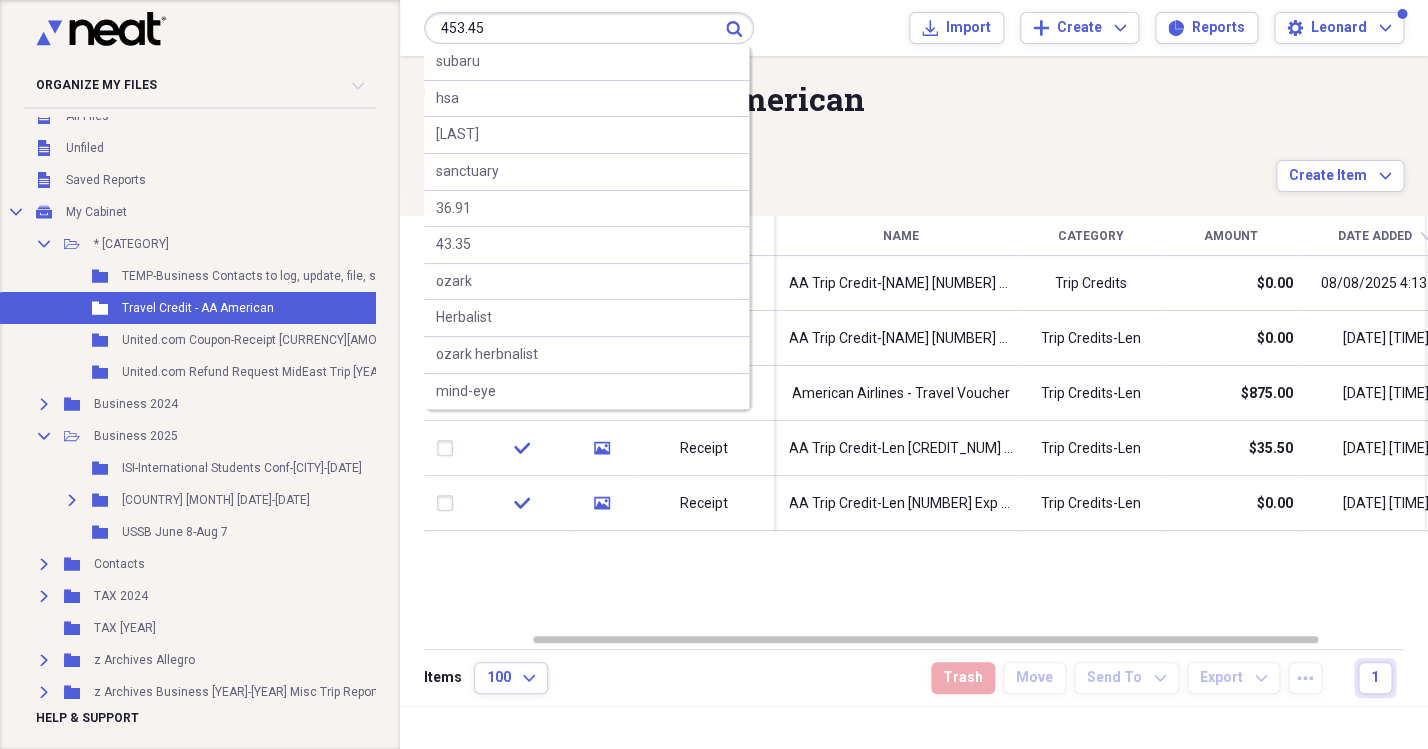 type on "453.45" 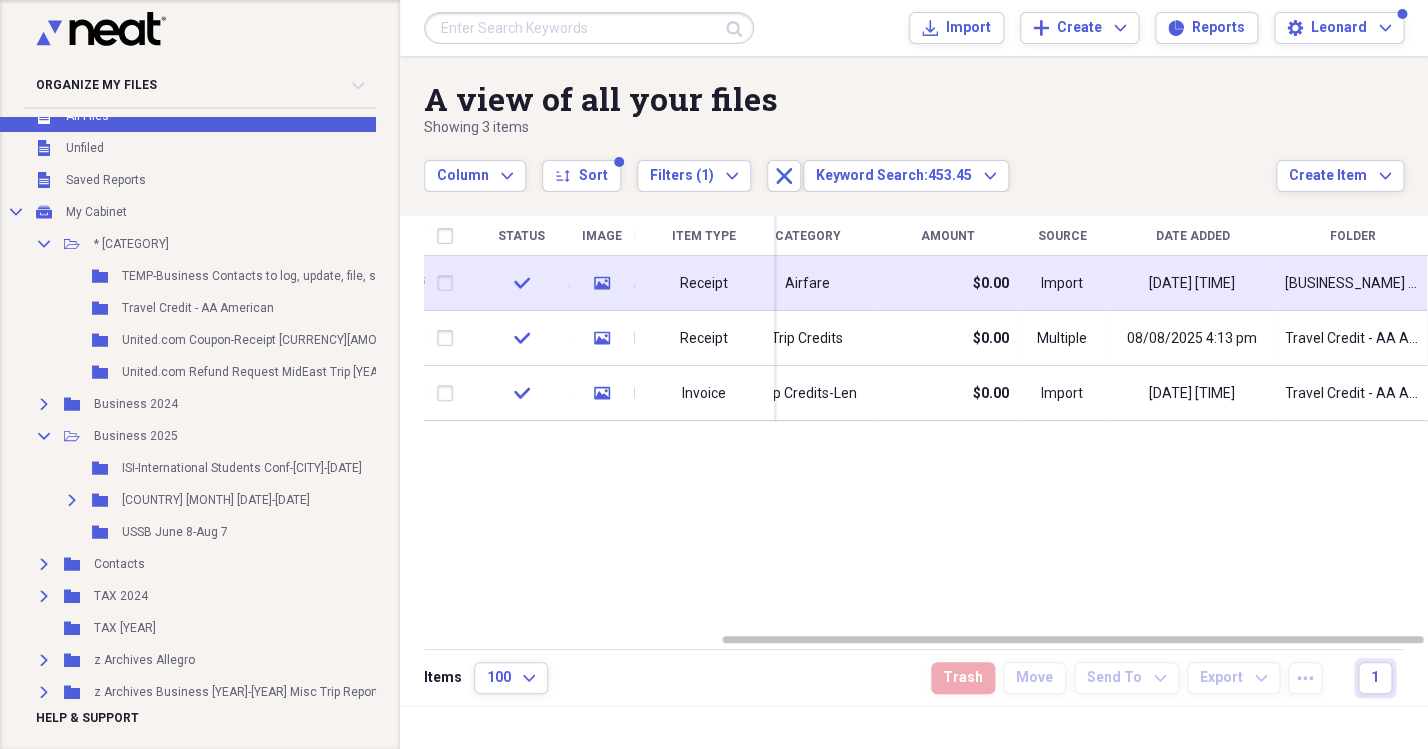 click on "Receipt" at bounding box center [704, 283] 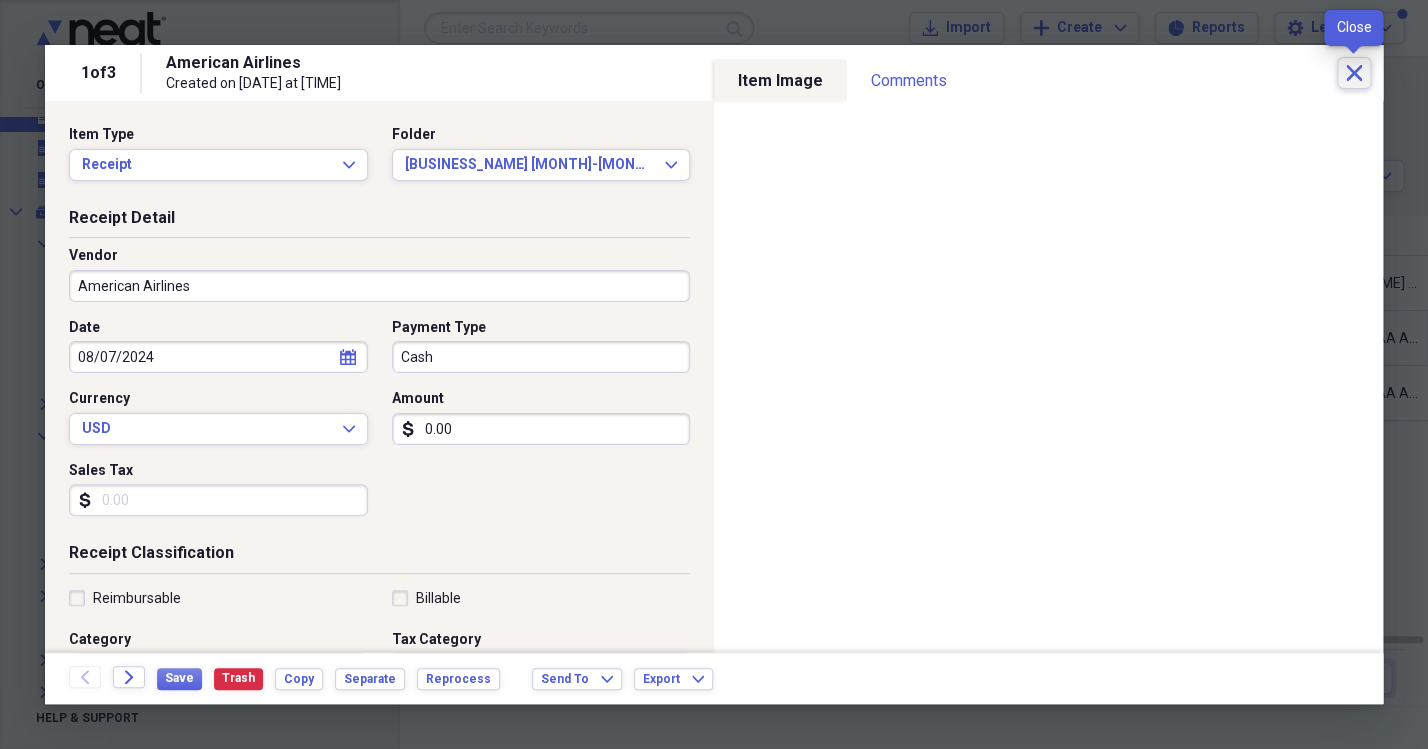 click 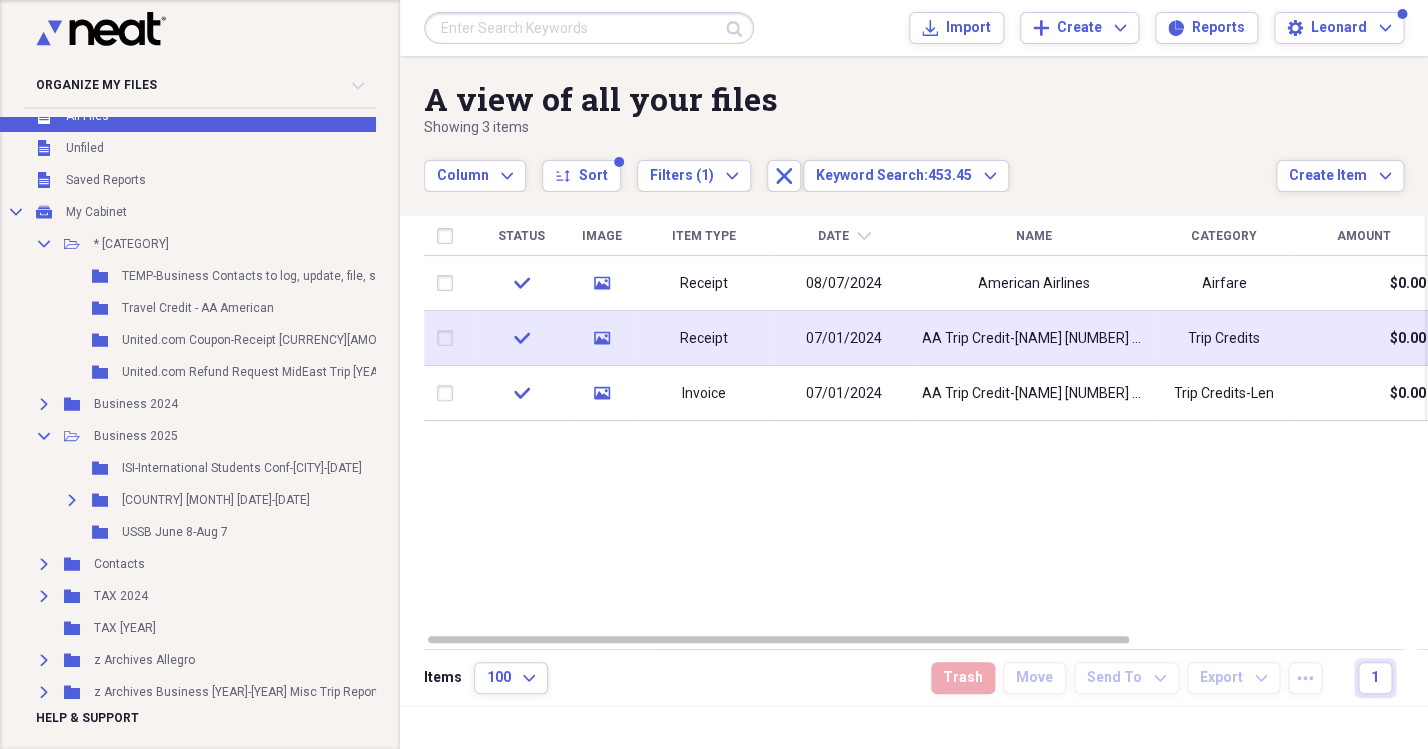 click on "07/01/2024" at bounding box center (844, 339) 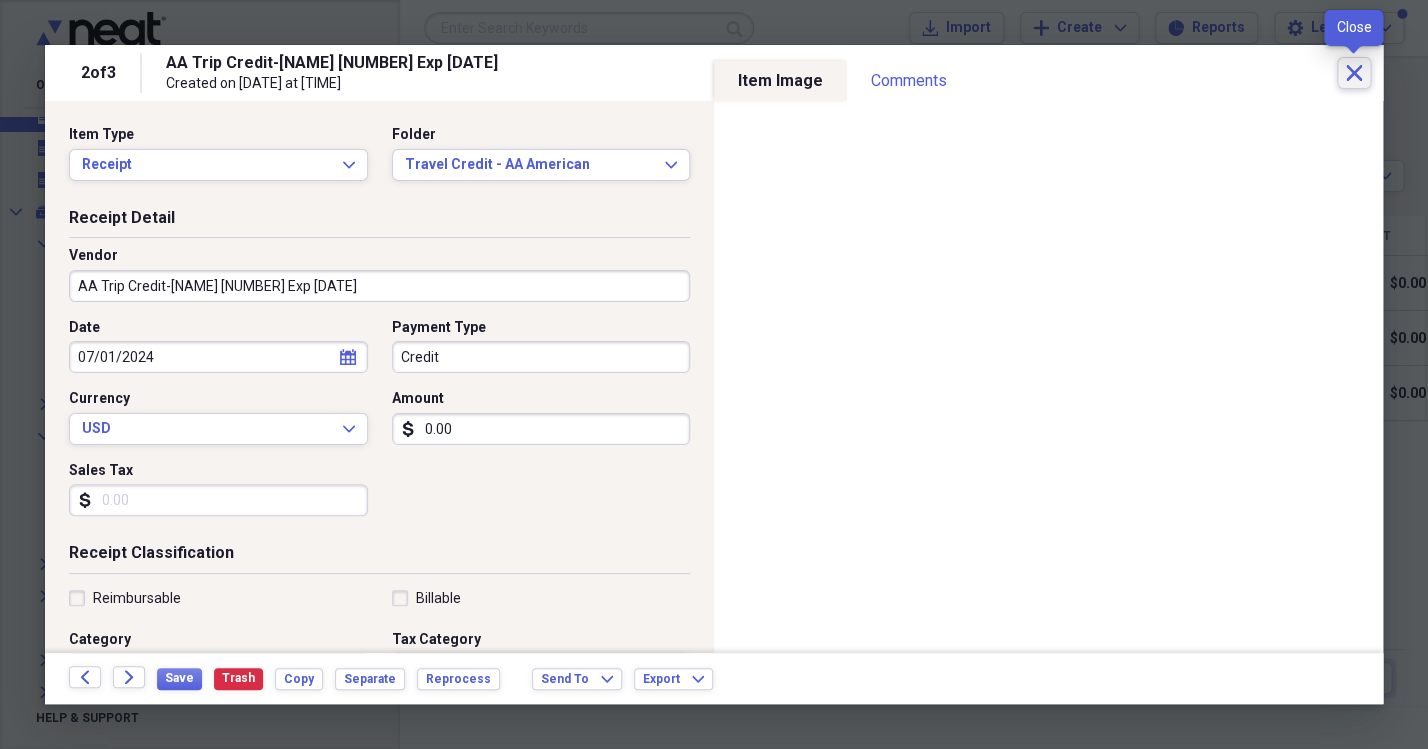 click 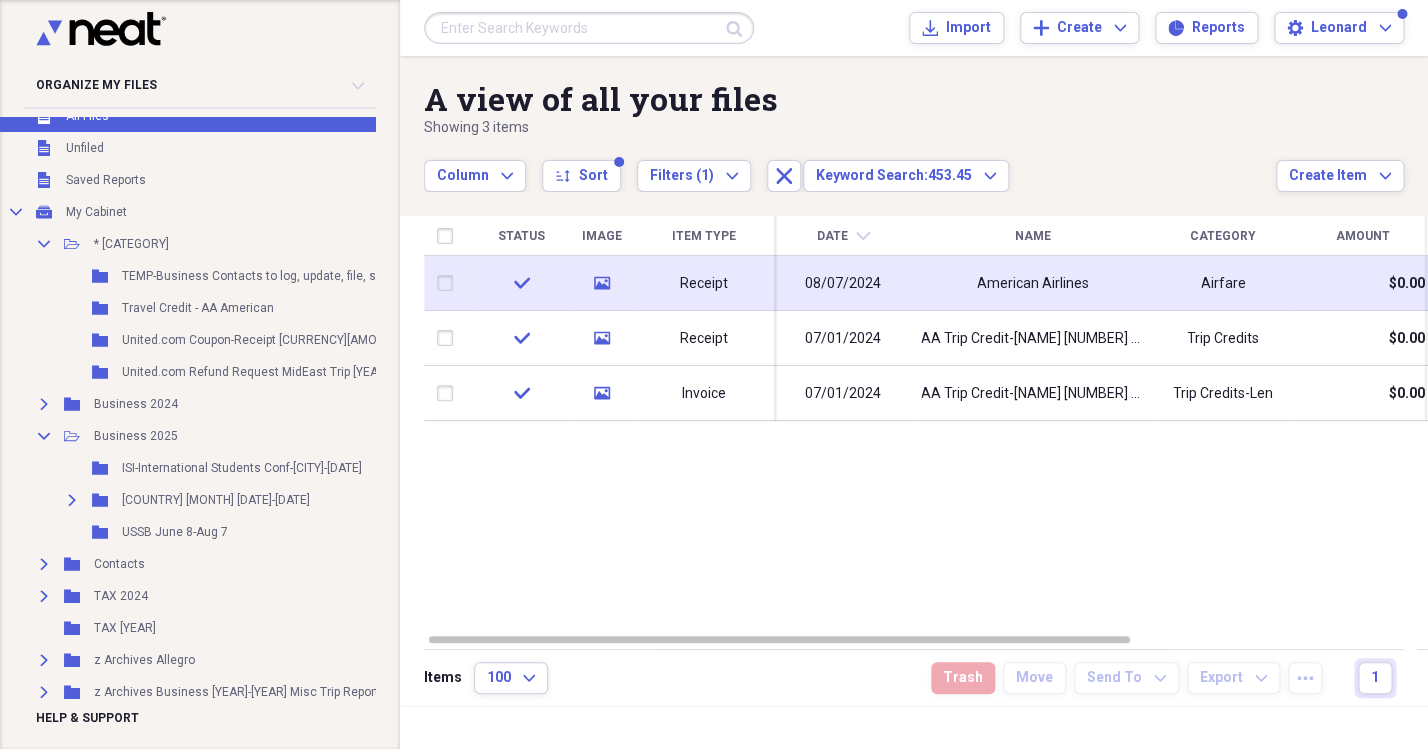 click on "08/07/2024" at bounding box center (843, 284) 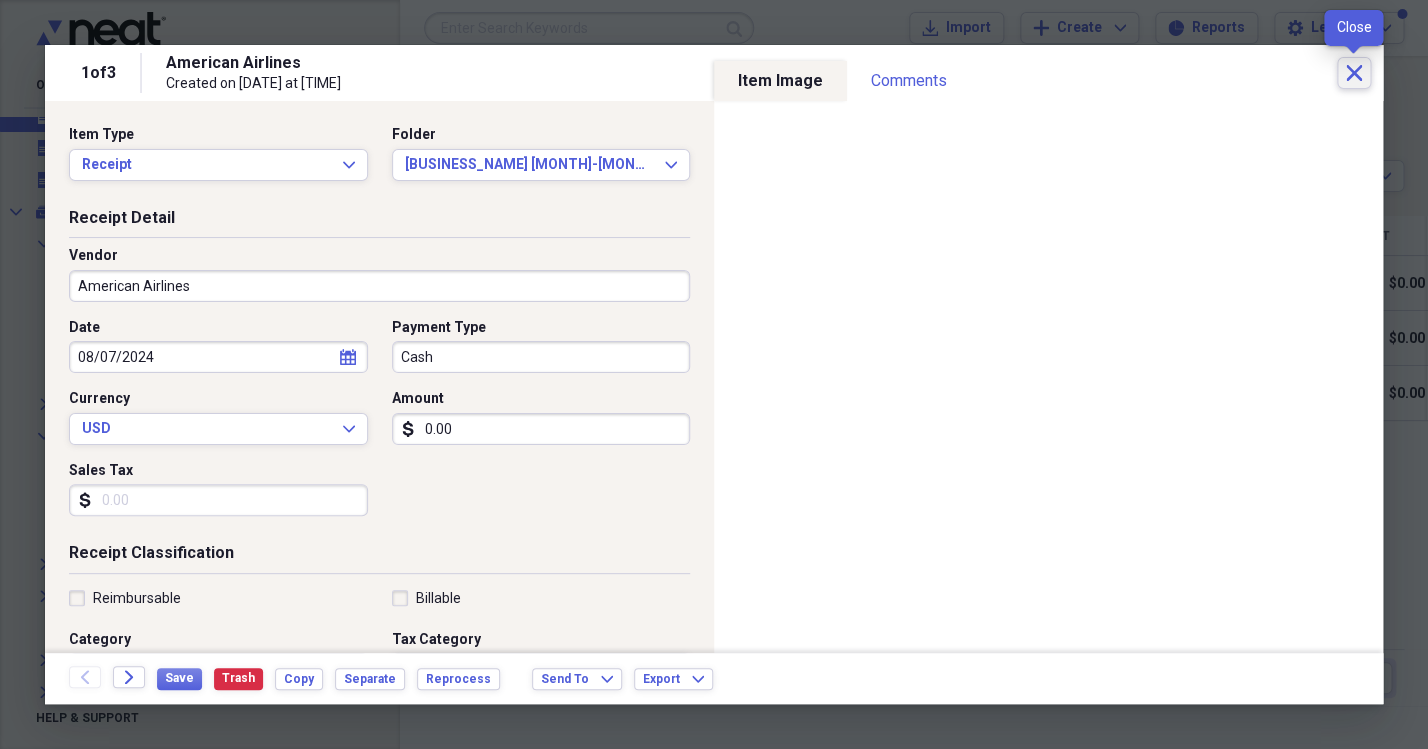 click on "Close" 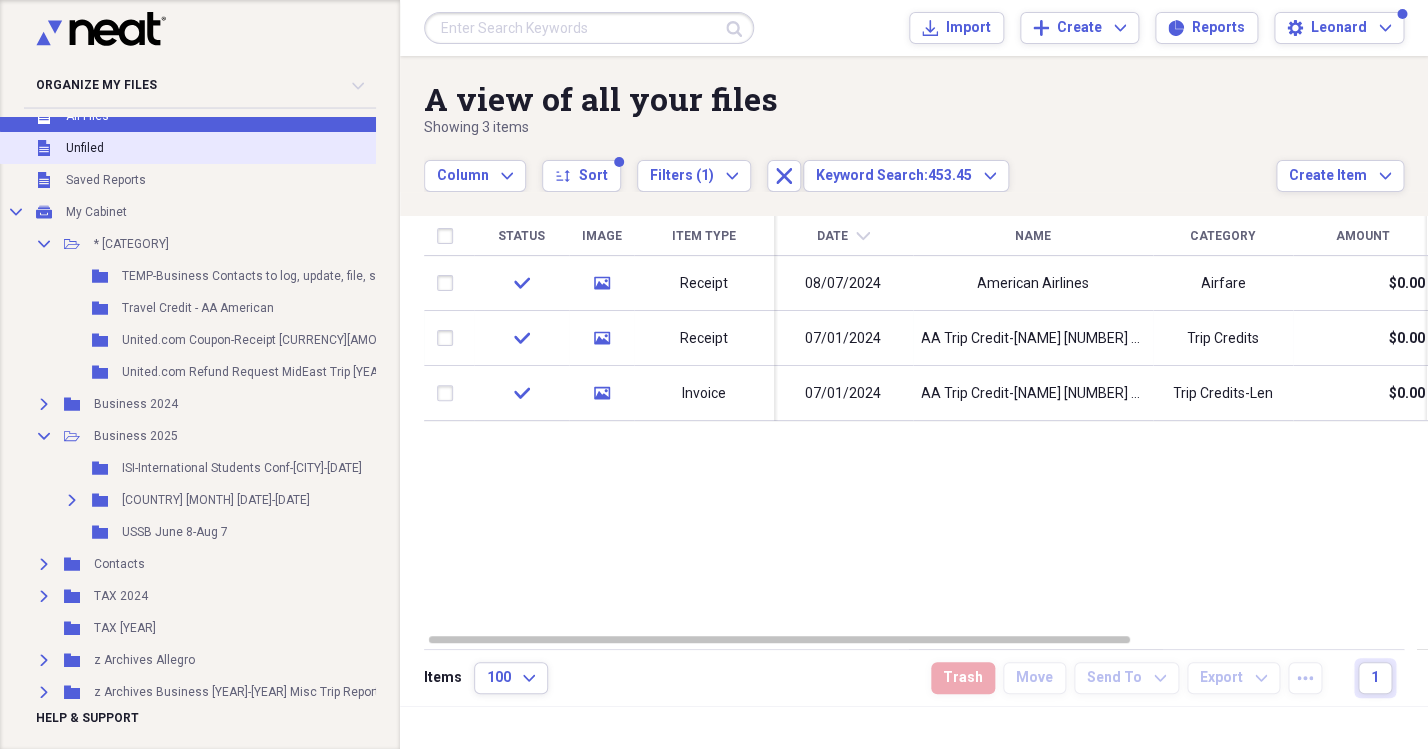 click on "Unfiled" at bounding box center [85, 148] 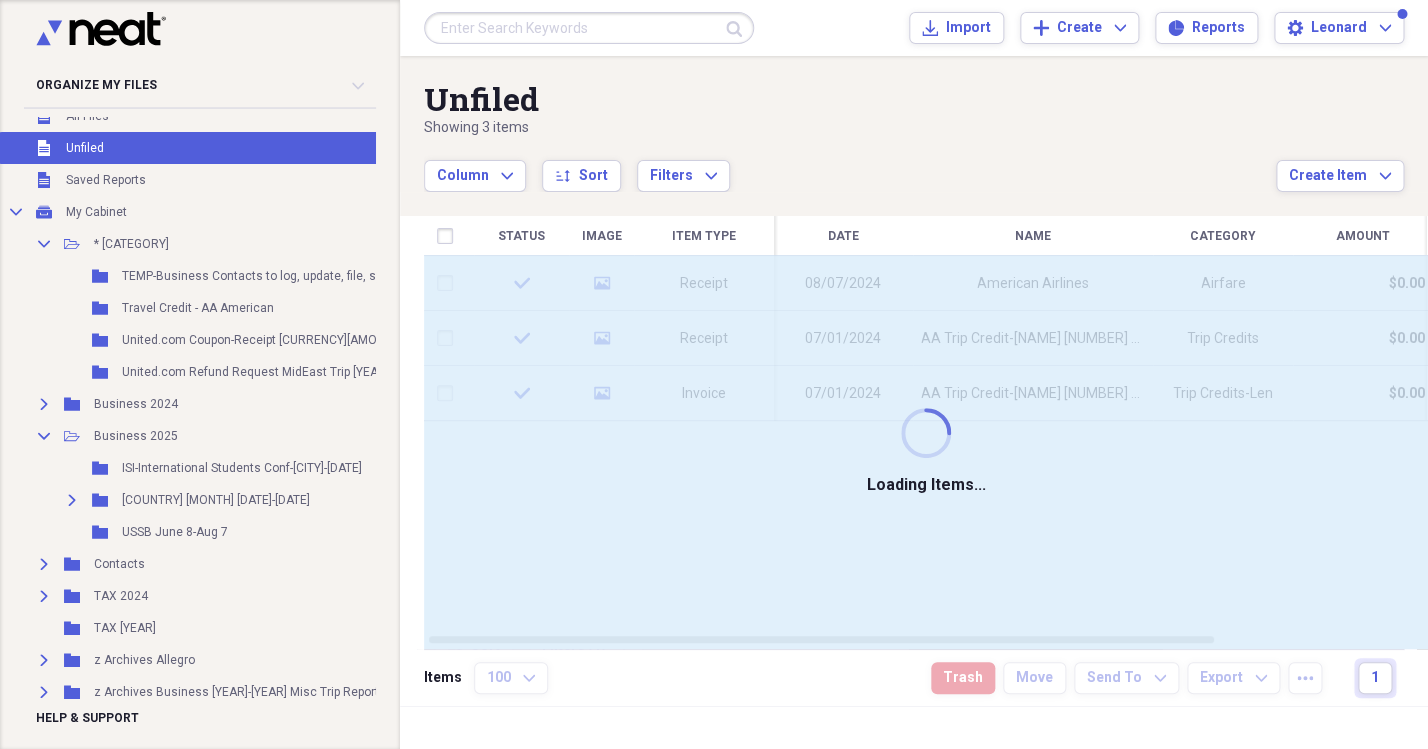 click on "Unfiled" at bounding box center [85, 148] 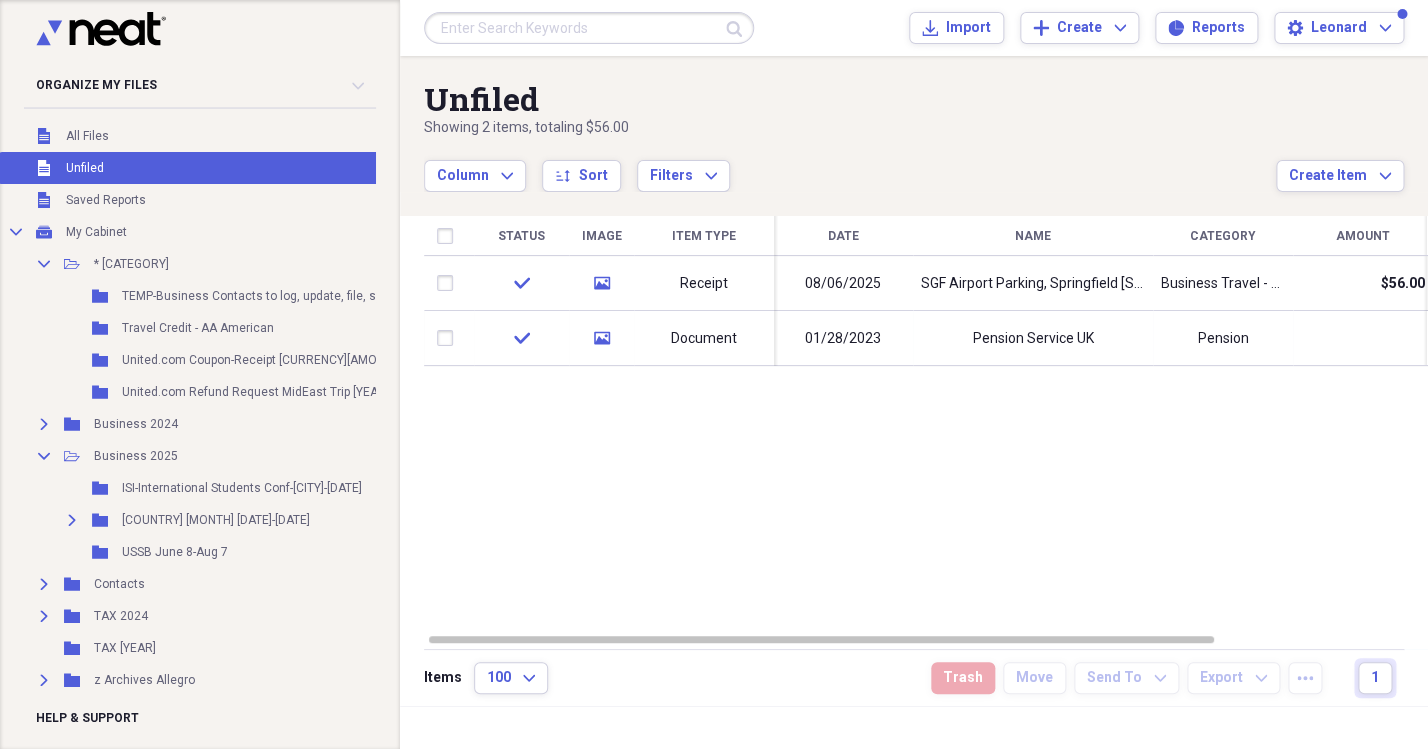 scroll, scrollTop: 0, scrollLeft: 0, axis: both 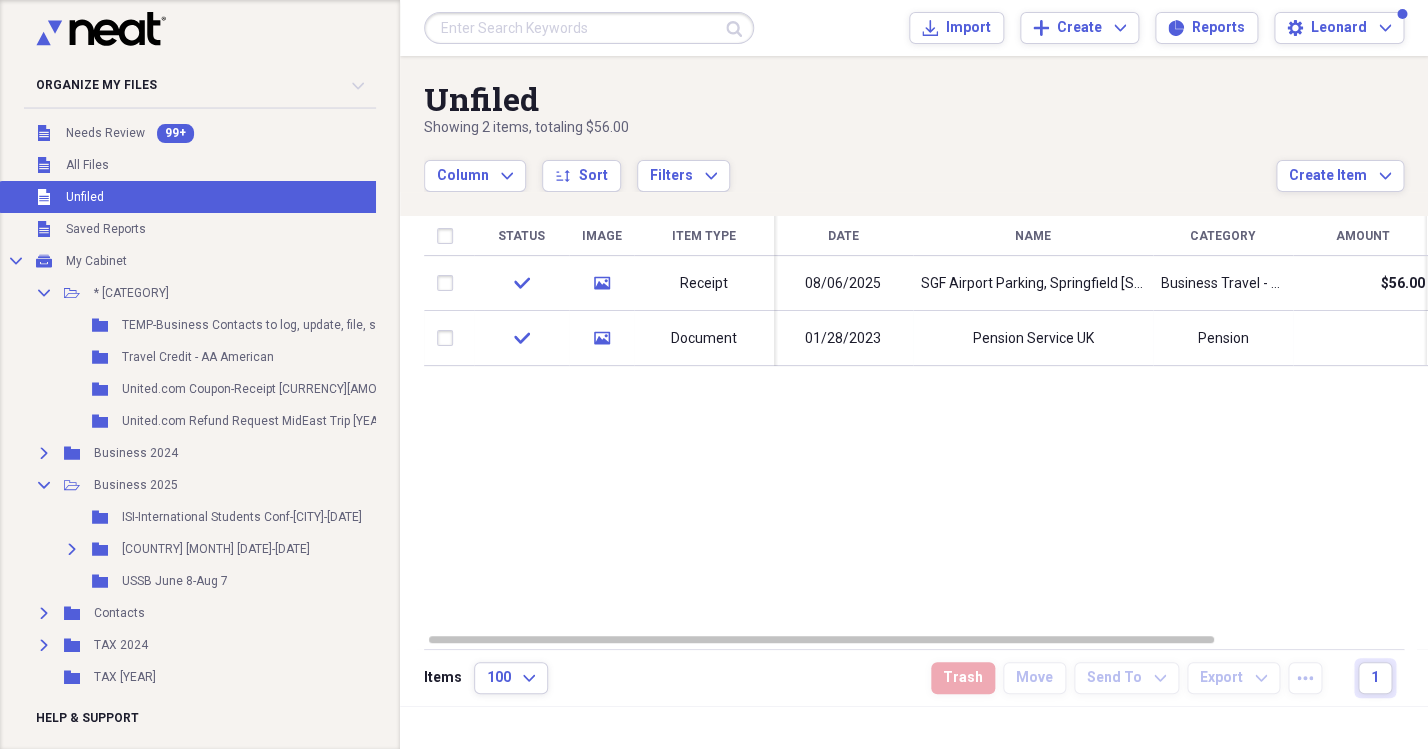 click at bounding box center (589, 28) 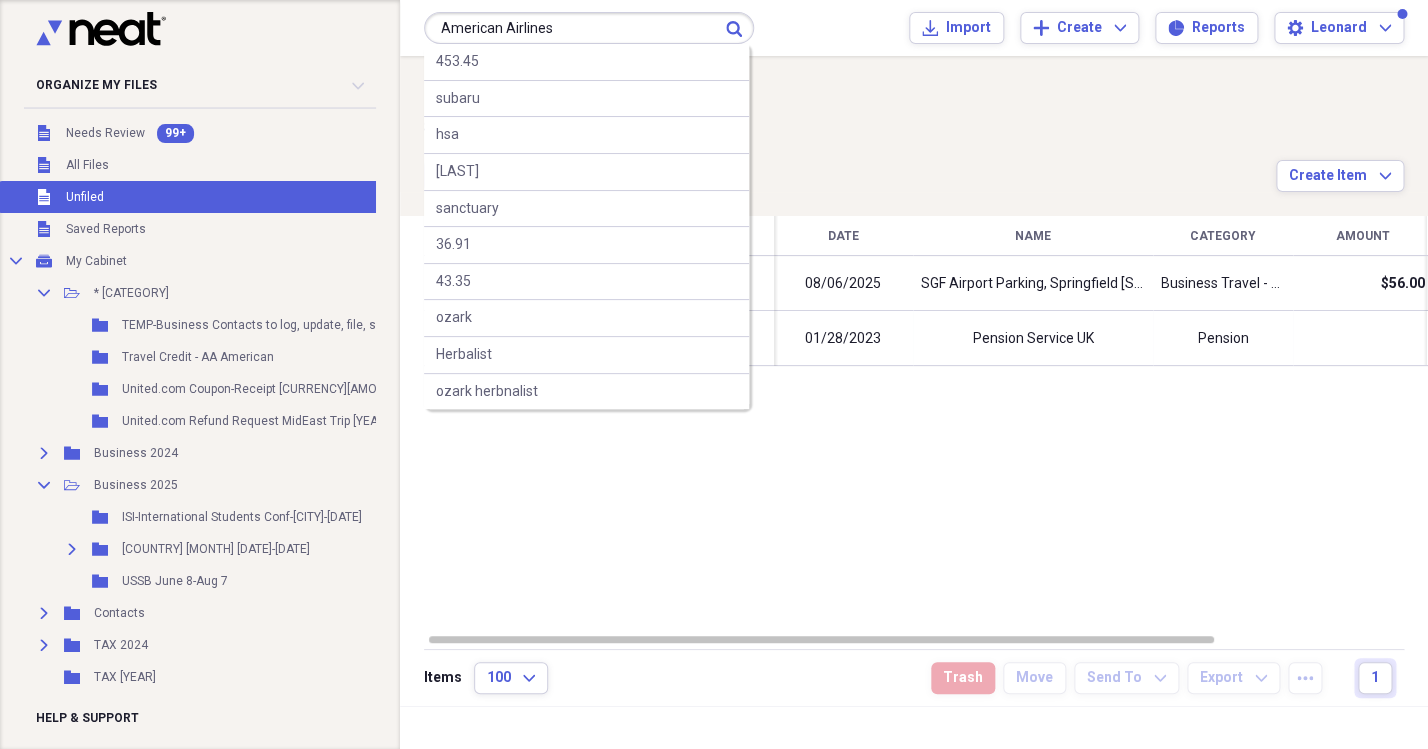 type on "American Airlines" 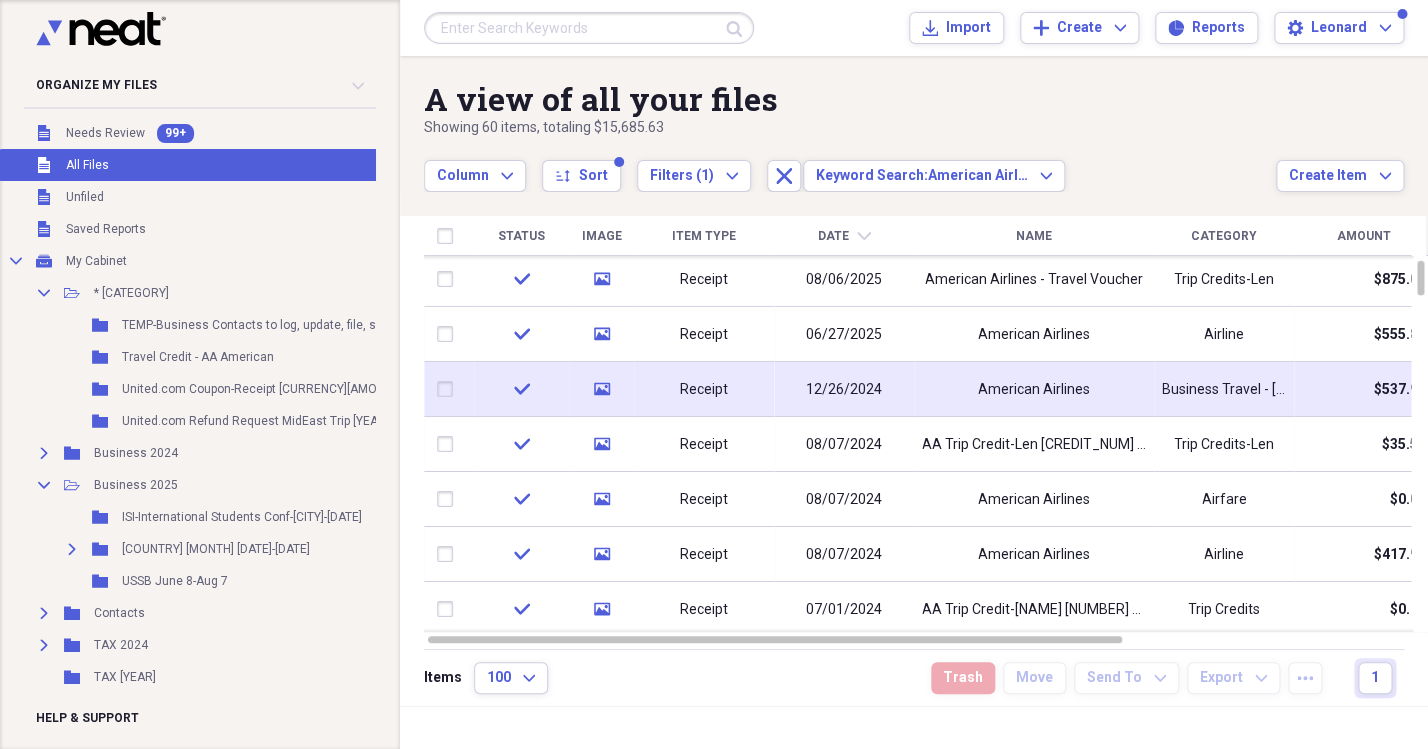 click on "12/26/2024" at bounding box center (844, 390) 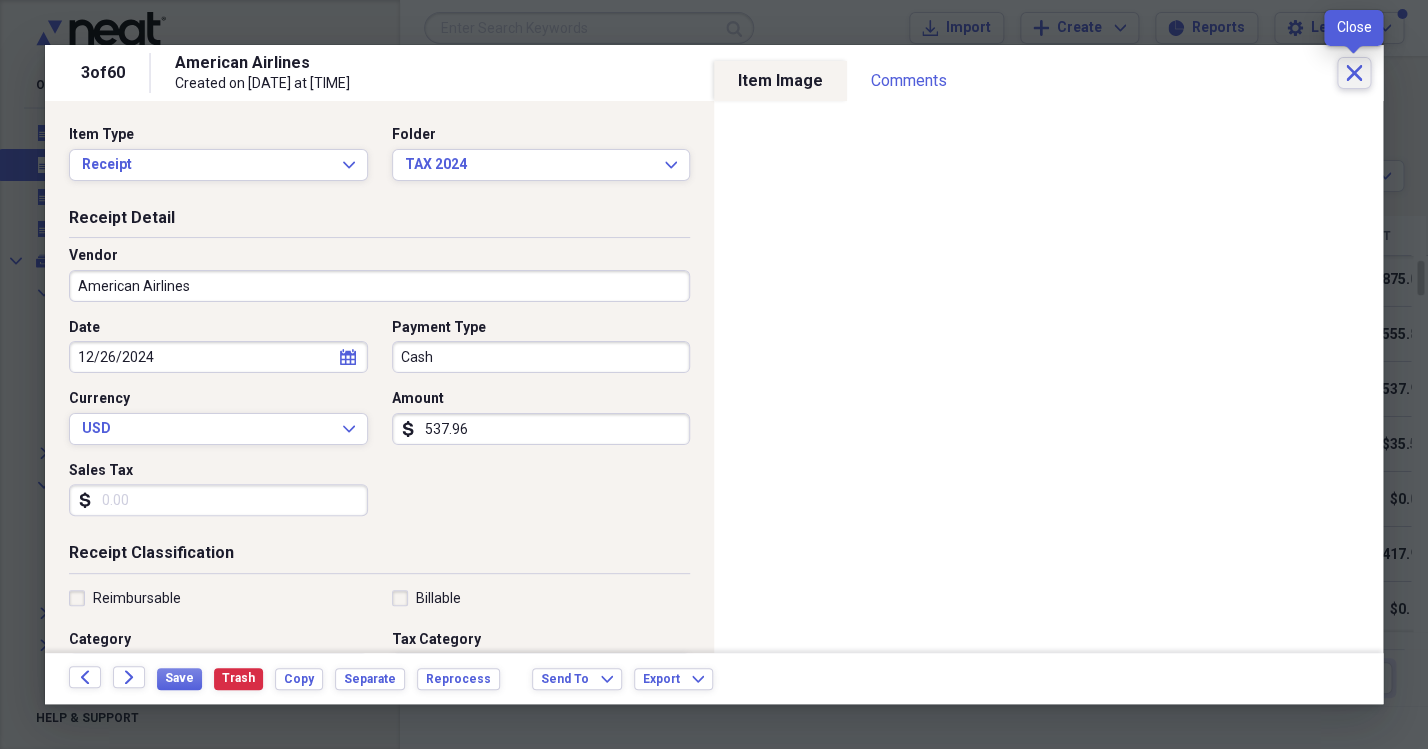 click 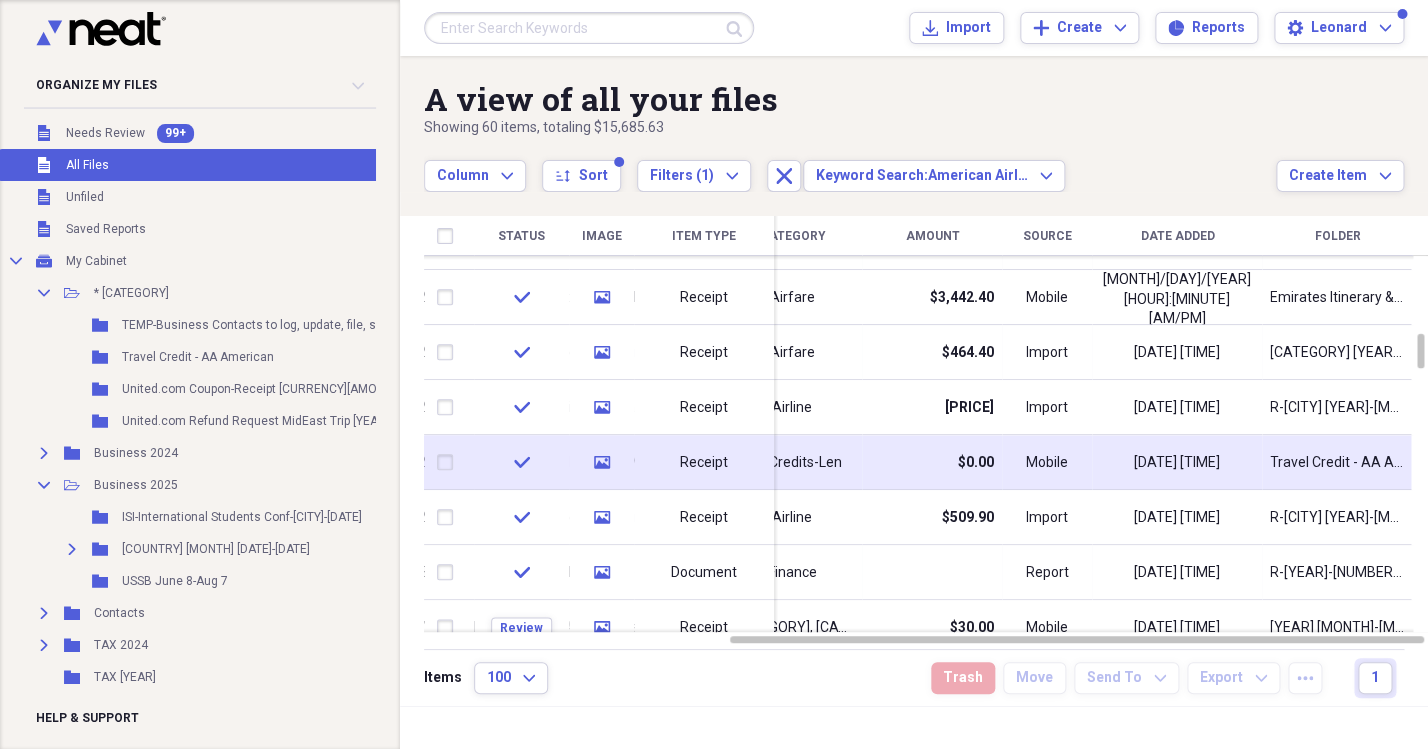 click on "Trip Credits-Len" at bounding box center (792, 463) 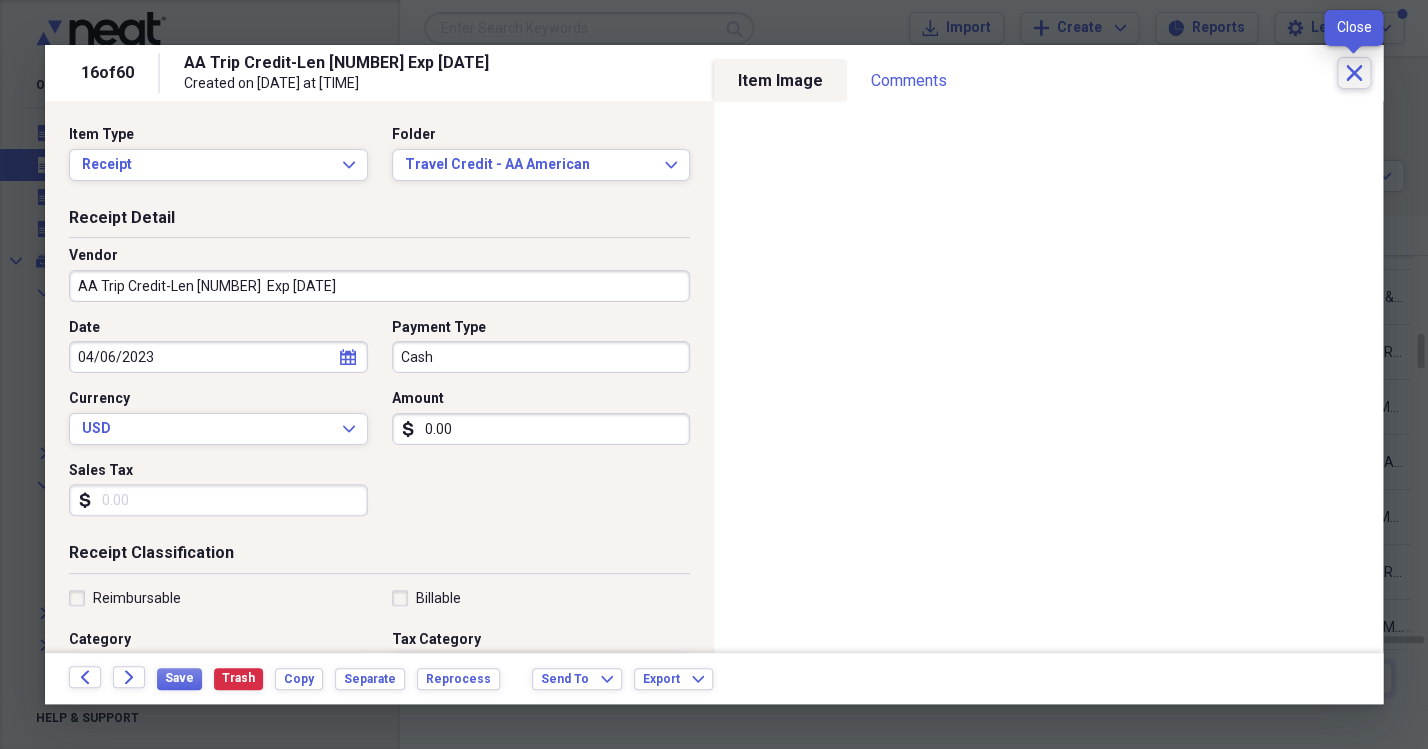 click 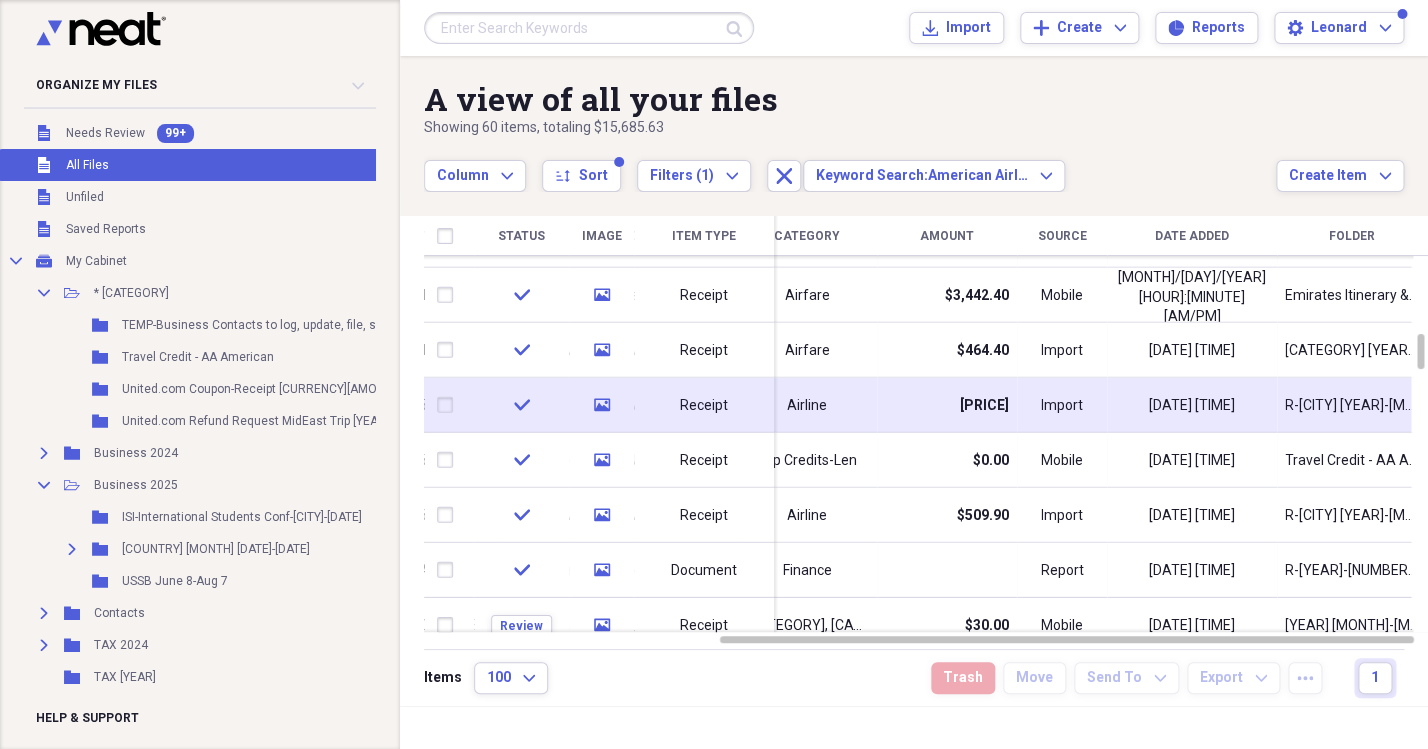 click on "[PRICE]" at bounding box center (947, 405) 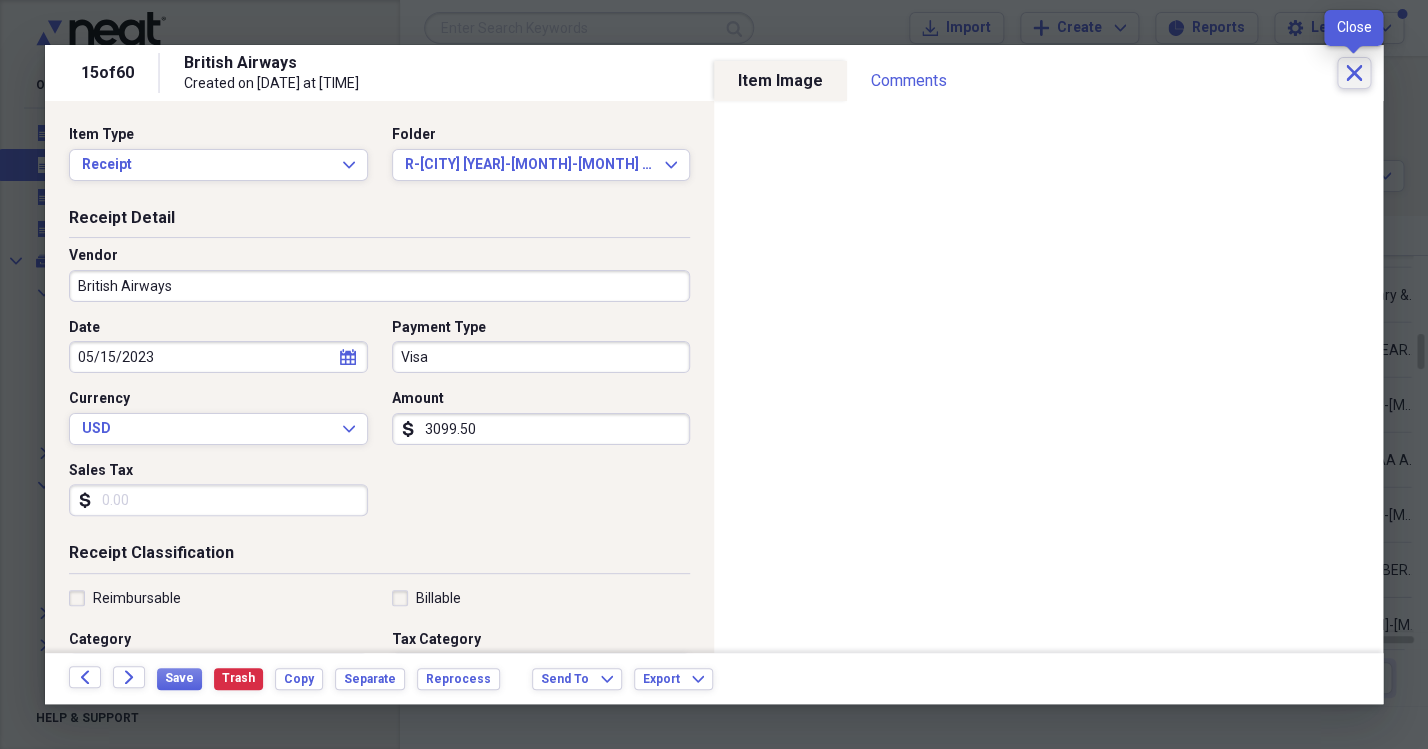 click 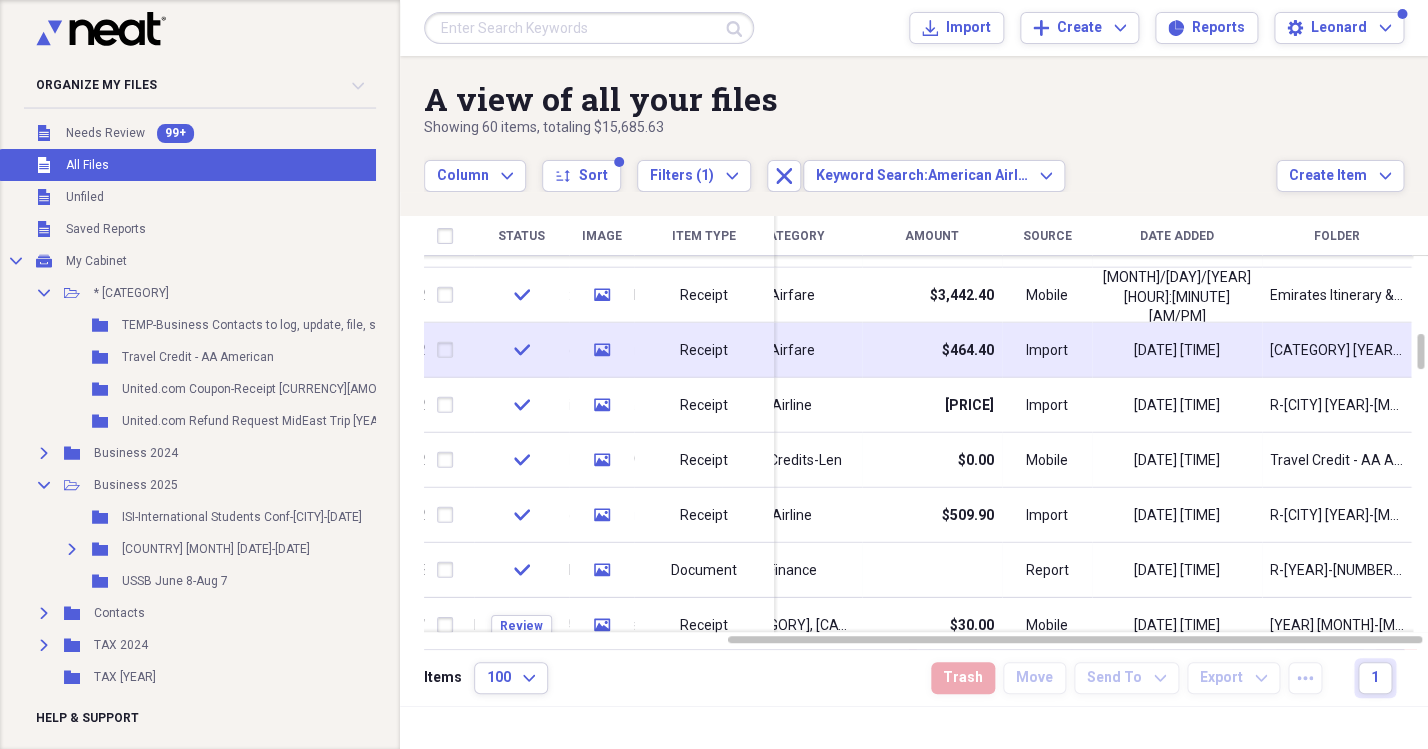 click on "$464.40" at bounding box center (968, 350) 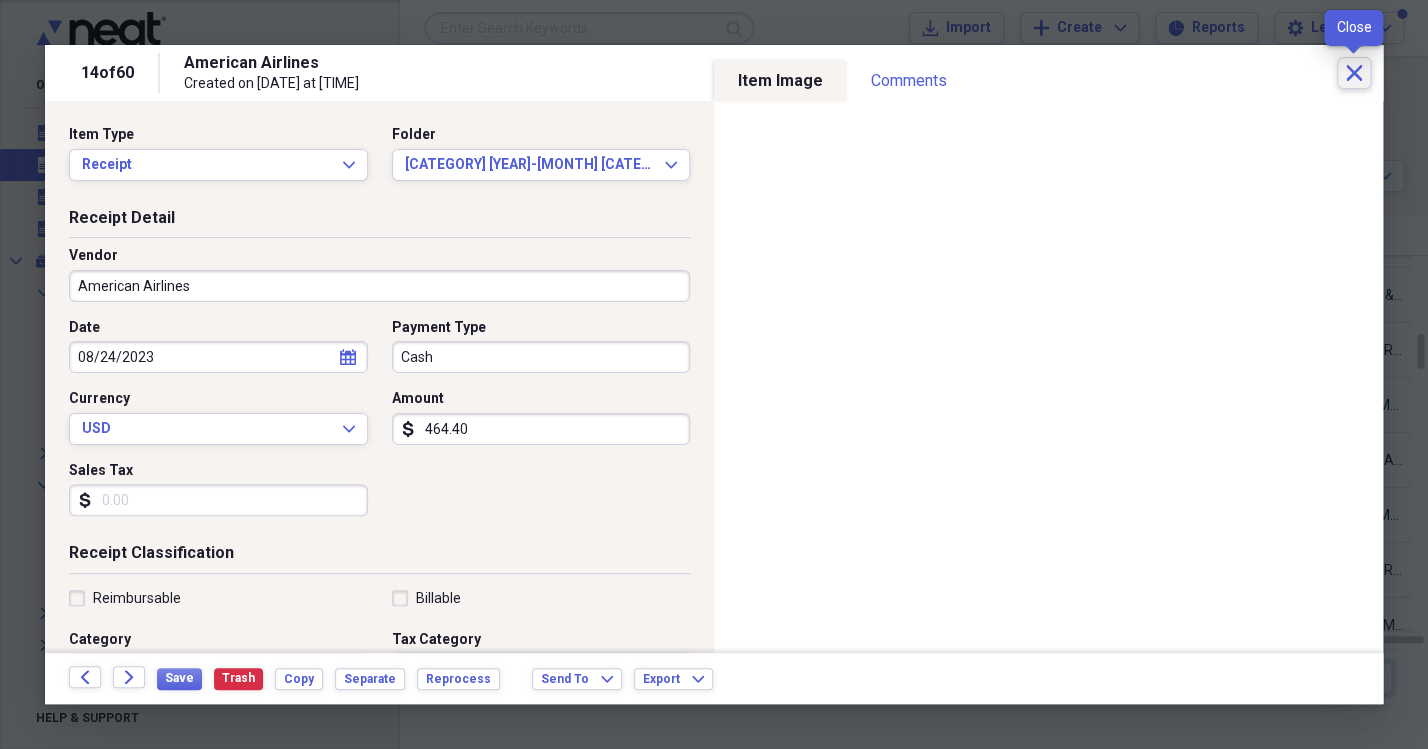 click 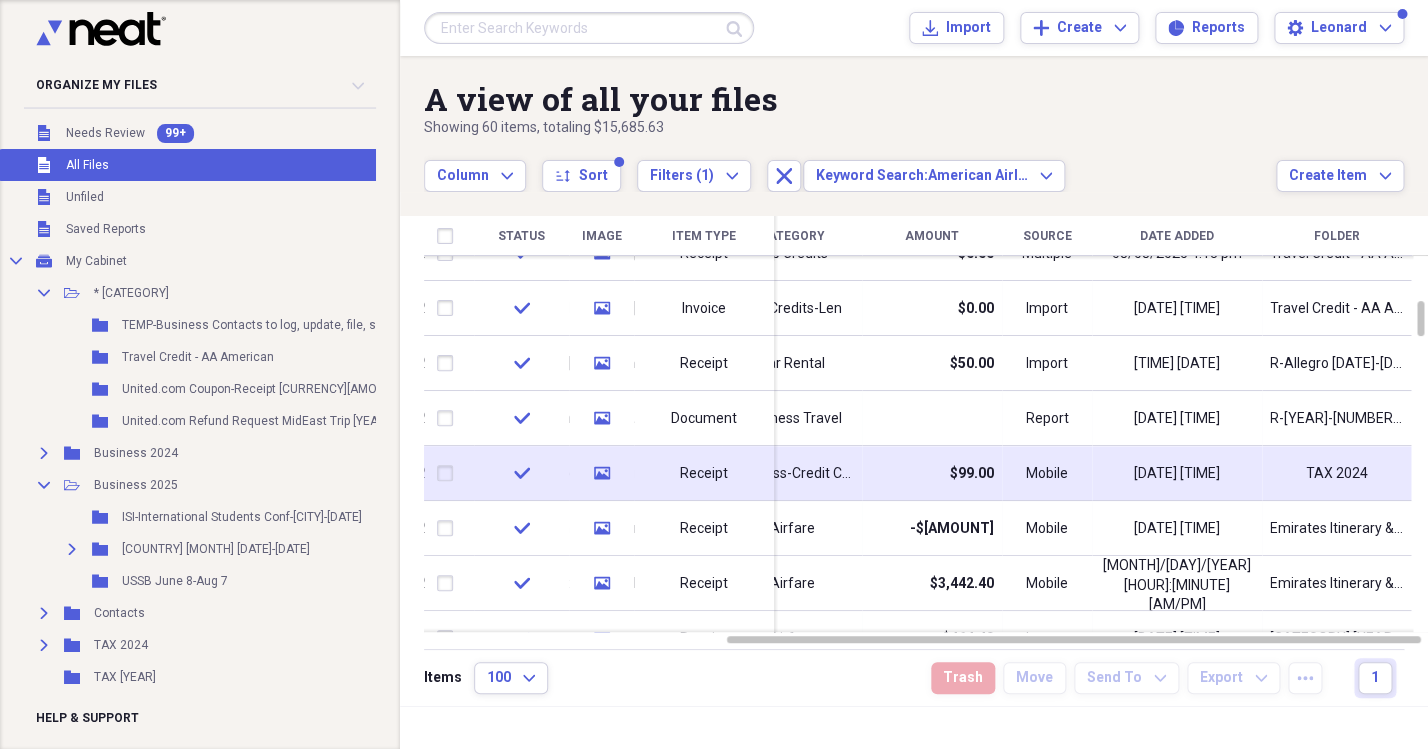 click on "Business-Credit Card Fees" at bounding box center (792, 474) 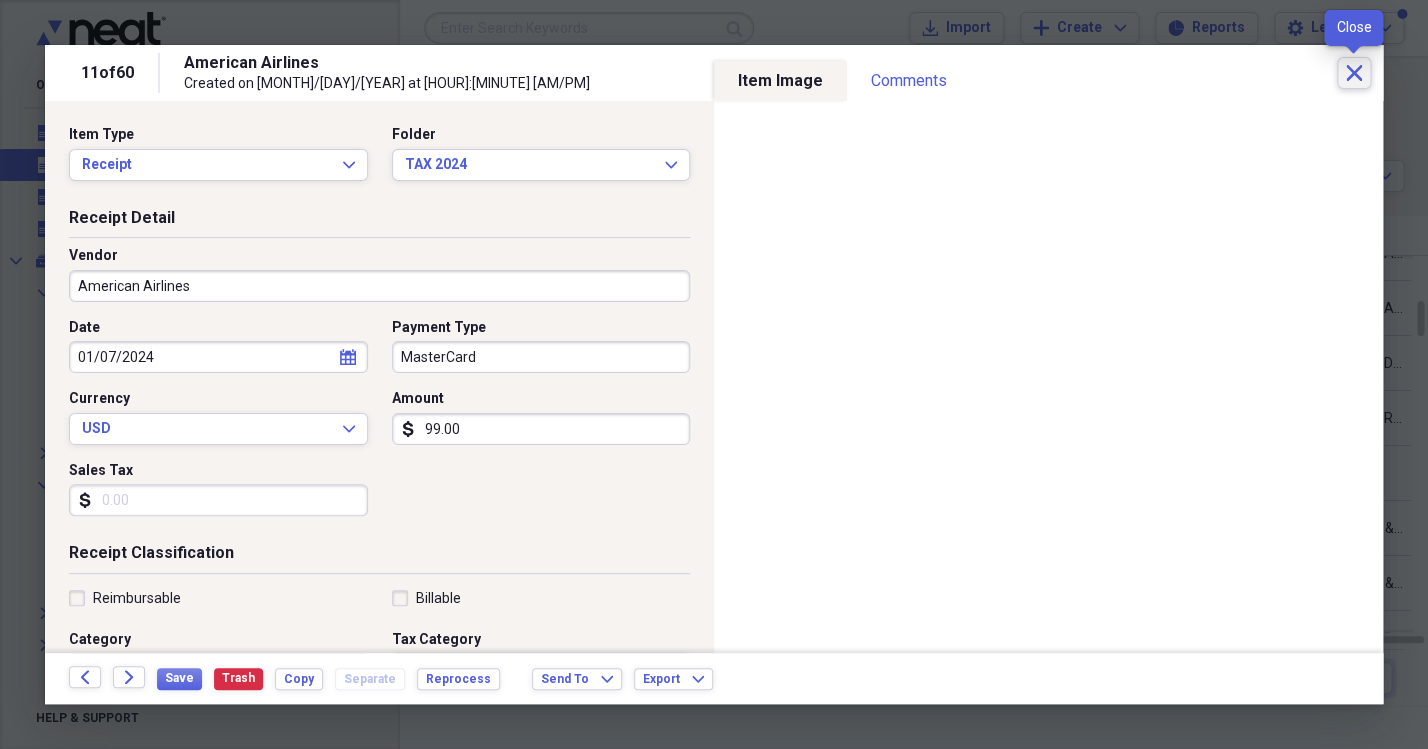 click 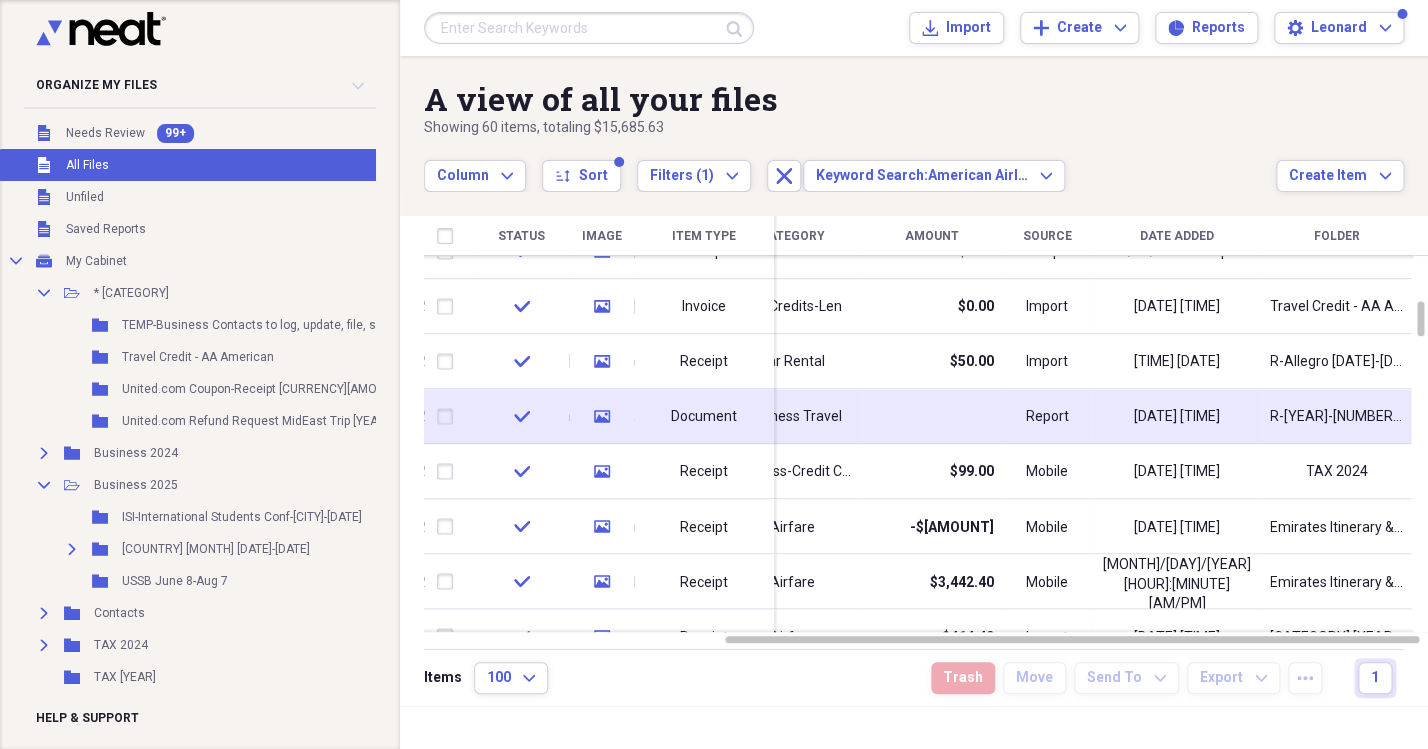 click at bounding box center (932, 416) 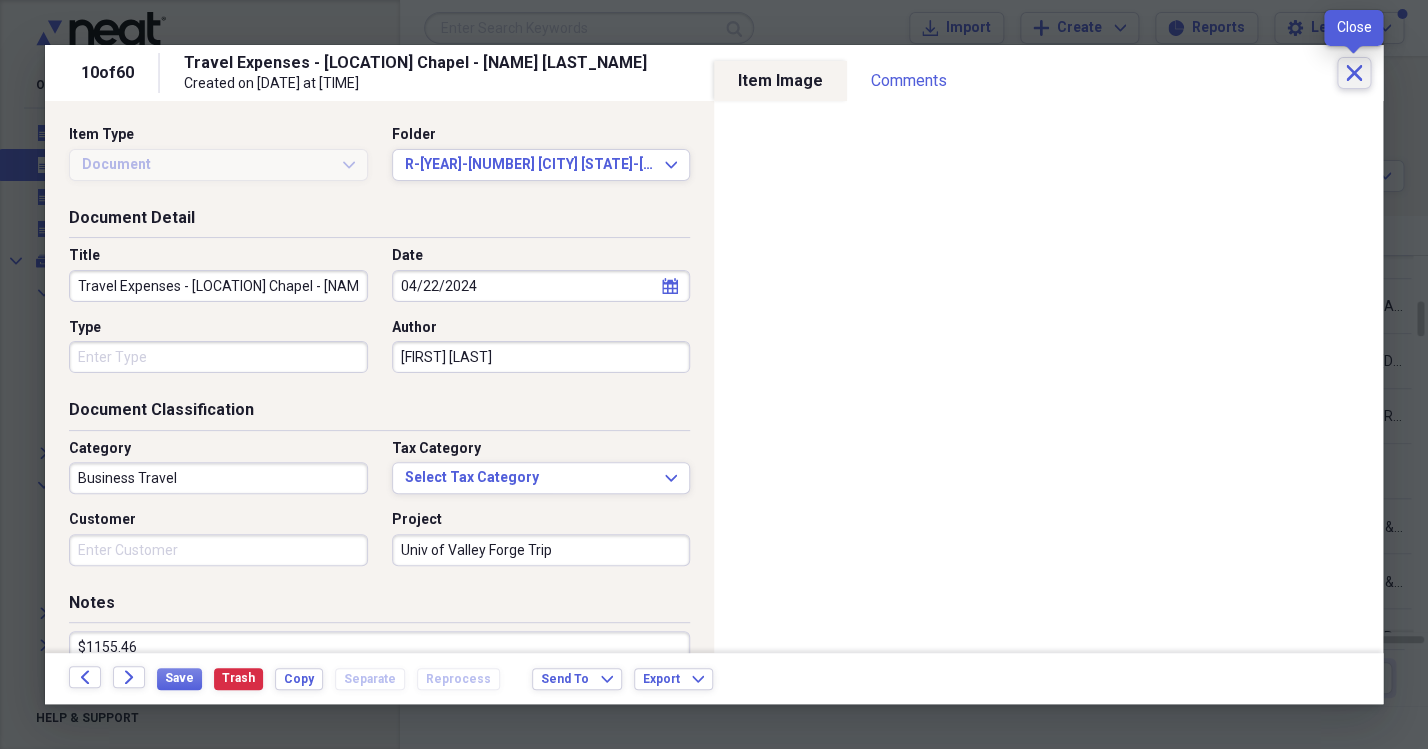 click 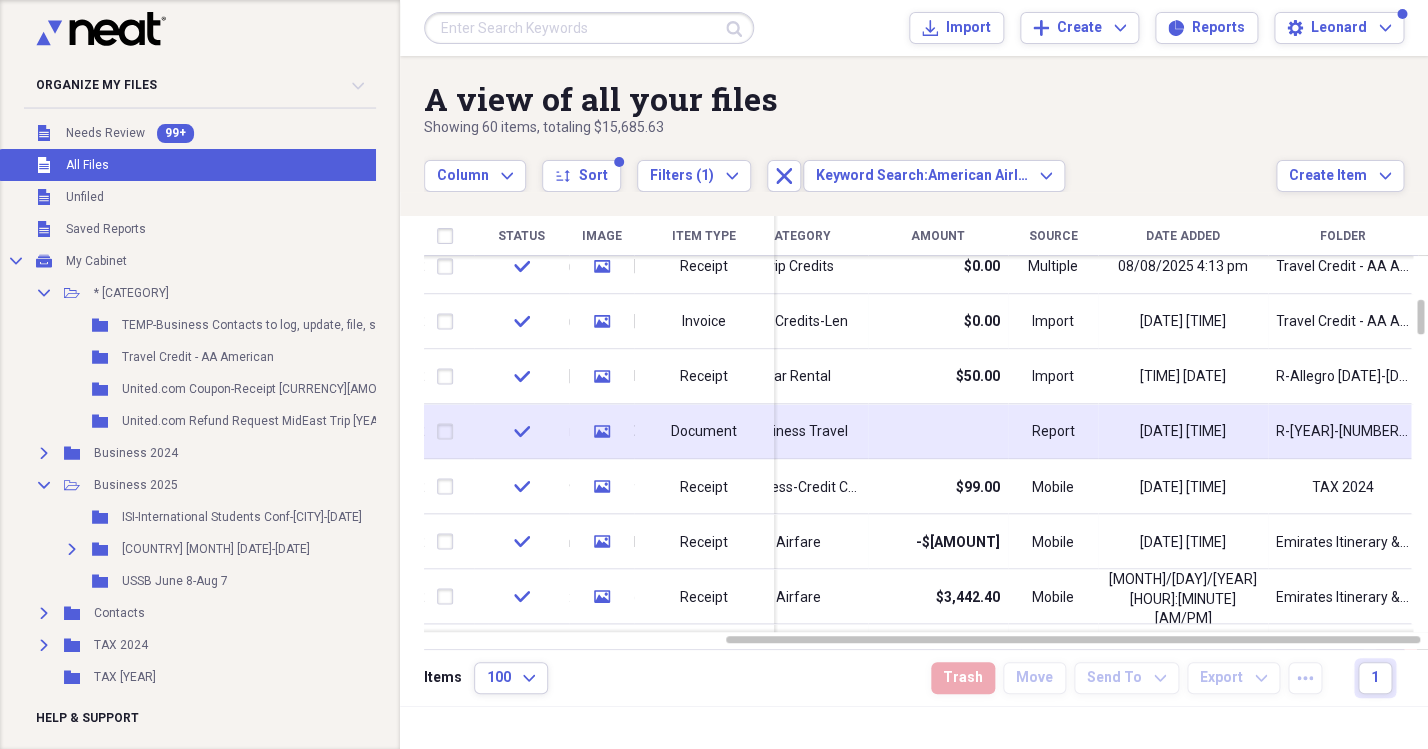 click at bounding box center [938, 431] 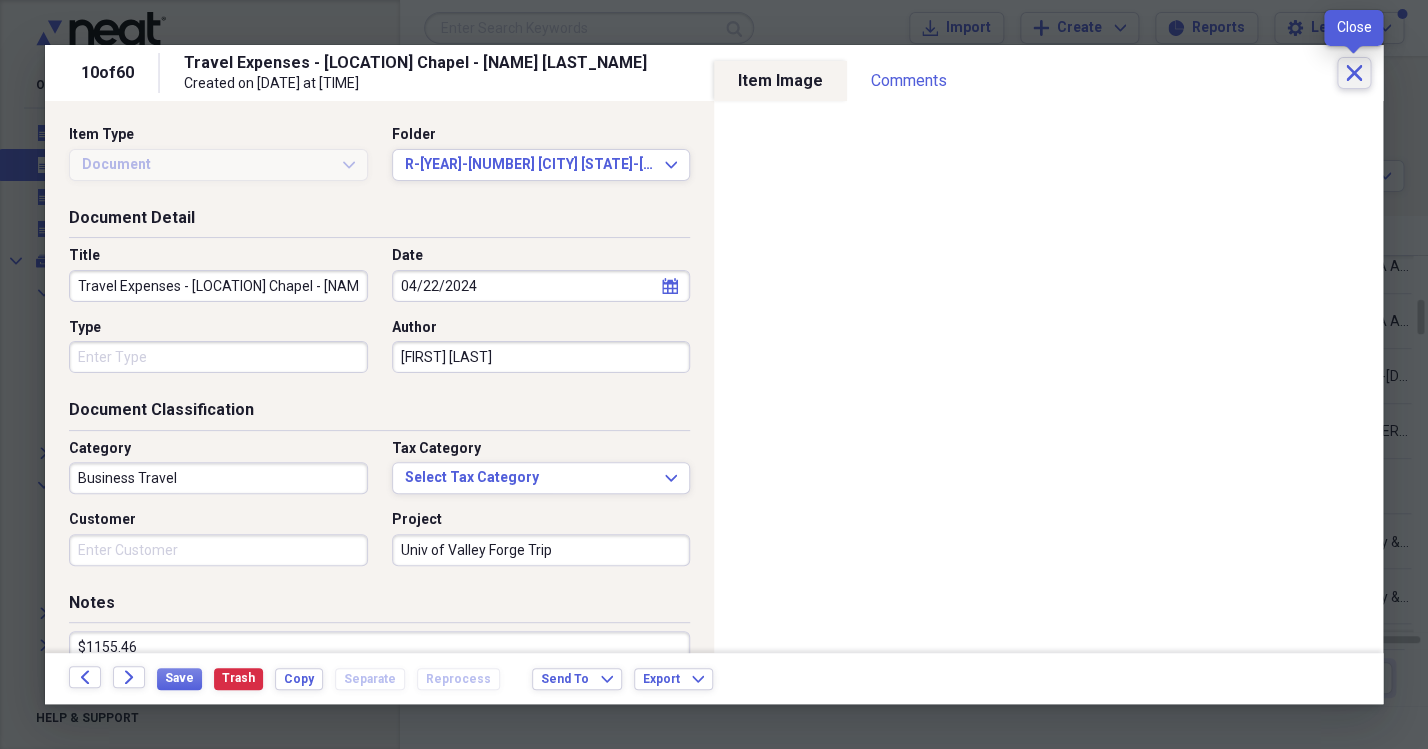 click 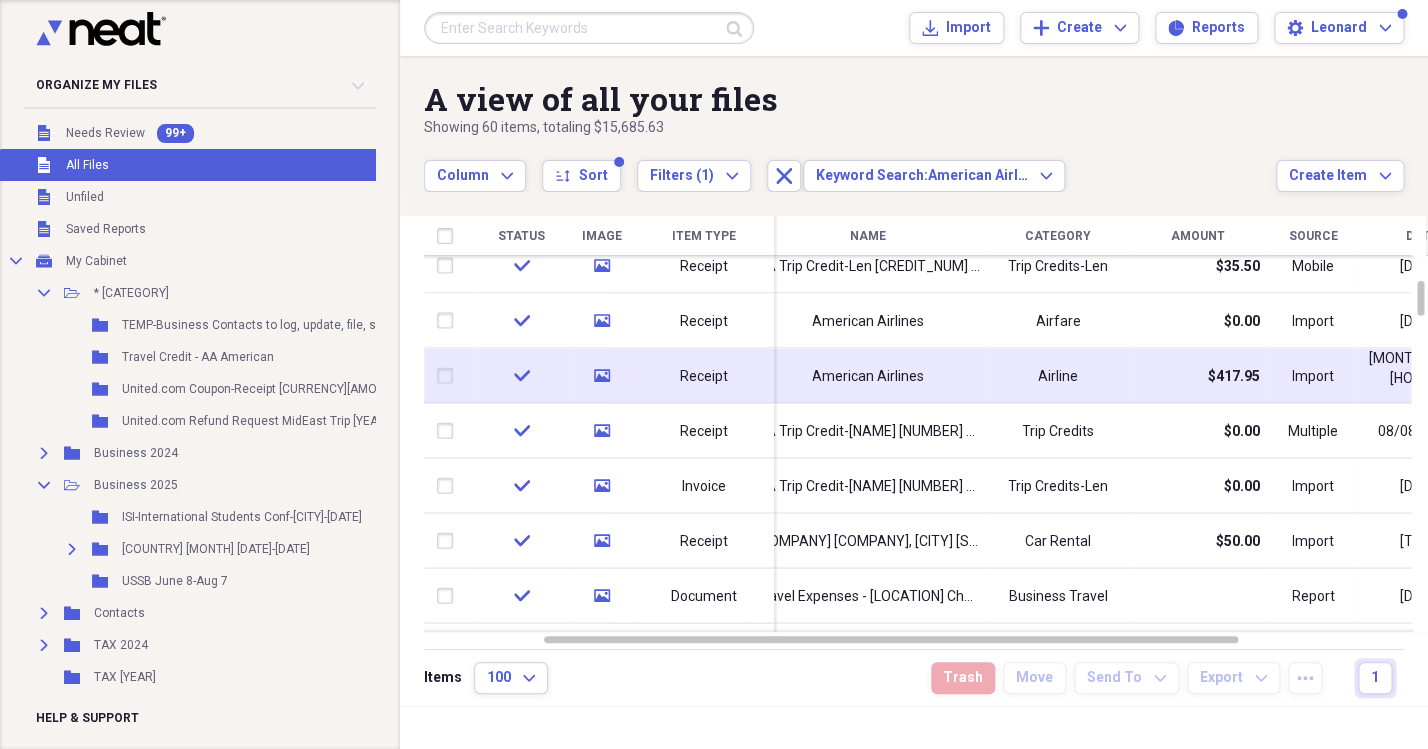 click on "American Airlines" at bounding box center [868, 375] 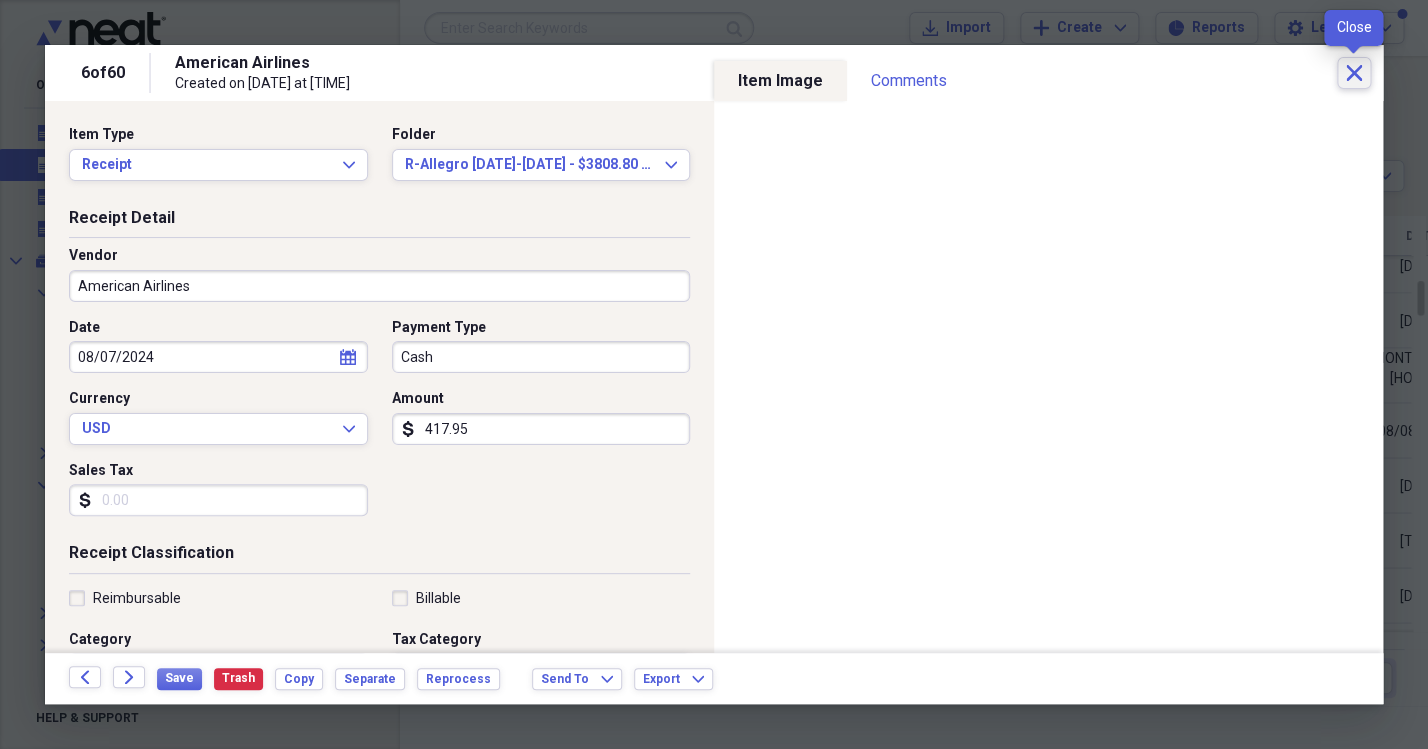 click 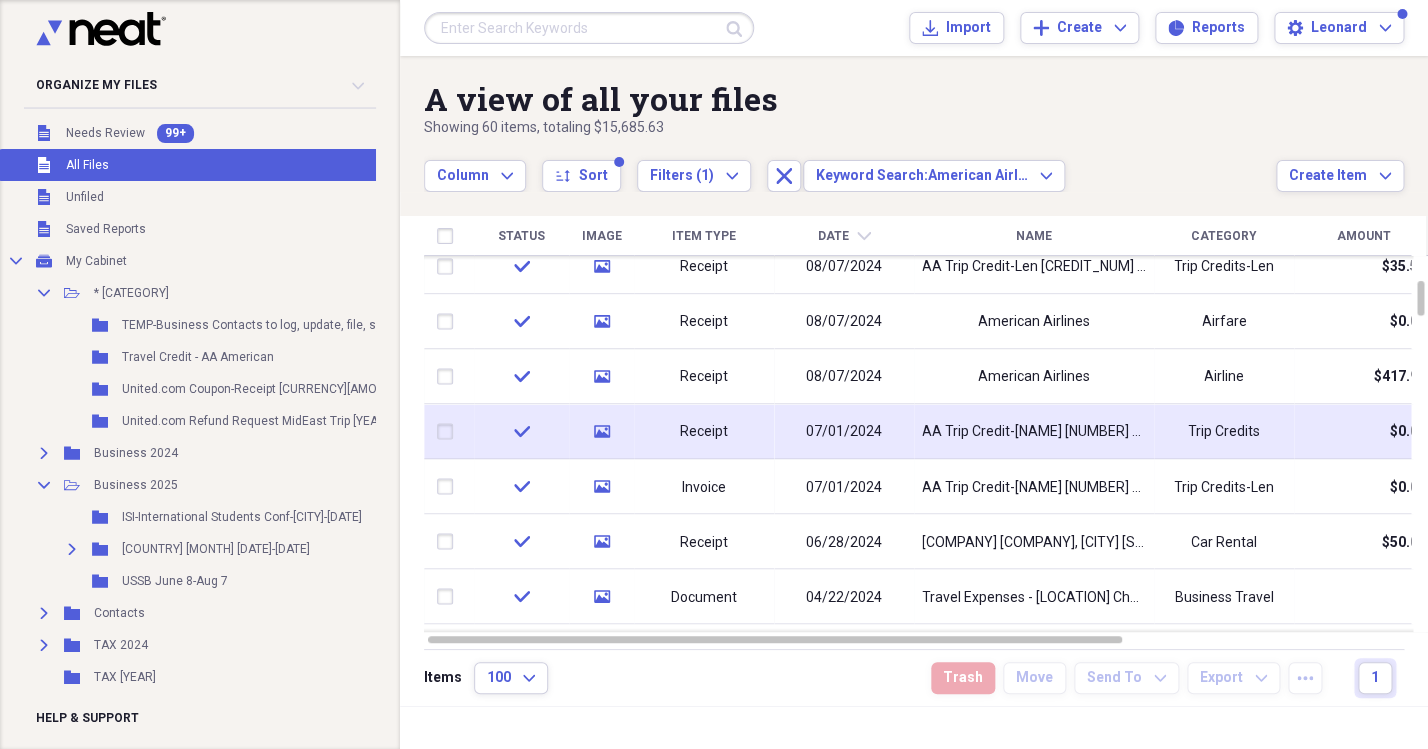 click on "AA Trip Credit-[NAME] [NUMBER] Exp [DATE]" at bounding box center [1034, 432] 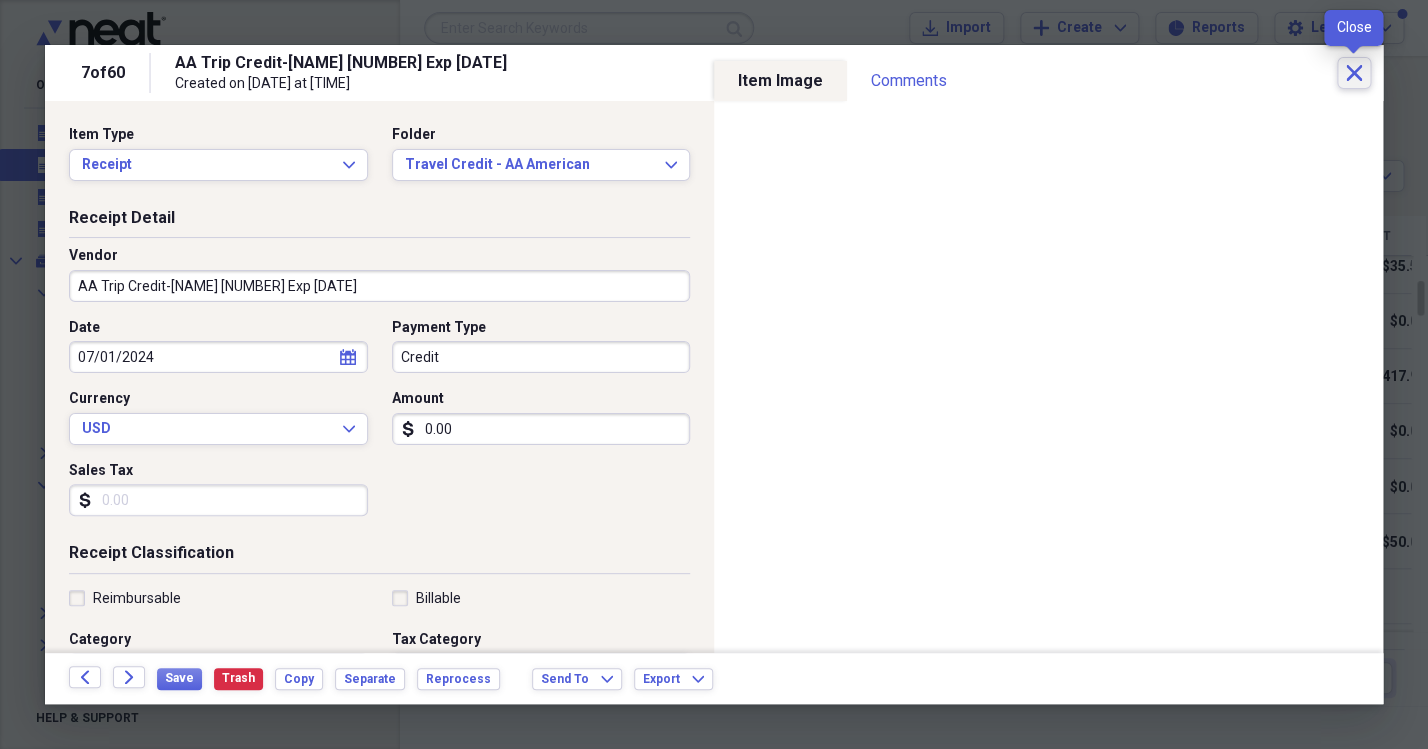 click 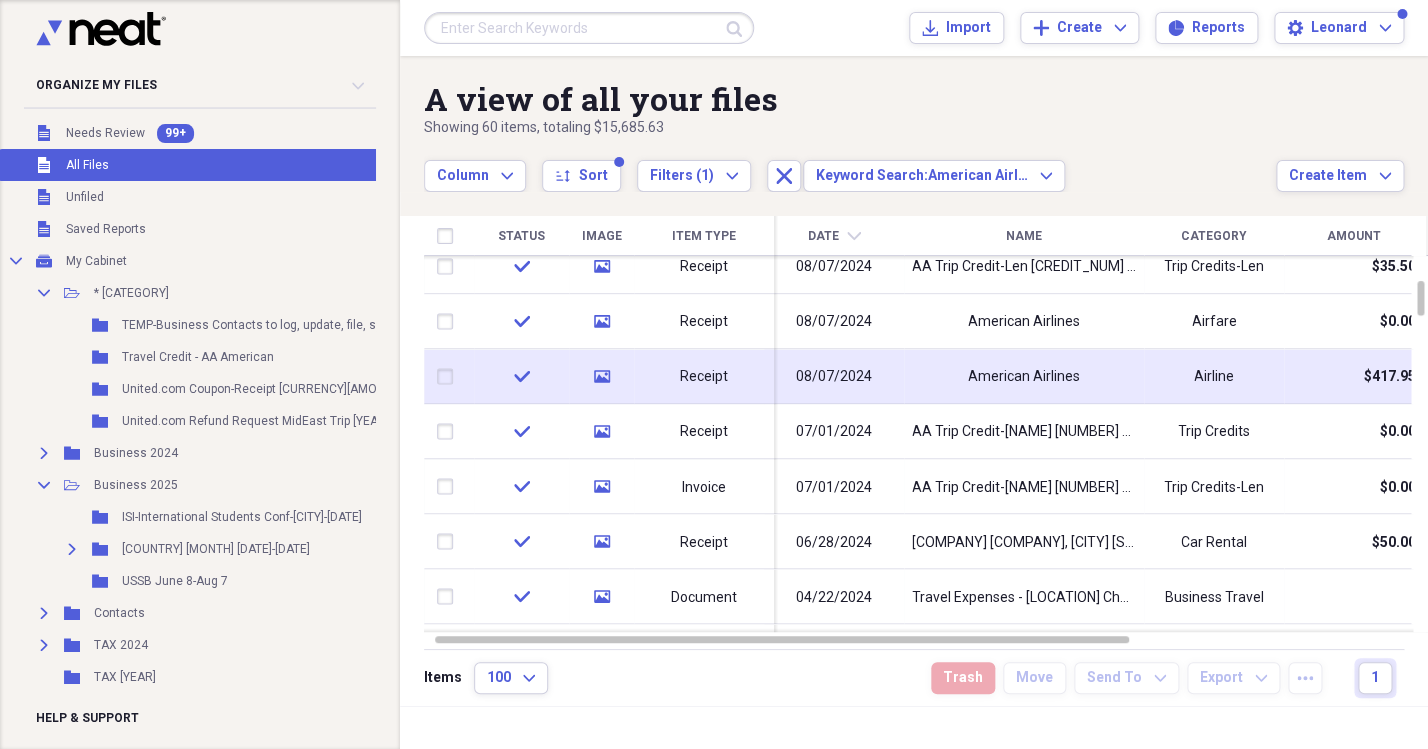 click on "American Airlines" at bounding box center [1024, 376] 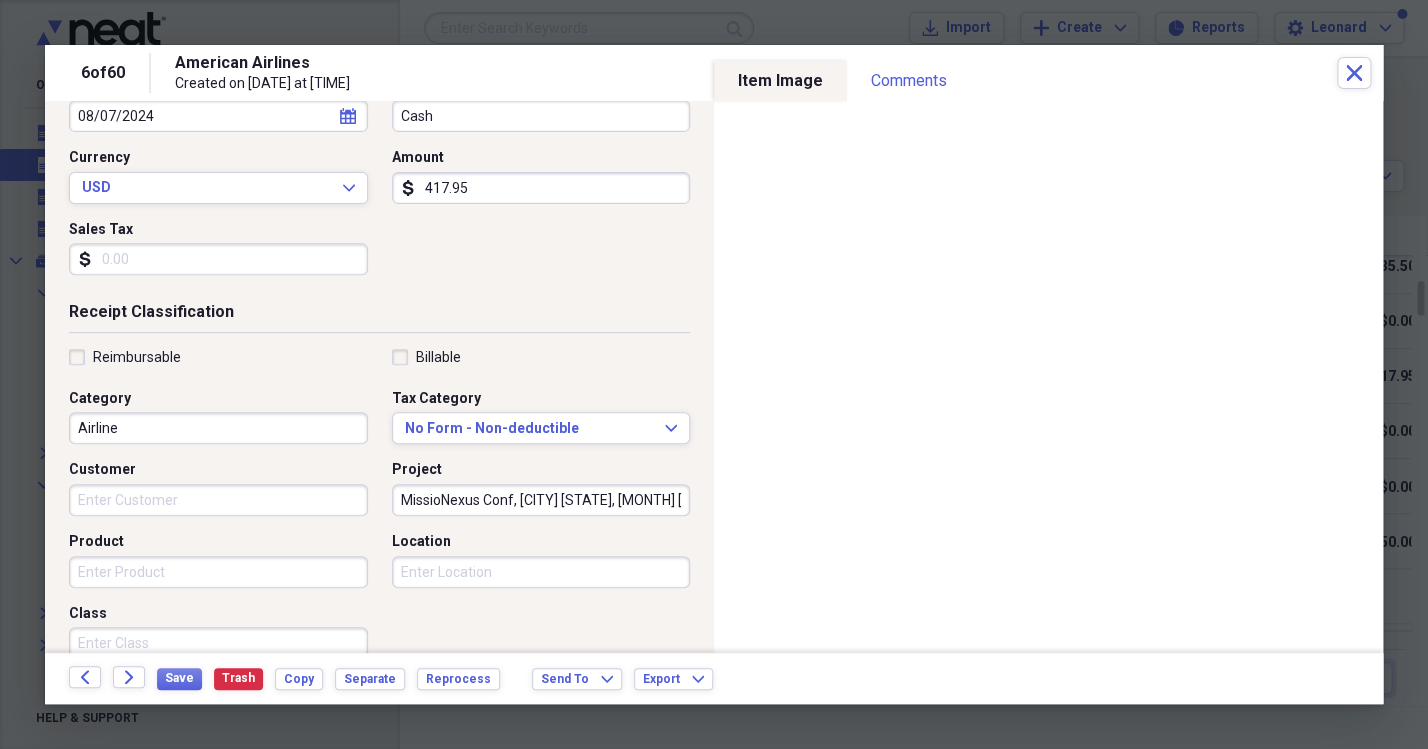 scroll, scrollTop: 254, scrollLeft: 0, axis: vertical 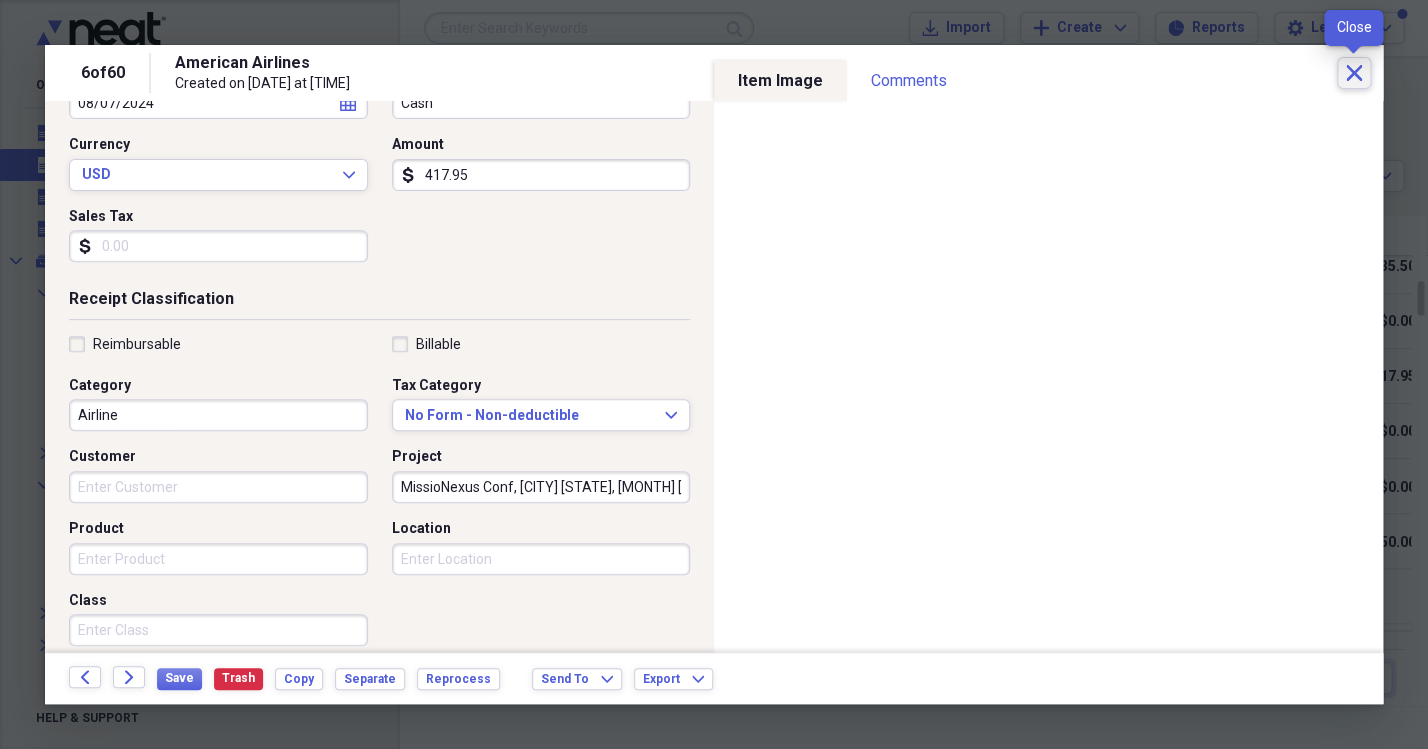 click 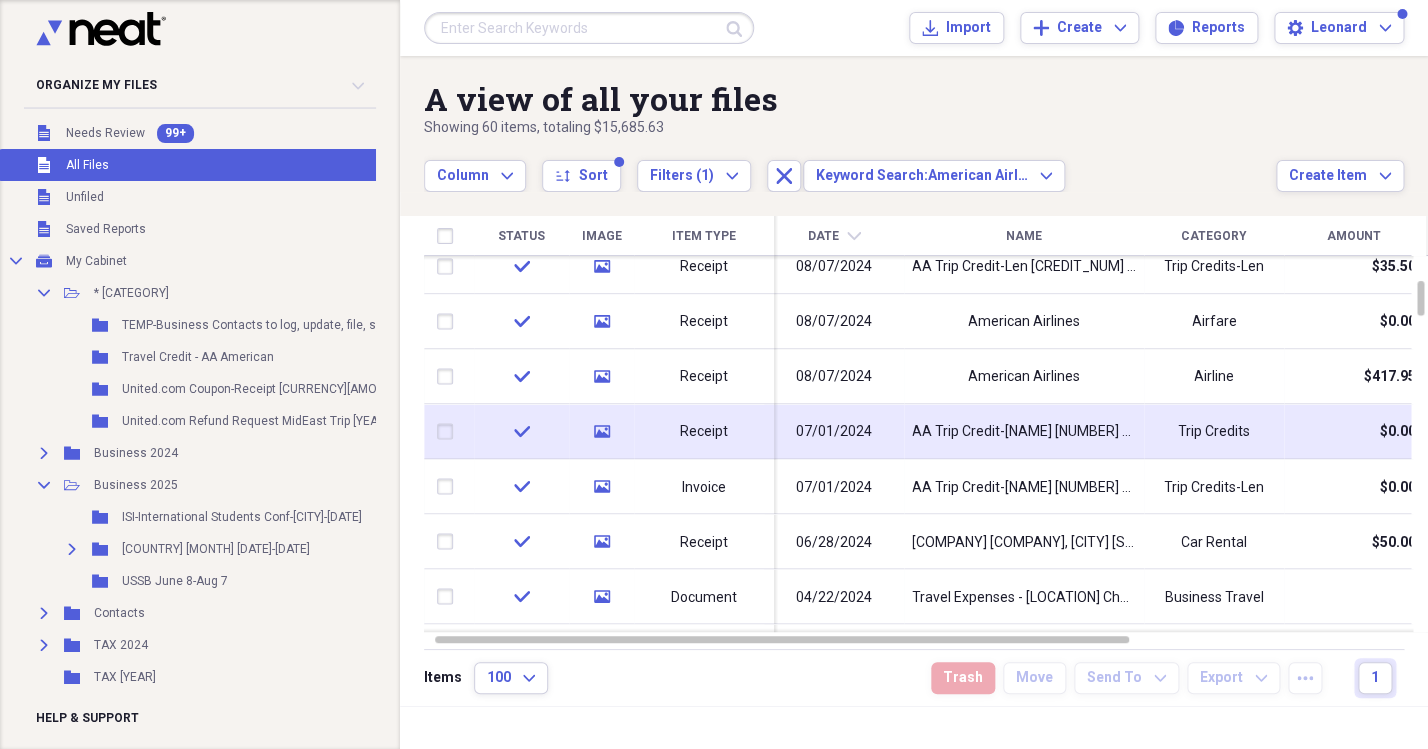 click on "07/01/2024" at bounding box center [834, 431] 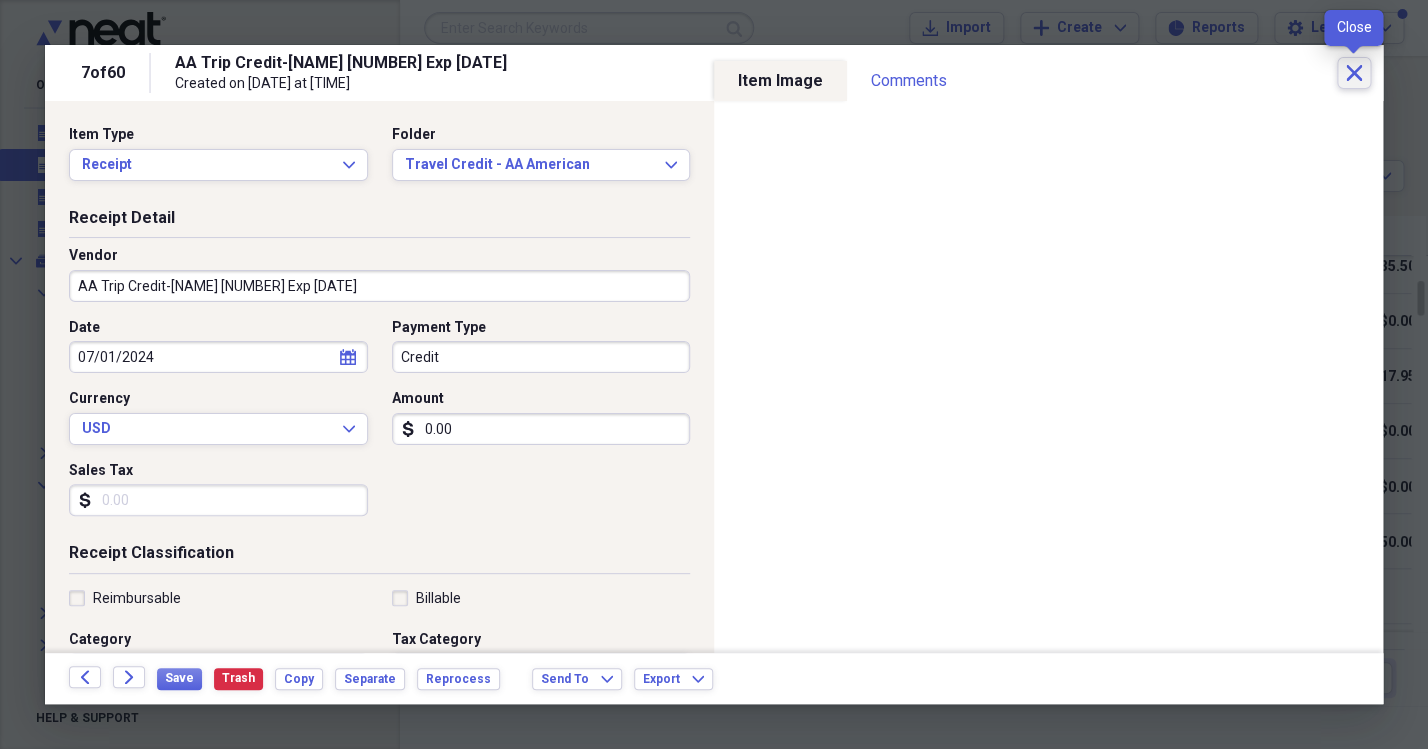click 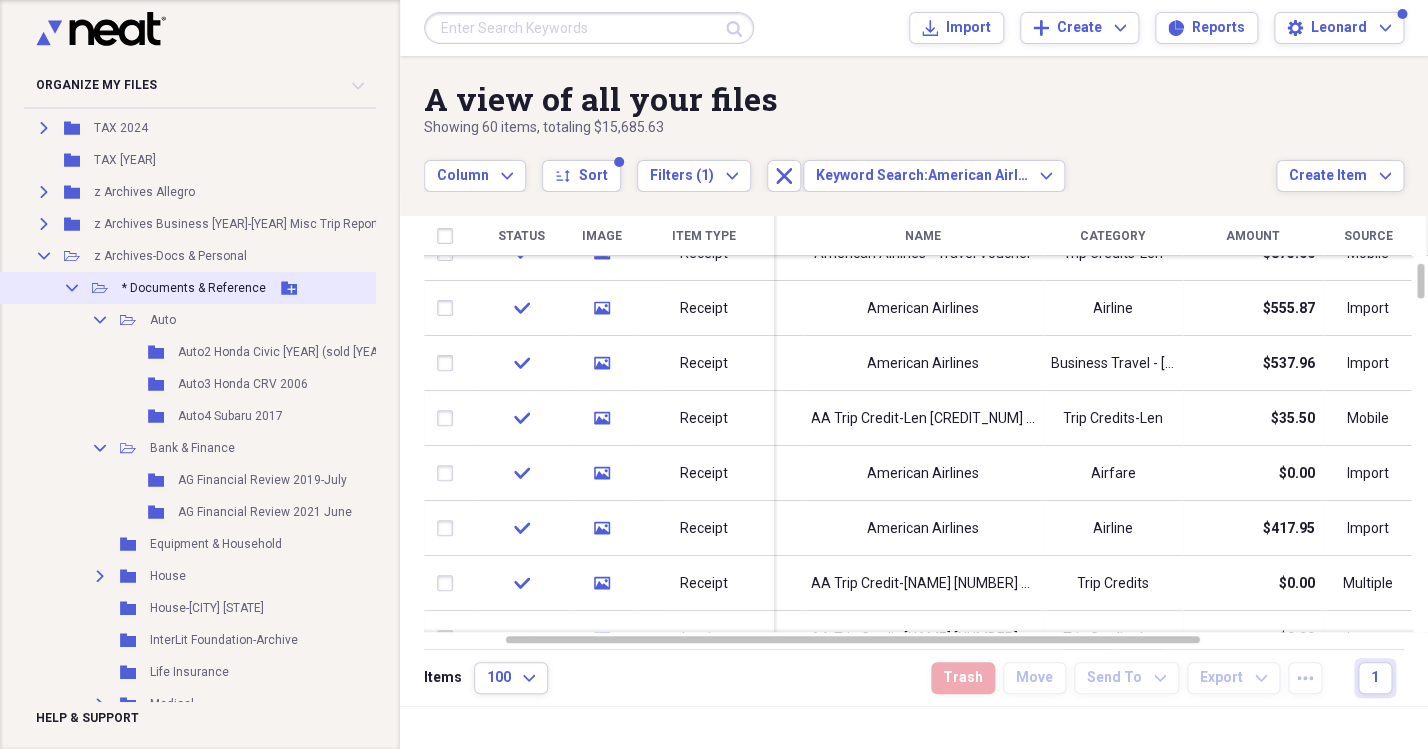 scroll, scrollTop: 515, scrollLeft: 0, axis: vertical 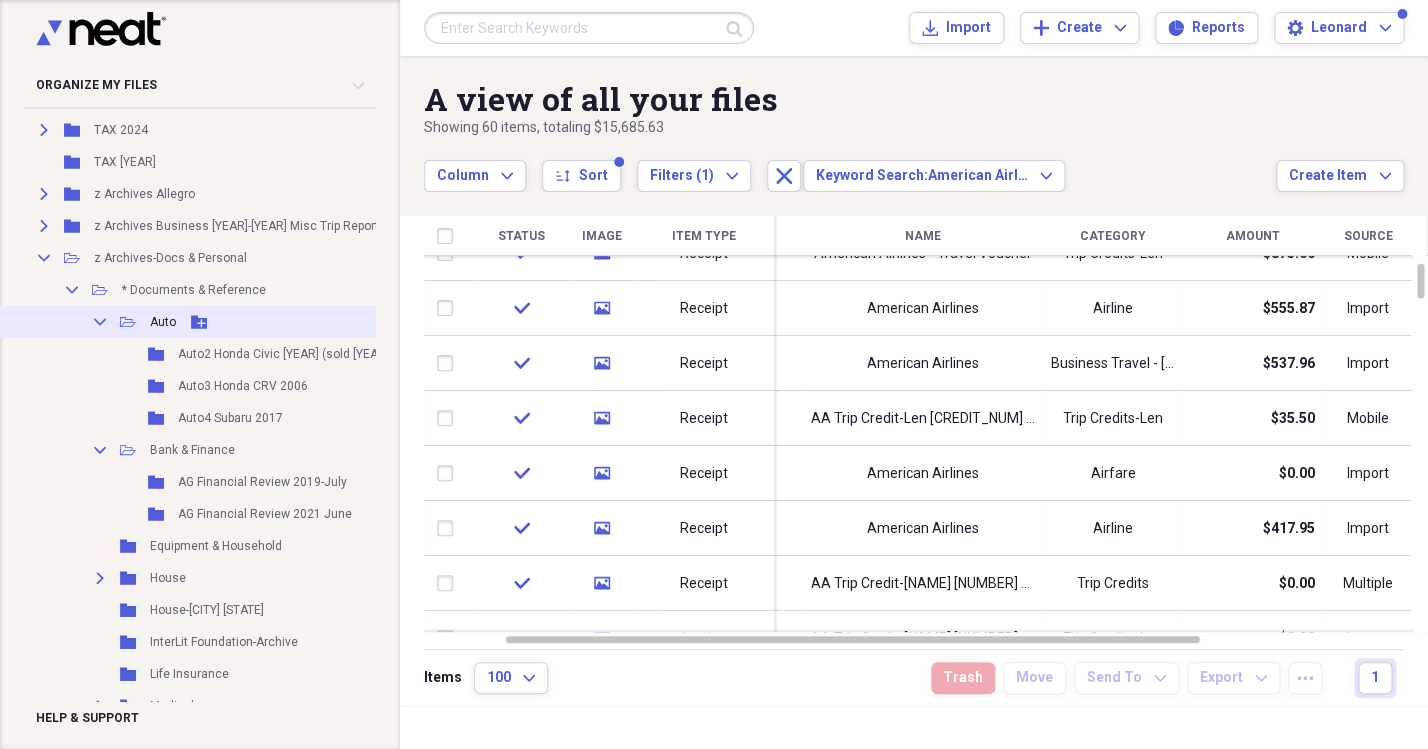 click 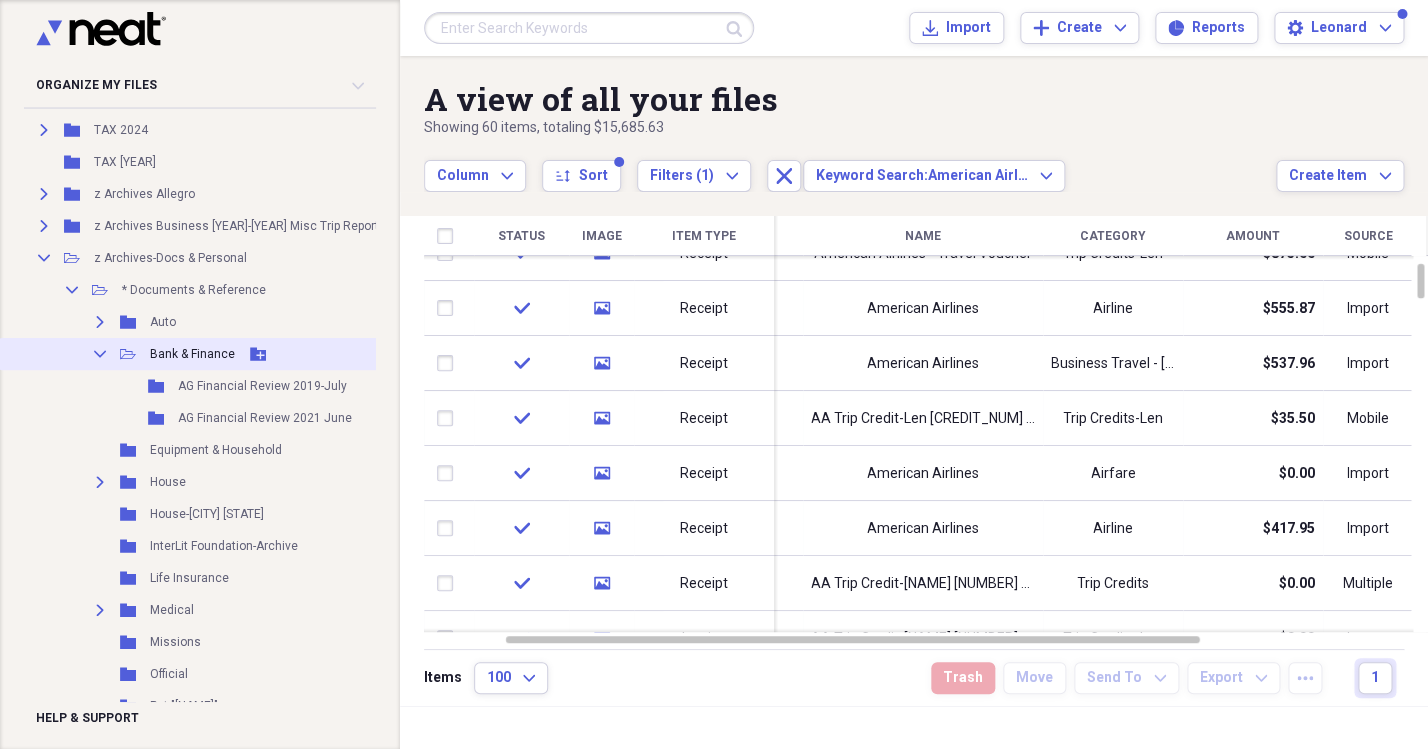 click 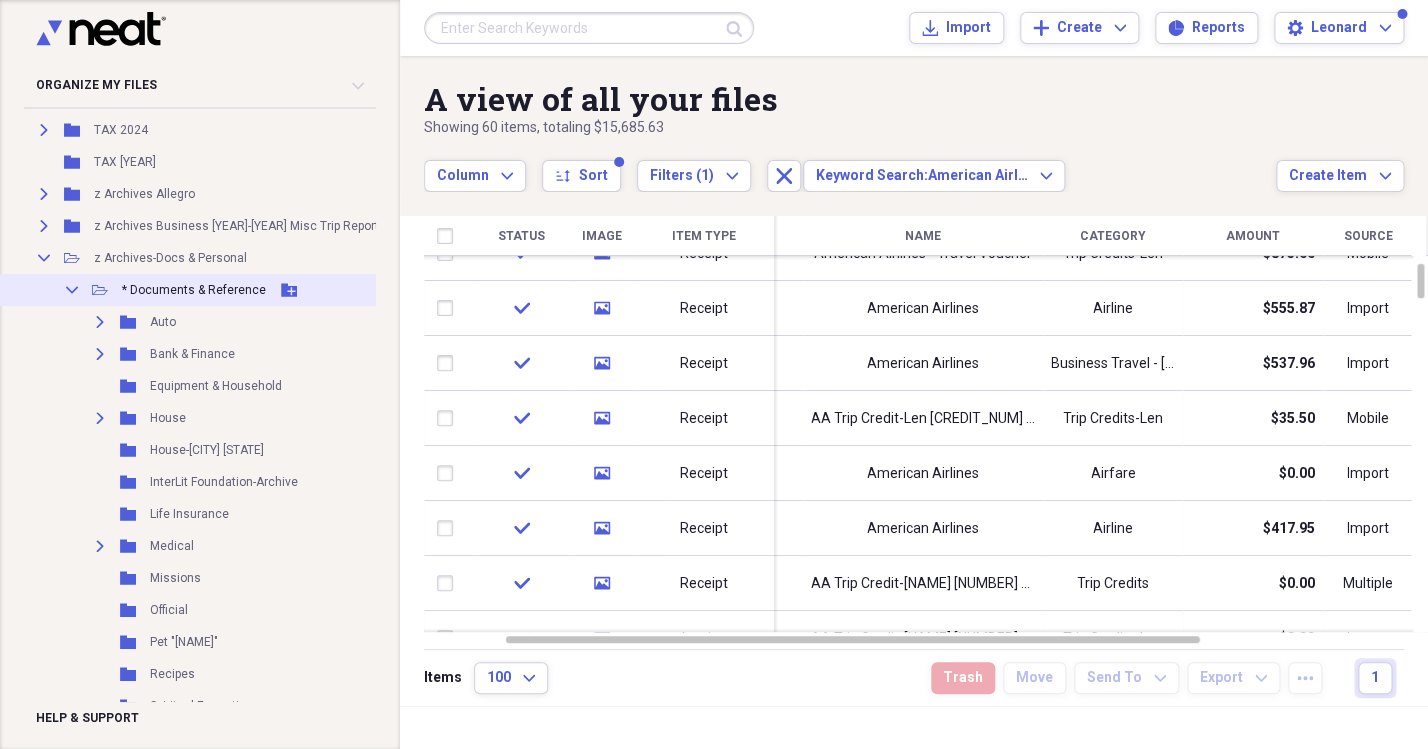 click 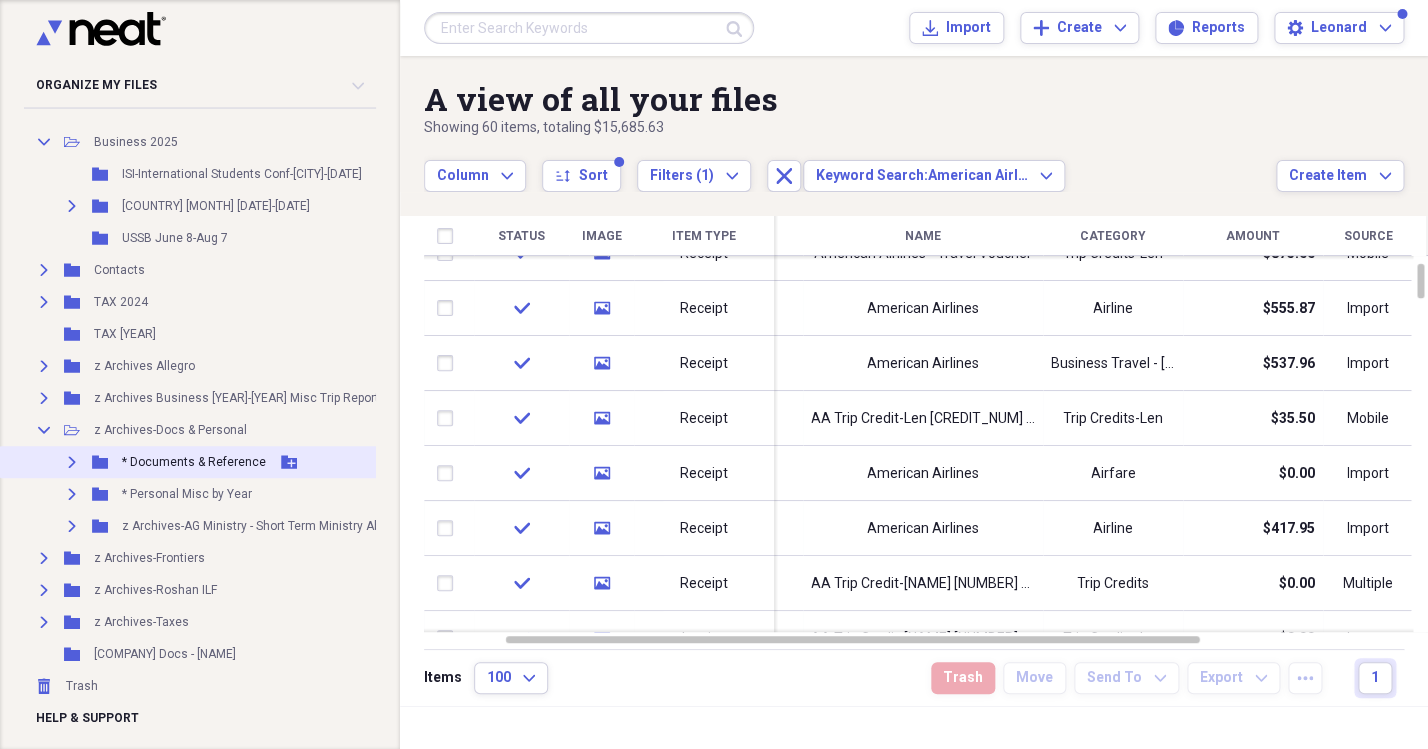 scroll, scrollTop: 341, scrollLeft: 0, axis: vertical 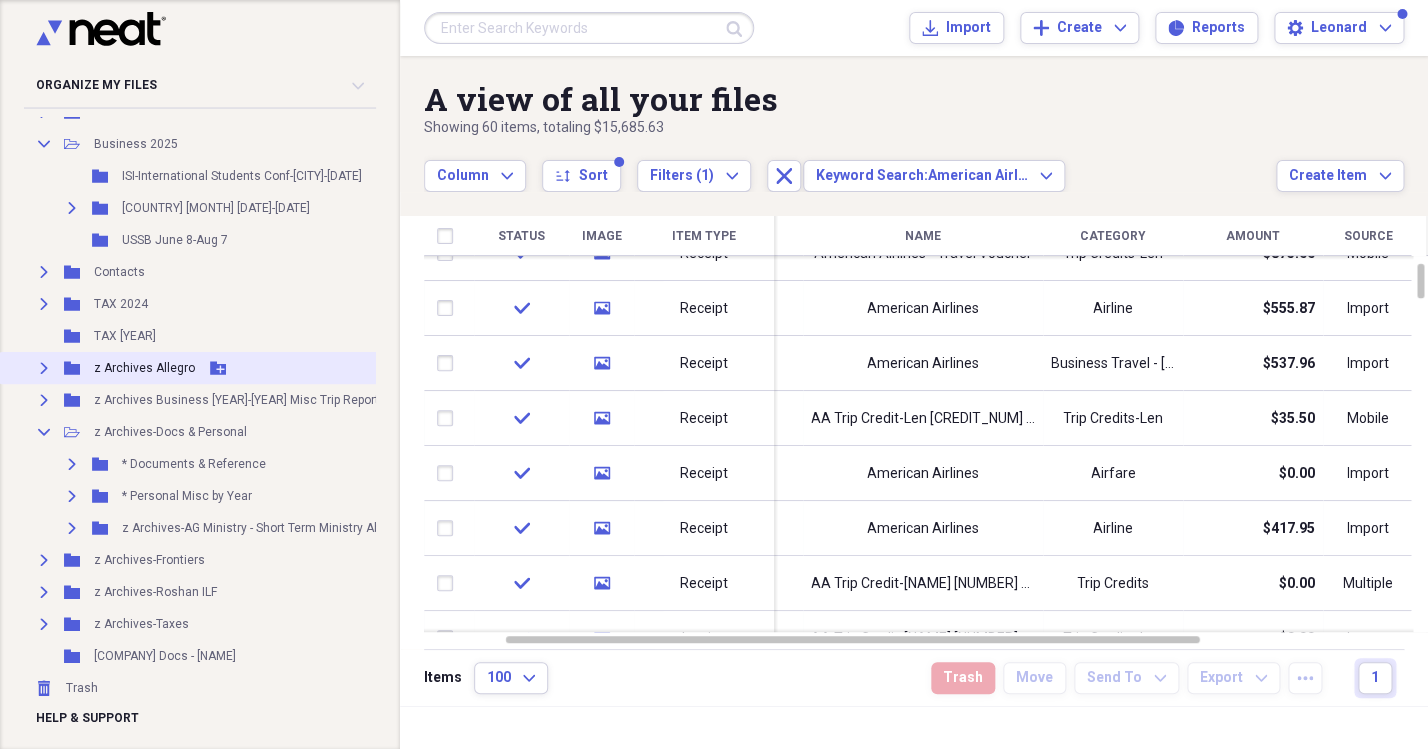 click on "Expand" 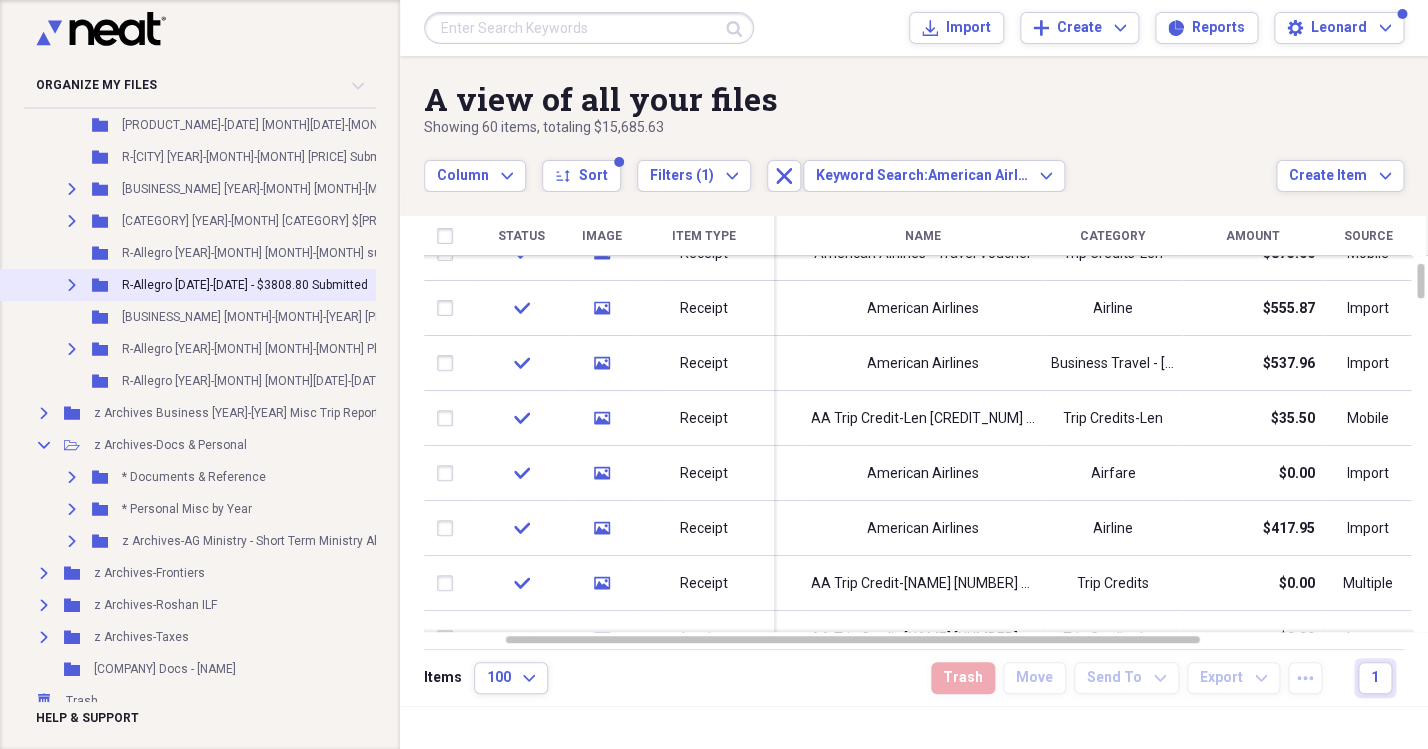 scroll, scrollTop: 854, scrollLeft: 0, axis: vertical 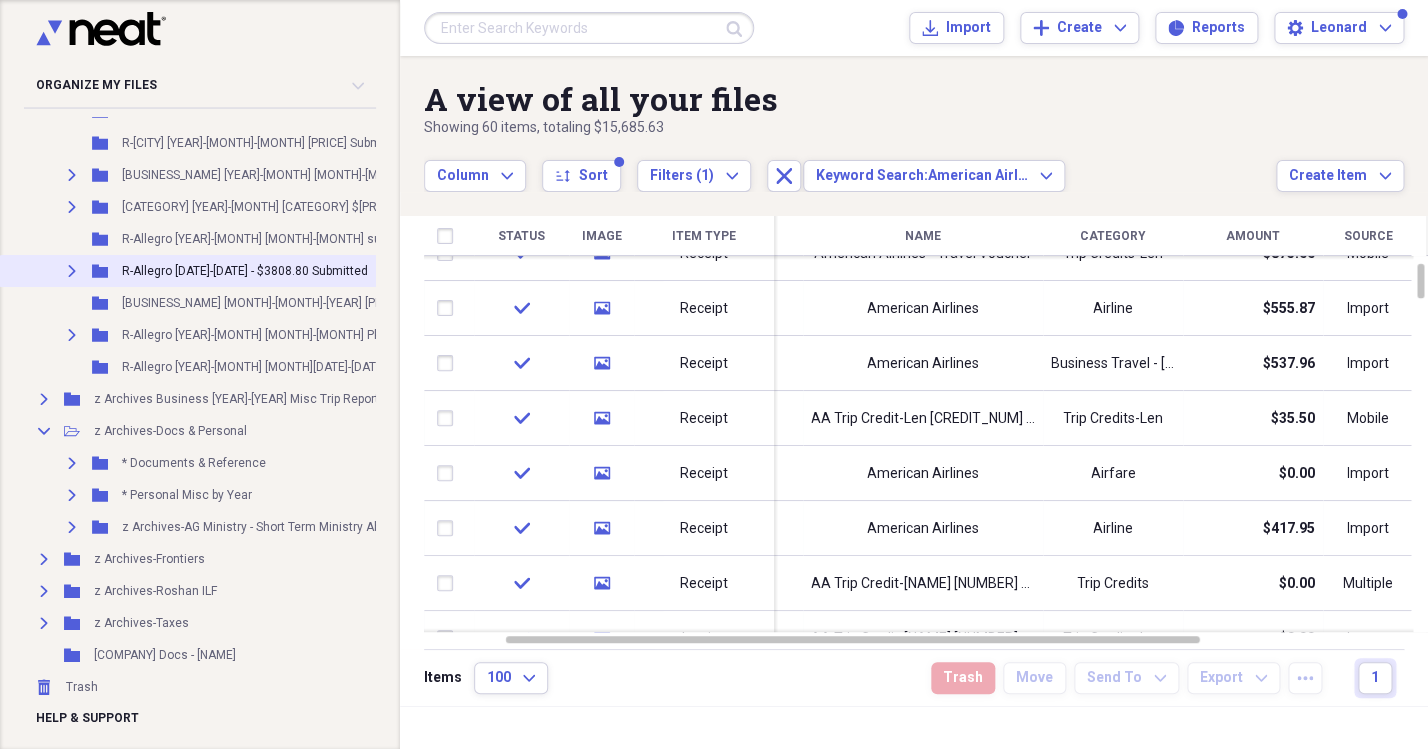 click on "R-Allegro [DATE]-[DATE] - $3808.80 Submitted" at bounding box center [245, 271] 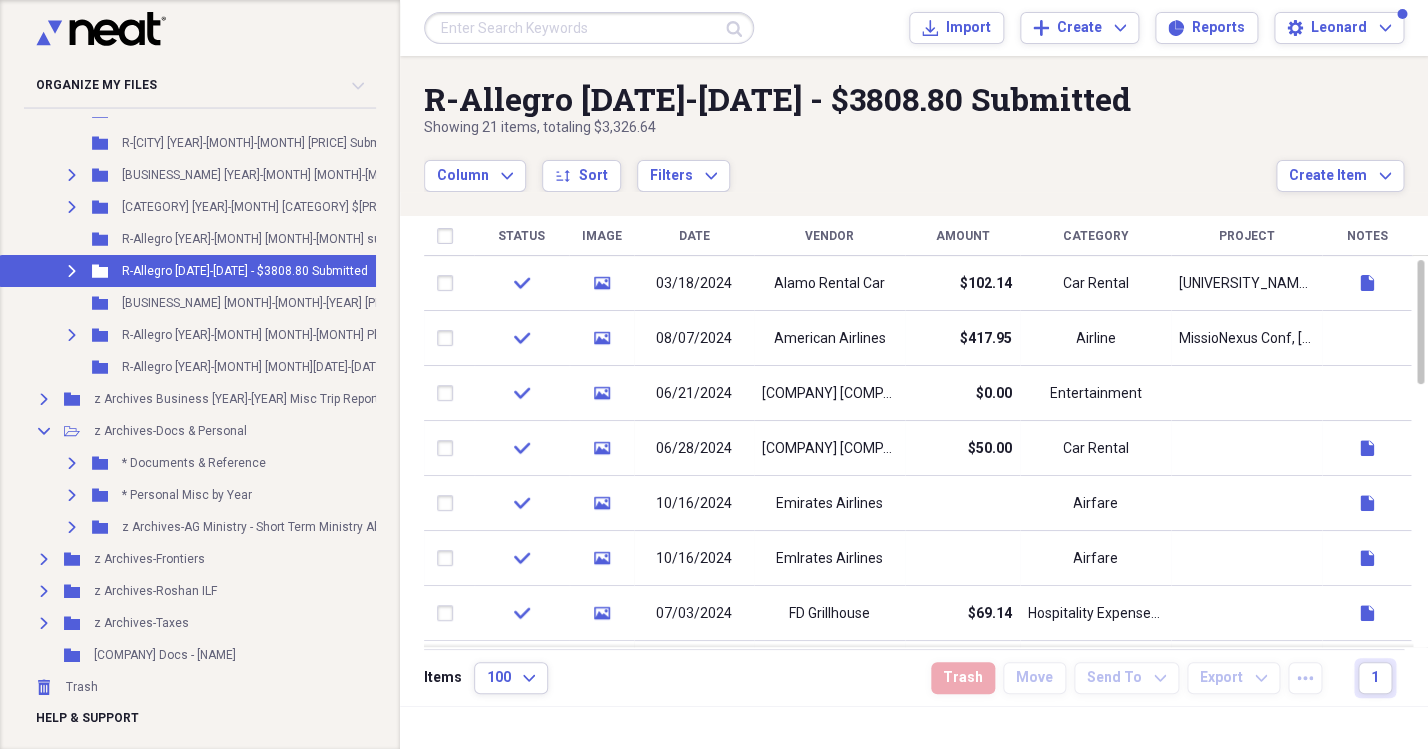 click on "Vendor" at bounding box center (829, 236) 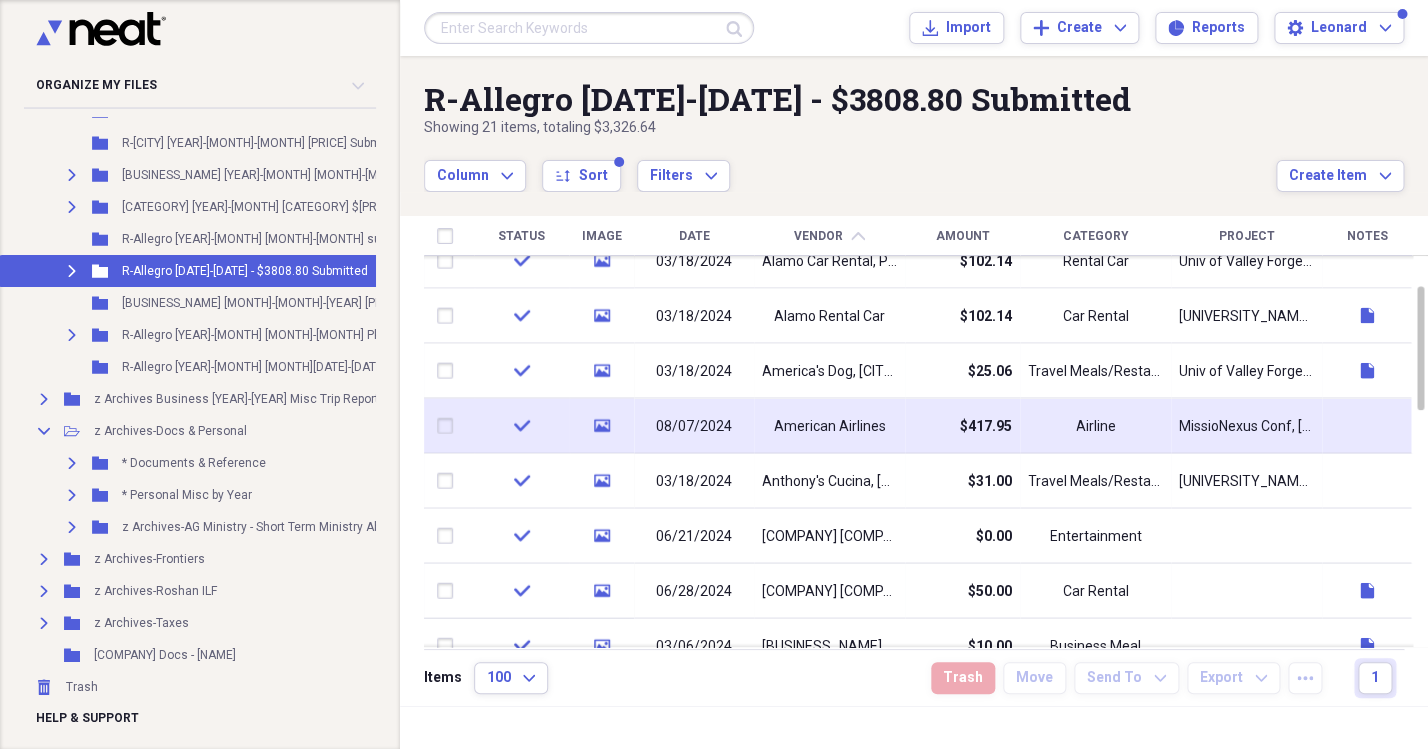 click on "American Airlines" at bounding box center (830, 426) 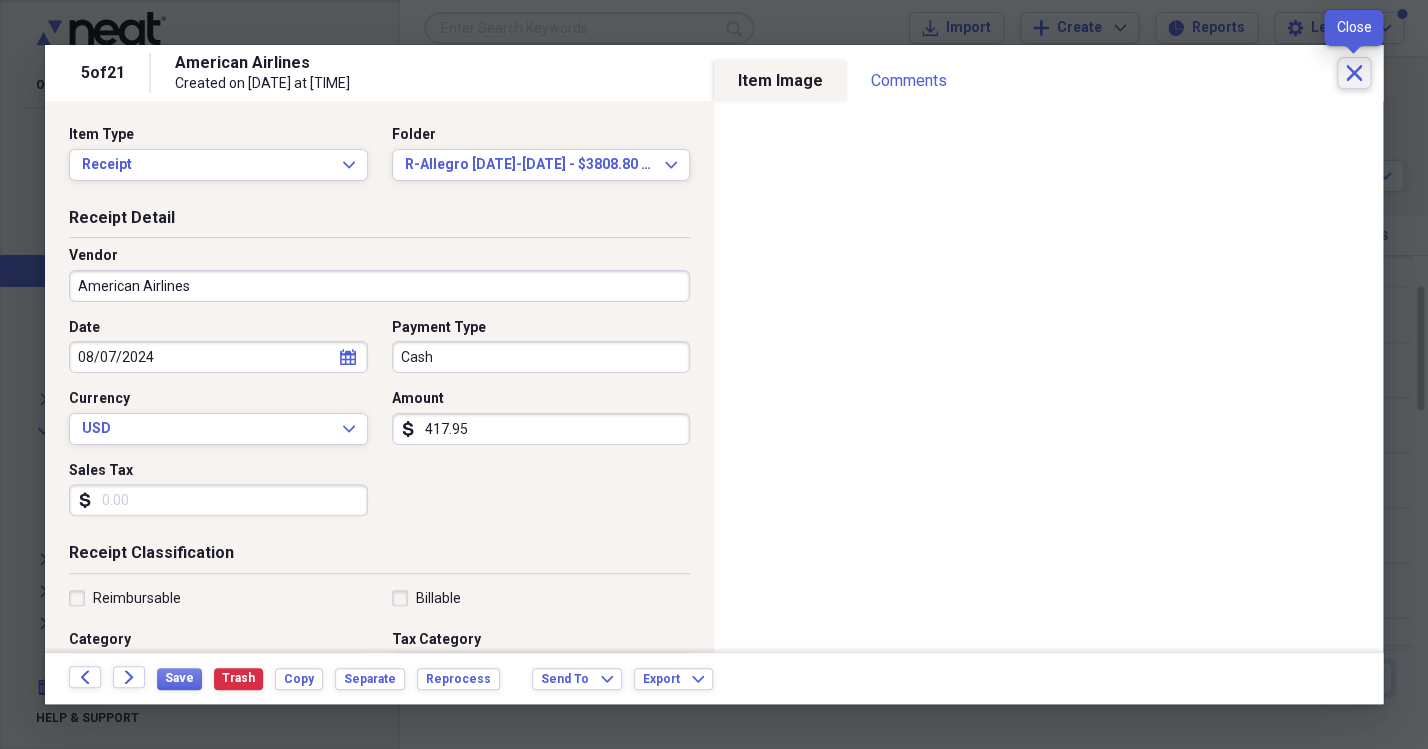 click 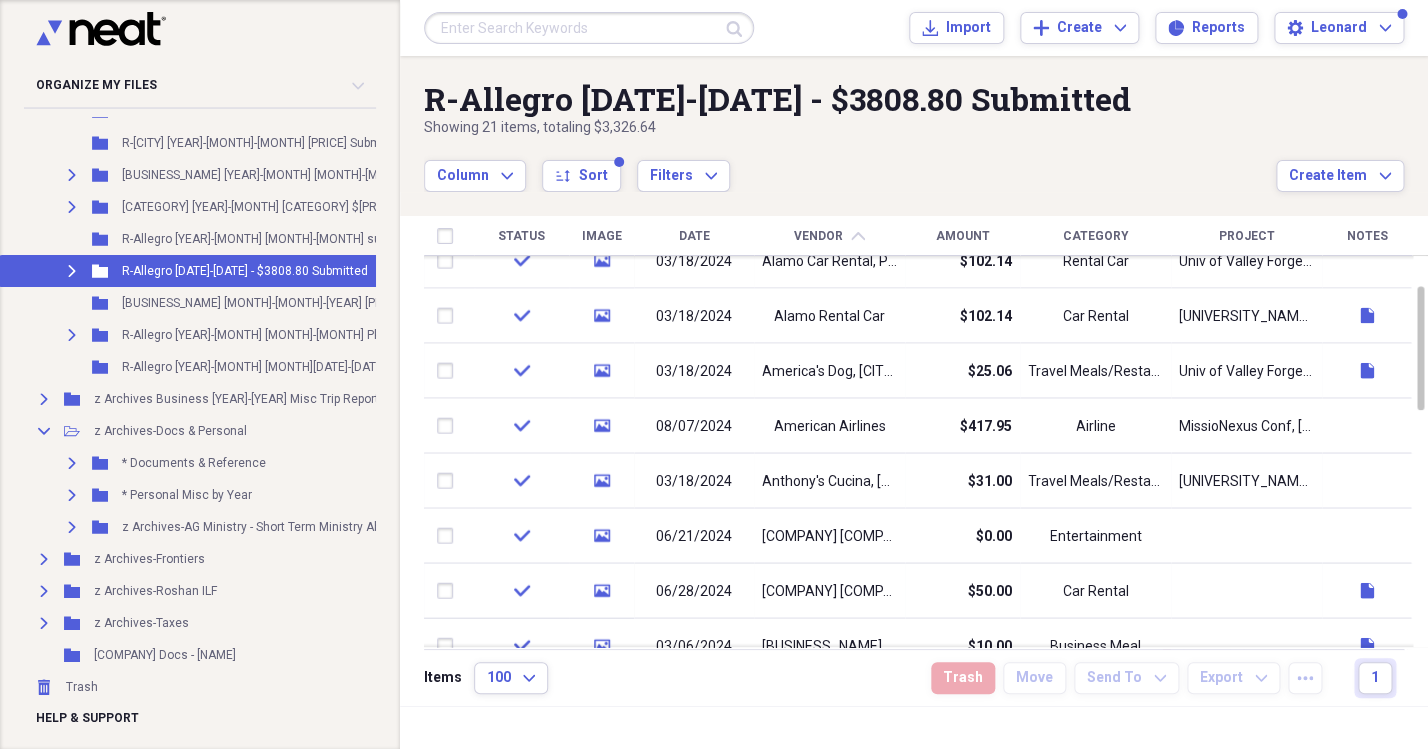 click on "Expand" 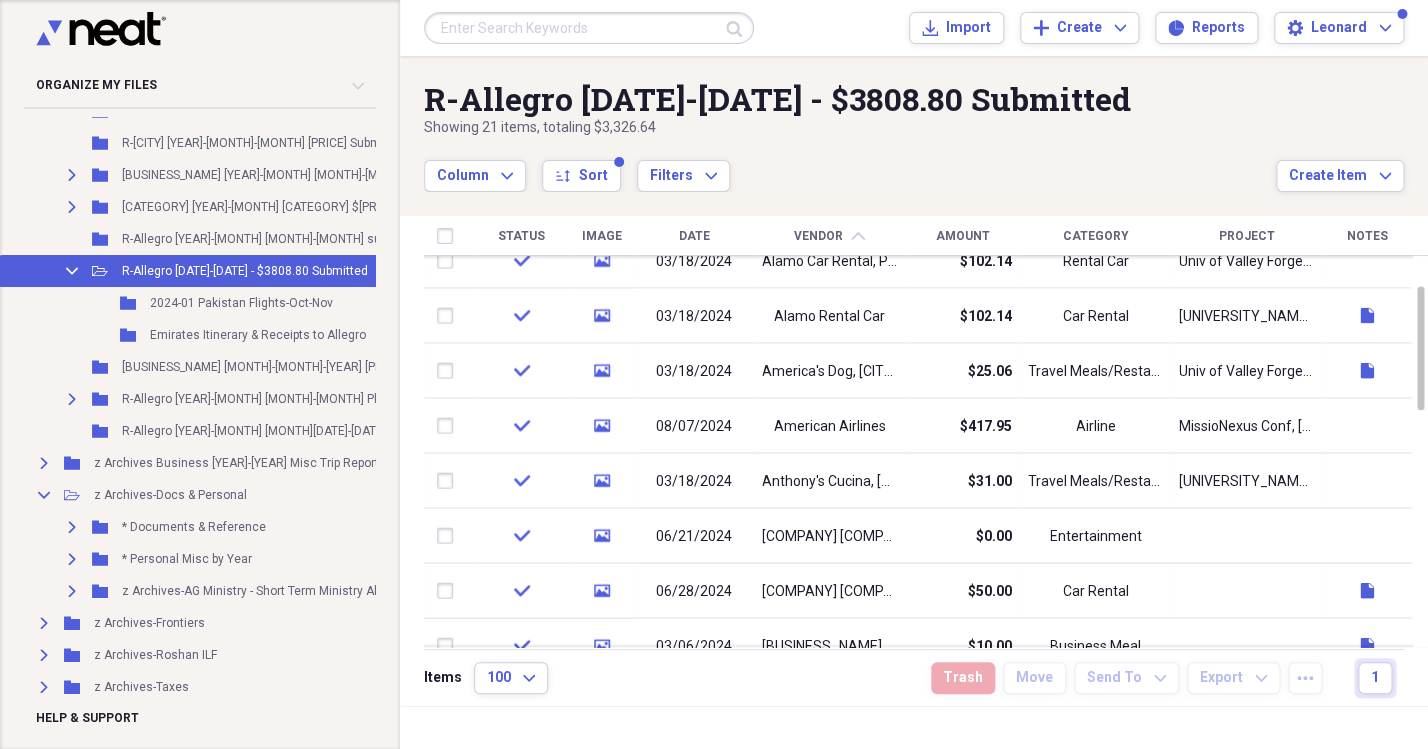 click on "Collapse" 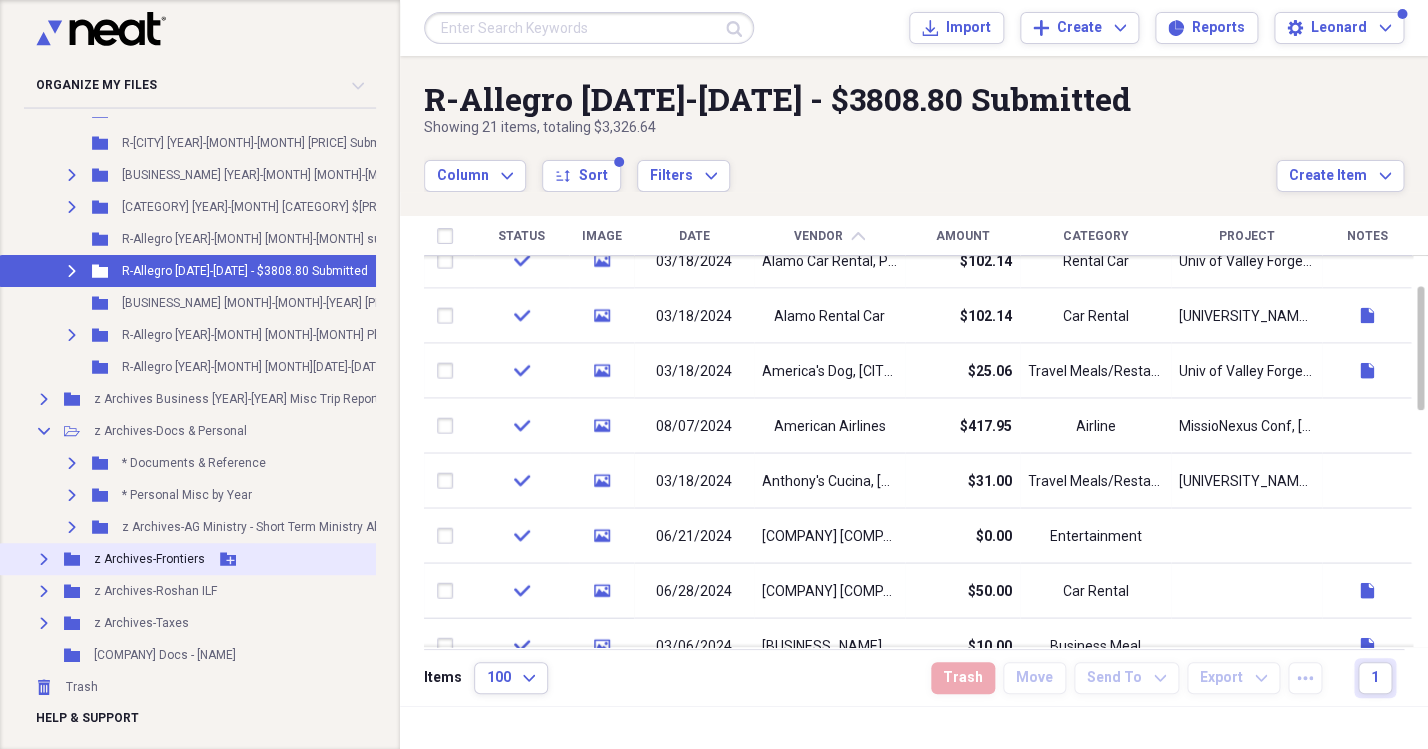 click 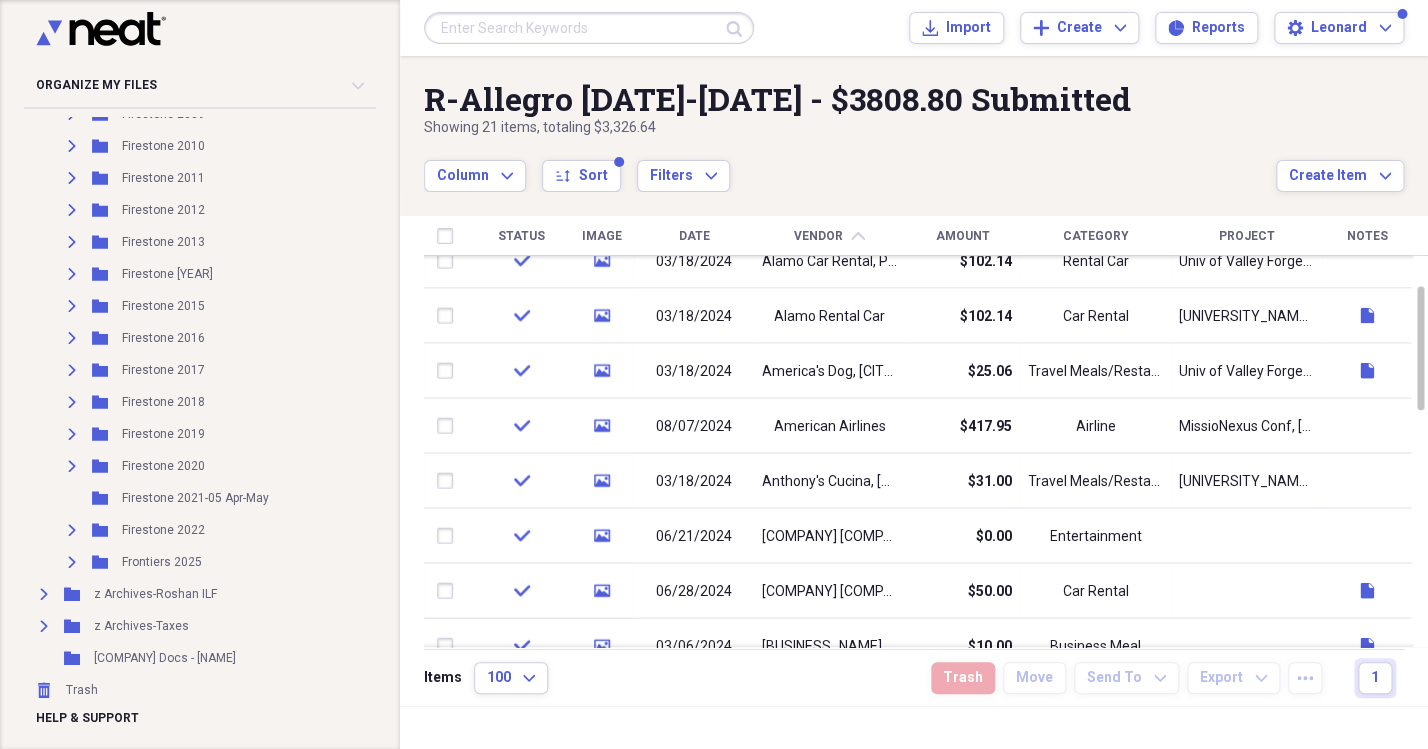 scroll, scrollTop: 1334, scrollLeft: 0, axis: vertical 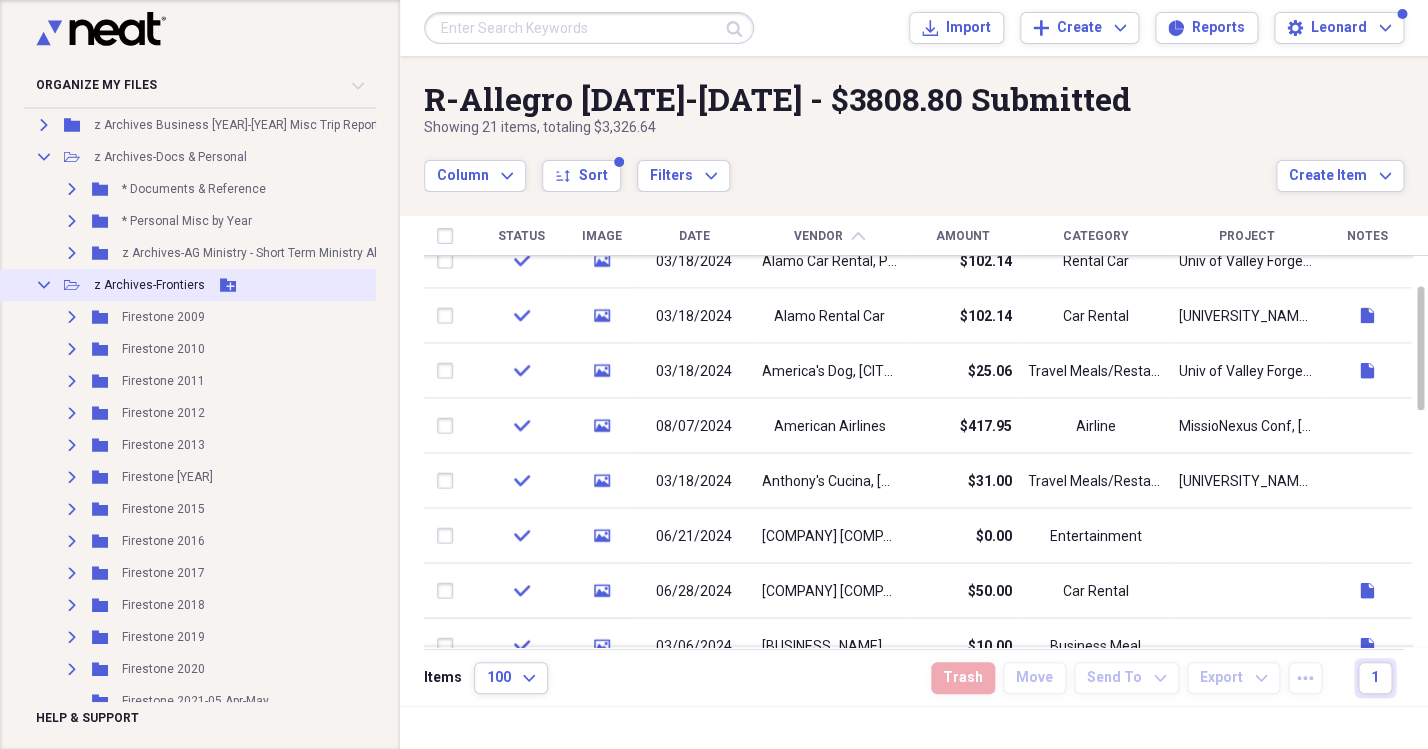 click on "Collapse" at bounding box center [44, 285] 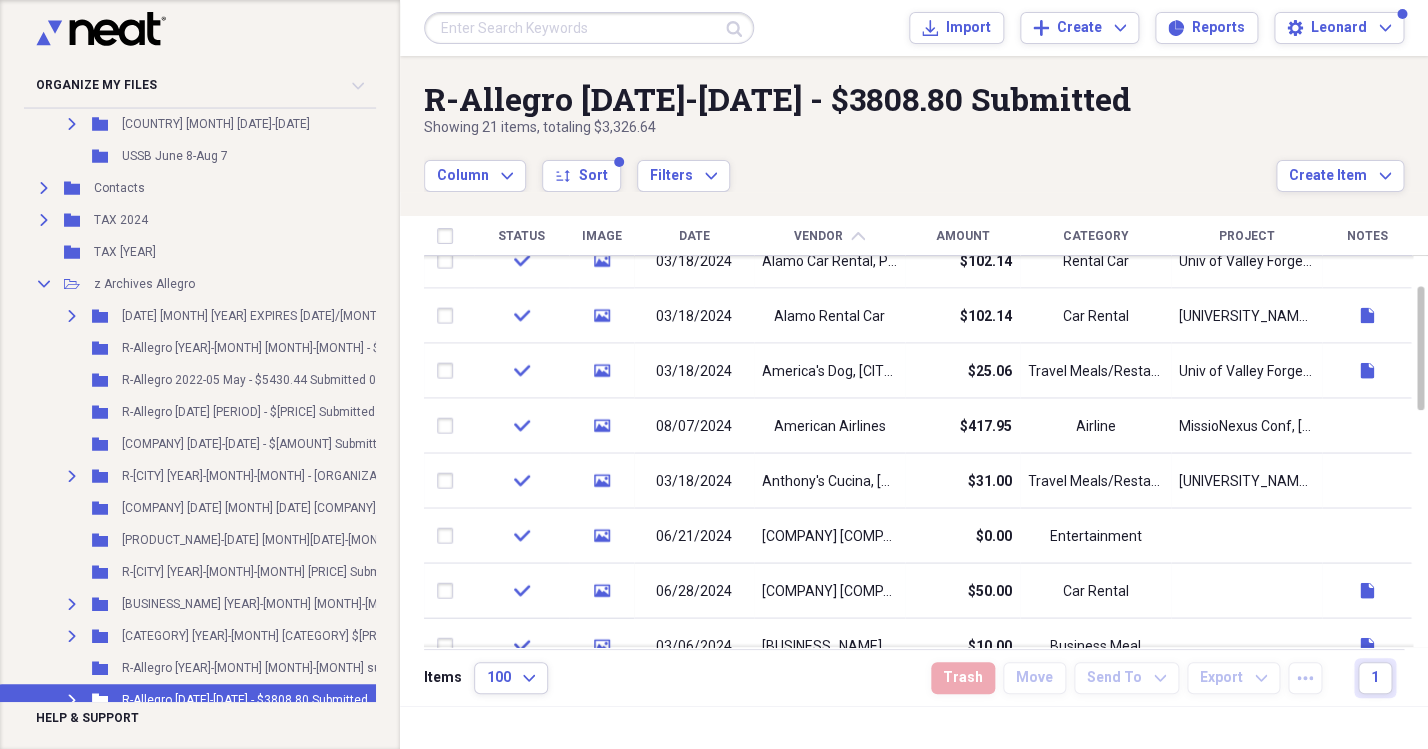 scroll, scrollTop: 416, scrollLeft: 0, axis: vertical 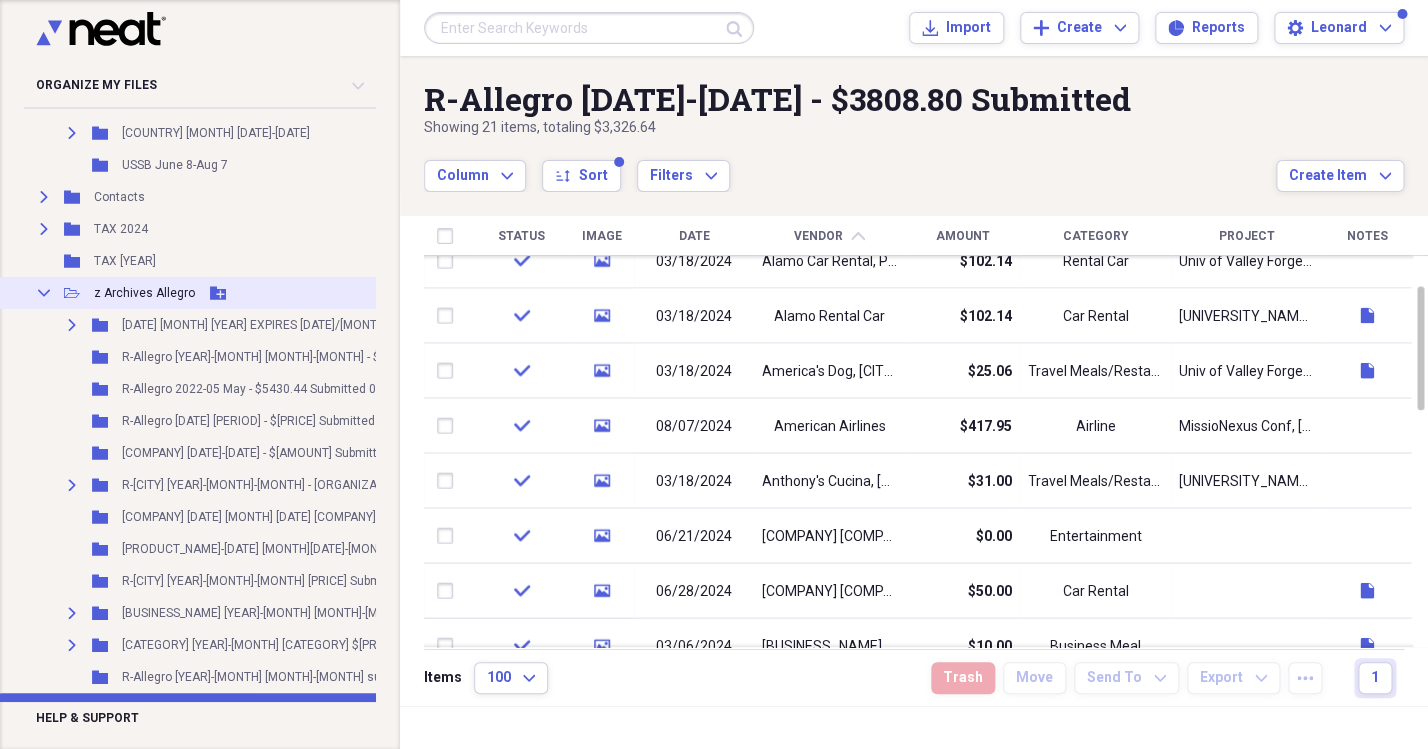 click on "Collapse" at bounding box center (44, 293) 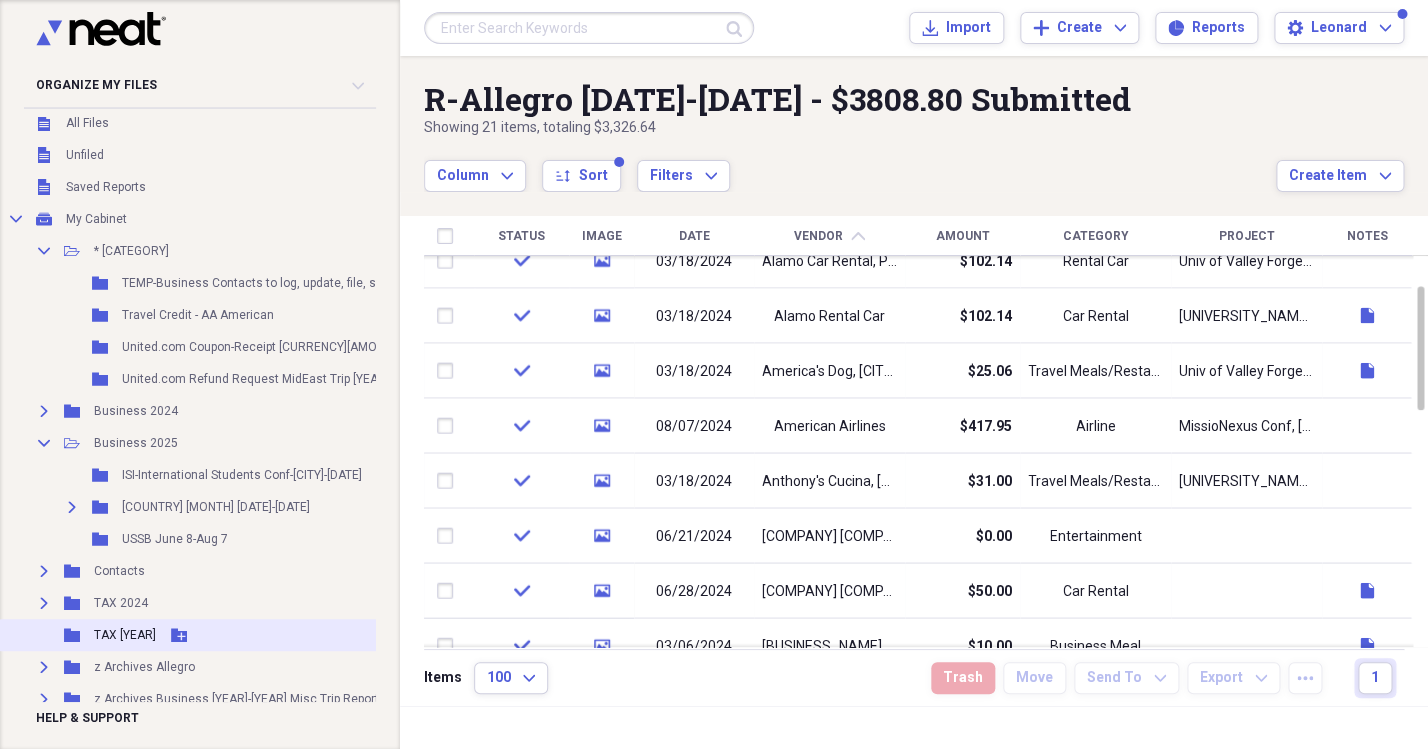 scroll, scrollTop: 0, scrollLeft: 0, axis: both 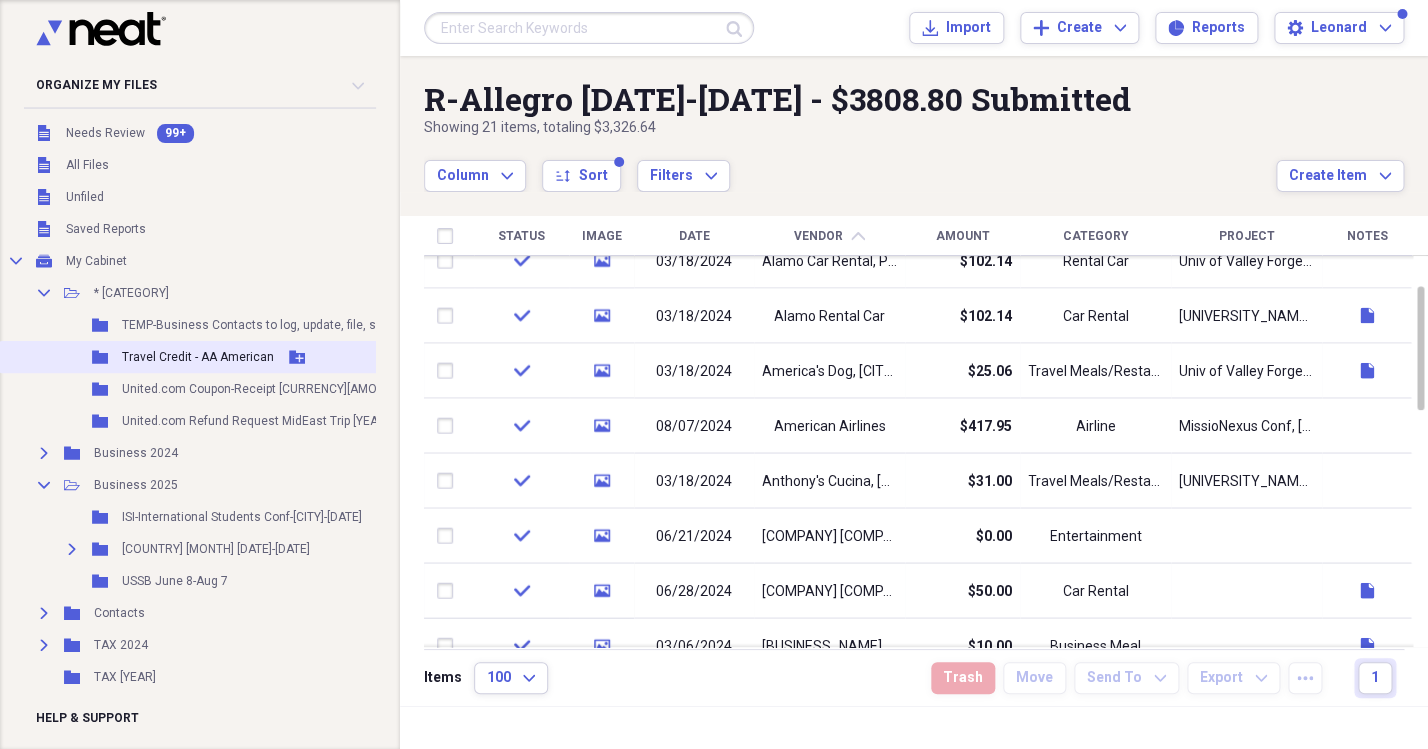 click on "Travel Credit - AA American" at bounding box center [198, 357] 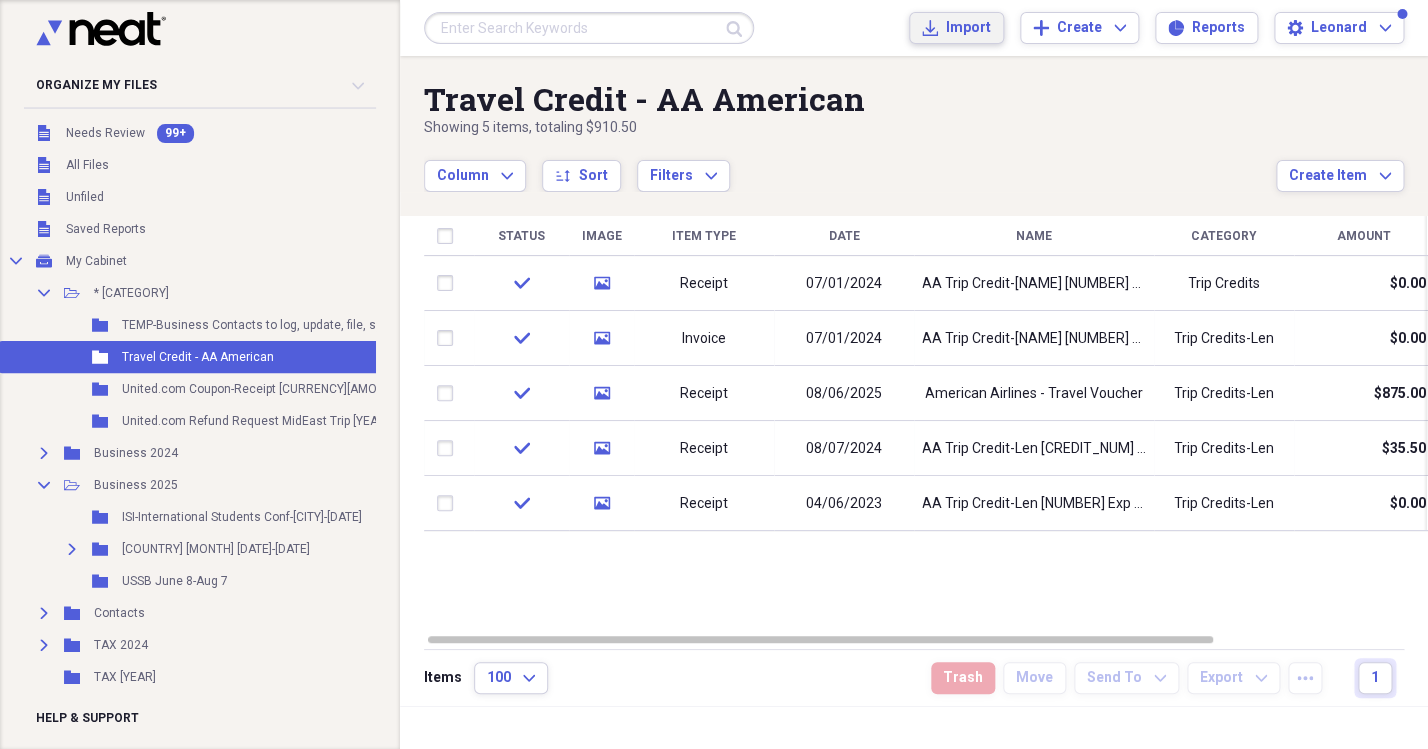 click on "Import" at bounding box center (968, 28) 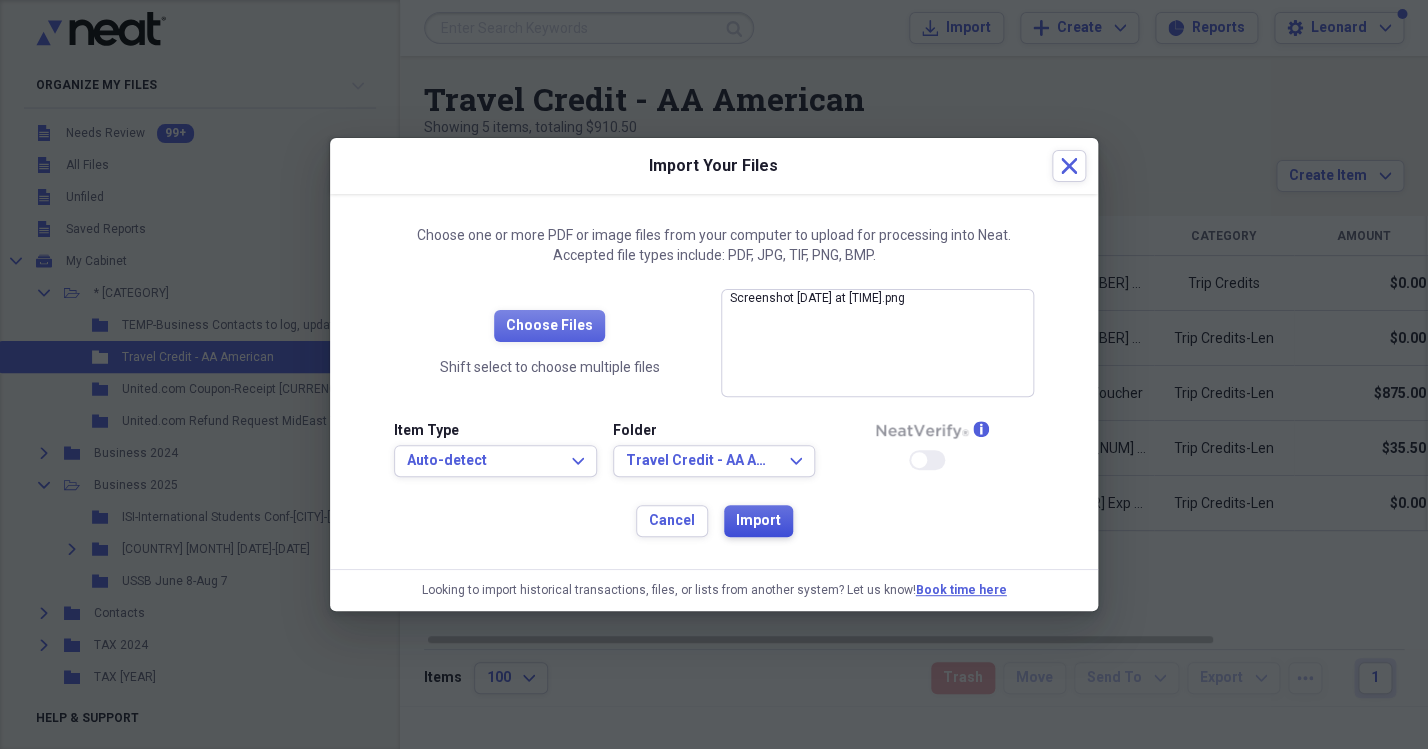 click on "Import" at bounding box center [758, 521] 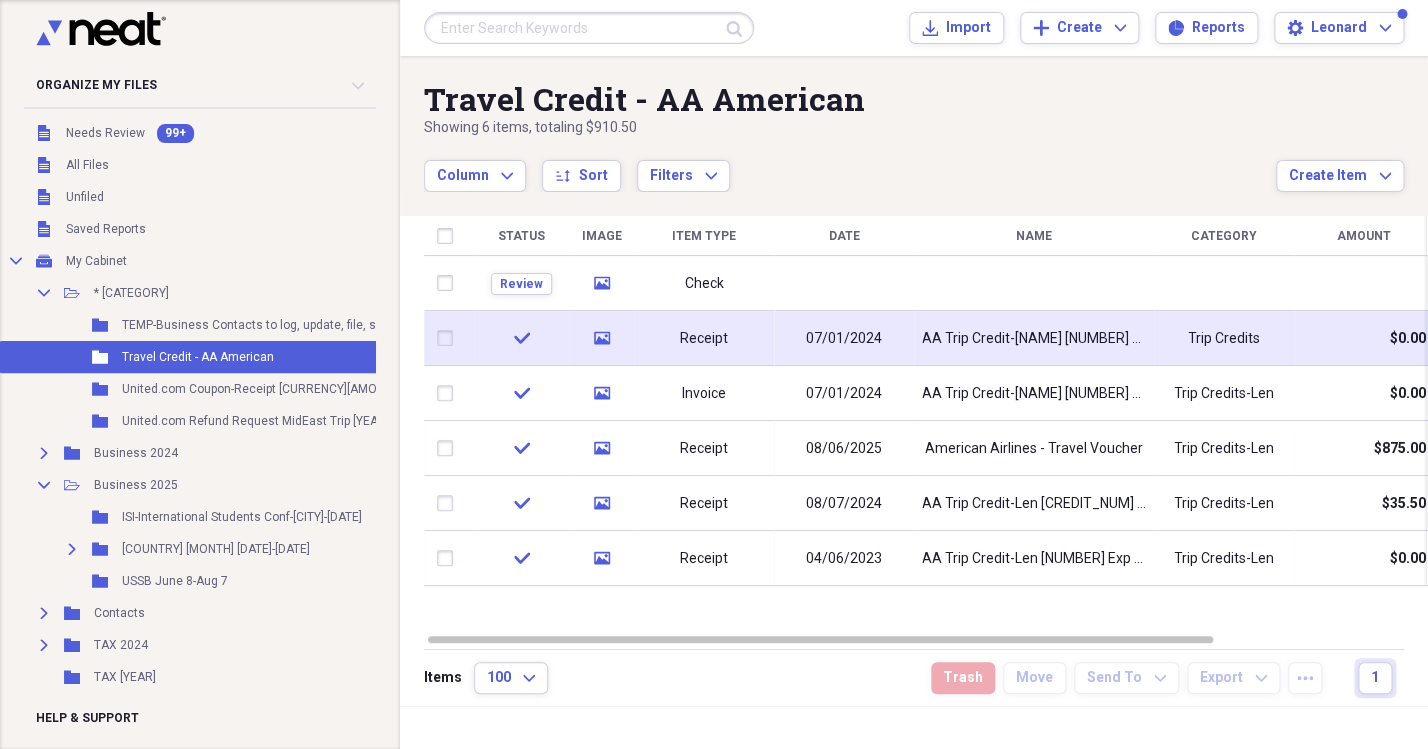 click on "07/01/2024" at bounding box center [844, 339] 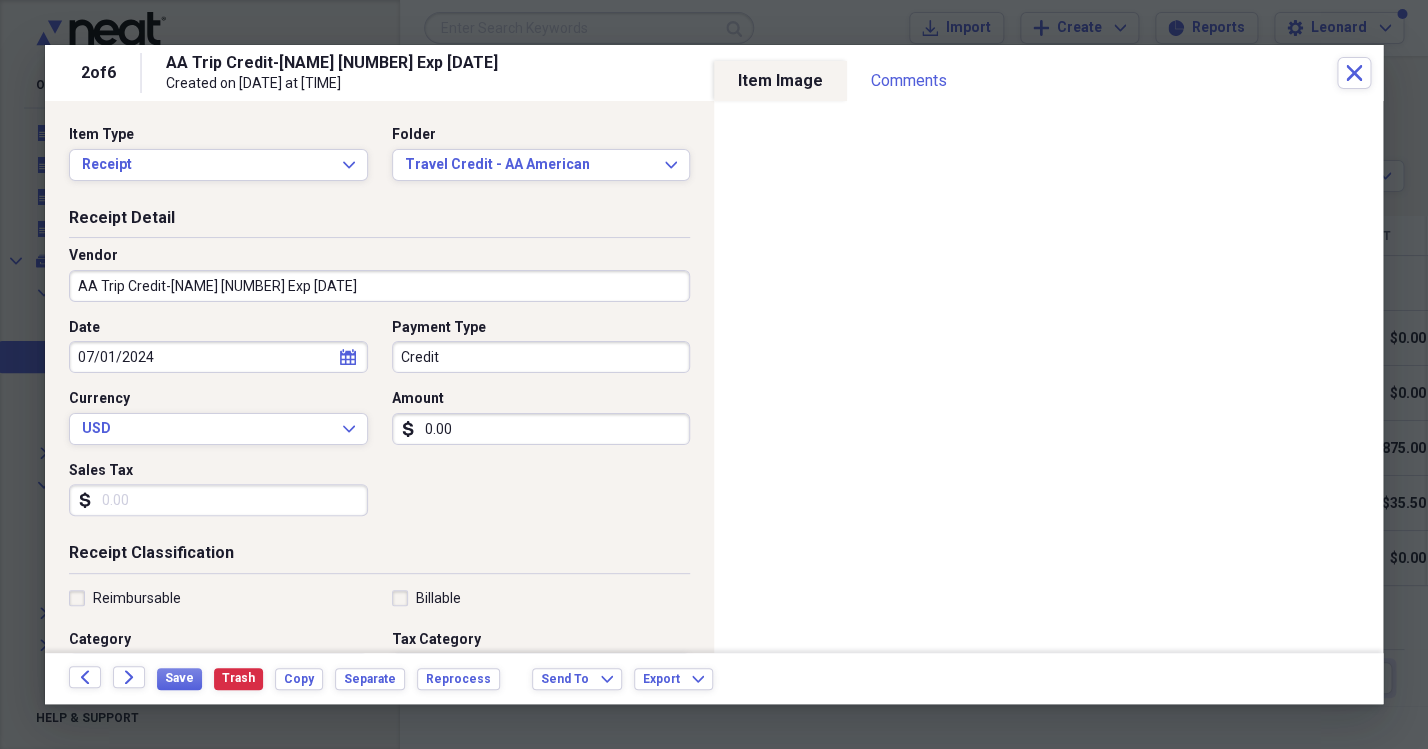 click on "AA Trip Credit-[NAME] [NUMBER] Exp [DATE]" at bounding box center [379, 286] 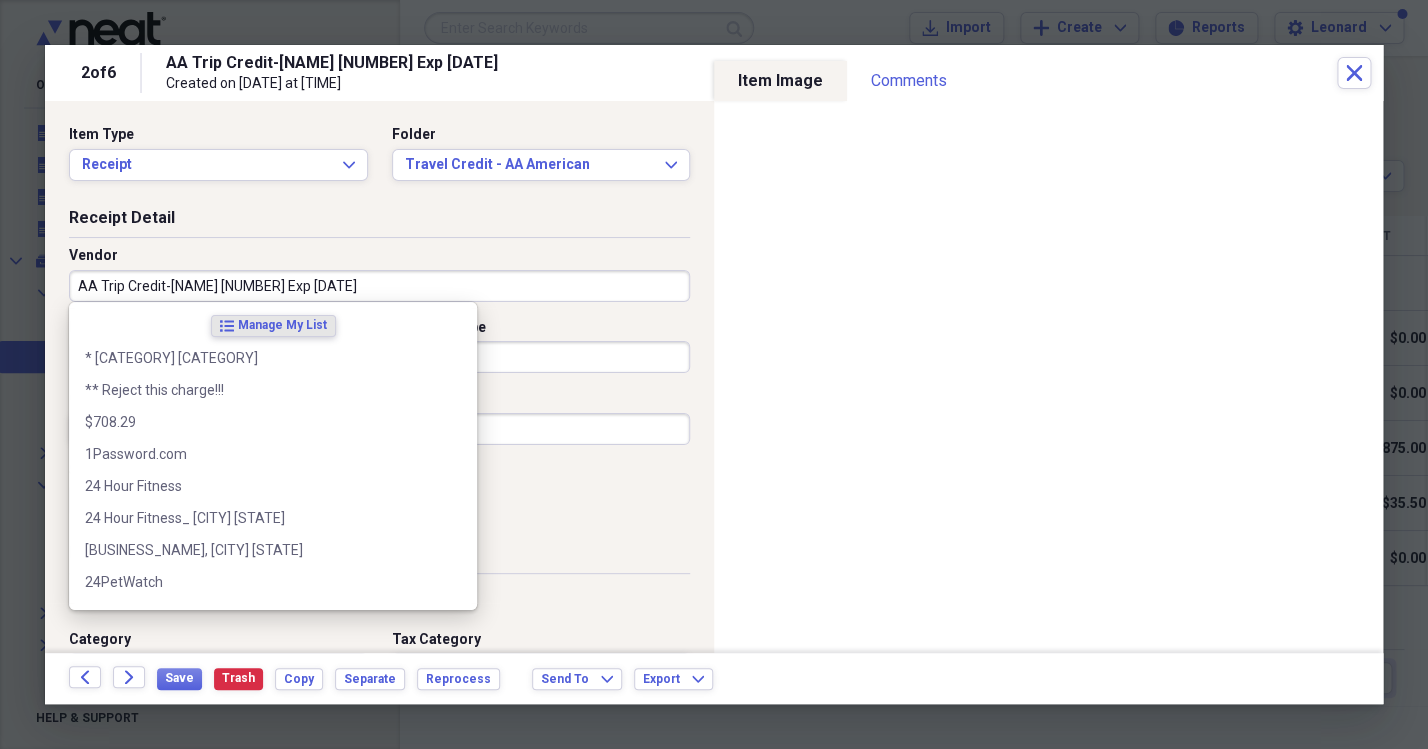 click on "AA Trip Credit-[NAME] [NUMBER] Exp [DATE]" at bounding box center [379, 286] 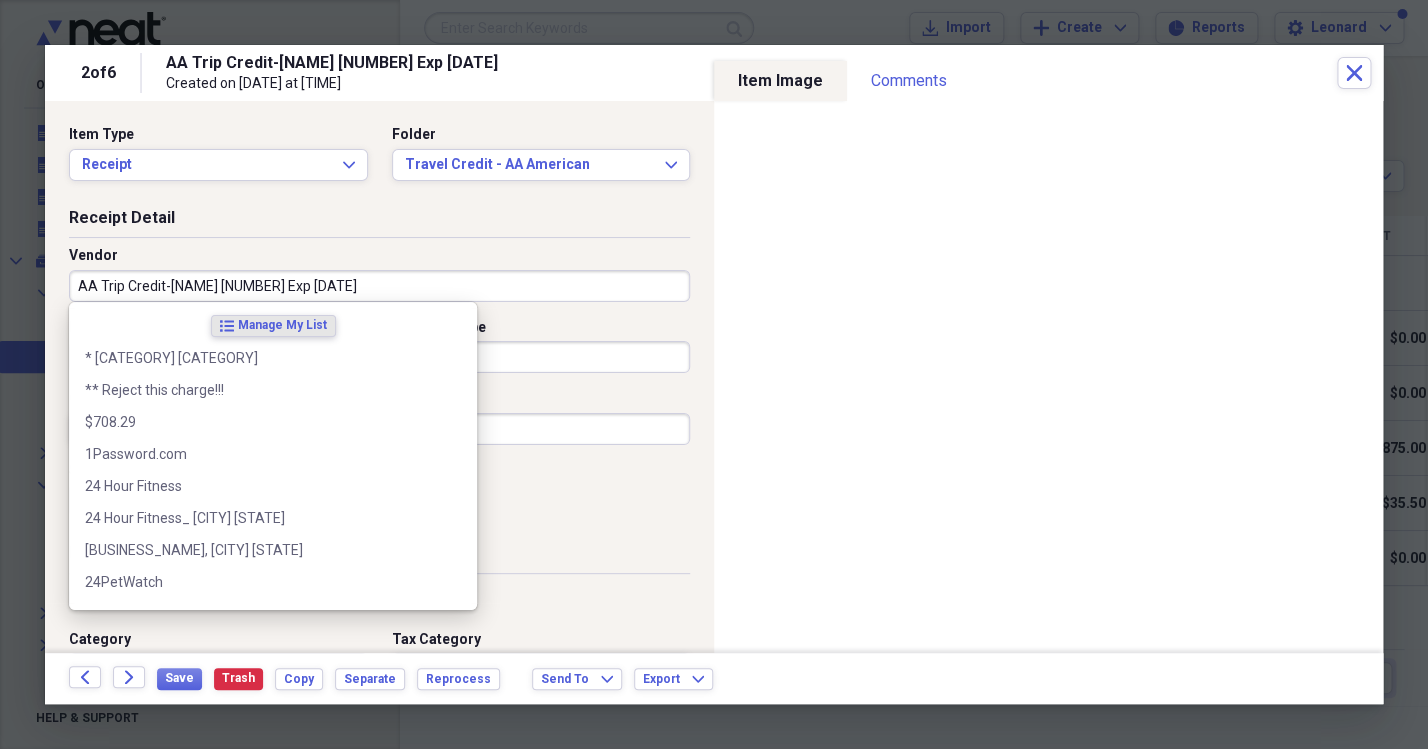 click on "Receipt Detail" at bounding box center [379, 222] 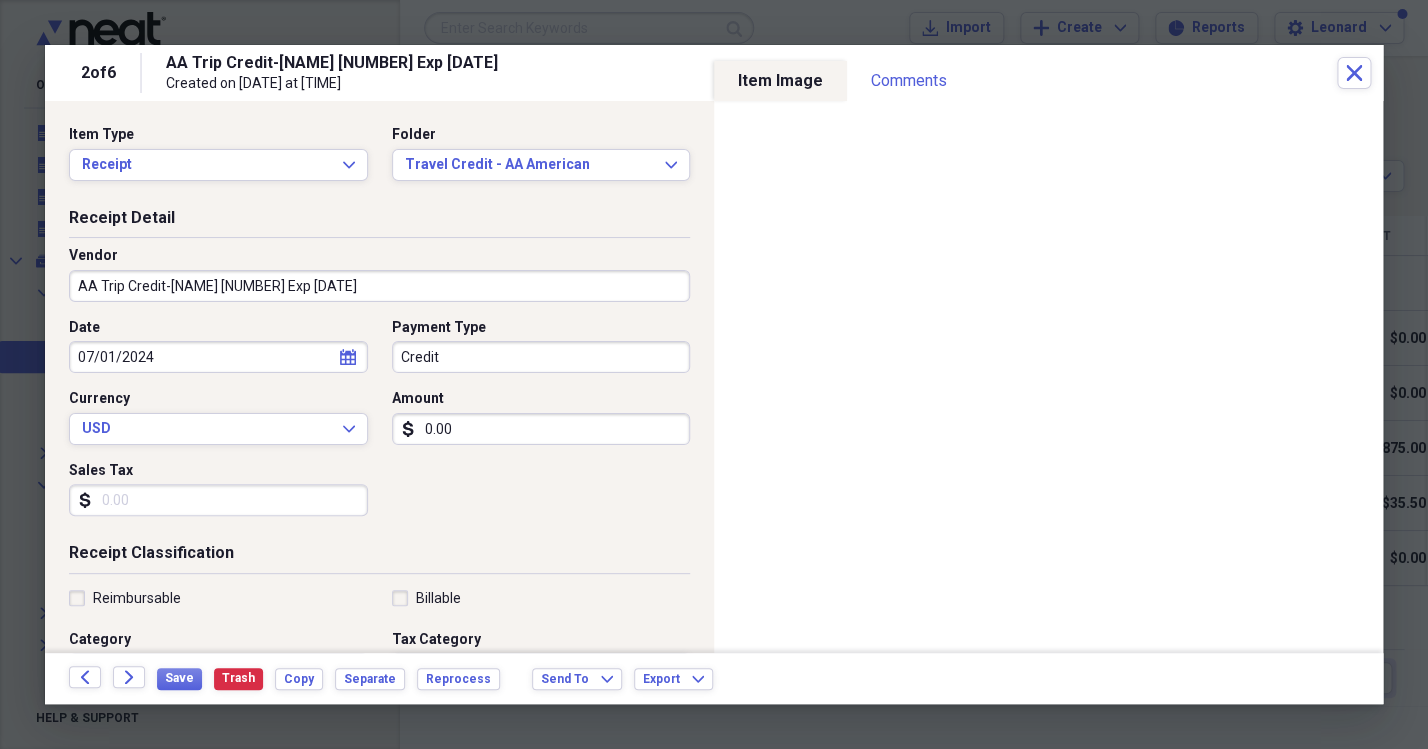 click on "AA Trip Credit-[NAME] [NUMBER] Exp [DATE]" at bounding box center [379, 286] 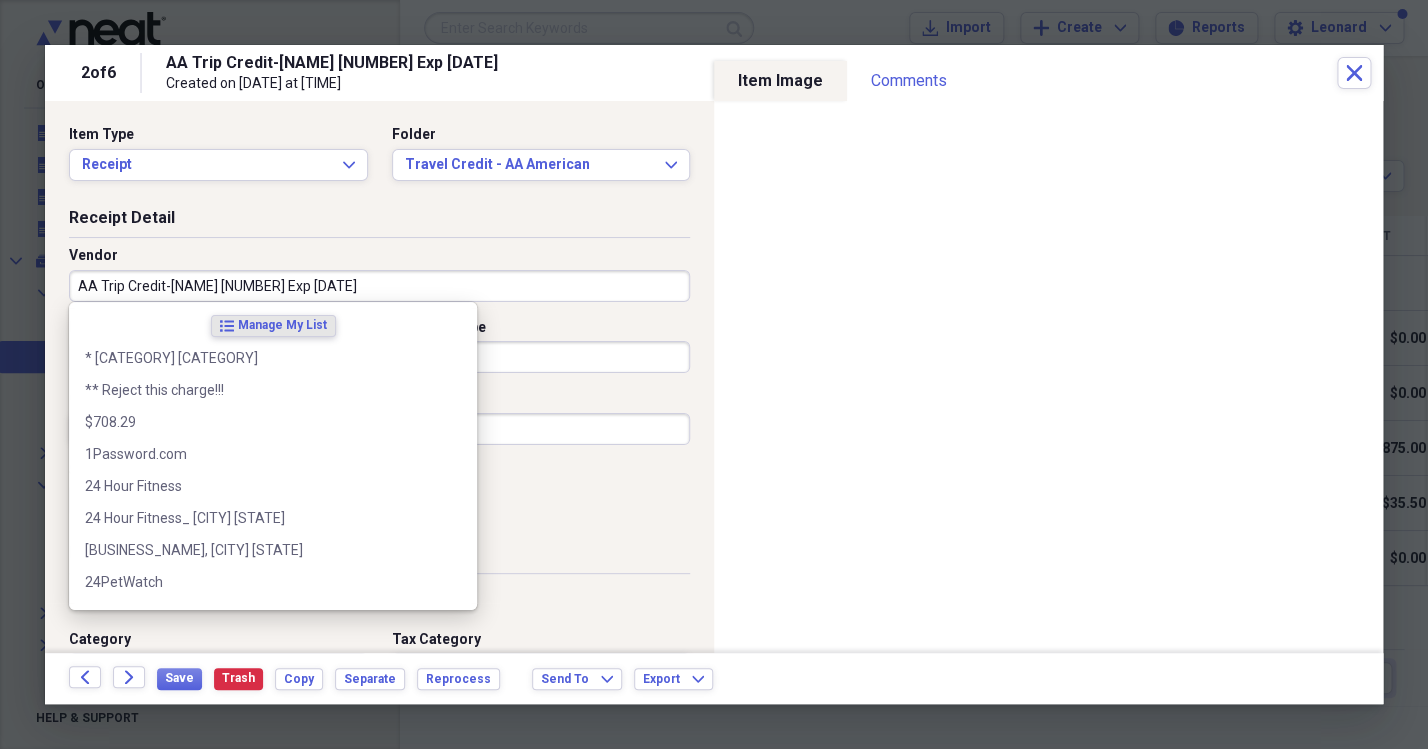 click on "AA Trip Credit-[NAME] [NUMBER] Exp [DATE]" at bounding box center (379, 286) 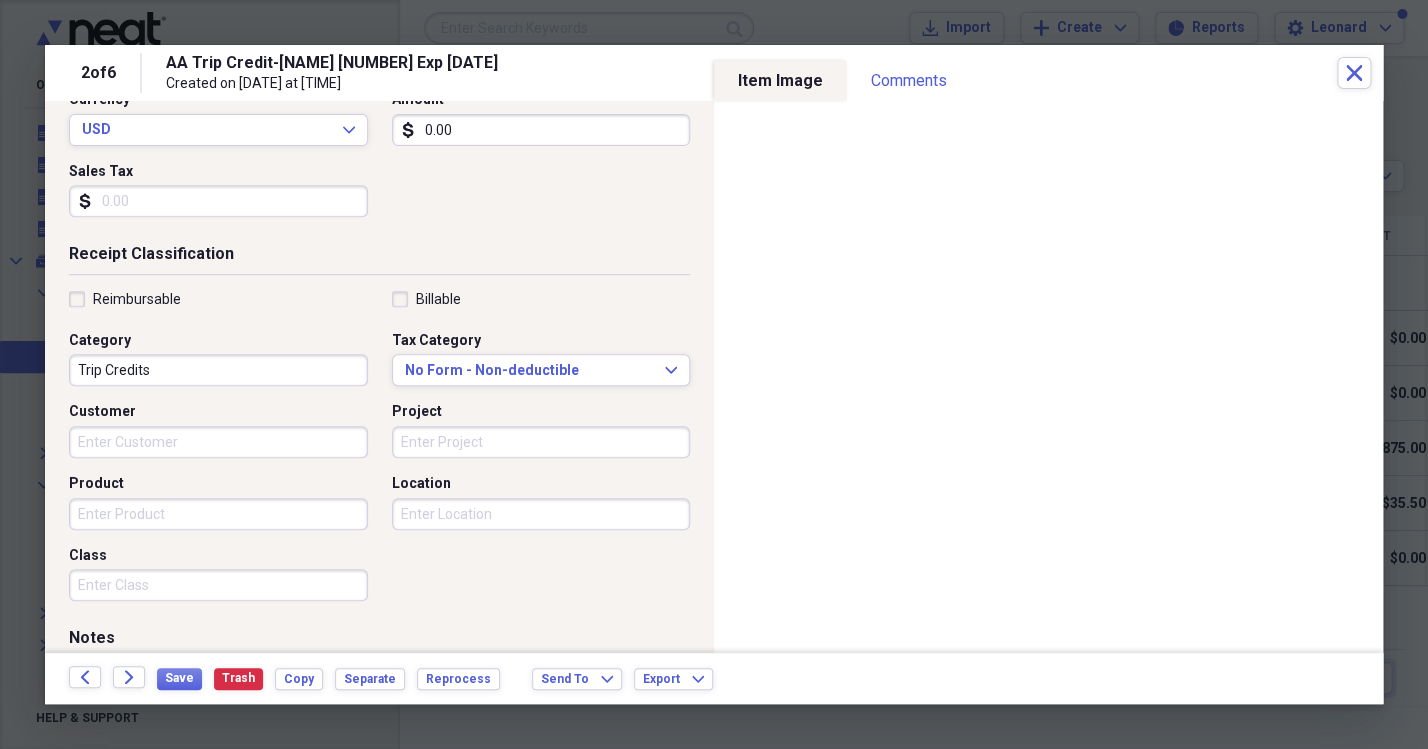 scroll, scrollTop: 467, scrollLeft: 0, axis: vertical 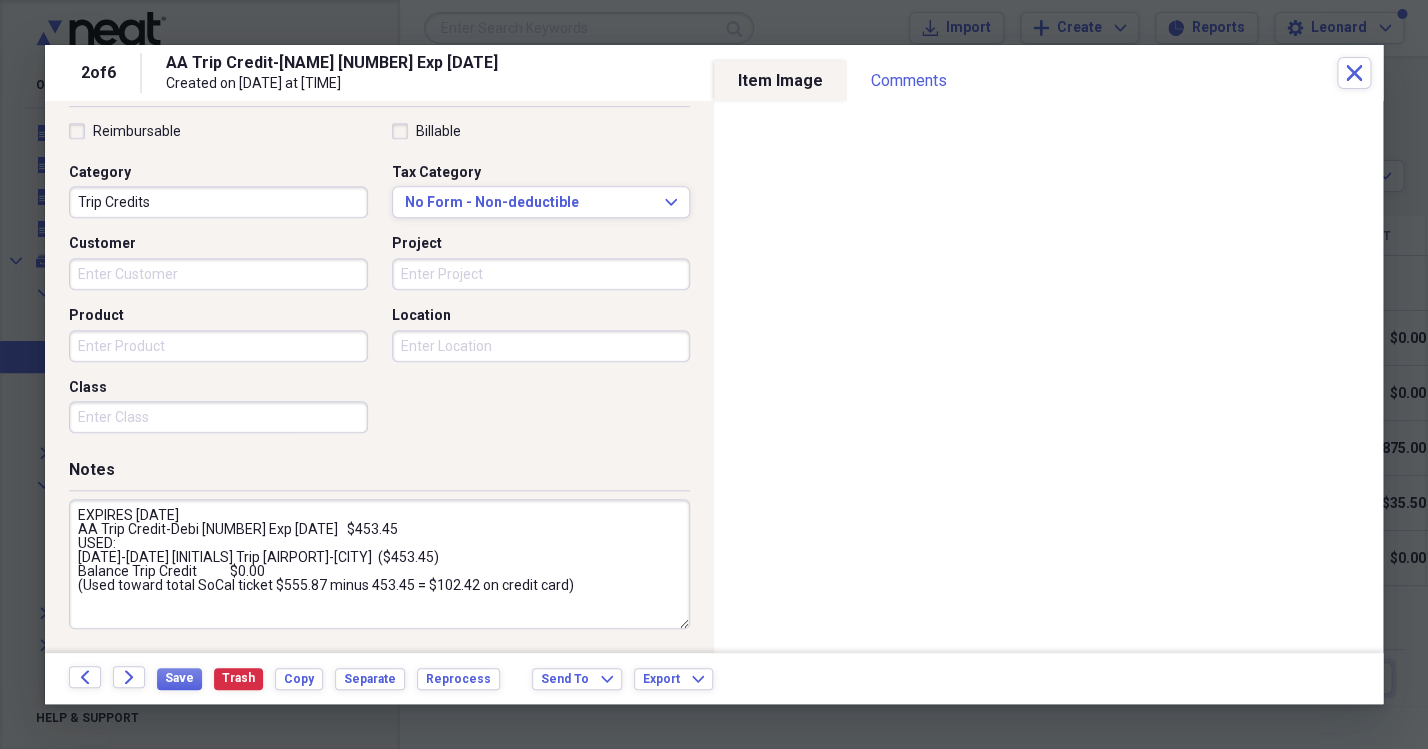 click on "EXPIRES [DATE]
AA Trip Credit-Debi [NUMBER] Exp [DATE]   $453.45
USED:
[DATE]-[DATE] [INITIALS] Trip [AIRPORT]-[CITY]  ($453.45)
Balance Trip Credit           $0.00
(Used toward total SoCal ticket $555.87 minus 453.45 = $102.42 on credit card)
Balance  - Ref[INITIALS] und to Trip Credit [NUMBER]                       $35.50
$453.45 Used toward [NAME]'s trip to [REGION] (AA flight, [AIRPORT]-[AIRPORT]), [DATE]" at bounding box center (379, 564) 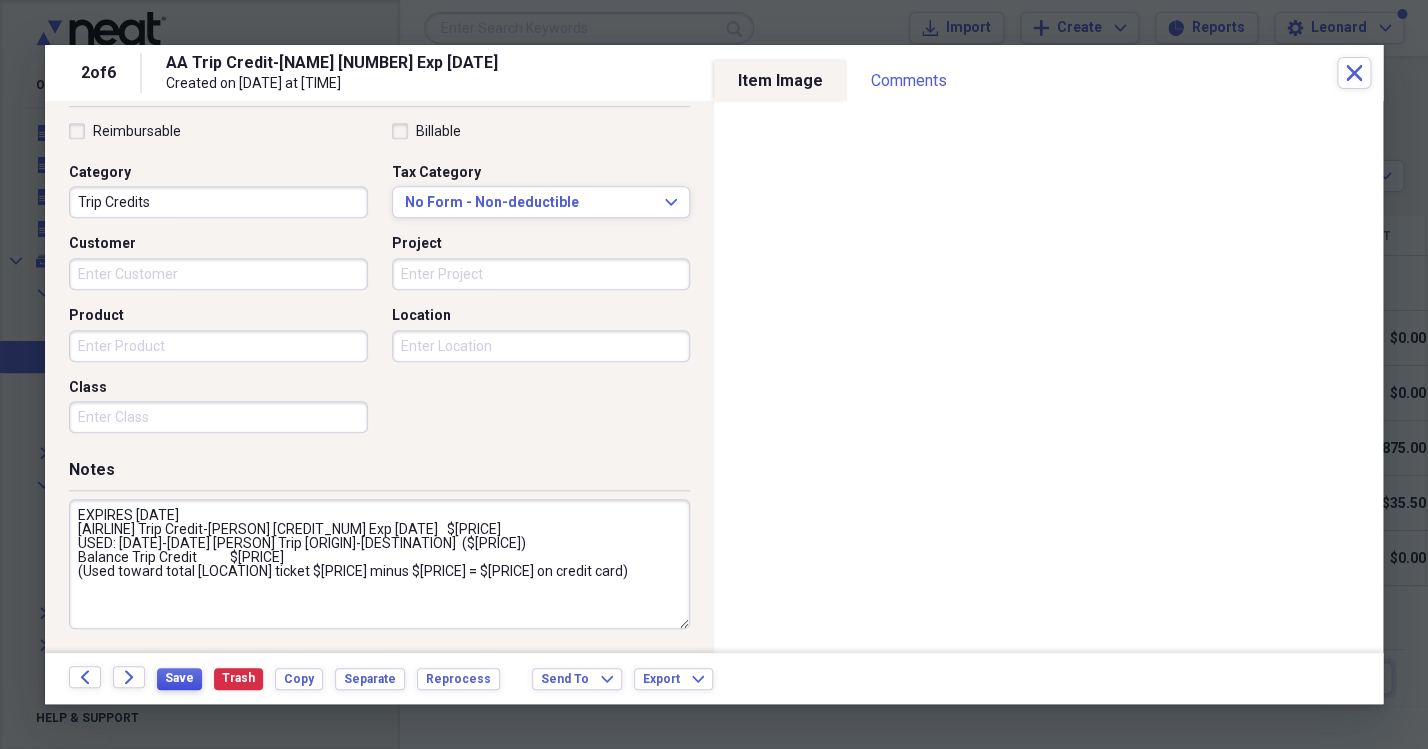 type on "EXPIRES [DATE]
[AIRLINE] Trip Credit-[PERSON] [CREDIT_NUM] Exp [DATE]   $[PRICE]
USED: [DATE]-[DATE] [PERSON] Trip [ORIGIN]-[DESTINATION]  ($[PRICE])
Balance Trip Credit           $[PRICE]
(Used toward total [LOCATION] ticket $[PRICE] minus $[PRICE] = $[PRICE] on credit card)
Balance  - Ref[PERSON] und to Trip Credit [CREDIT_NUM]                       $[PRICE]
$[PRICE] Used toward [PERSON]'s trip to [LOCATION] ([AIRLINE] flight, [ORIGIN]-[DESTINATION]), [MONTH] [DATE]-[DATE], [YEAR]" 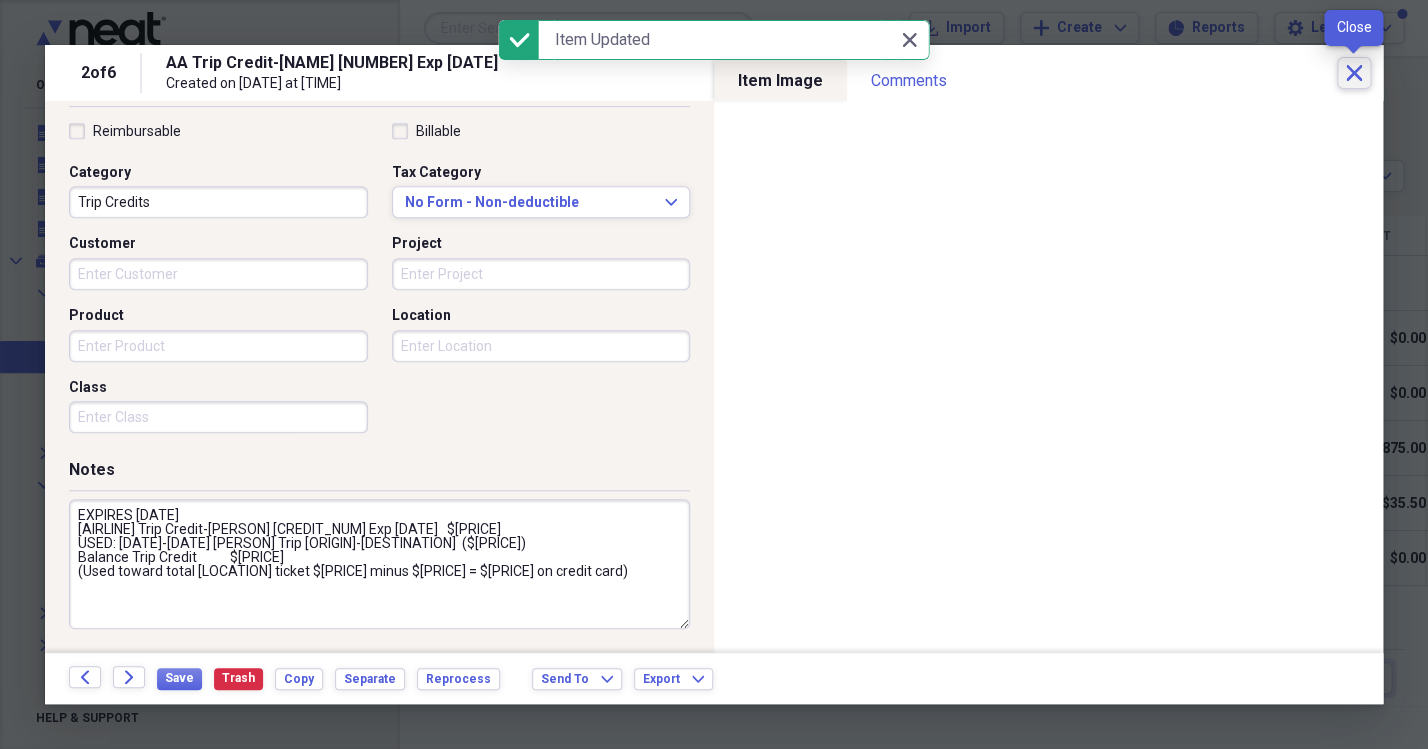 click 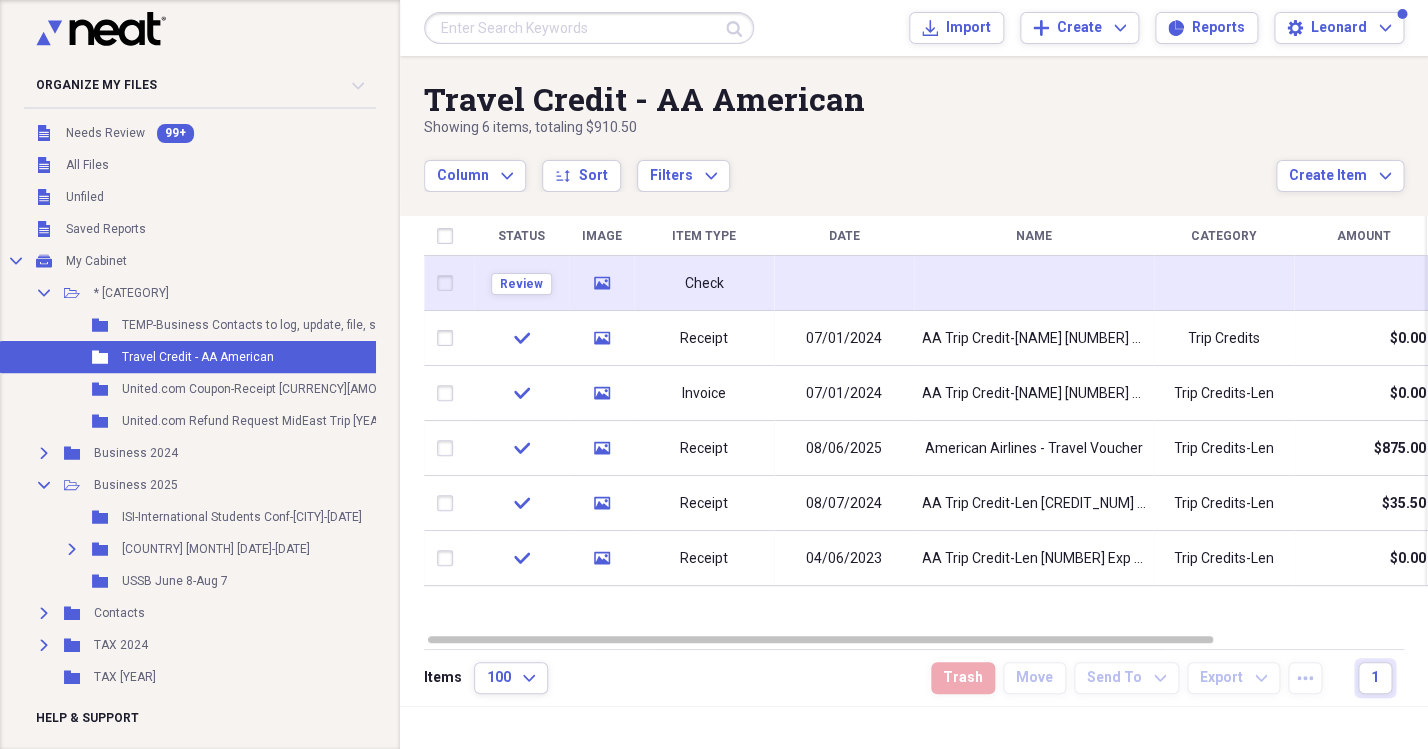 click on "Check" at bounding box center [704, 283] 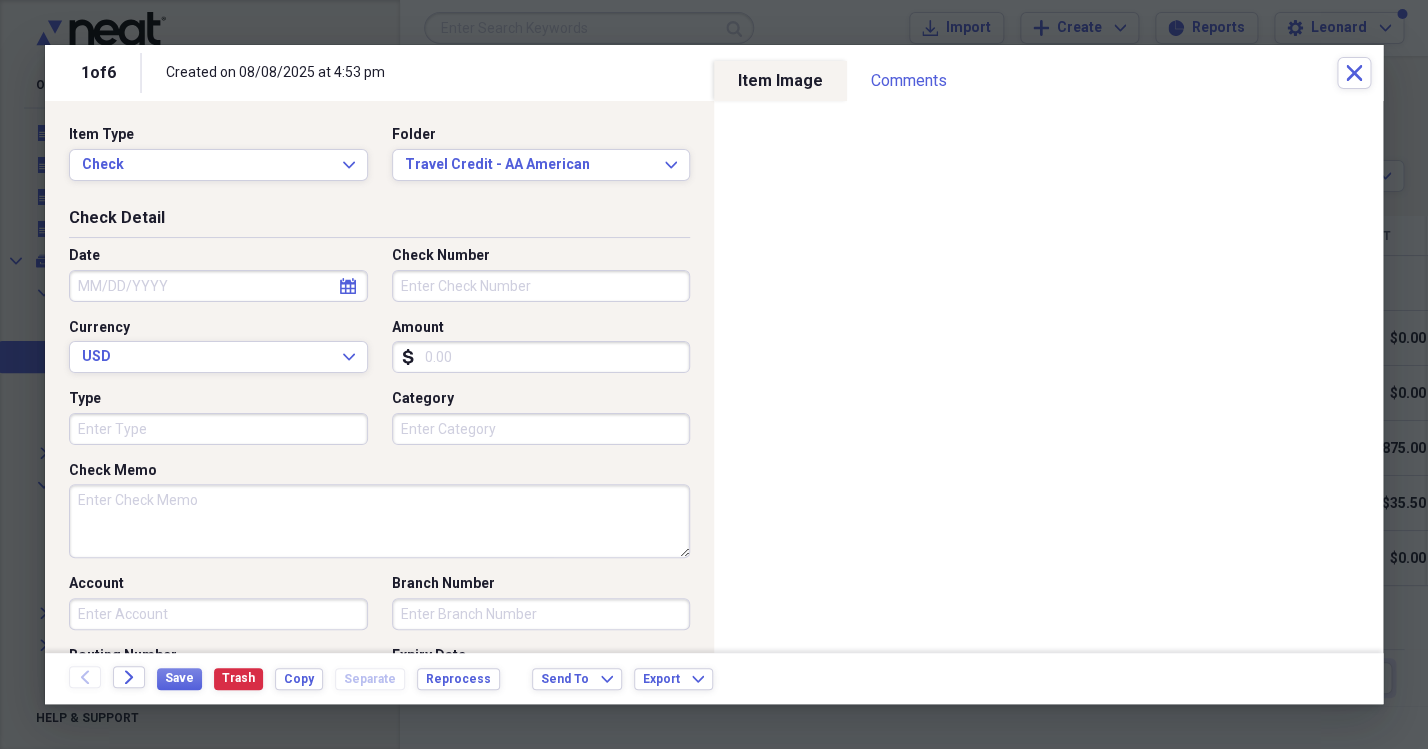 click on "Amount" at bounding box center (541, 357) 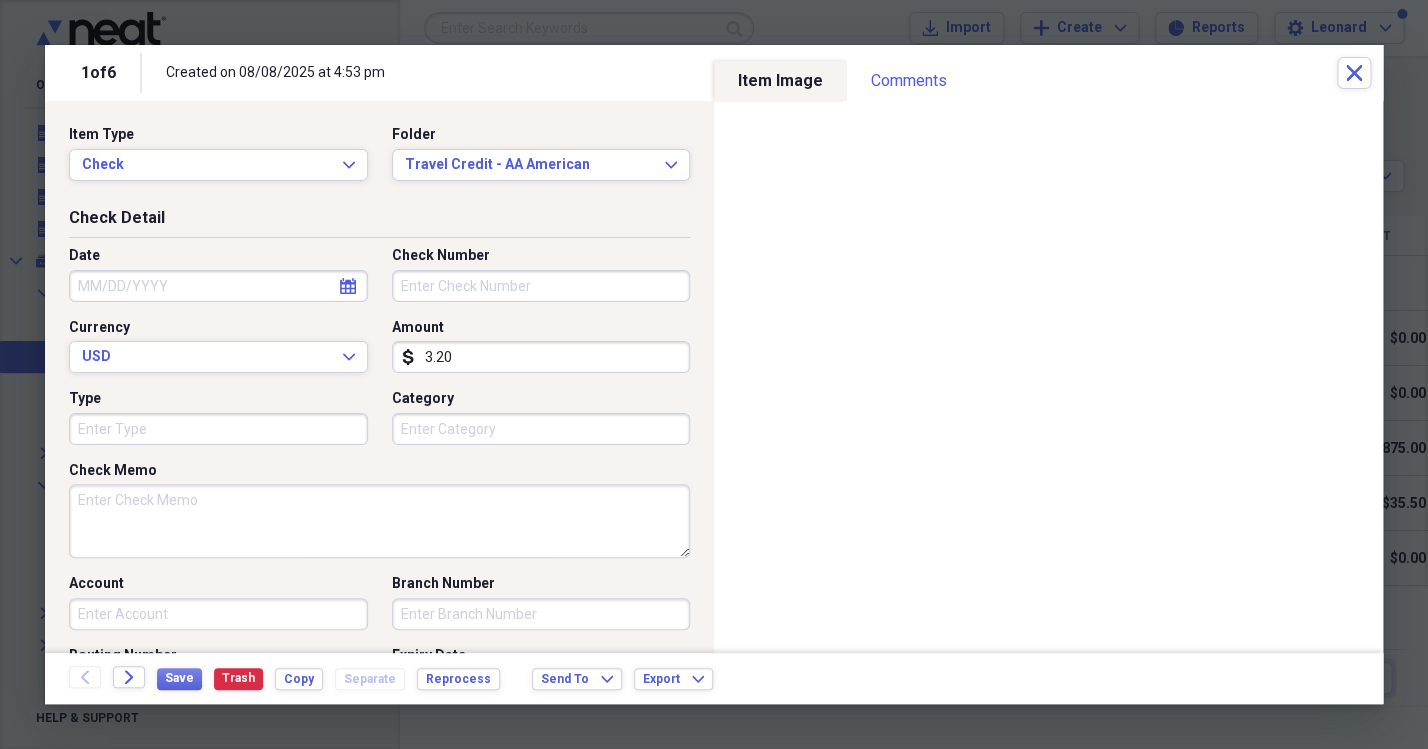 type on "32.00" 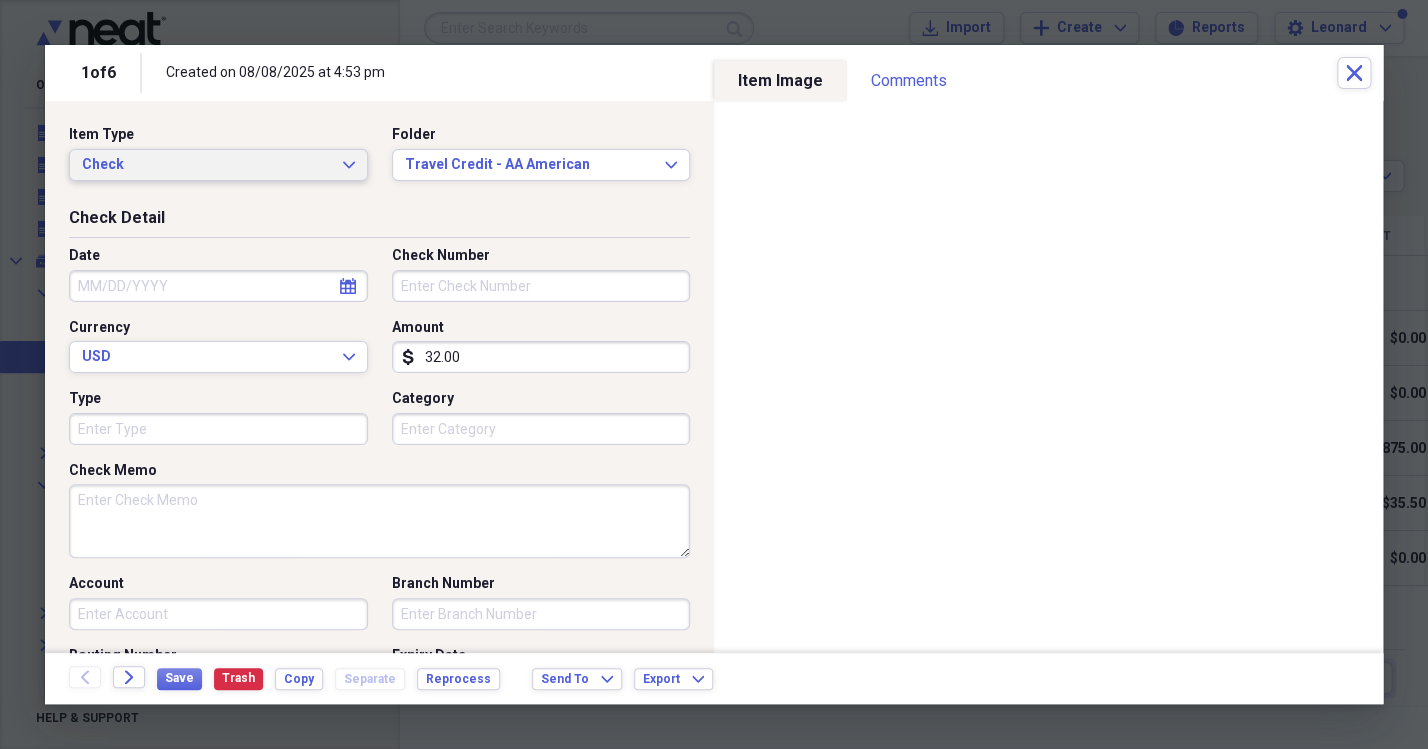 click on "Expand" 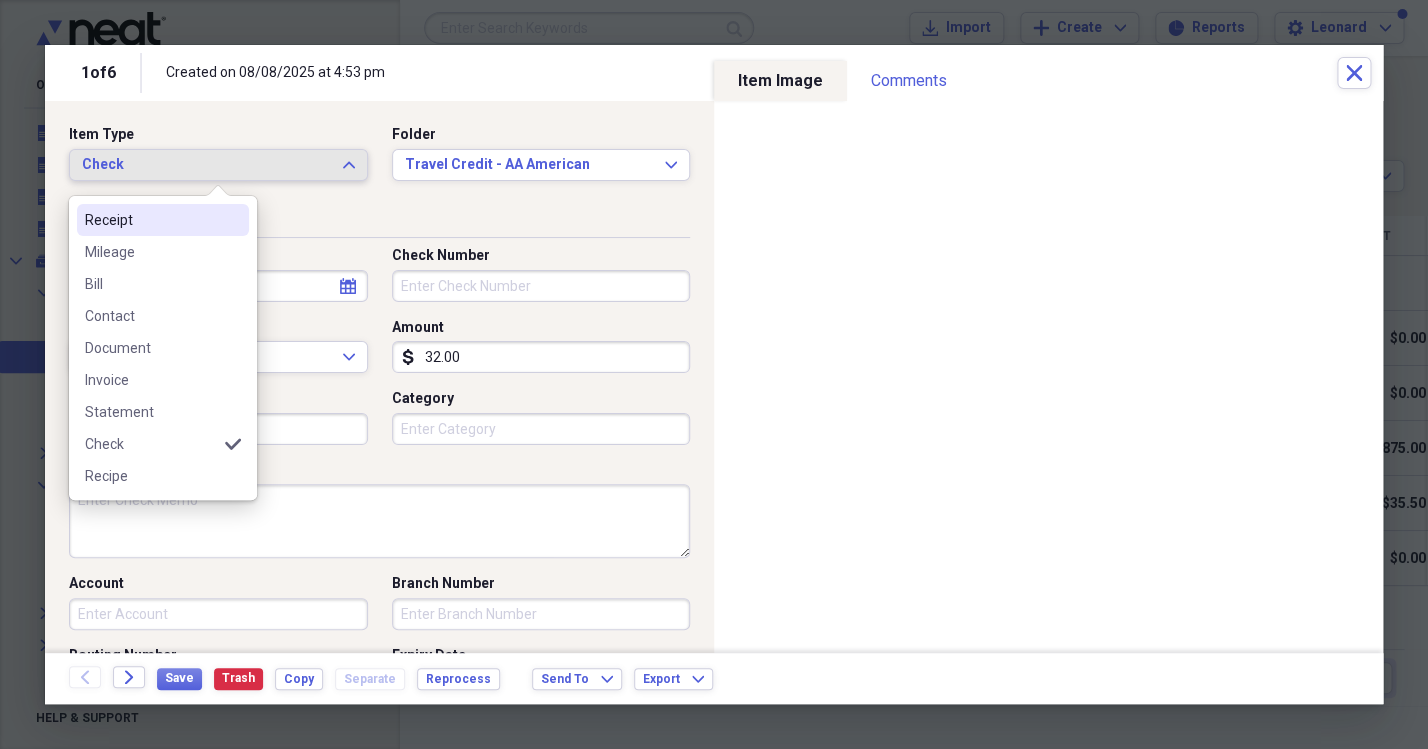 click on "Receipt" at bounding box center [151, 220] 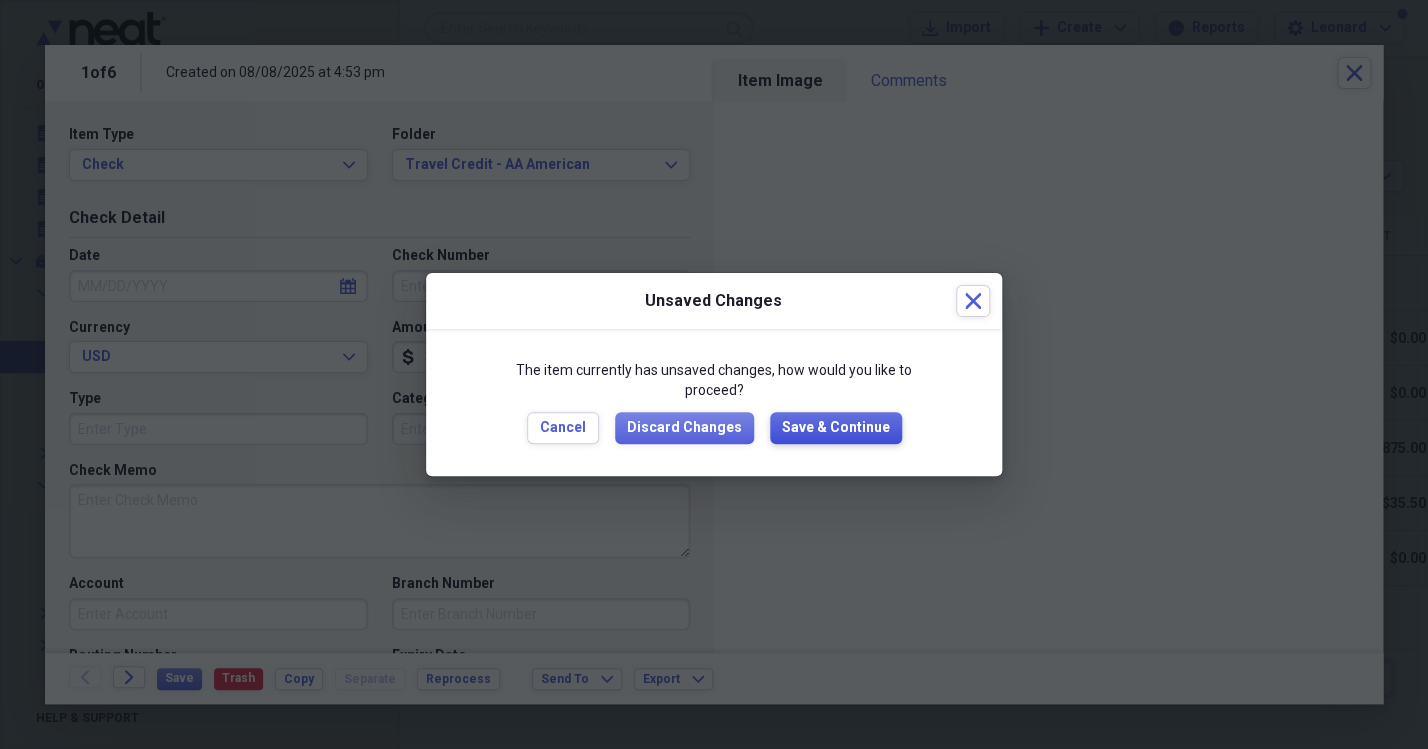 click on "Save & Continue" at bounding box center (836, 428) 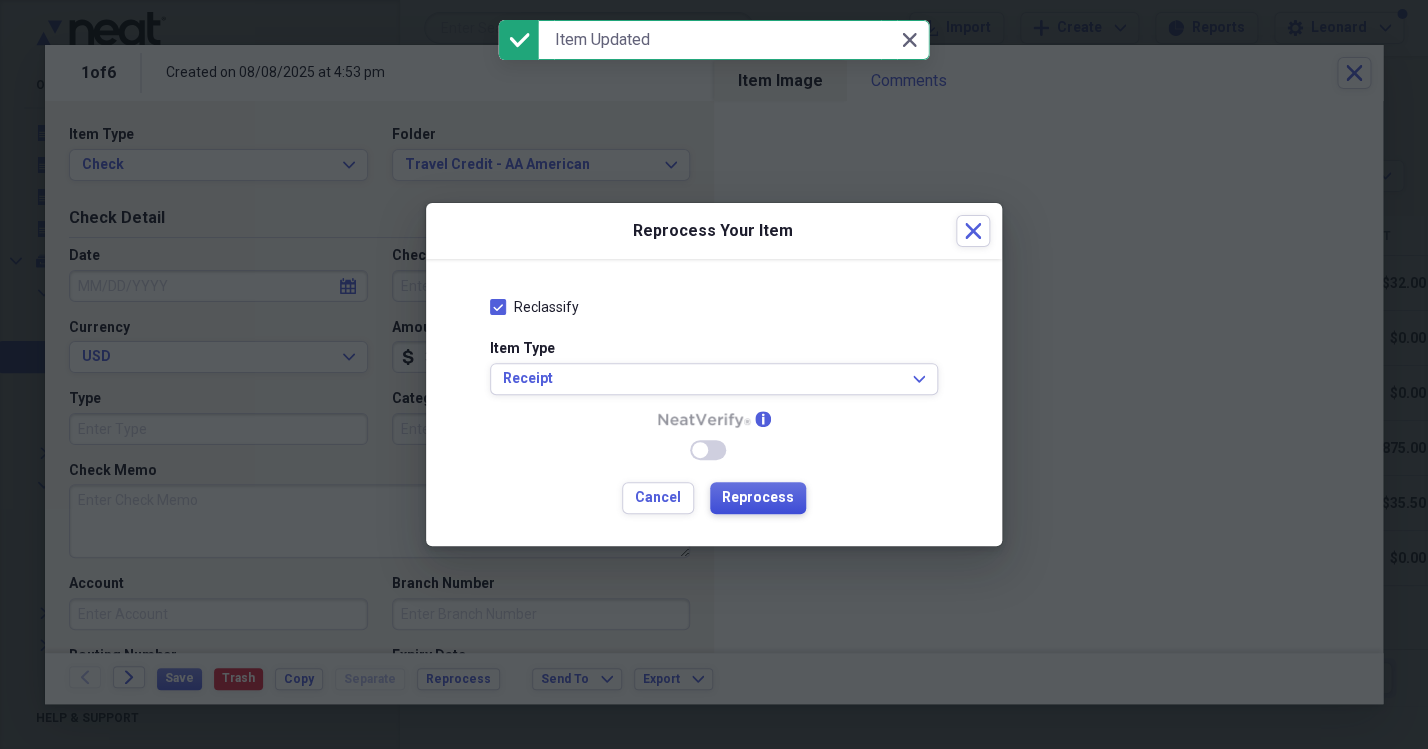 click on "Reprocess" at bounding box center [758, 498] 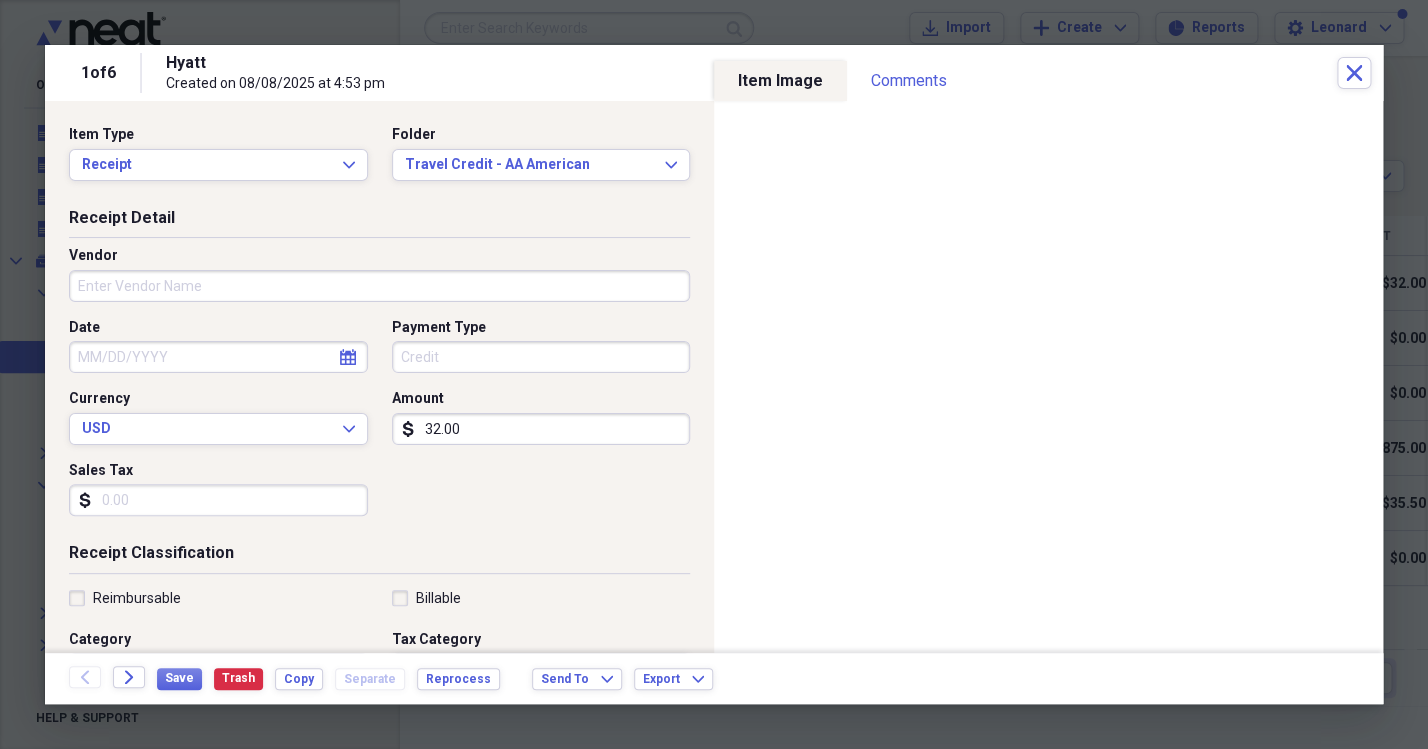 type on "Hyatt" 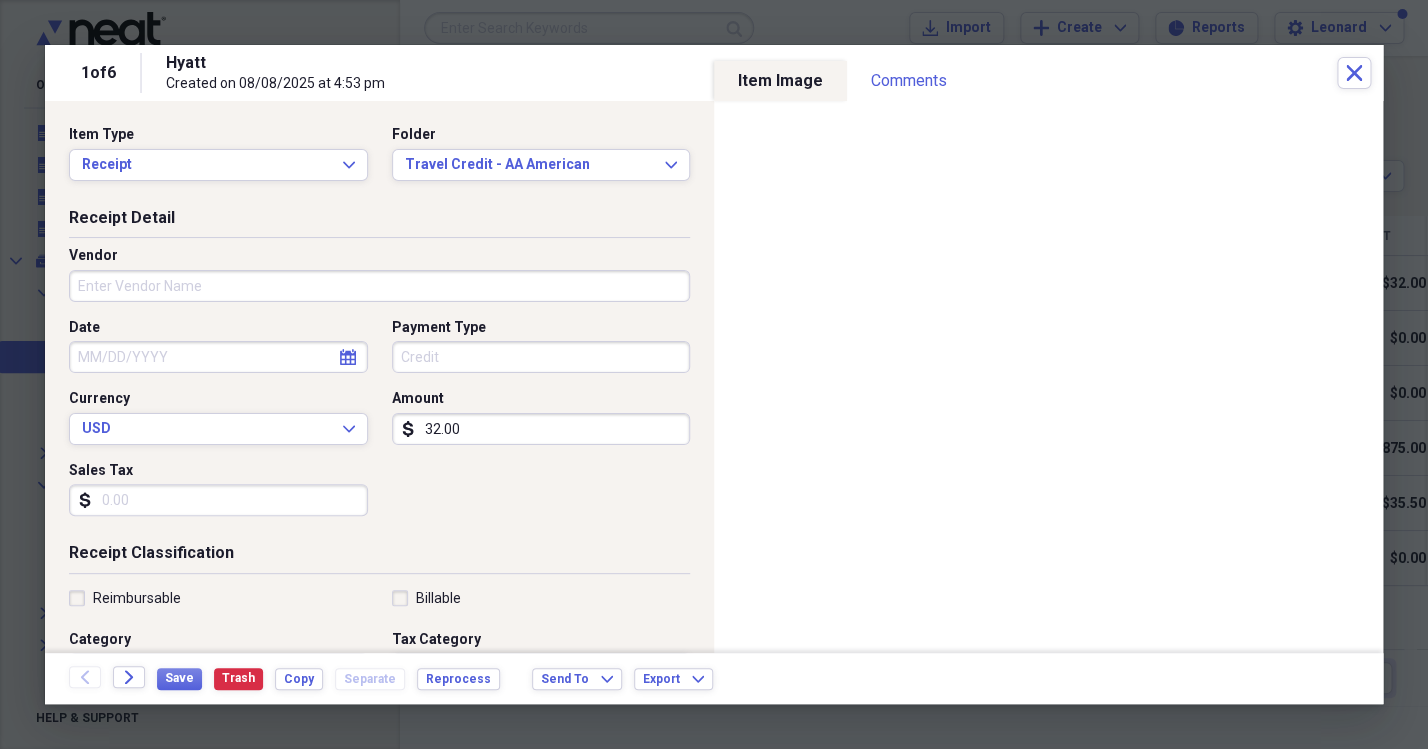 type on "[DATE]" 